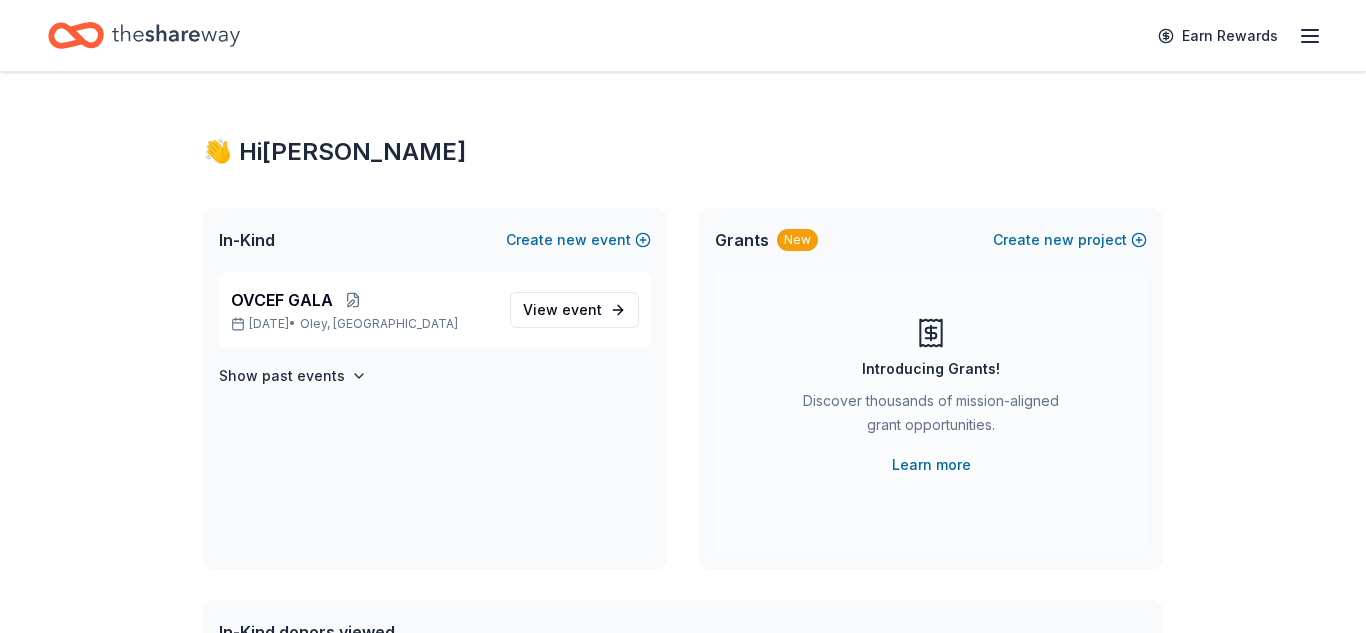 scroll, scrollTop: 0, scrollLeft: 0, axis: both 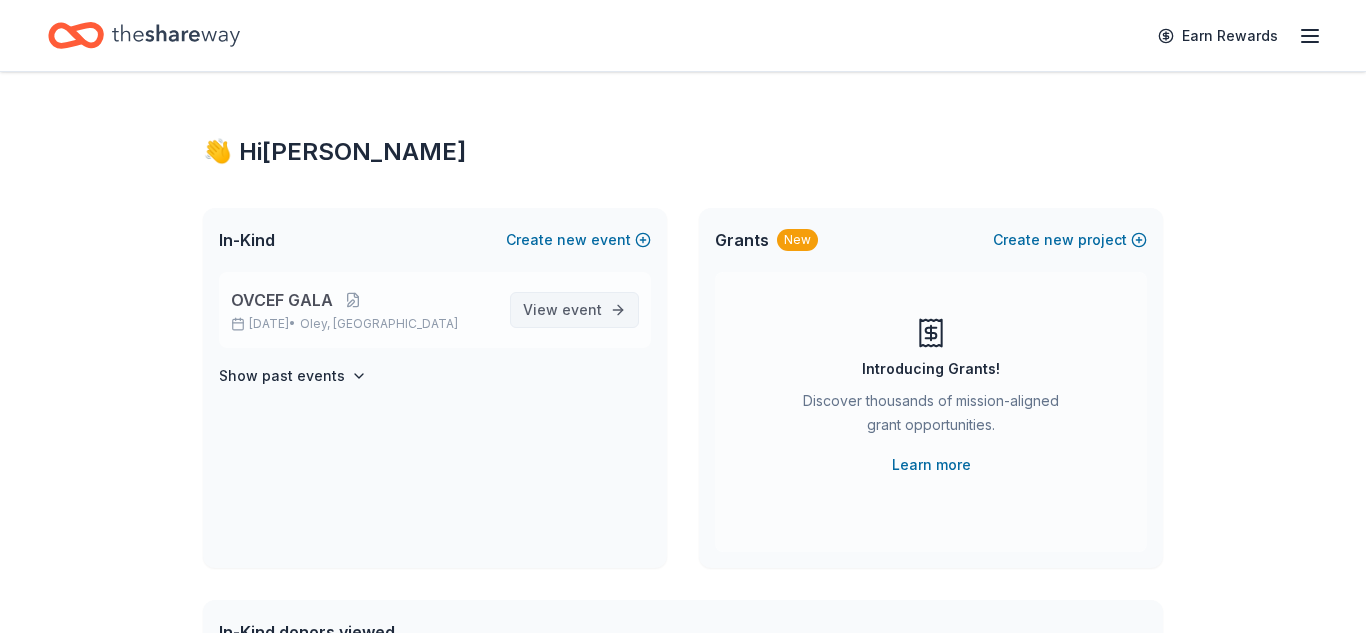 click on "event" at bounding box center [582, 309] 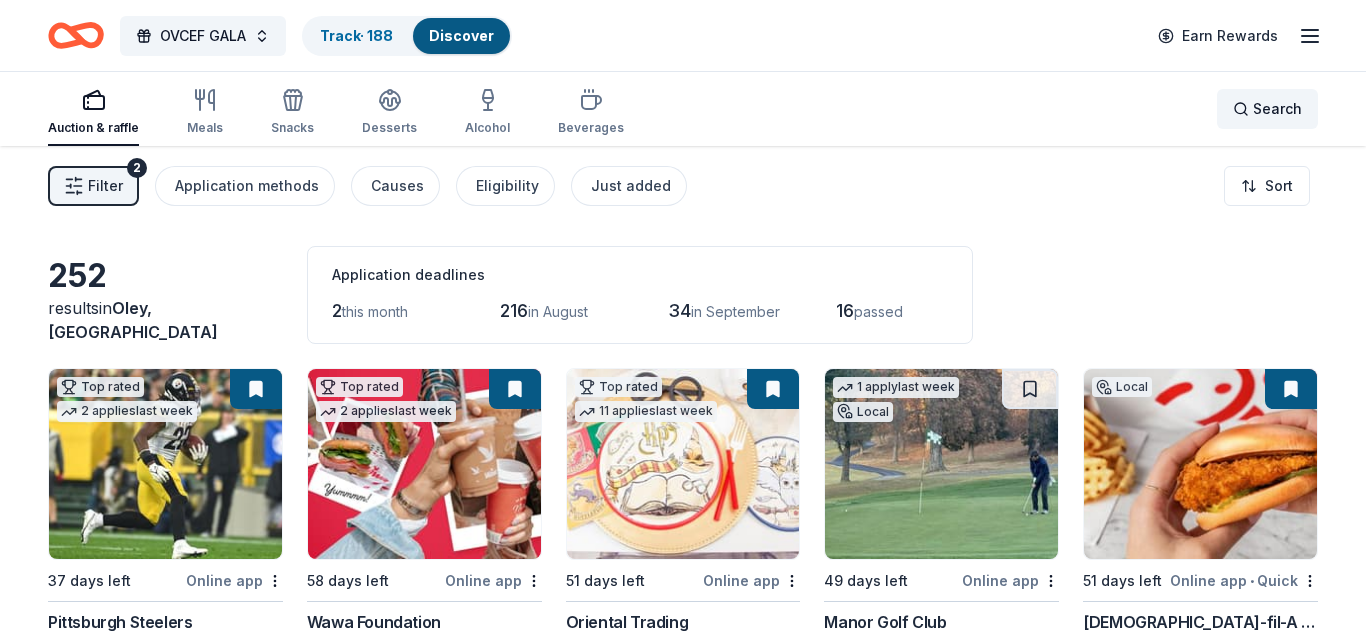 click on "Search" at bounding box center [1277, 109] 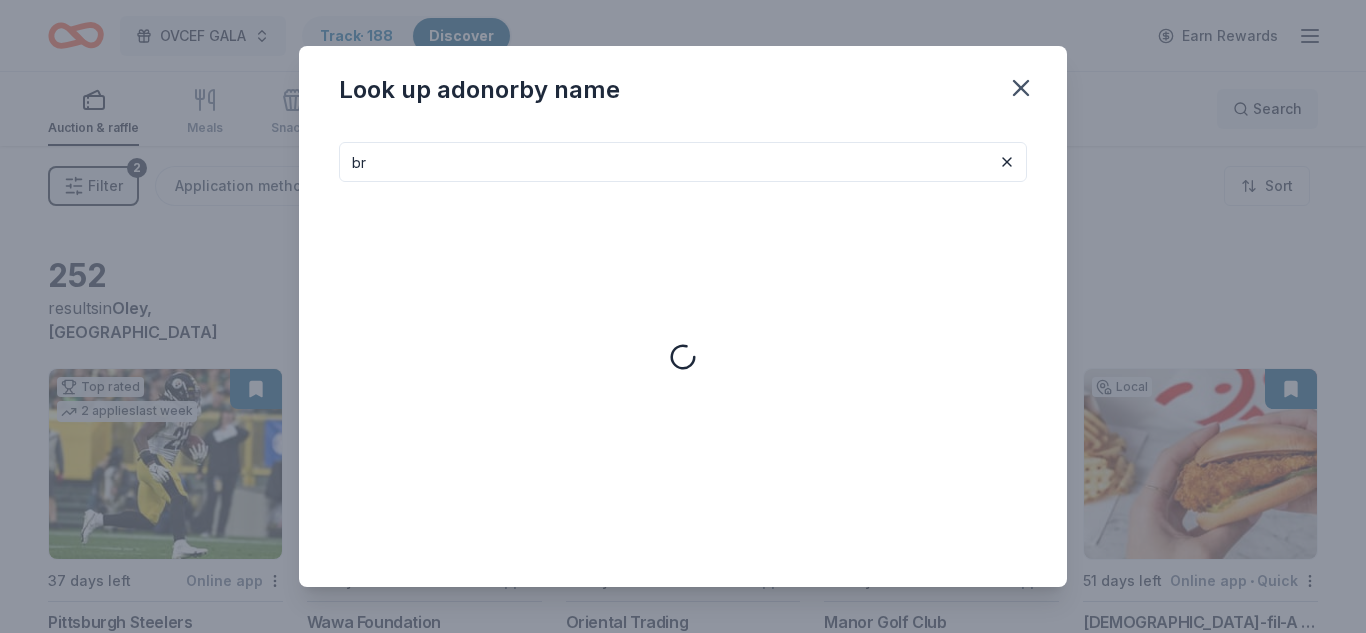 type on "b" 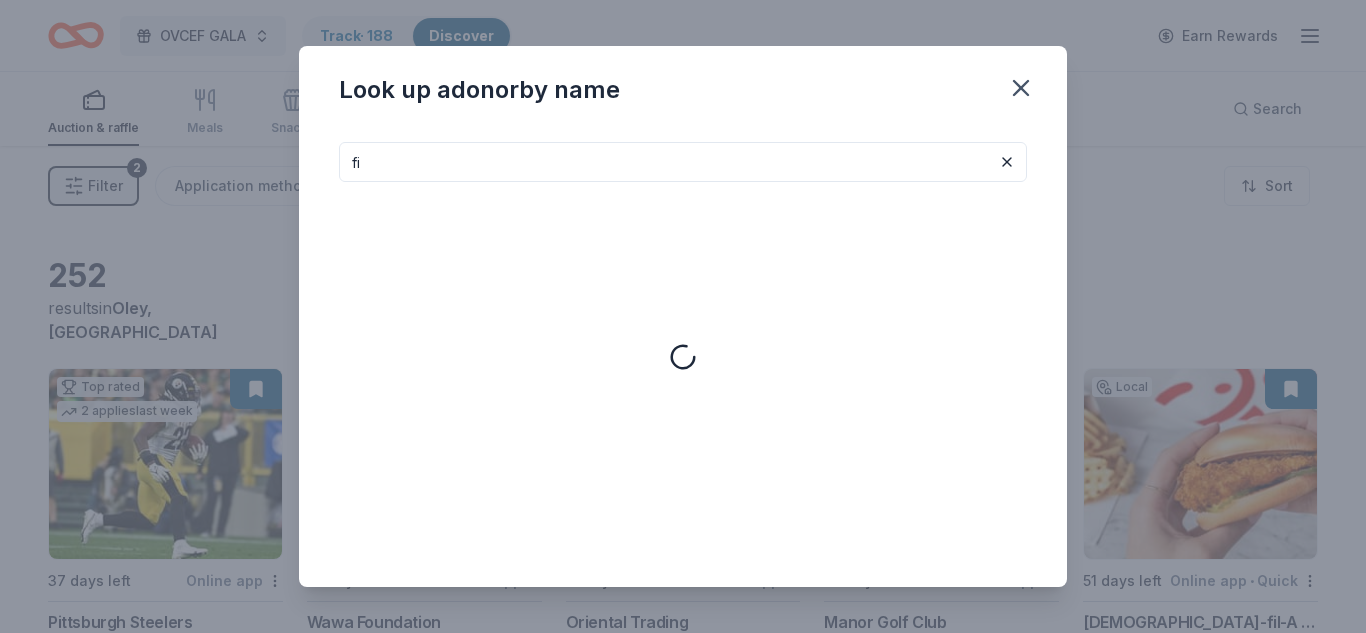 type on "f" 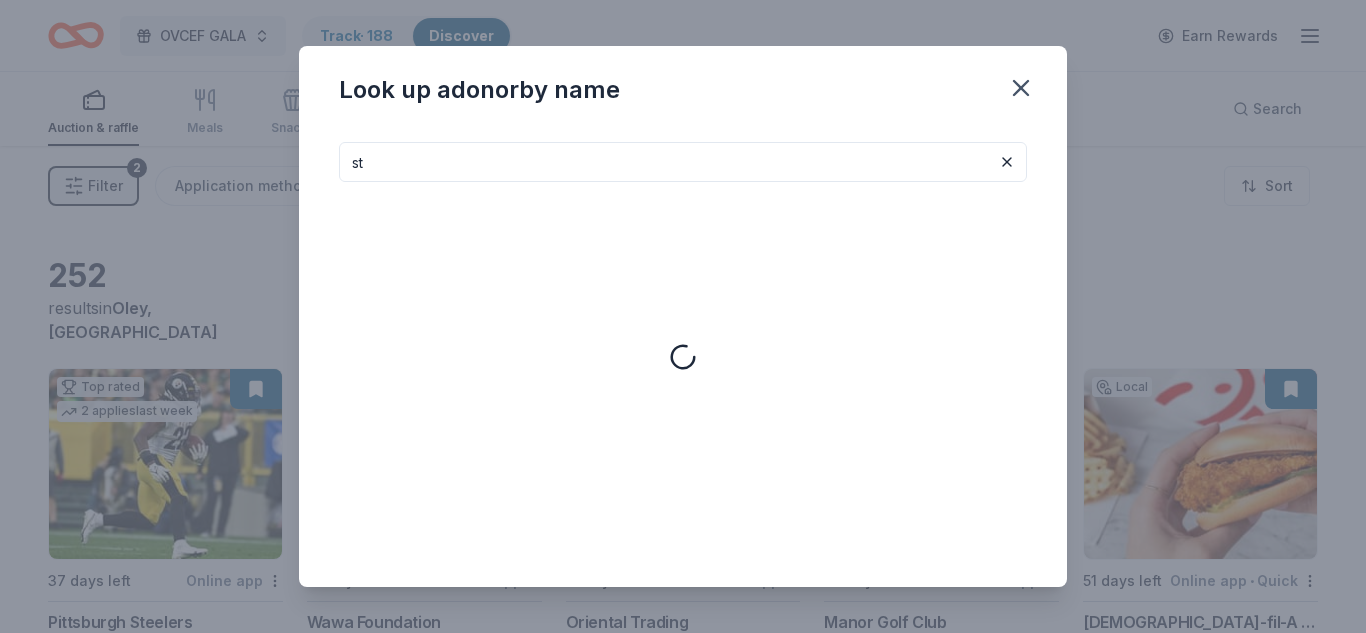 type on "s" 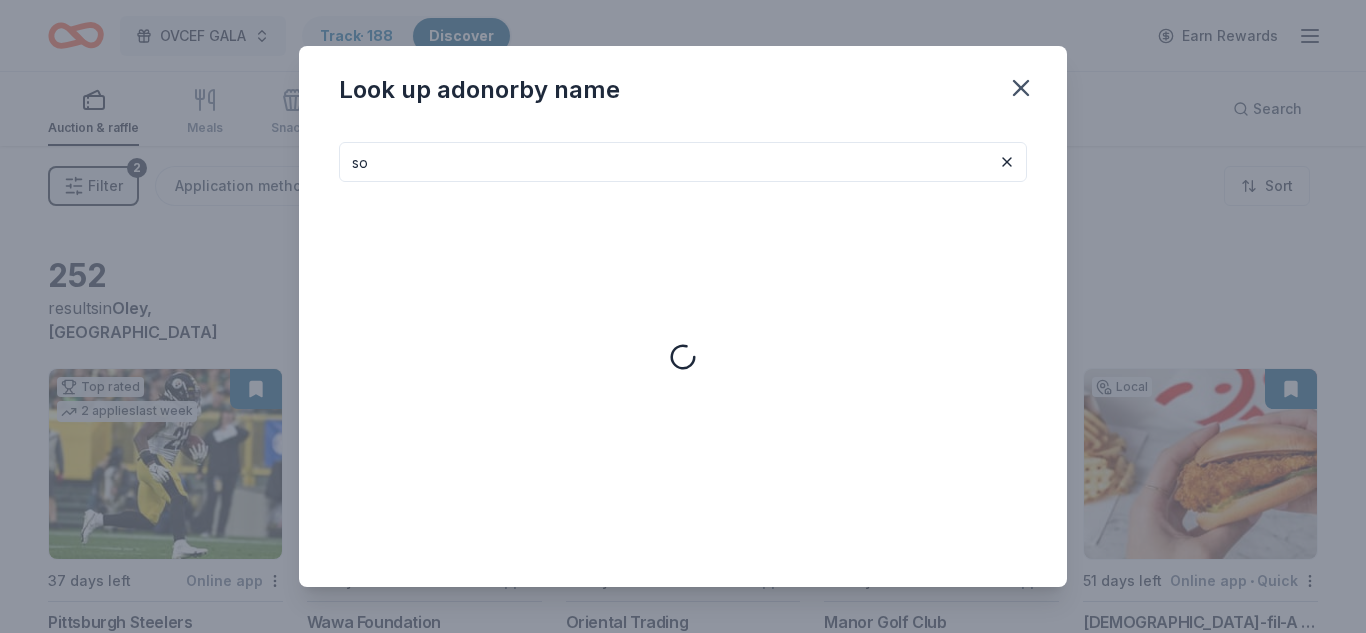 type on "s" 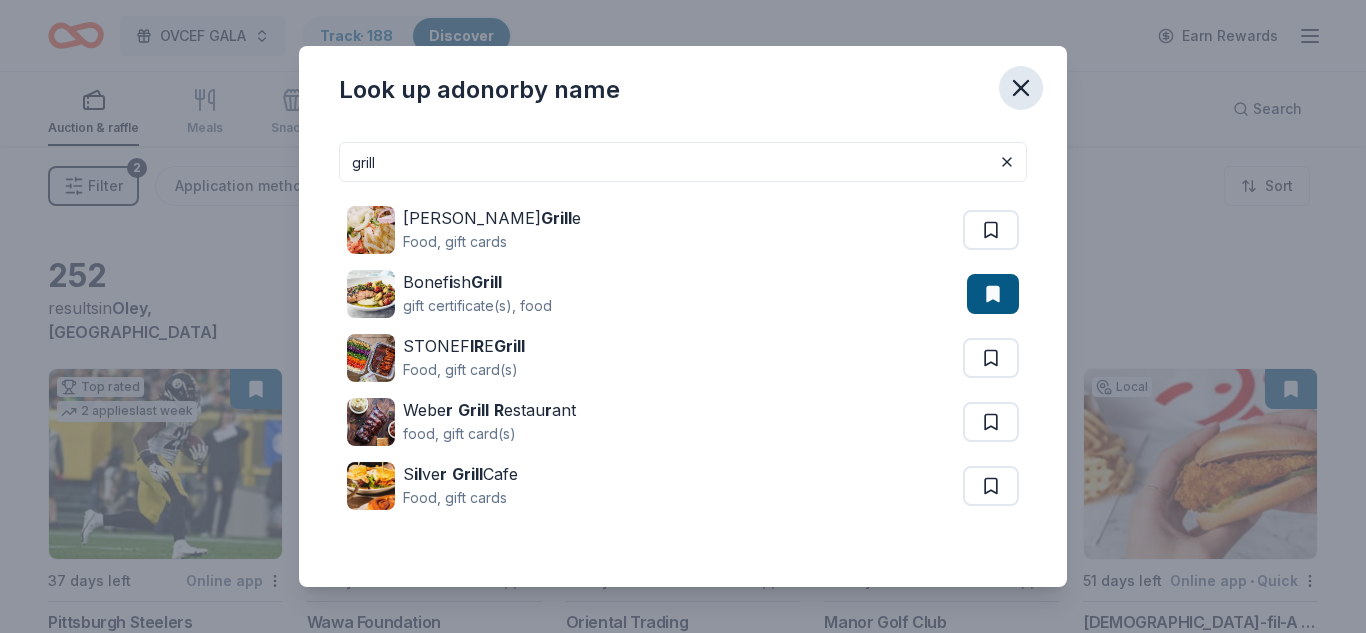 type on "grill" 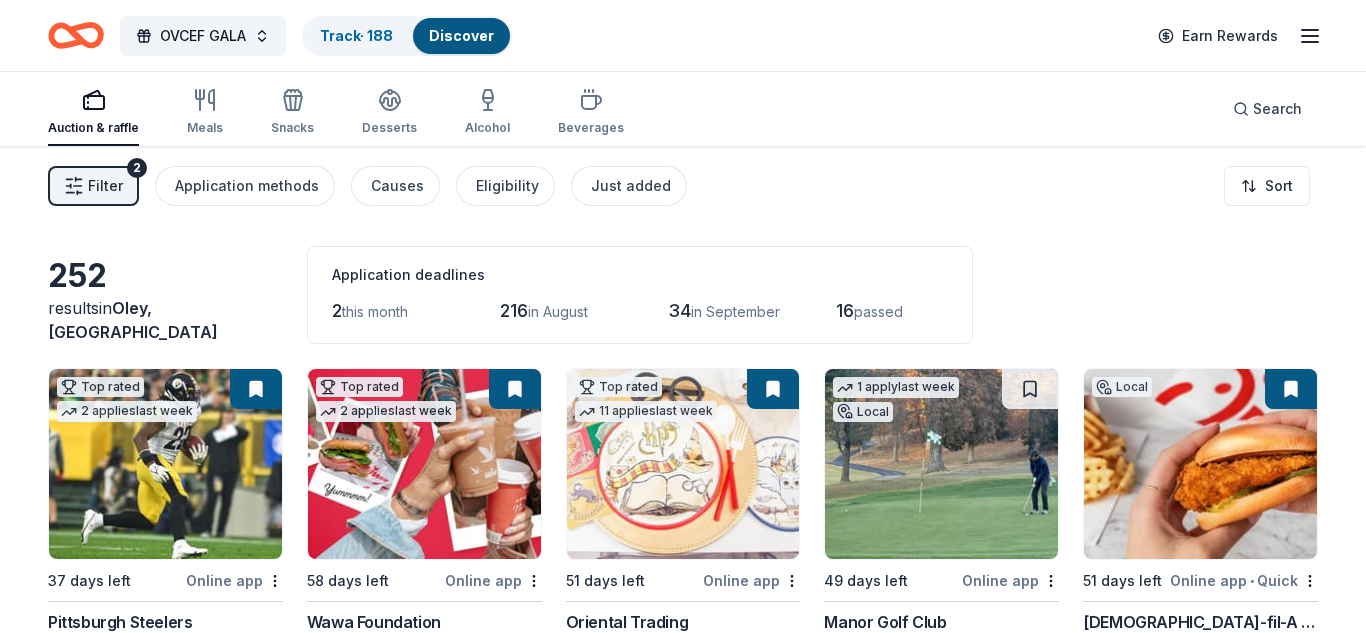type 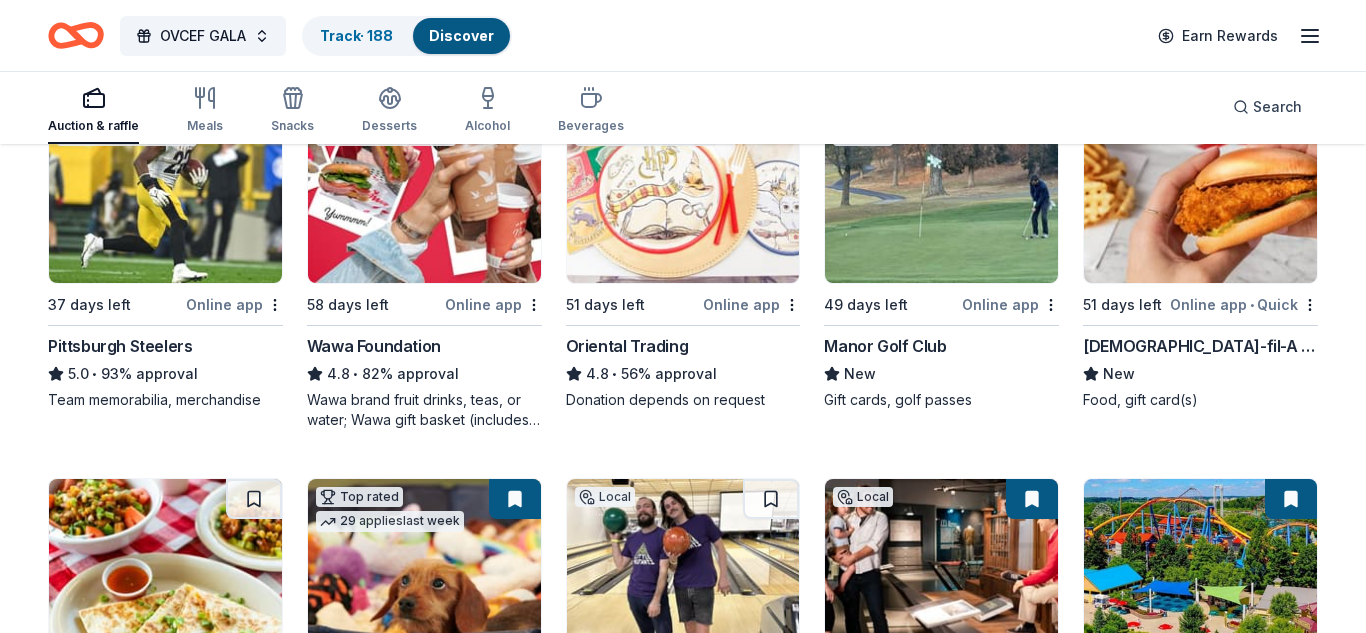 scroll, scrollTop: 280, scrollLeft: 0, axis: vertical 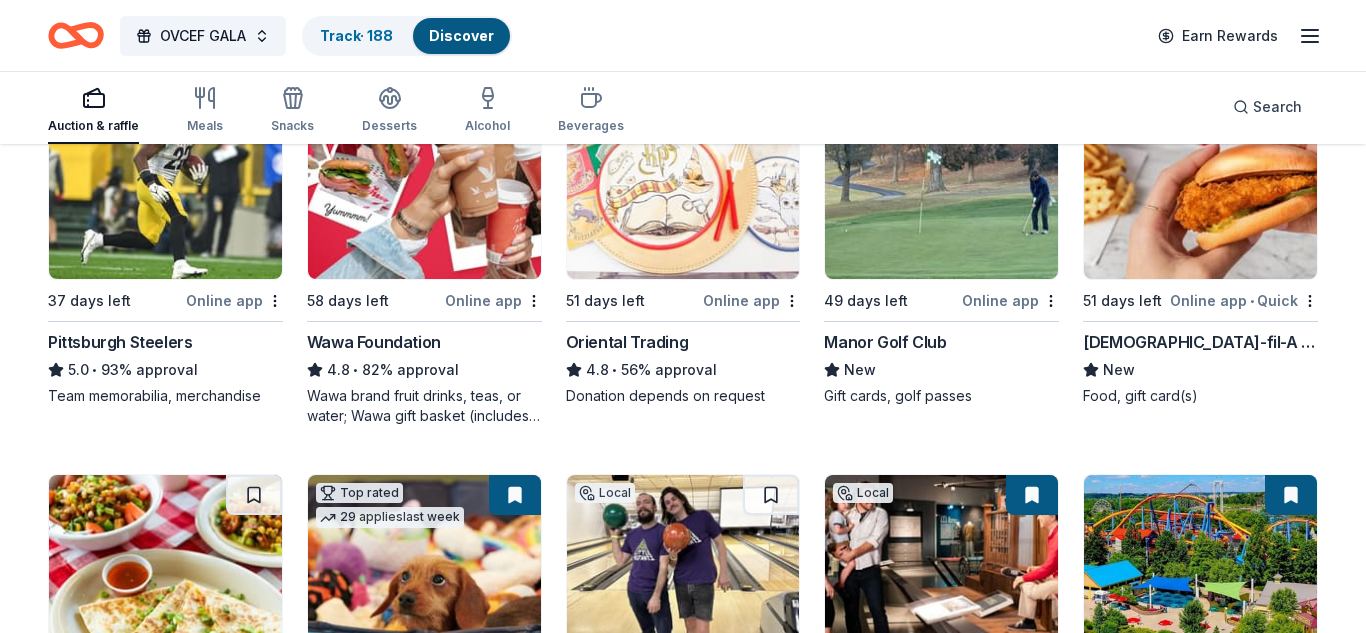 click on "Manor Golf Club" at bounding box center (885, 342) 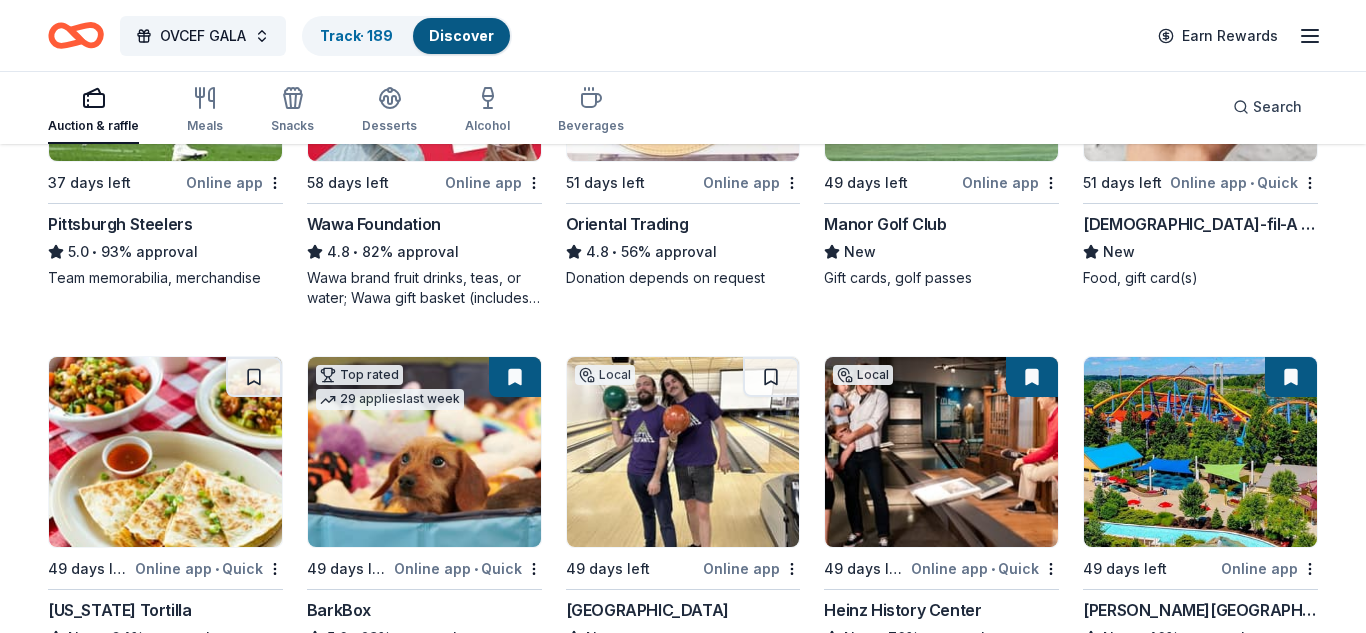 scroll, scrollTop: 400, scrollLeft: 0, axis: vertical 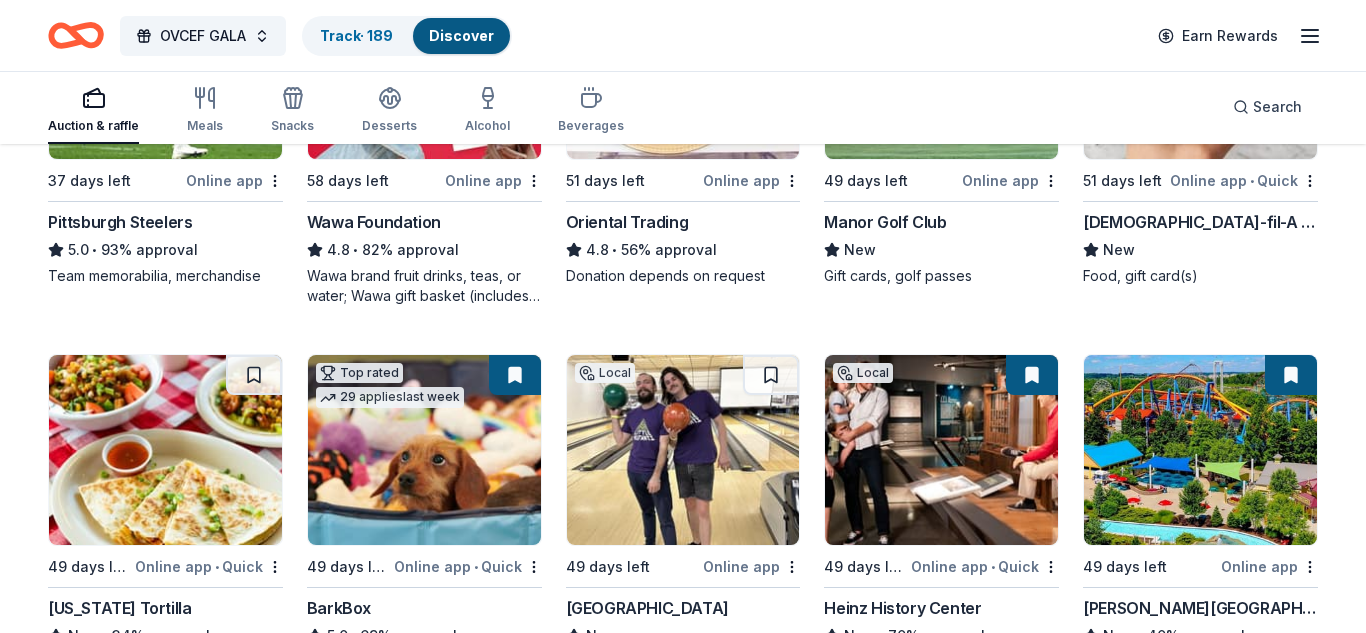 click on "Pittsburgh Steelers" at bounding box center (120, 222) 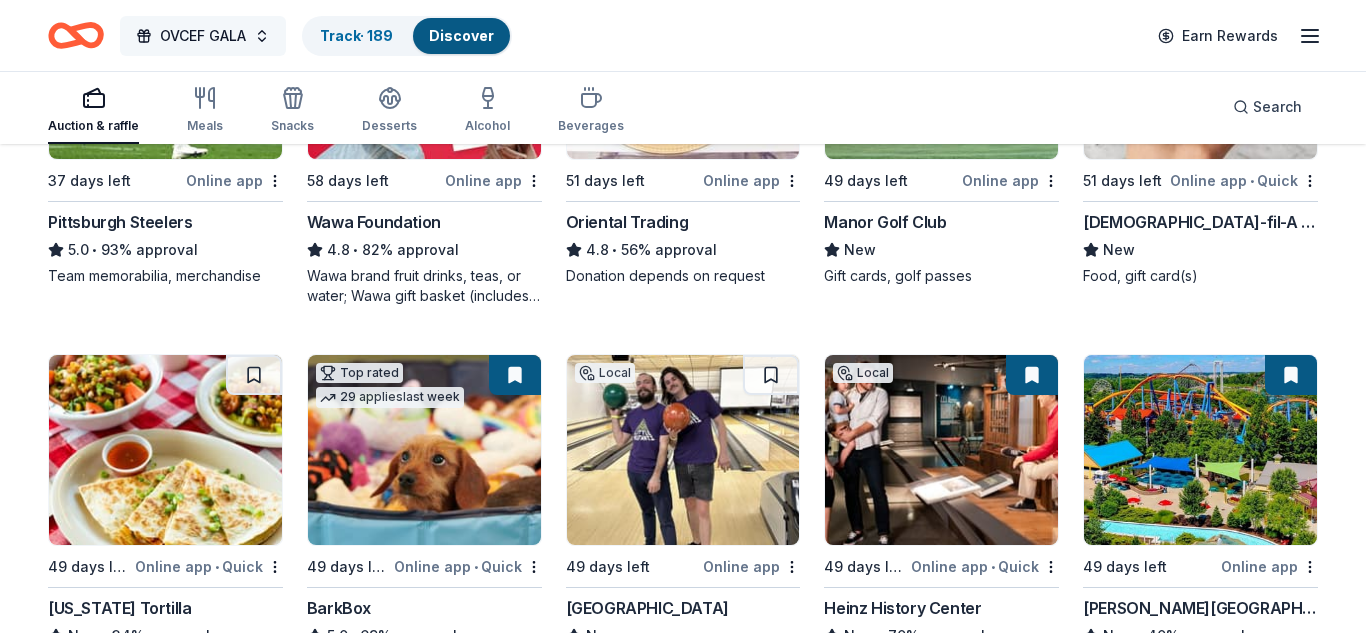 click on "OVCEF GALA" at bounding box center (203, 36) 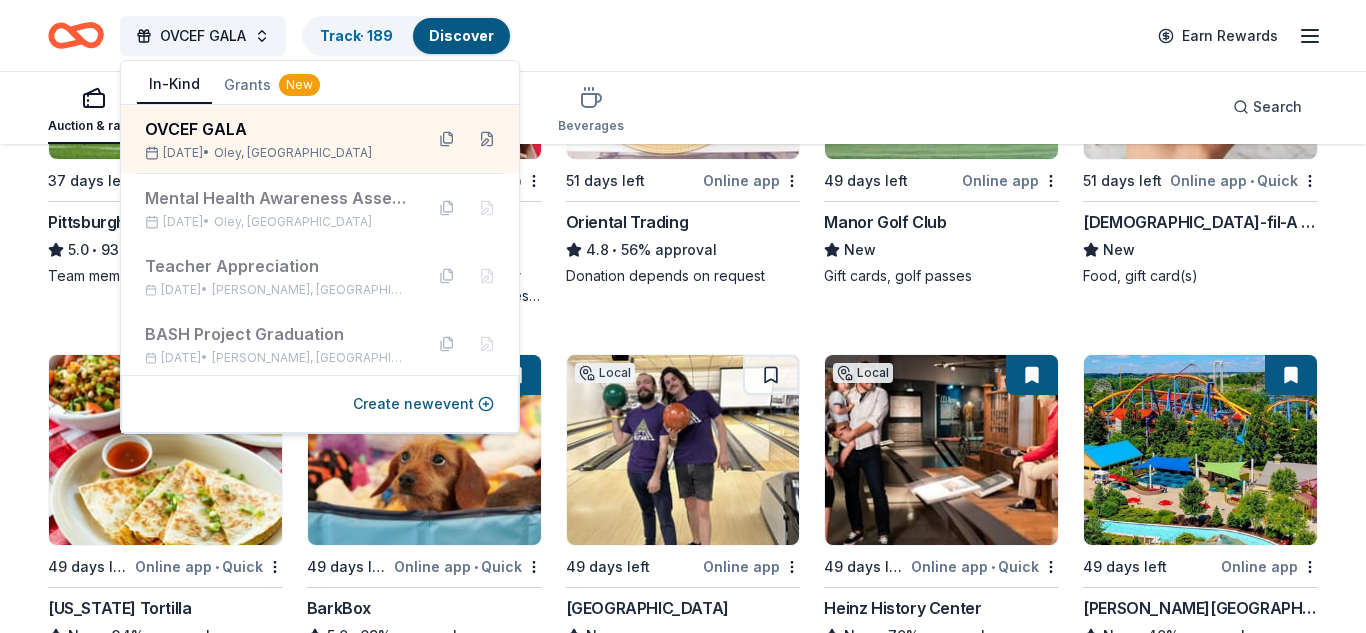 click on "Auction & raffle" at bounding box center (93, 111) 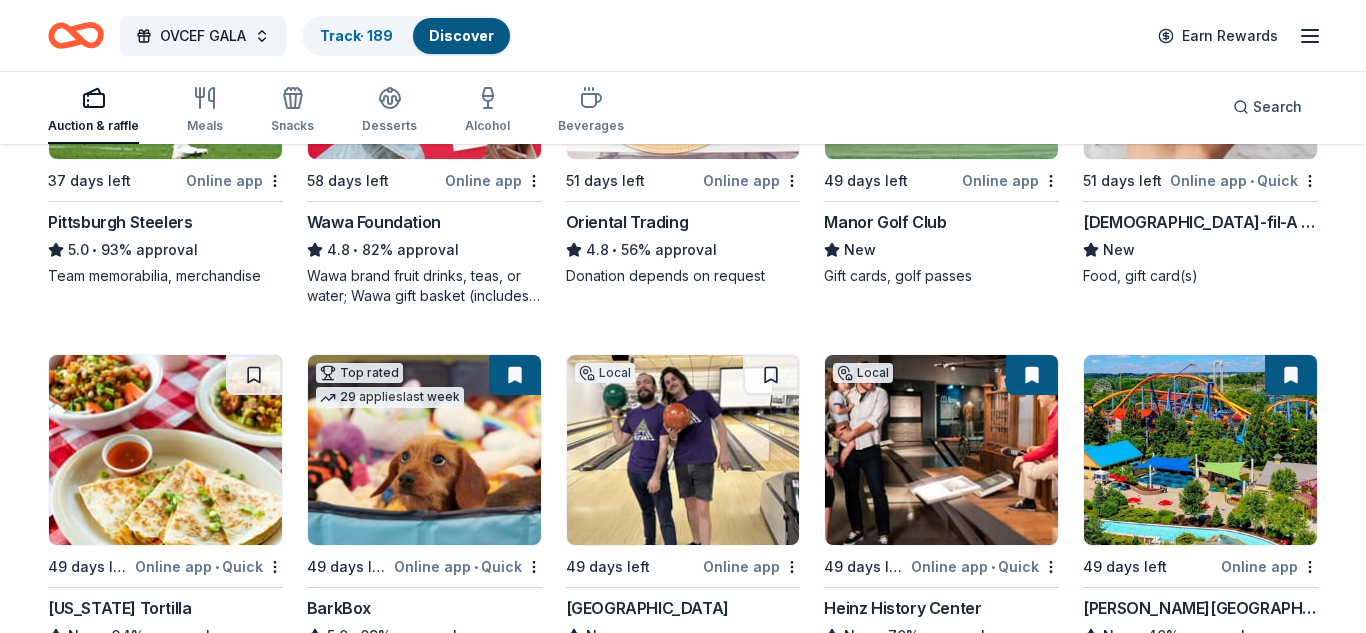 scroll, scrollTop: 0, scrollLeft: 0, axis: both 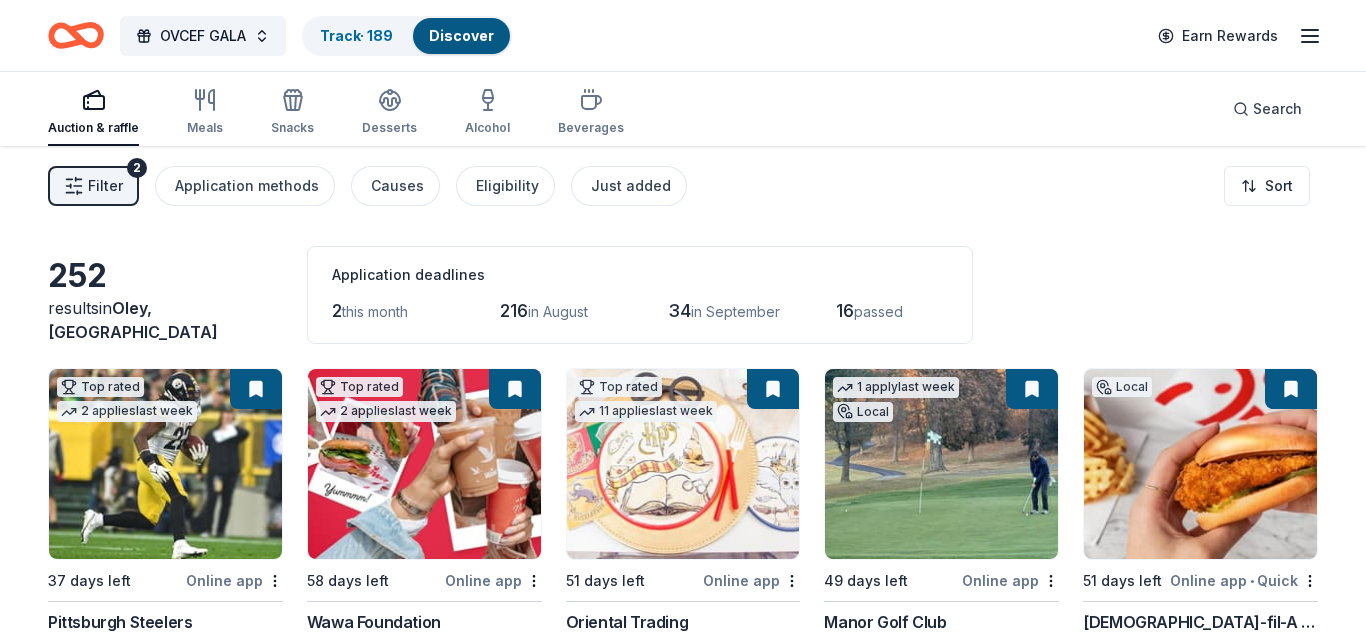 type 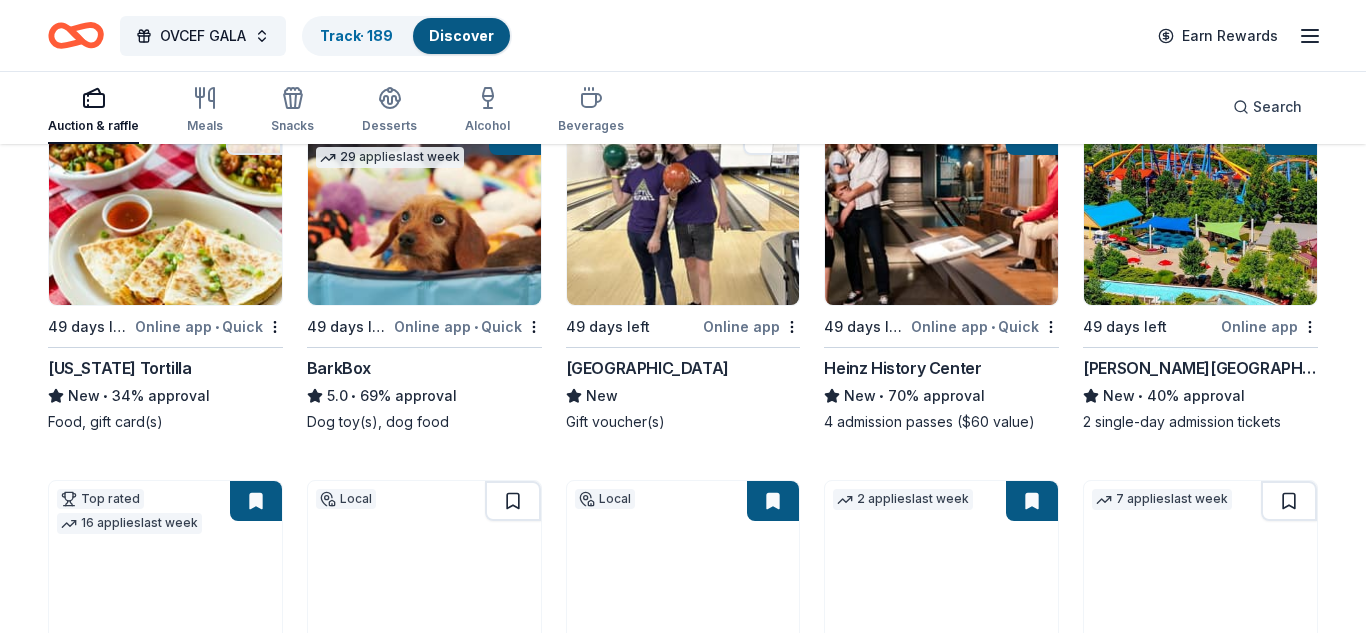 scroll, scrollTop: 600, scrollLeft: 0, axis: vertical 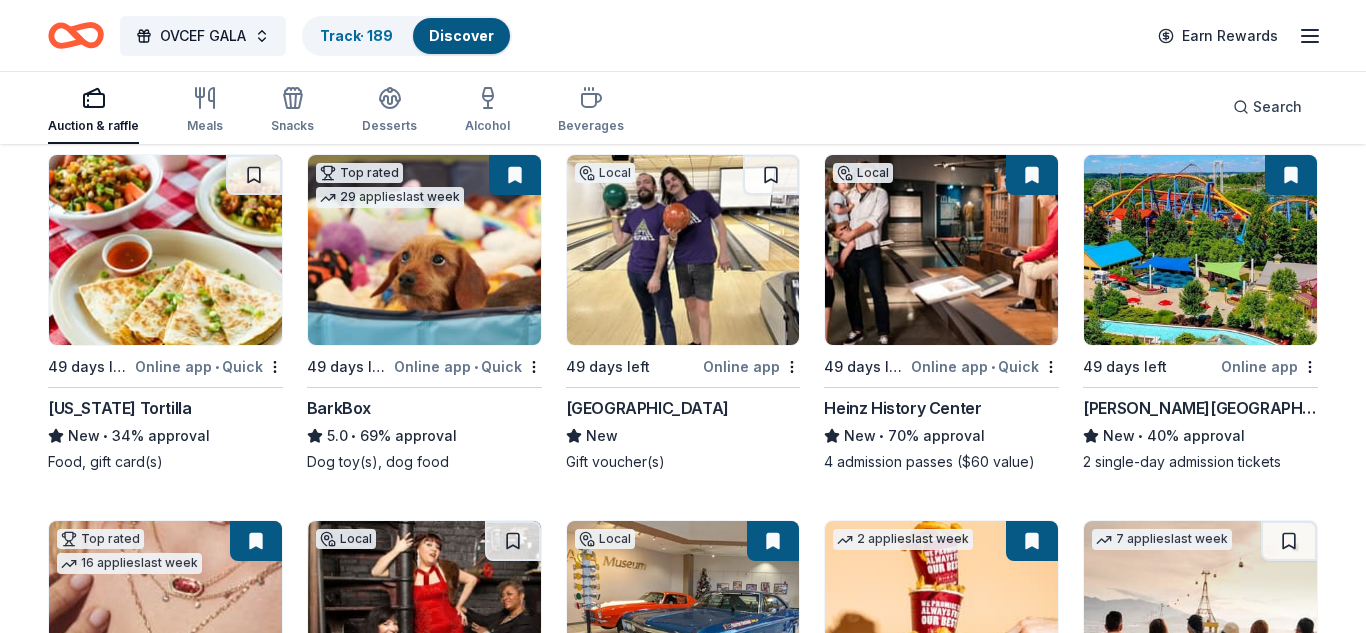 click at bounding box center [1200, 250] 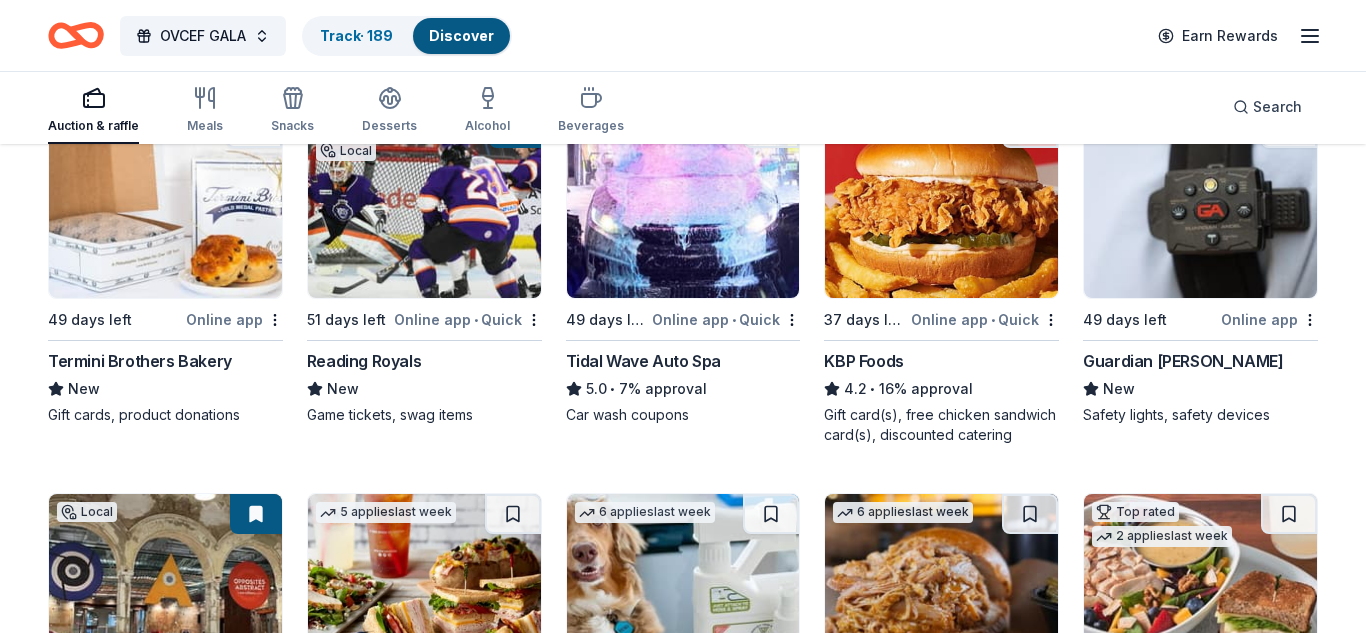 scroll, scrollTop: 1400, scrollLeft: 0, axis: vertical 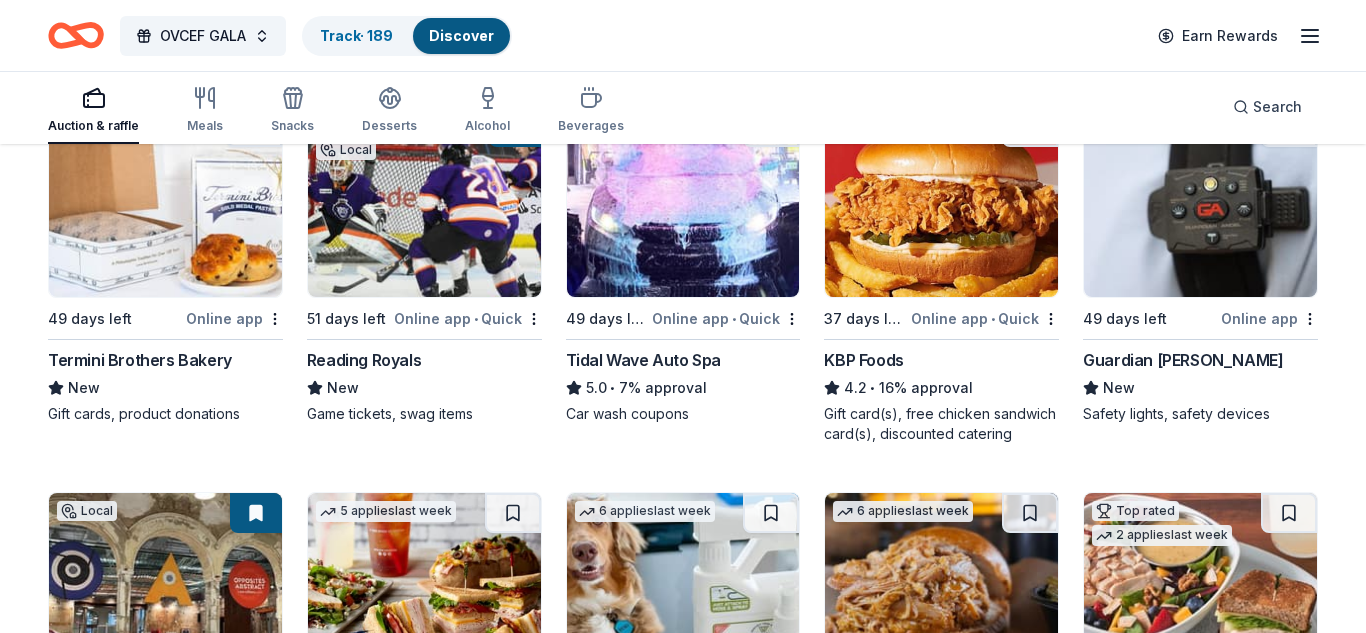 click at bounding box center (424, 202) 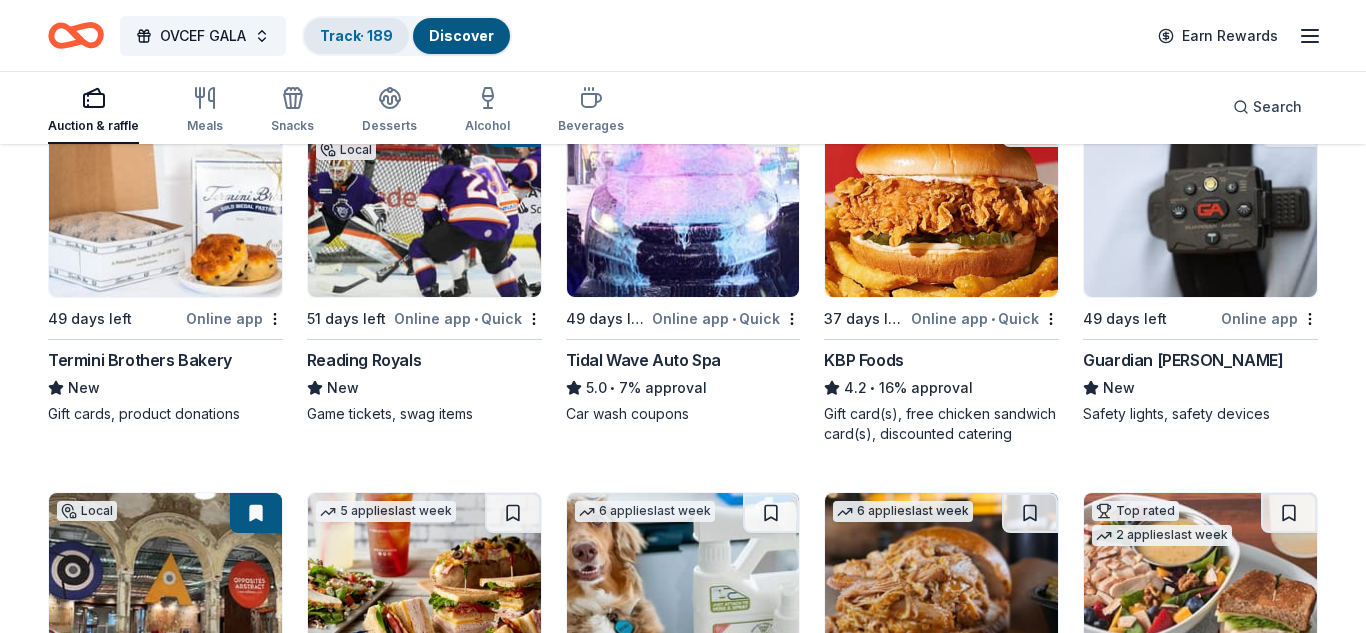 click on "Track  · 189" at bounding box center [356, 35] 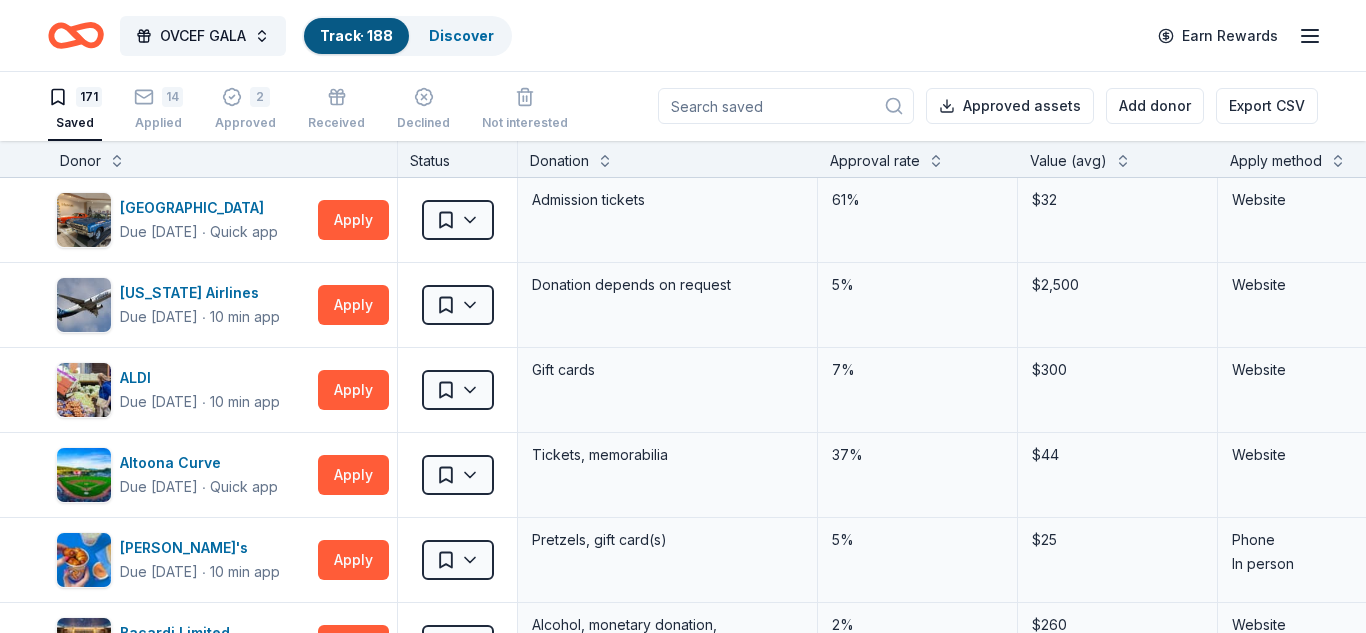 scroll, scrollTop: 1, scrollLeft: 0, axis: vertical 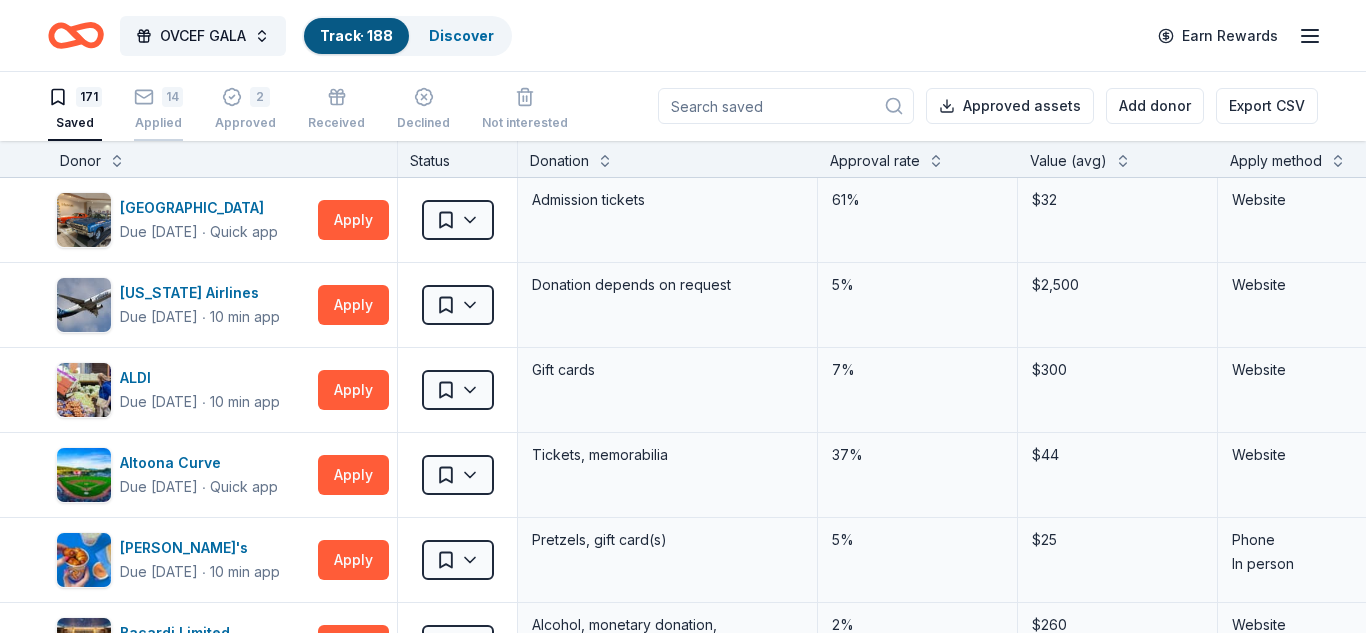 click on "Applied" at bounding box center [158, 123] 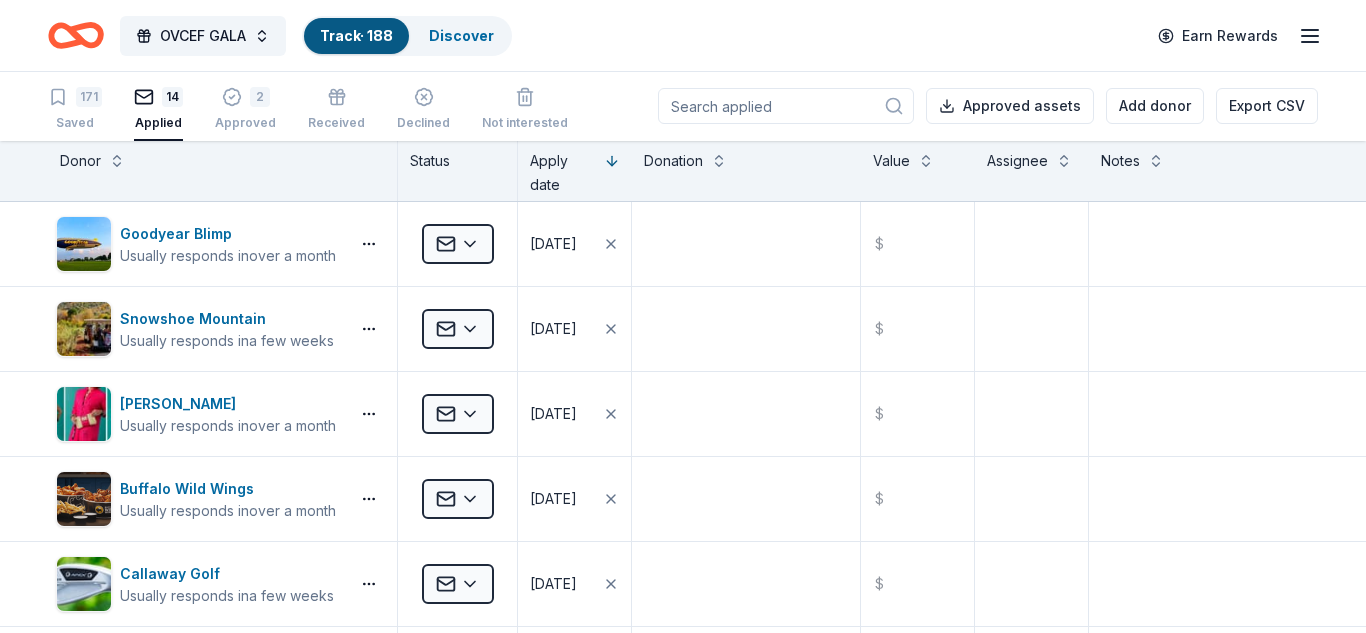 scroll, scrollTop: 0, scrollLeft: 0, axis: both 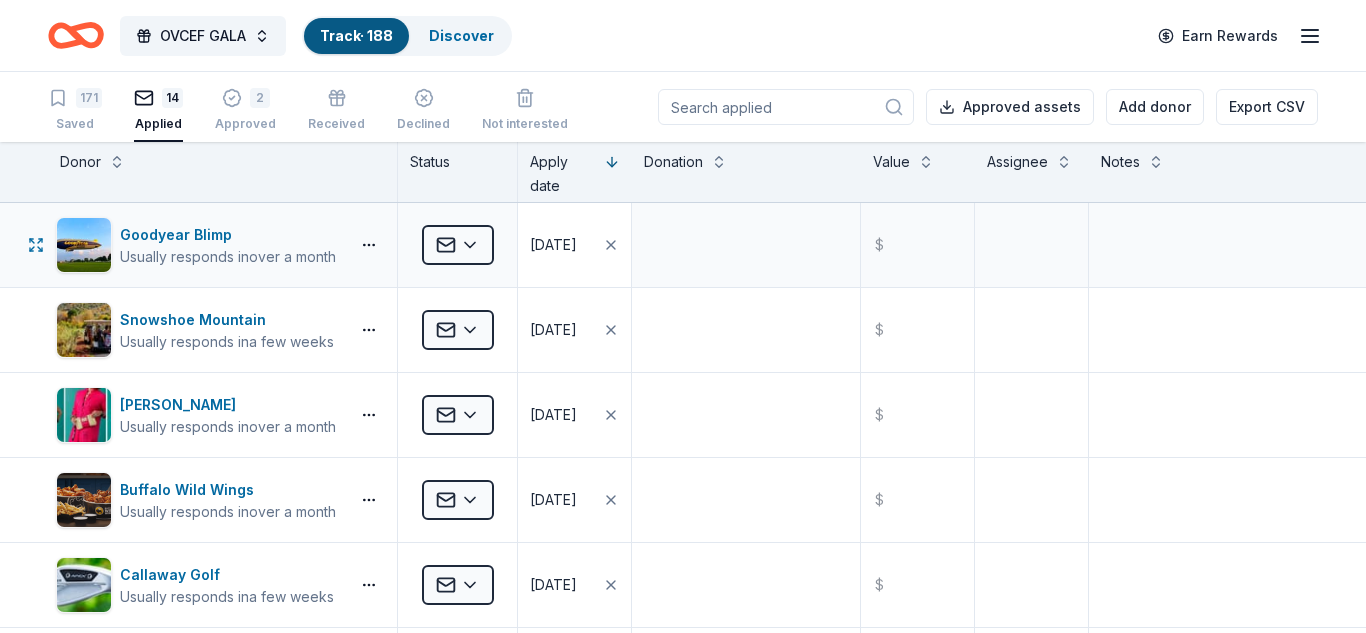 type 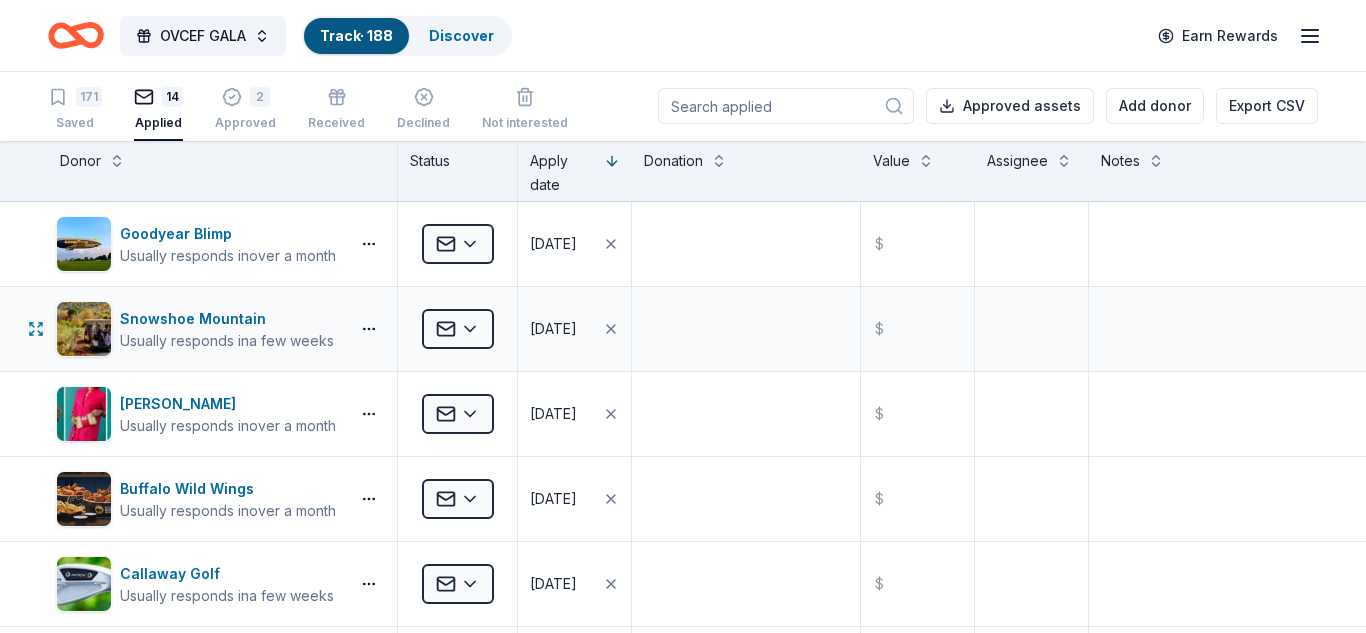 click on "Snowshoe Mountain Usually responds in  a few weeks" at bounding box center [222, 329] 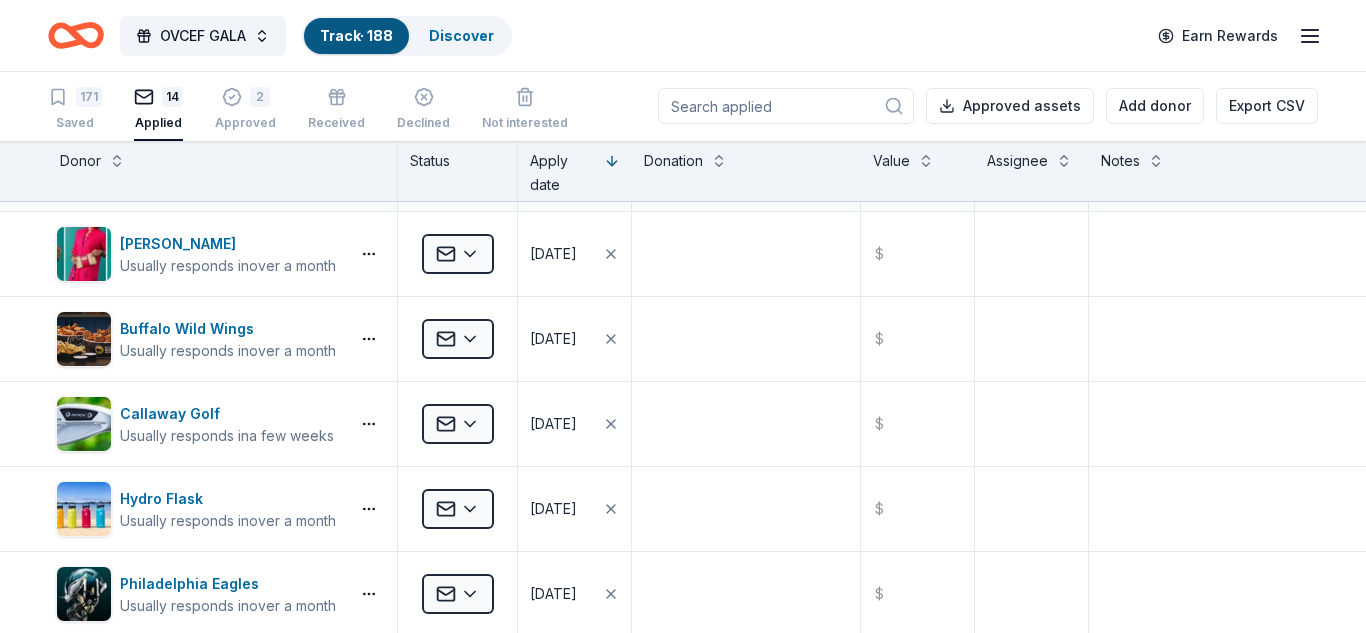 scroll, scrollTop: 29, scrollLeft: 0, axis: vertical 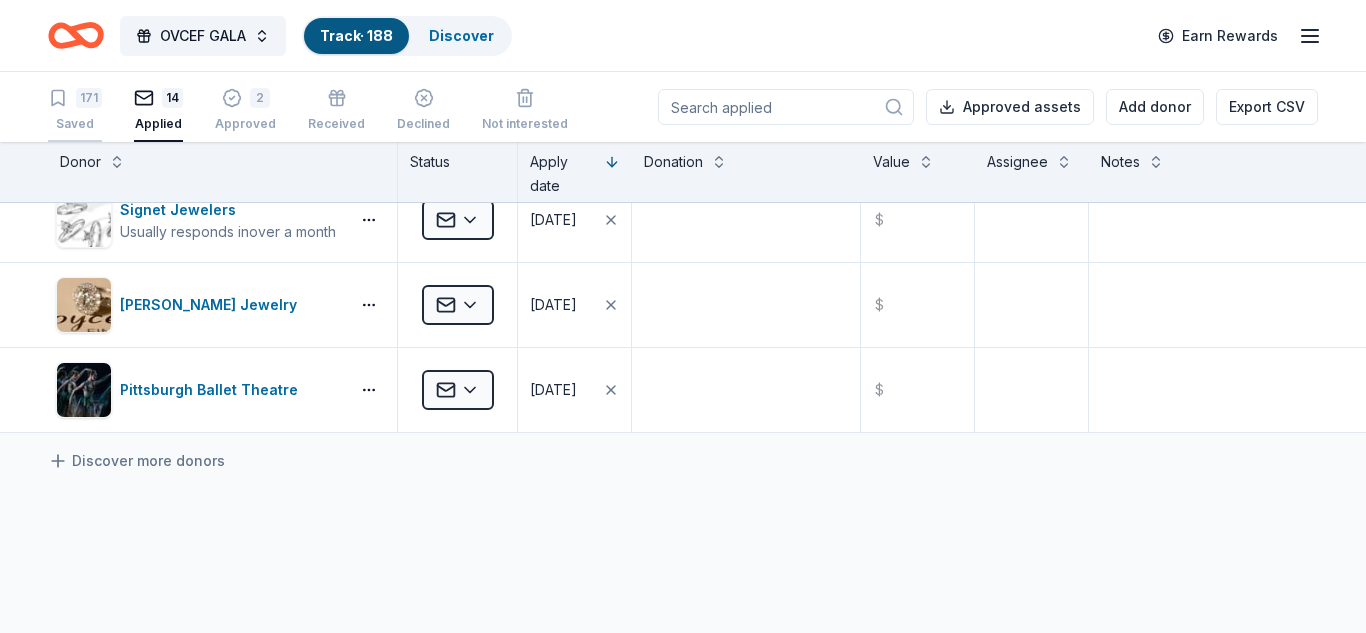 click on "171 Saved" at bounding box center (75, 110) 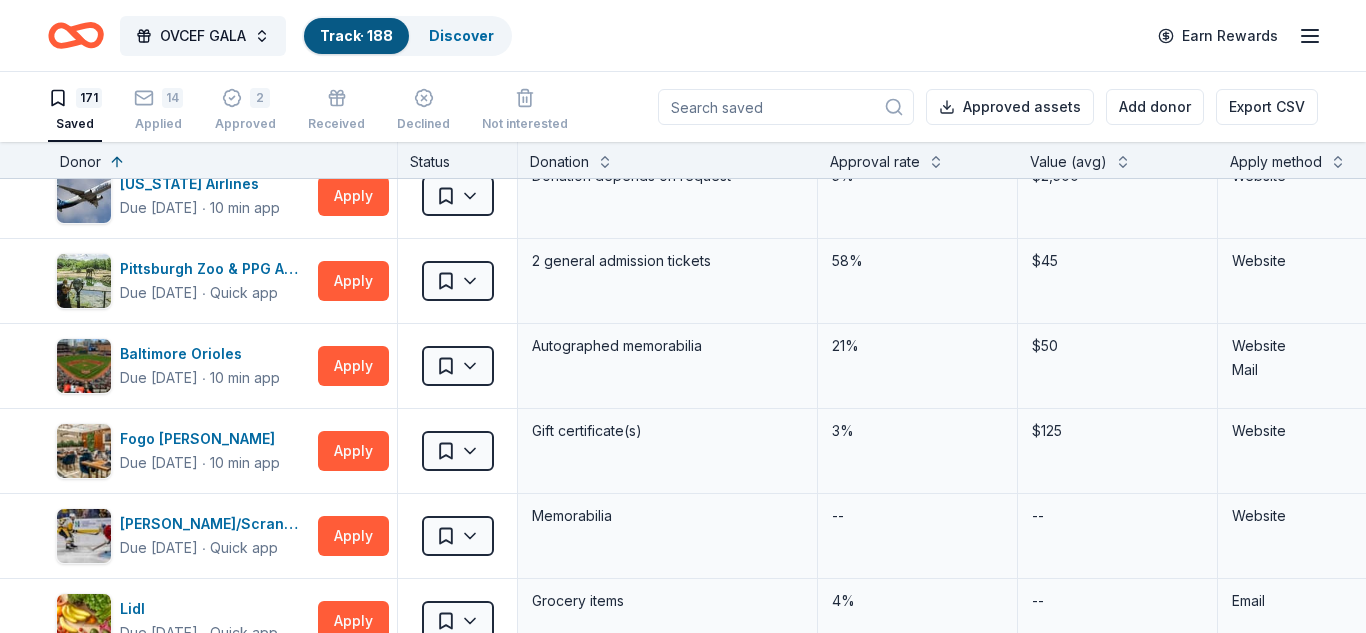 scroll, scrollTop: 14337, scrollLeft: 0, axis: vertical 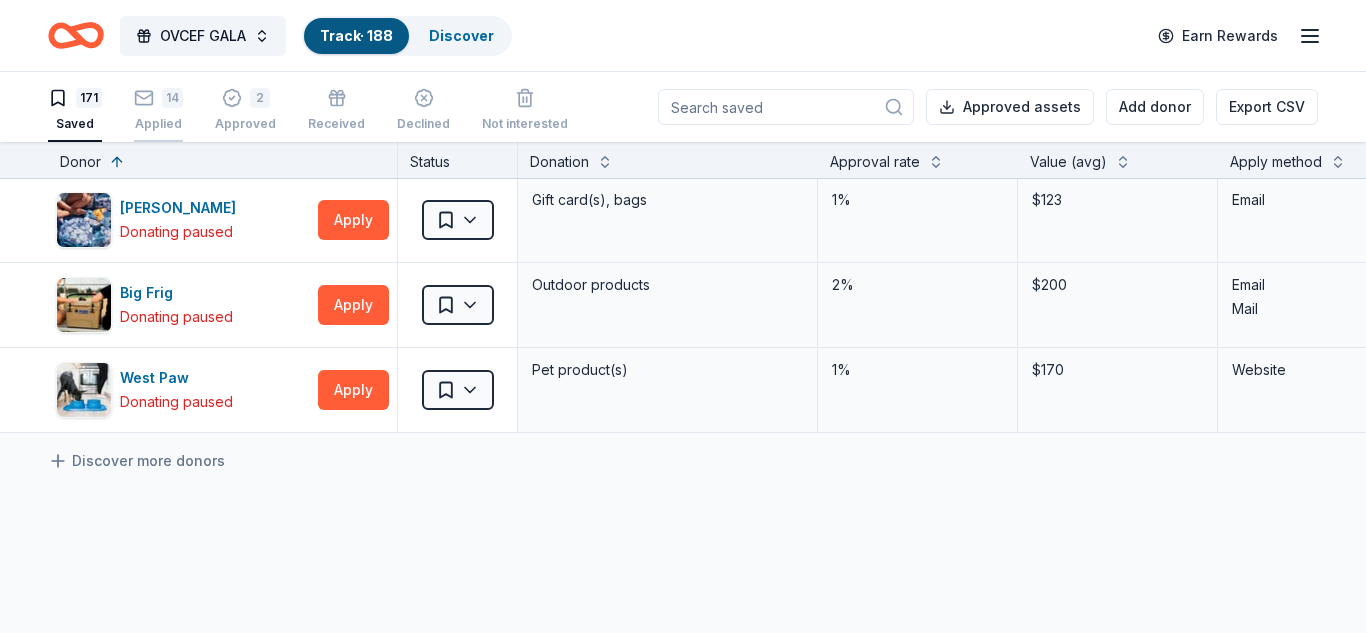 type 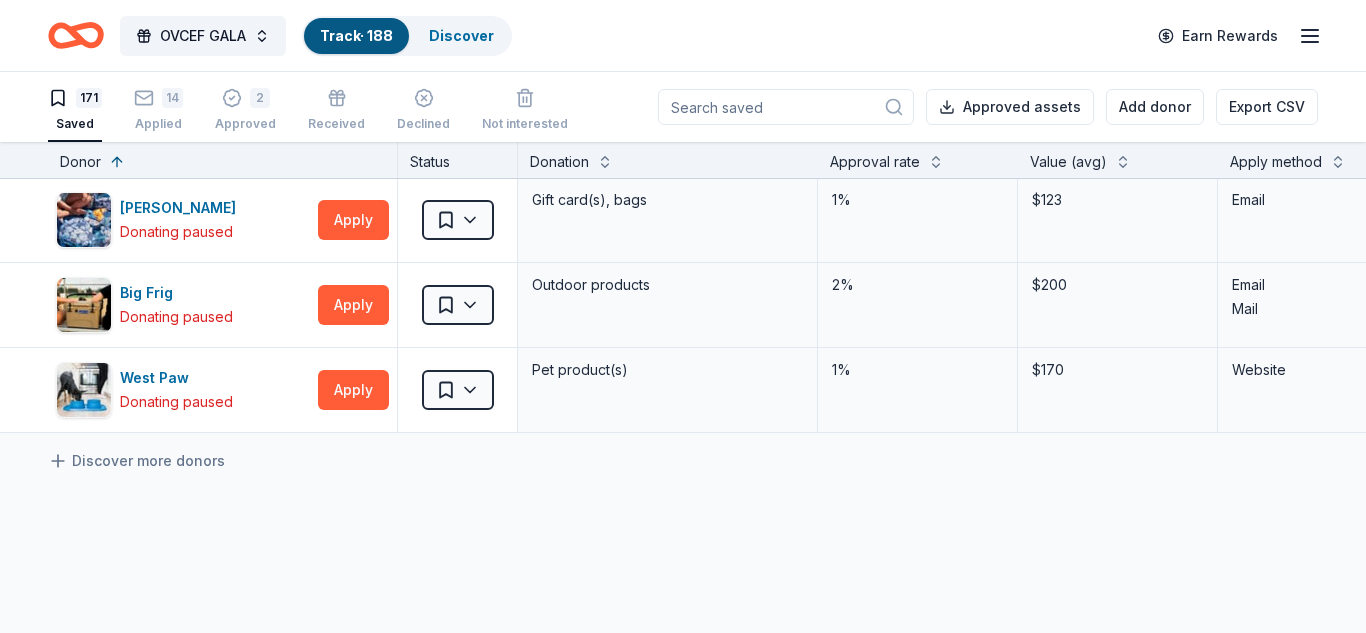 click on "Saved" at bounding box center [75, 124] 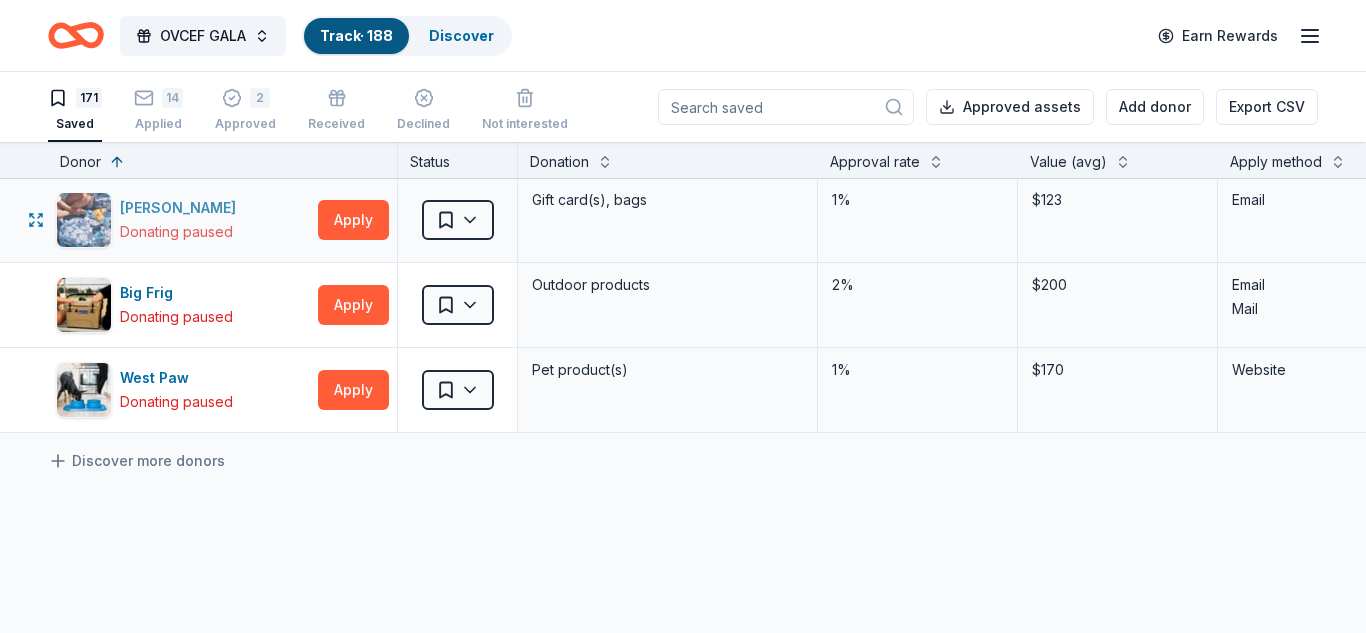 click on "Vera Bradley Donating paused" at bounding box center [183, 220] 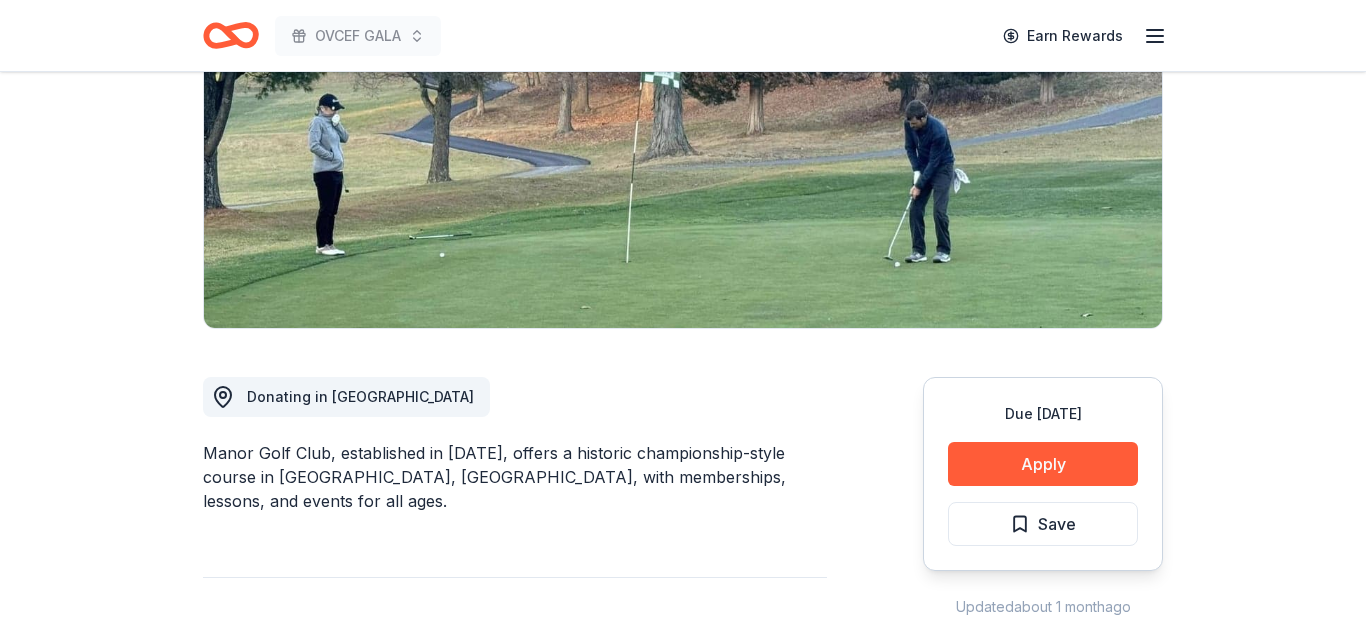 scroll, scrollTop: 280, scrollLeft: 0, axis: vertical 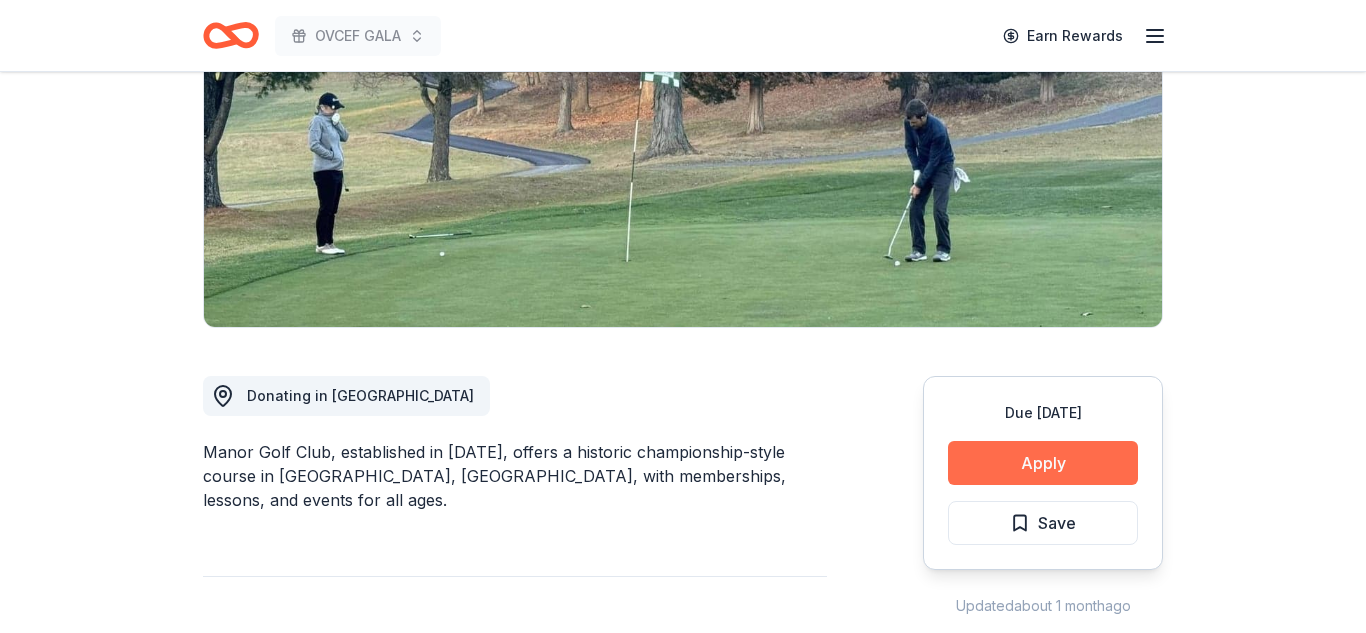 click on "Apply" at bounding box center [1043, 463] 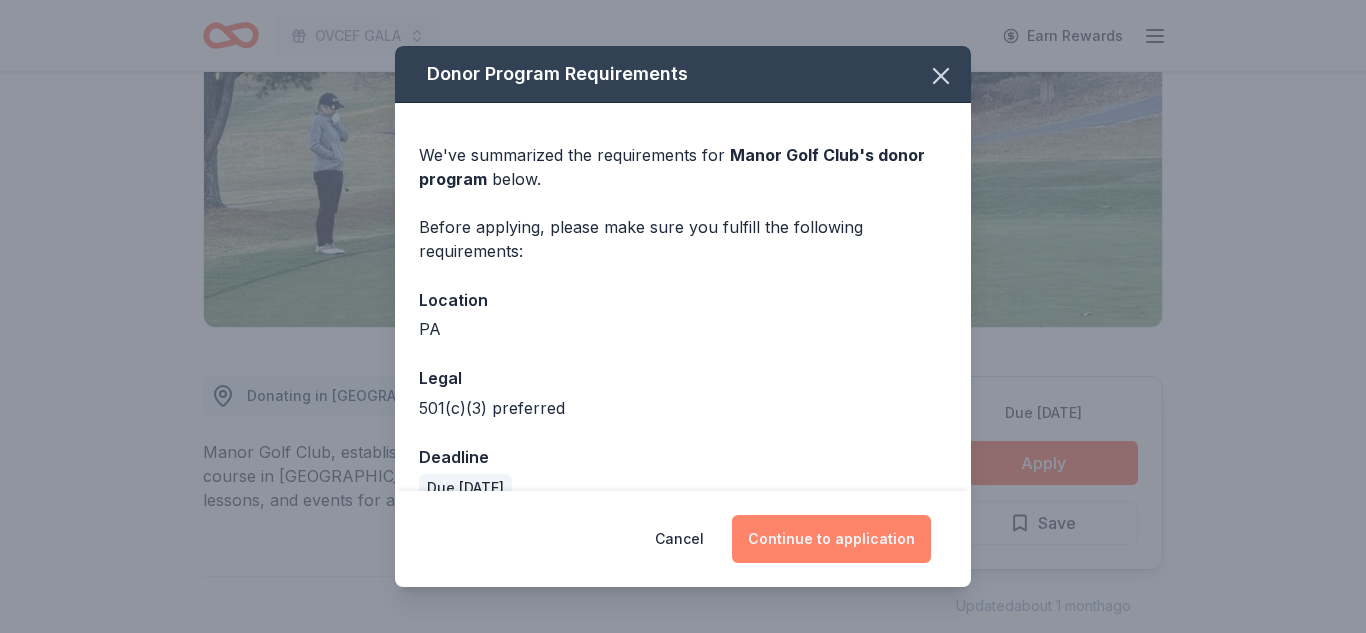 click on "Continue to application" at bounding box center [831, 539] 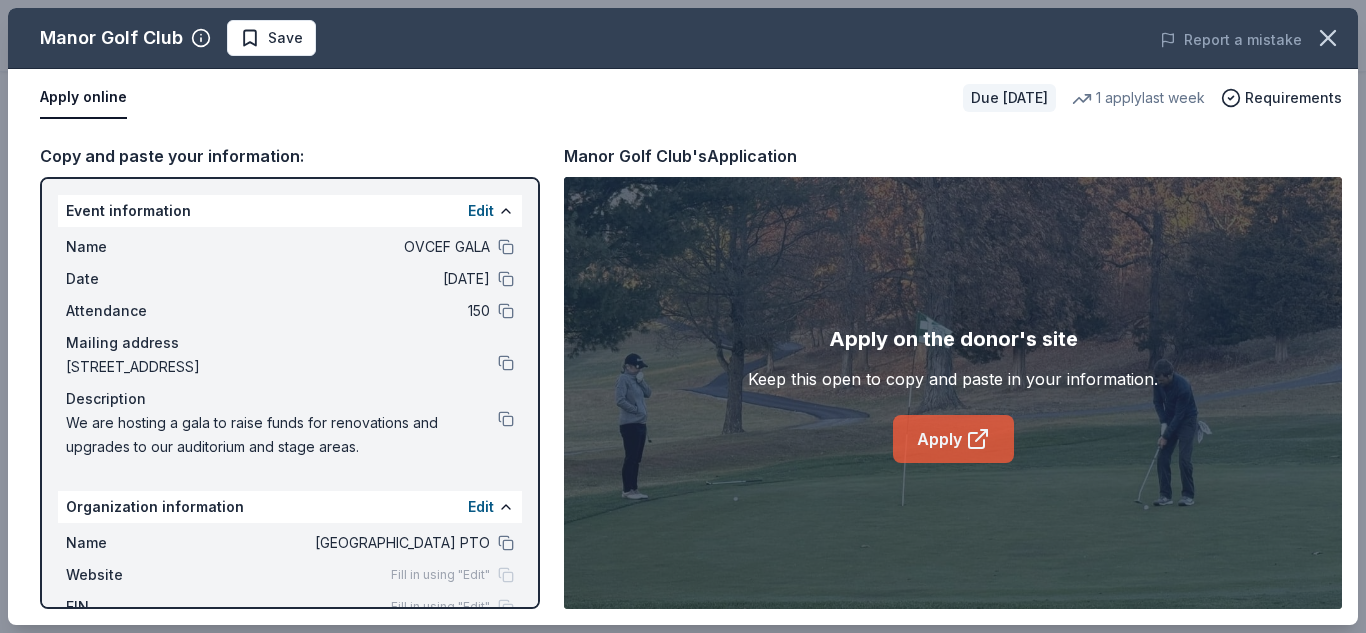 click on "Apply" at bounding box center (953, 439) 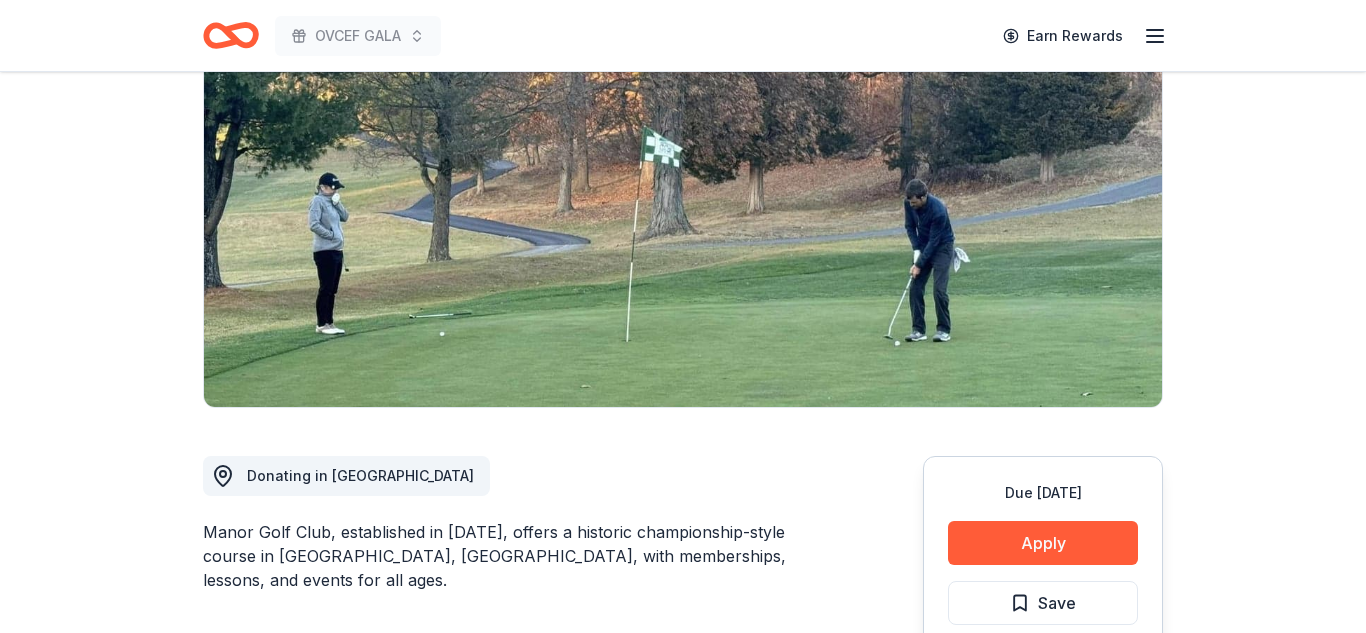 scroll, scrollTop: 240, scrollLeft: 0, axis: vertical 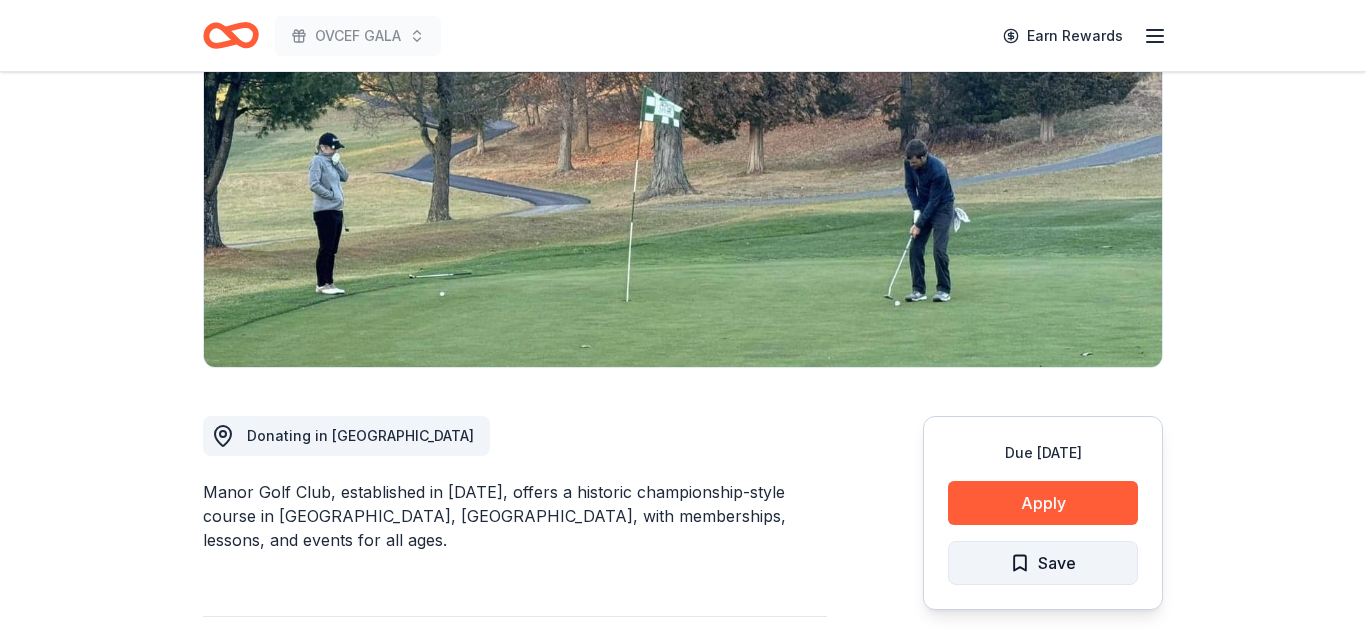 click on "Save" at bounding box center [1043, 563] 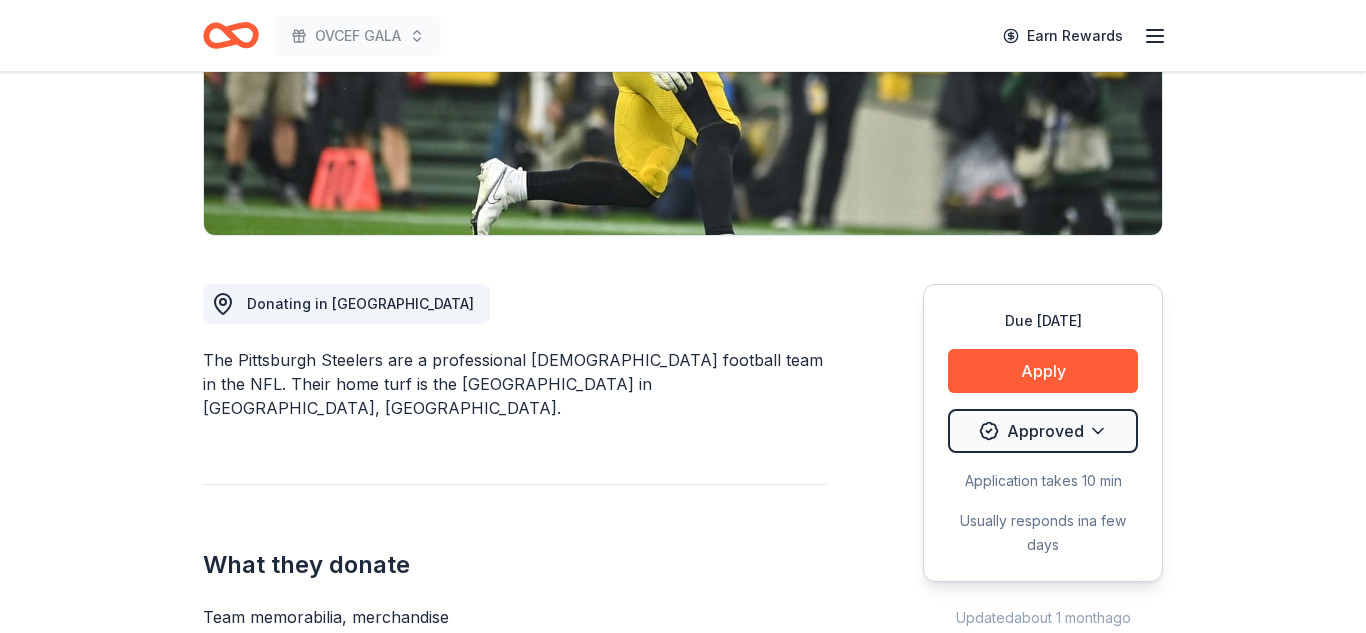 scroll, scrollTop: 400, scrollLeft: 0, axis: vertical 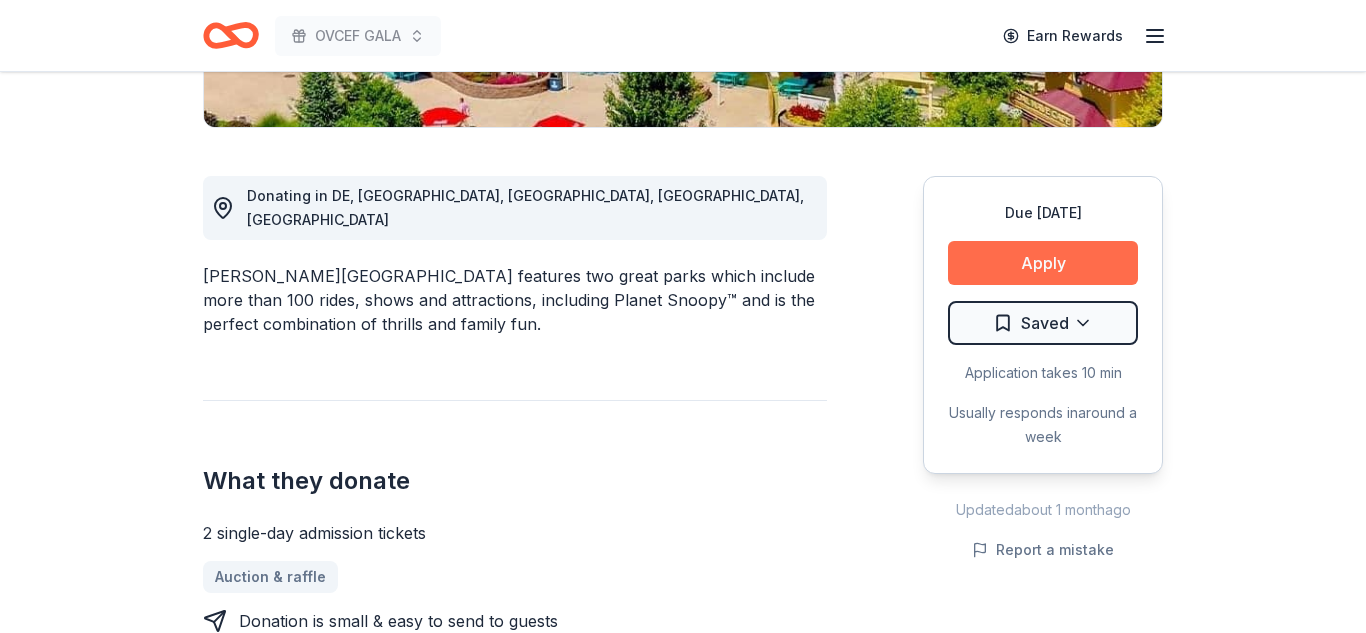 click on "Apply" at bounding box center [1043, 263] 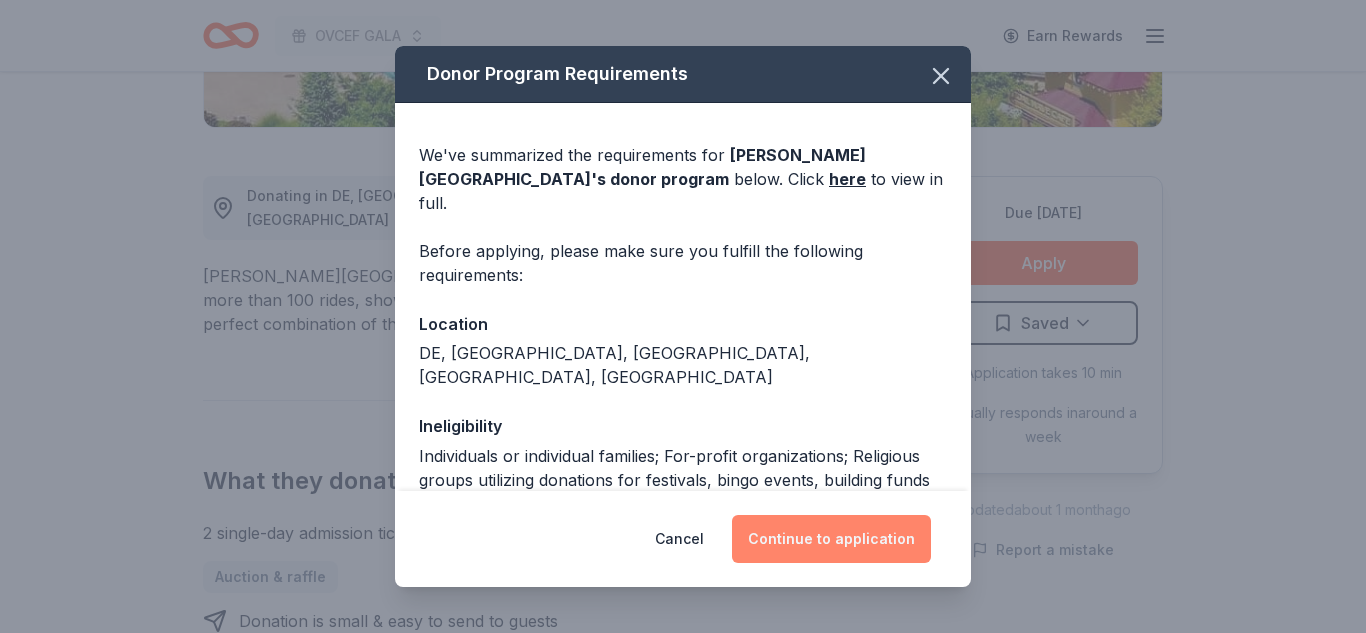 click on "Continue to application" at bounding box center [831, 539] 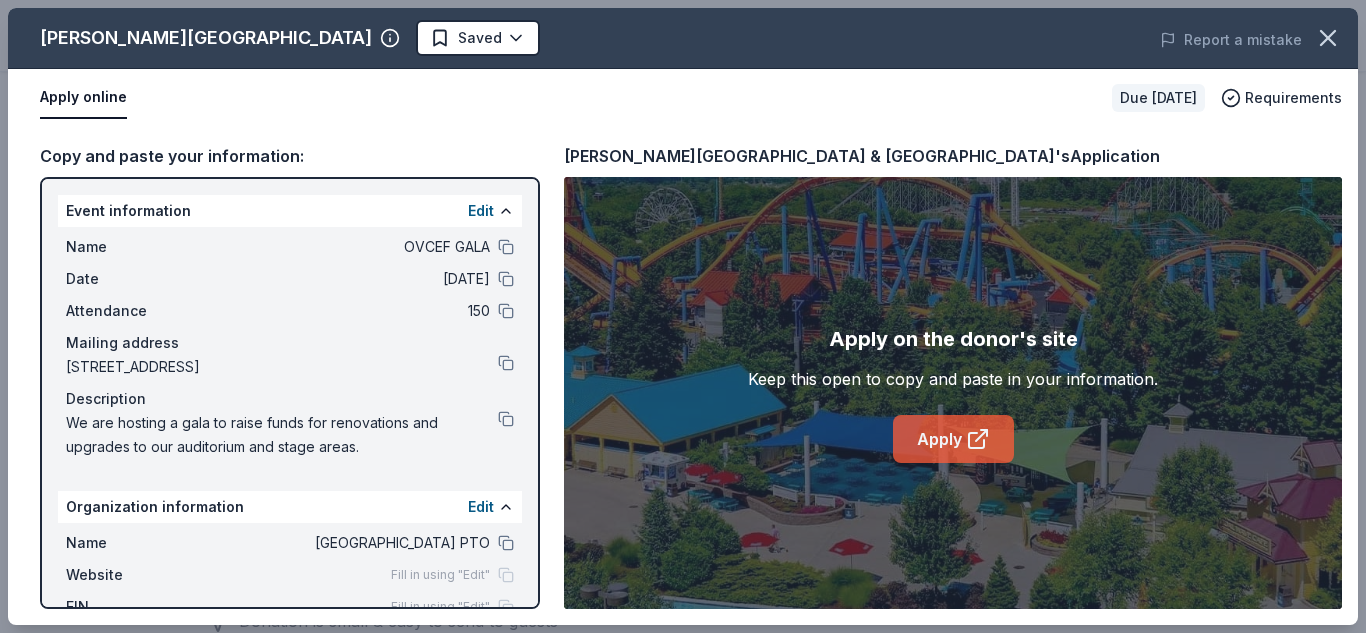 click 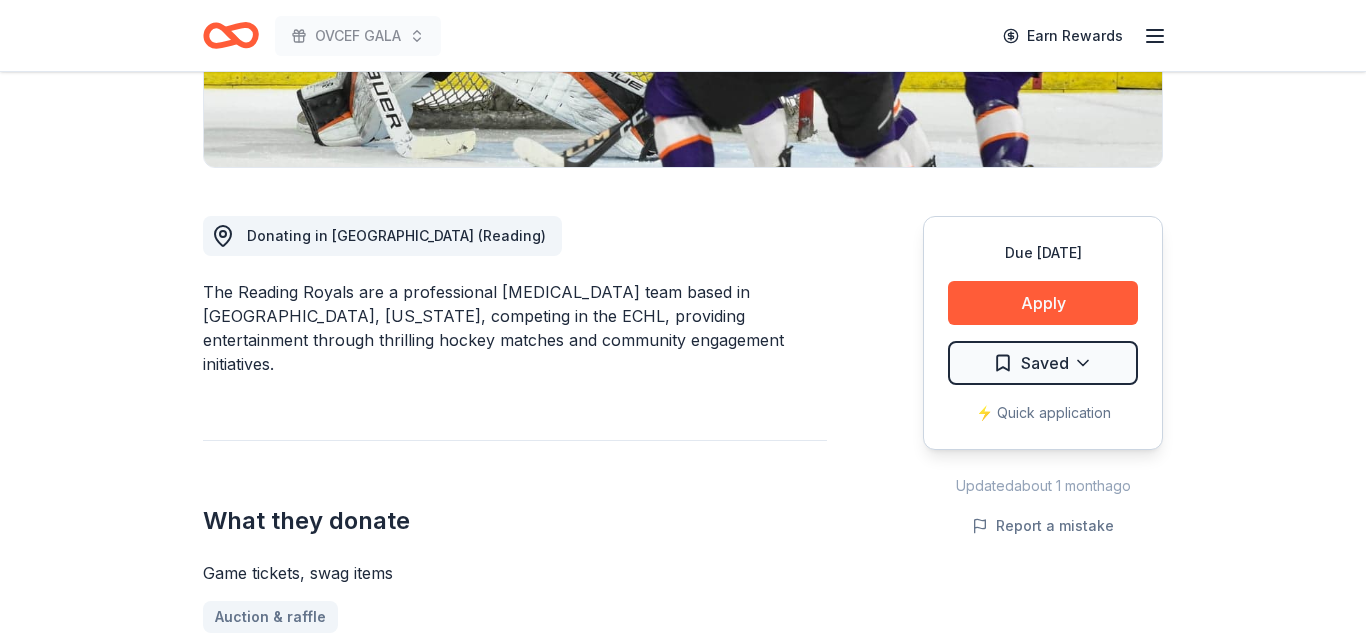 scroll, scrollTop: 480, scrollLeft: 0, axis: vertical 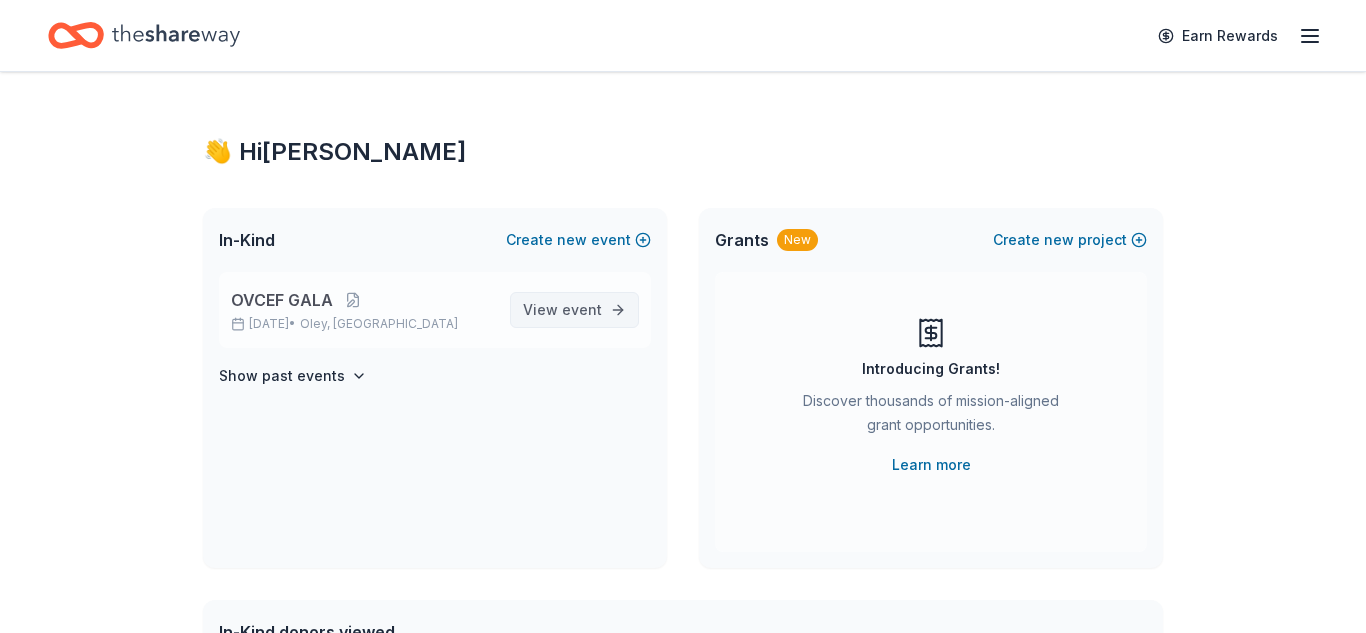 click on "View   event" at bounding box center [562, 310] 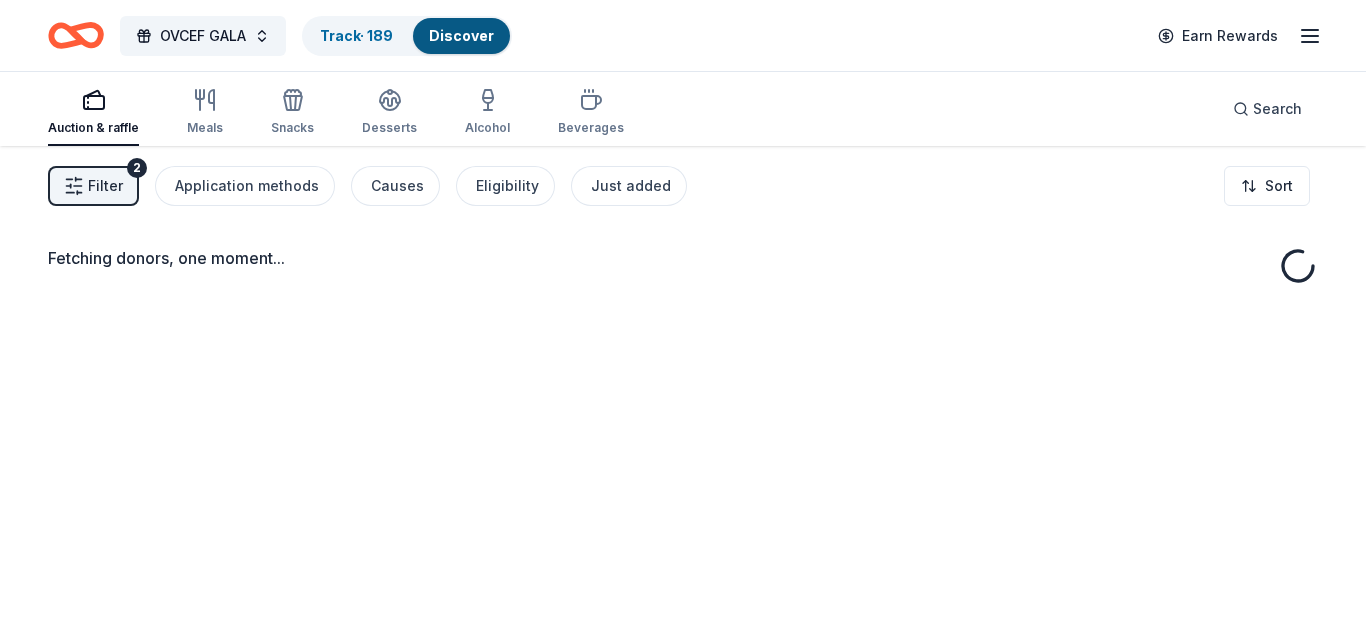 click on "Fetching donors, one moment..." at bounding box center (683, 462) 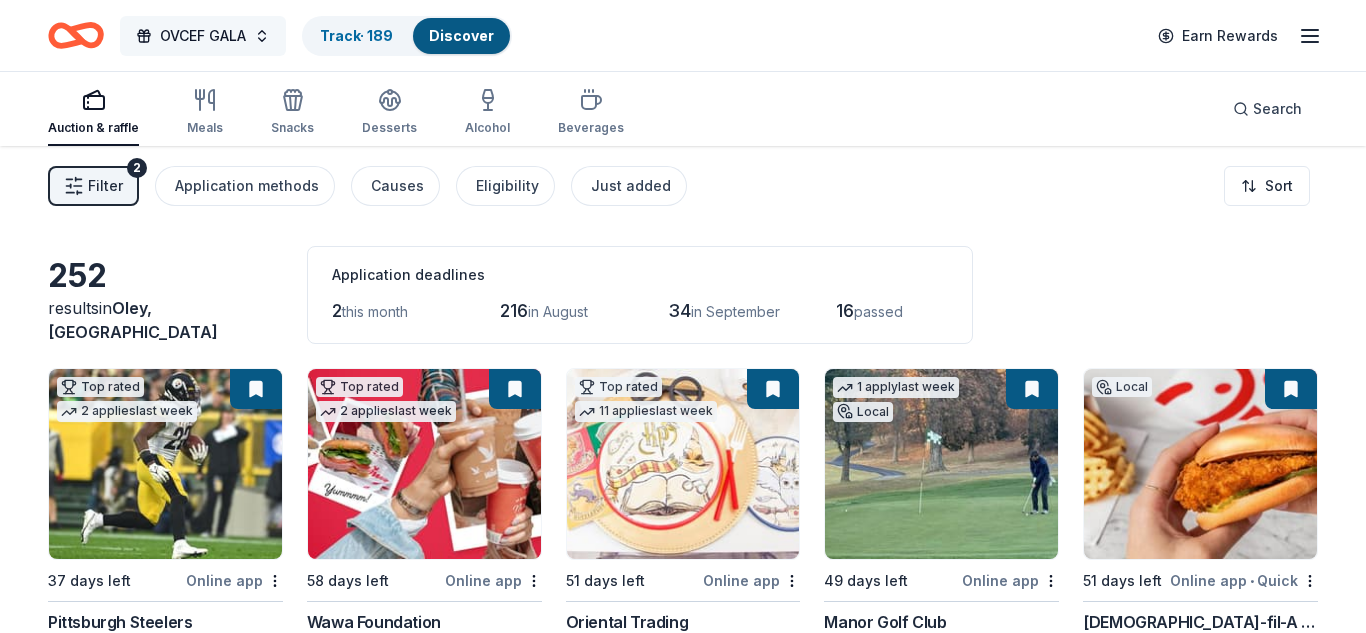 click on "OVCEF GALA" at bounding box center (203, 36) 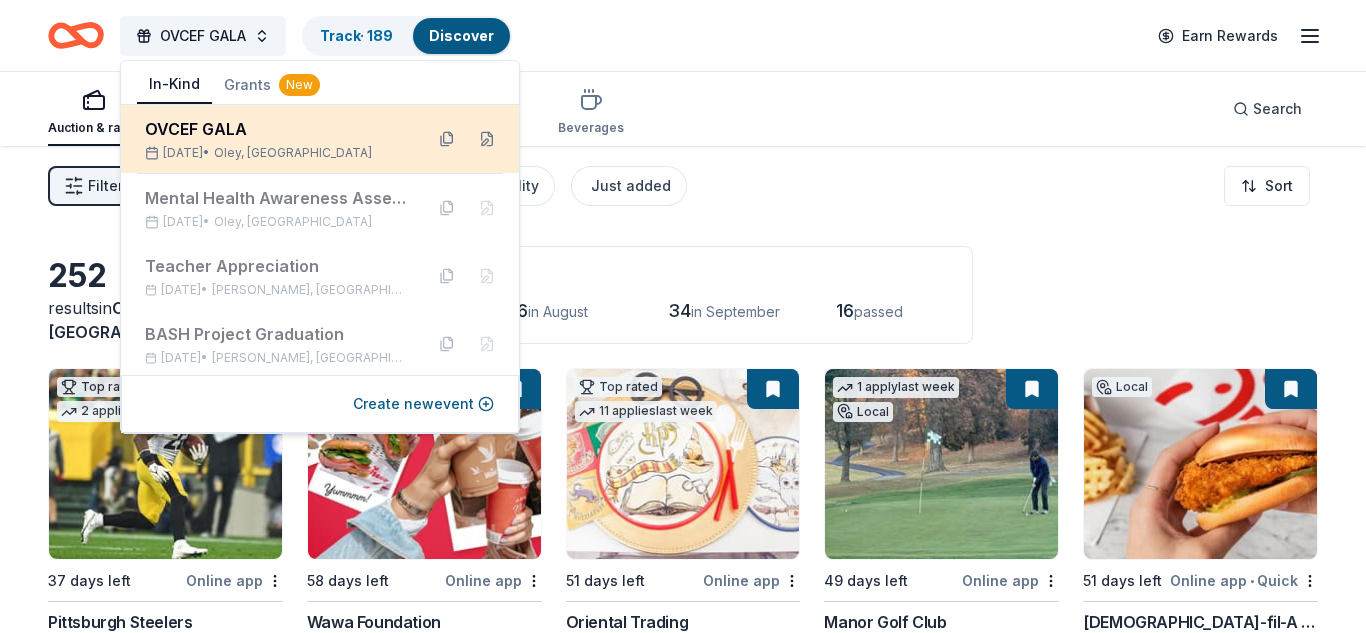 click on "OVCEF GALA" at bounding box center (276, 129) 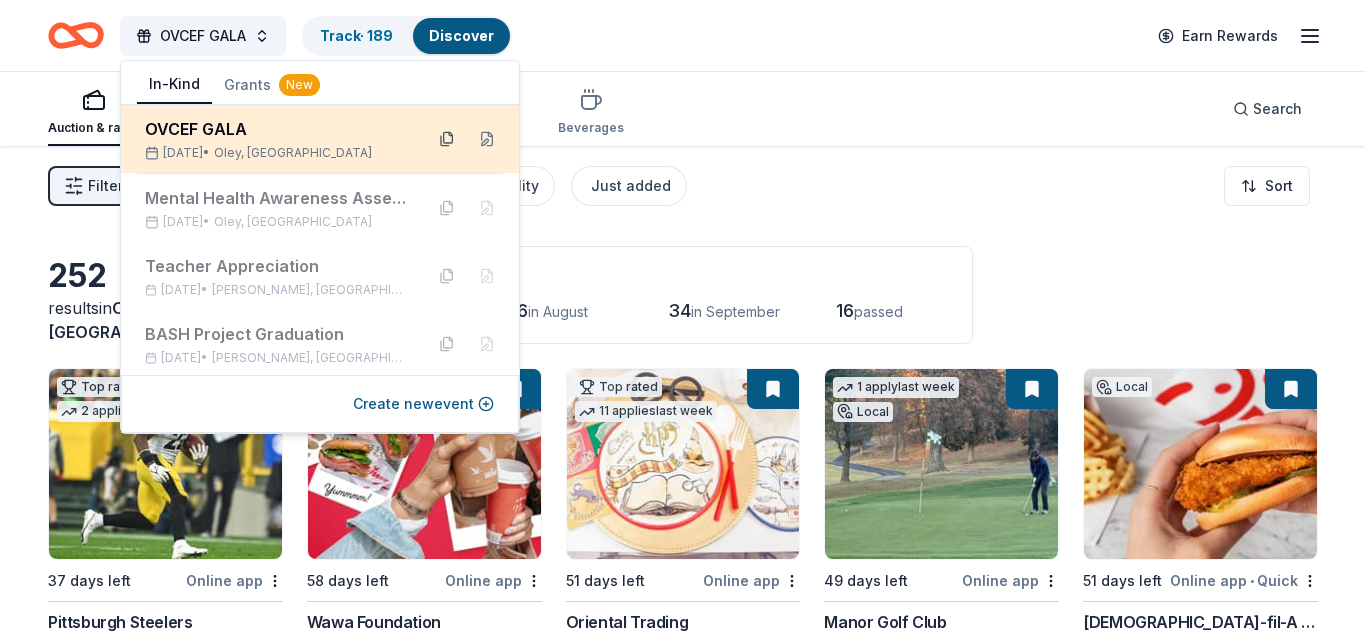 click at bounding box center (447, 139) 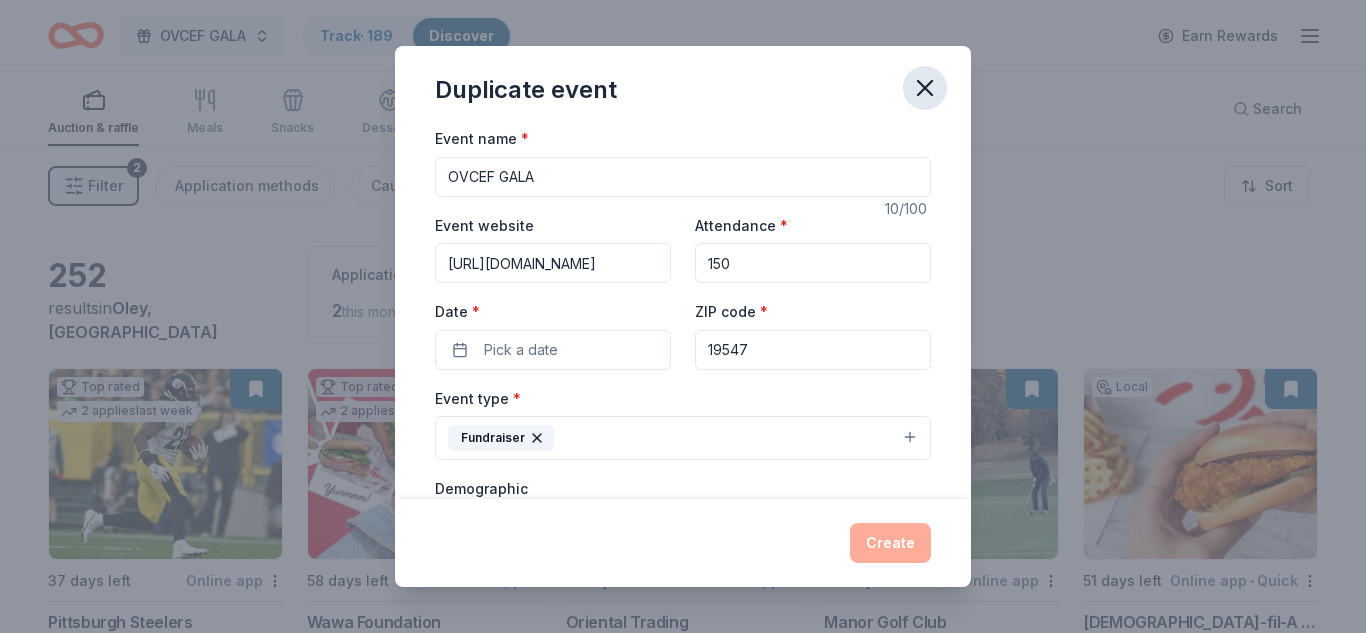 click 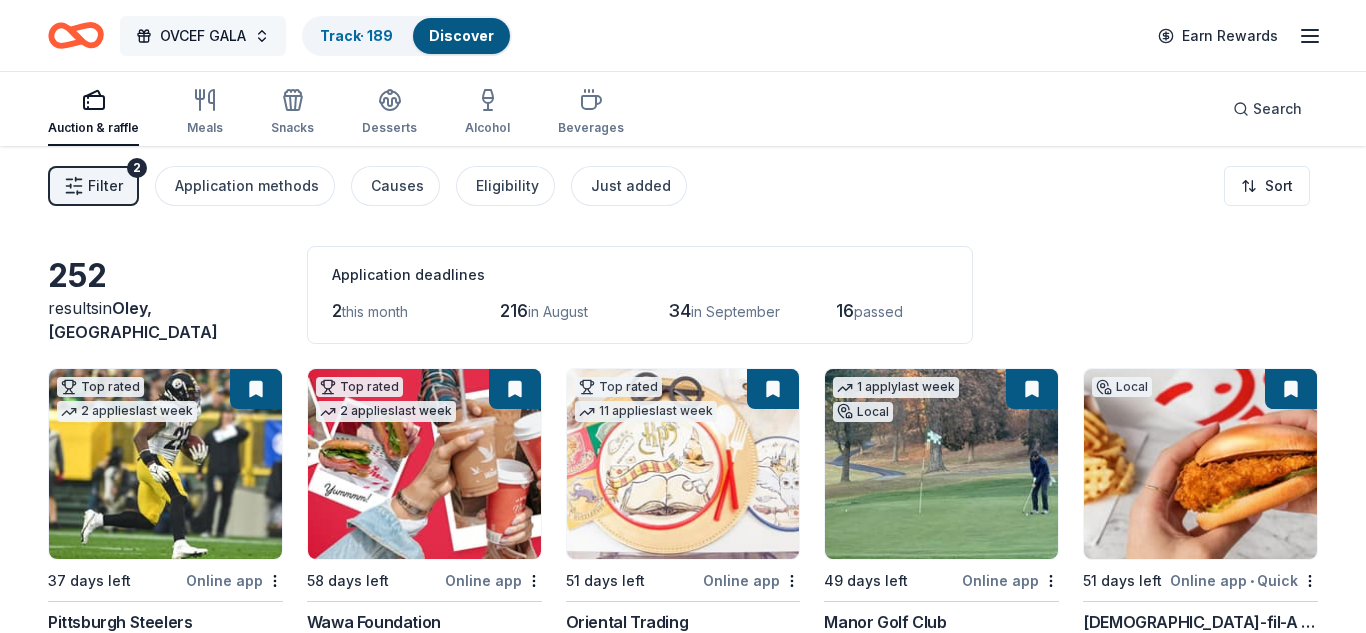 click on "OVCEF GALA" at bounding box center (203, 36) 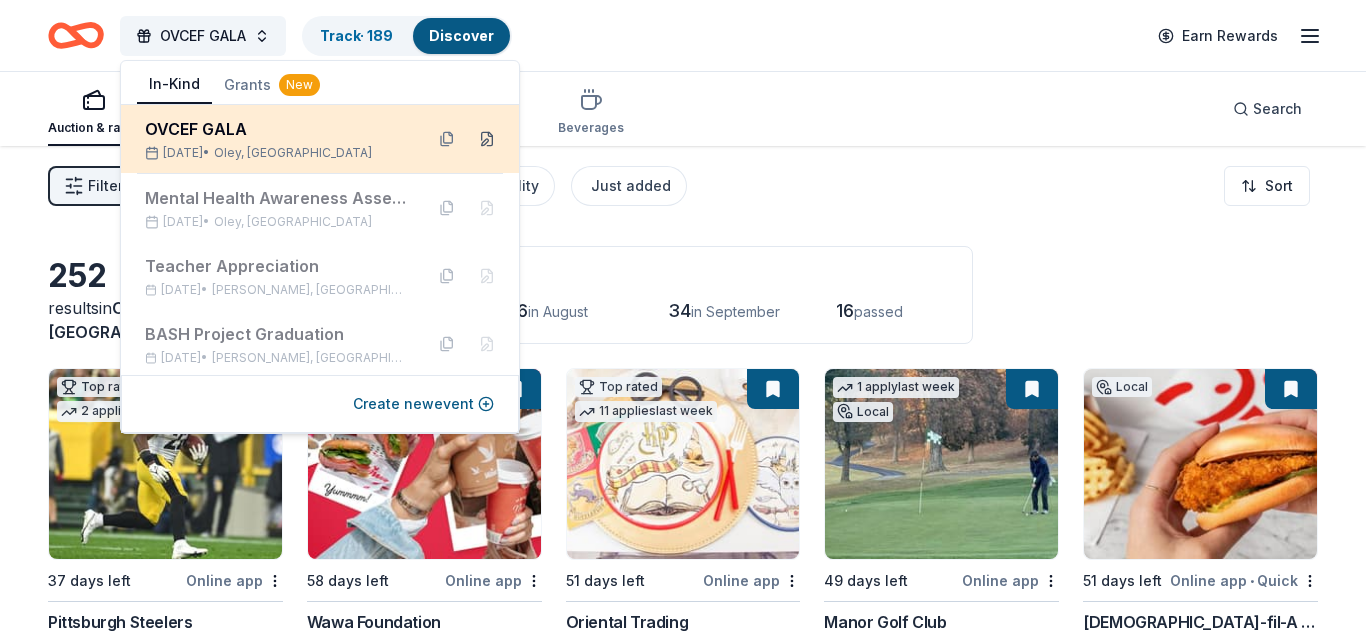 click at bounding box center (487, 139) 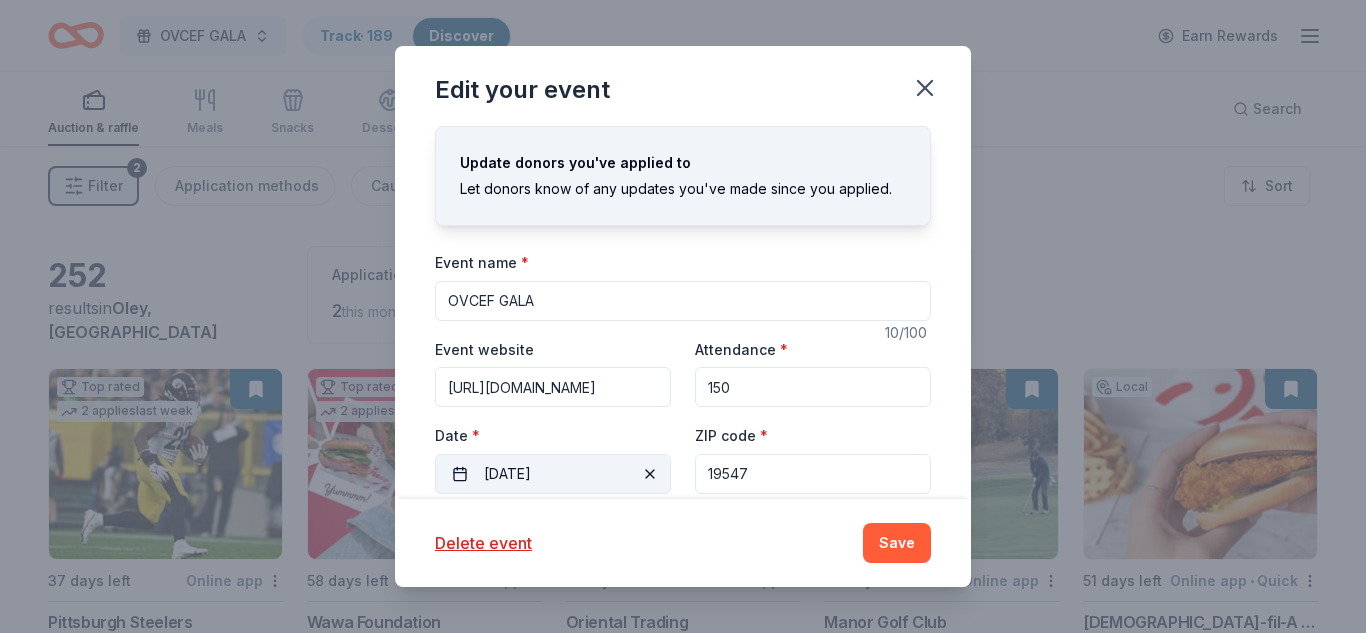 click on "09/30/2025" at bounding box center (553, 474) 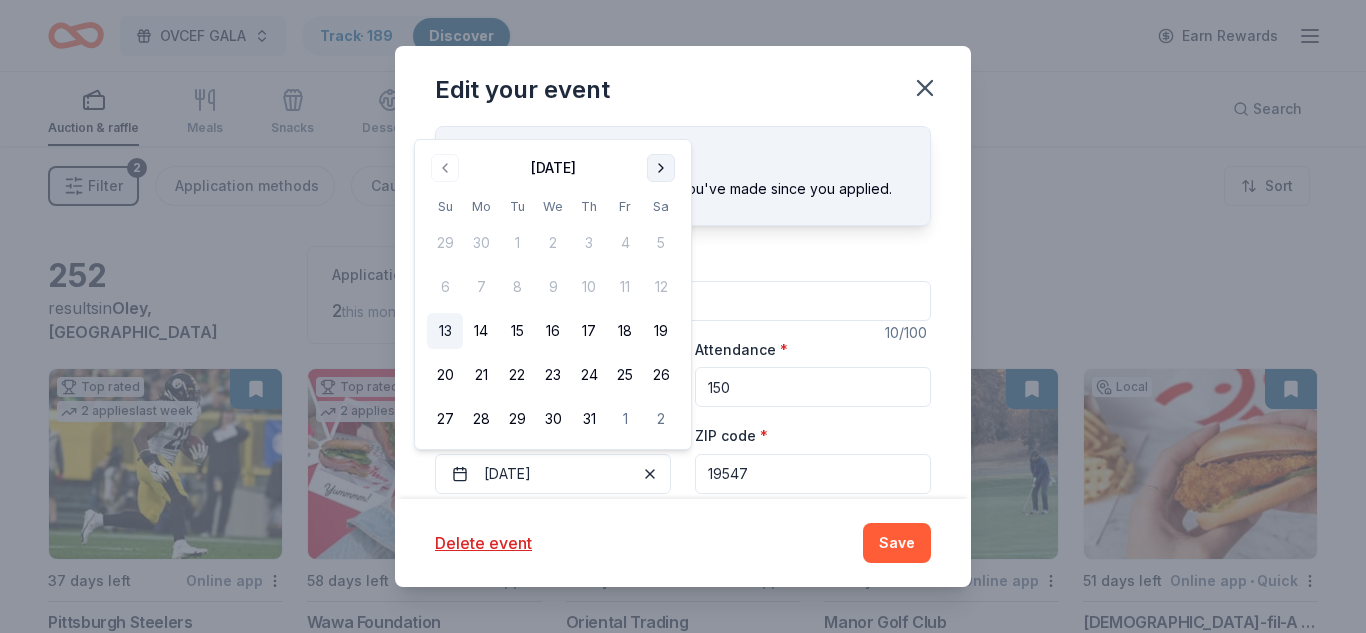 click at bounding box center (661, 168) 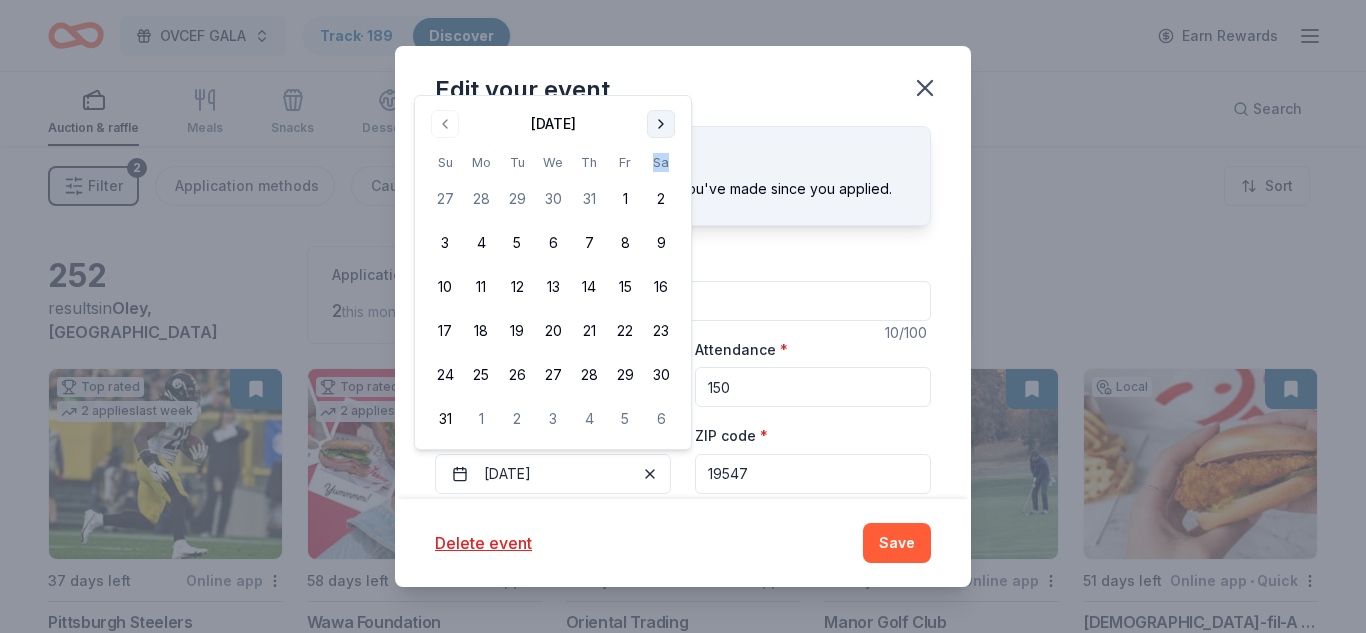 click on "Sa" at bounding box center [661, 162] 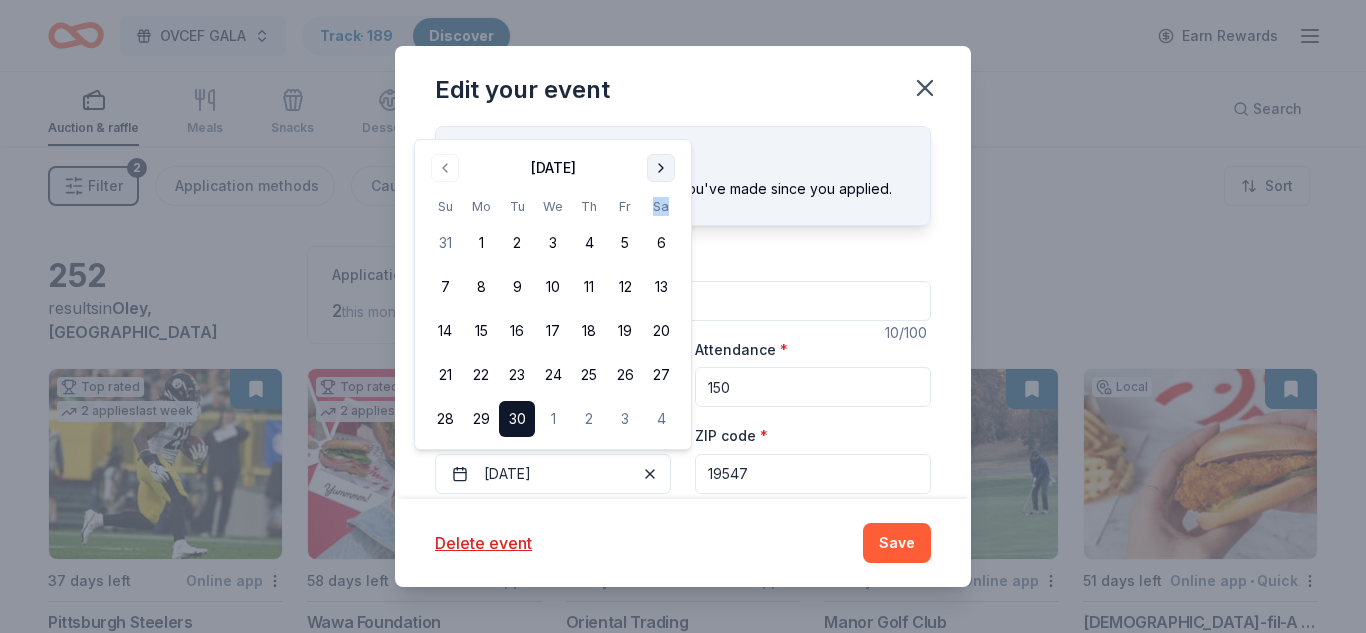 click on "Edit your   event" at bounding box center (683, 86) 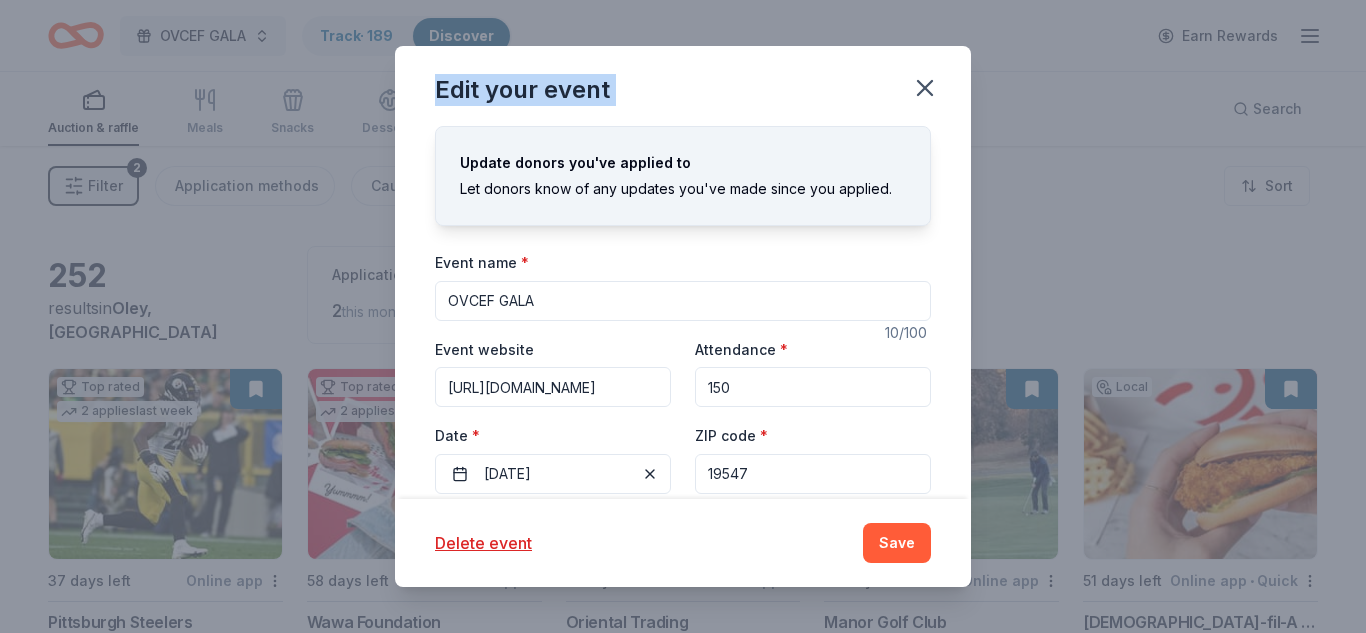 click on "Edit your   event" at bounding box center [683, 86] 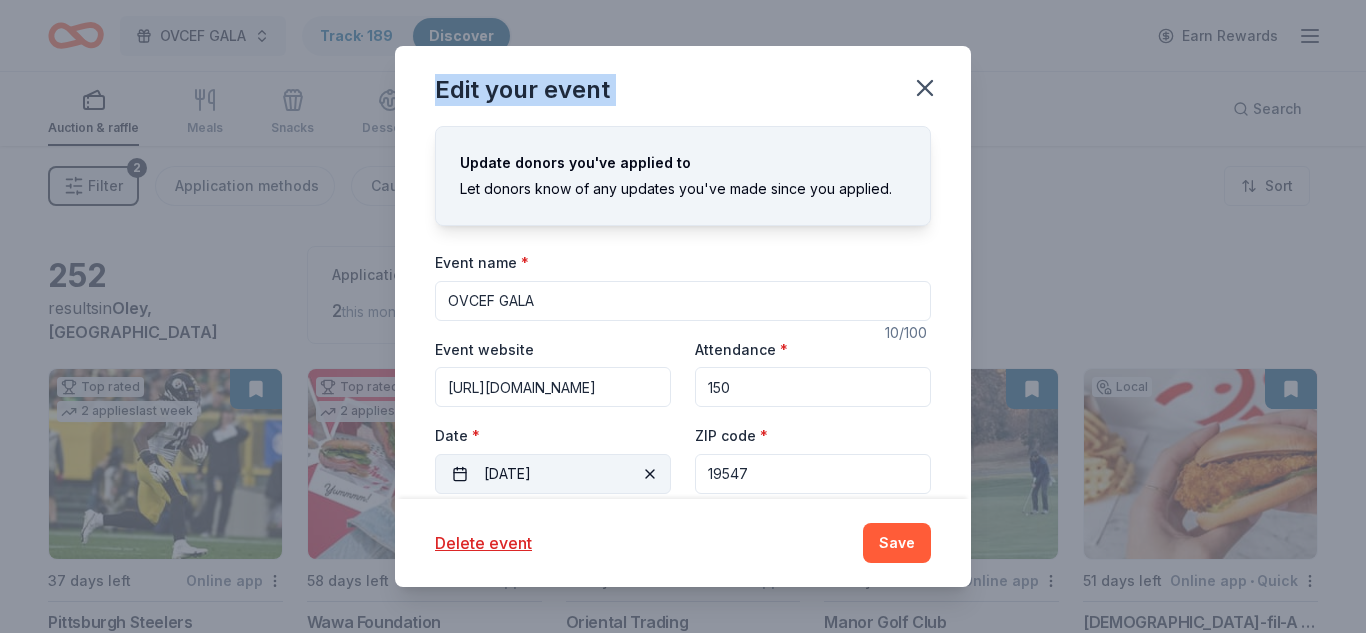 click on "09/30/2025" at bounding box center [553, 474] 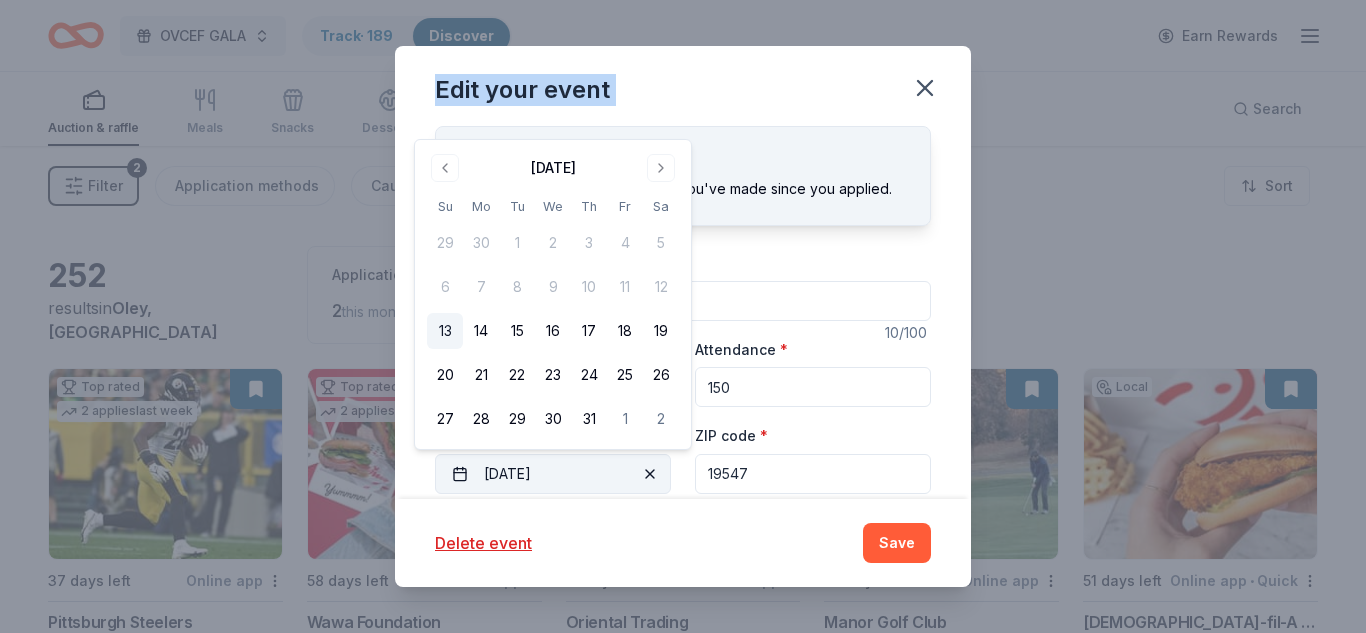 click on "09/30/2025" at bounding box center [553, 474] 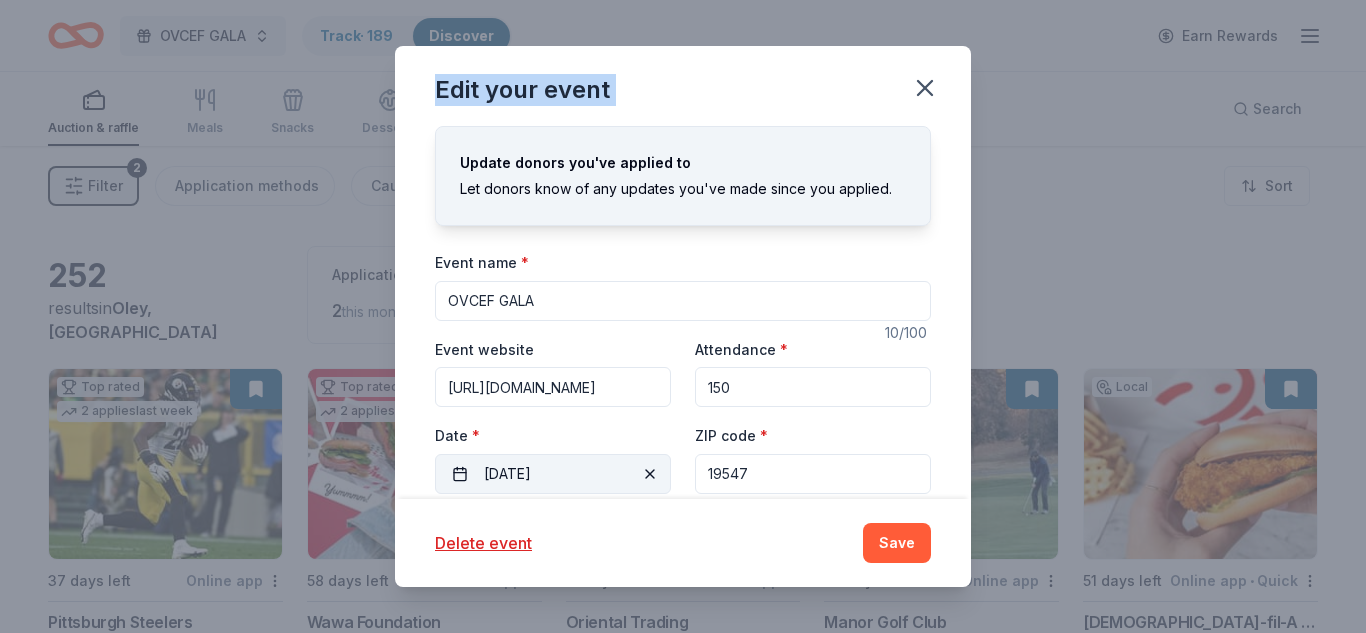 click on "09/30/2025" at bounding box center [553, 474] 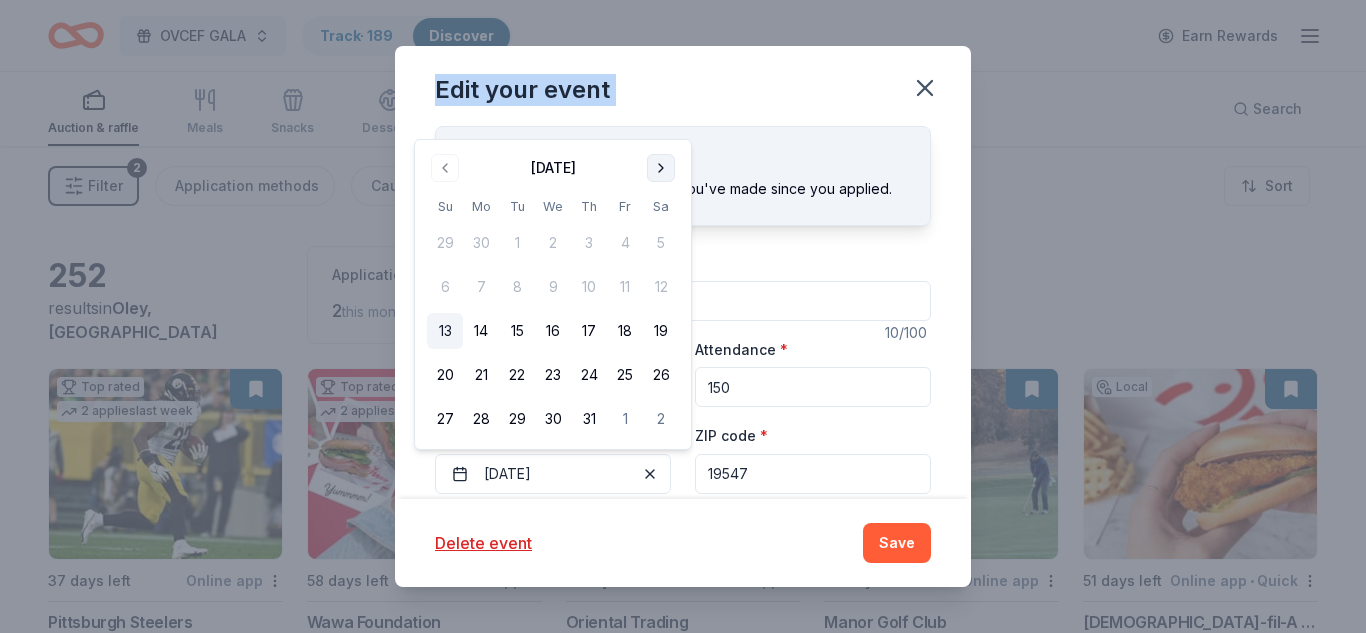 click at bounding box center (661, 168) 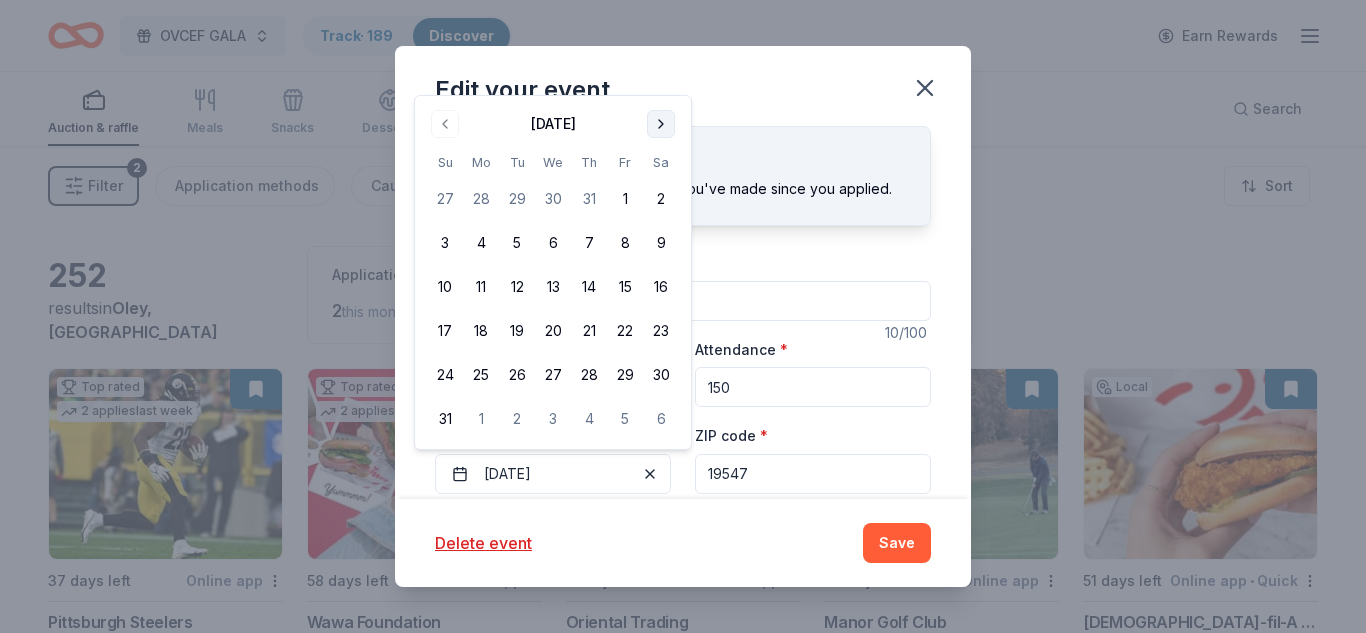click on "Sa" at bounding box center [661, 162] 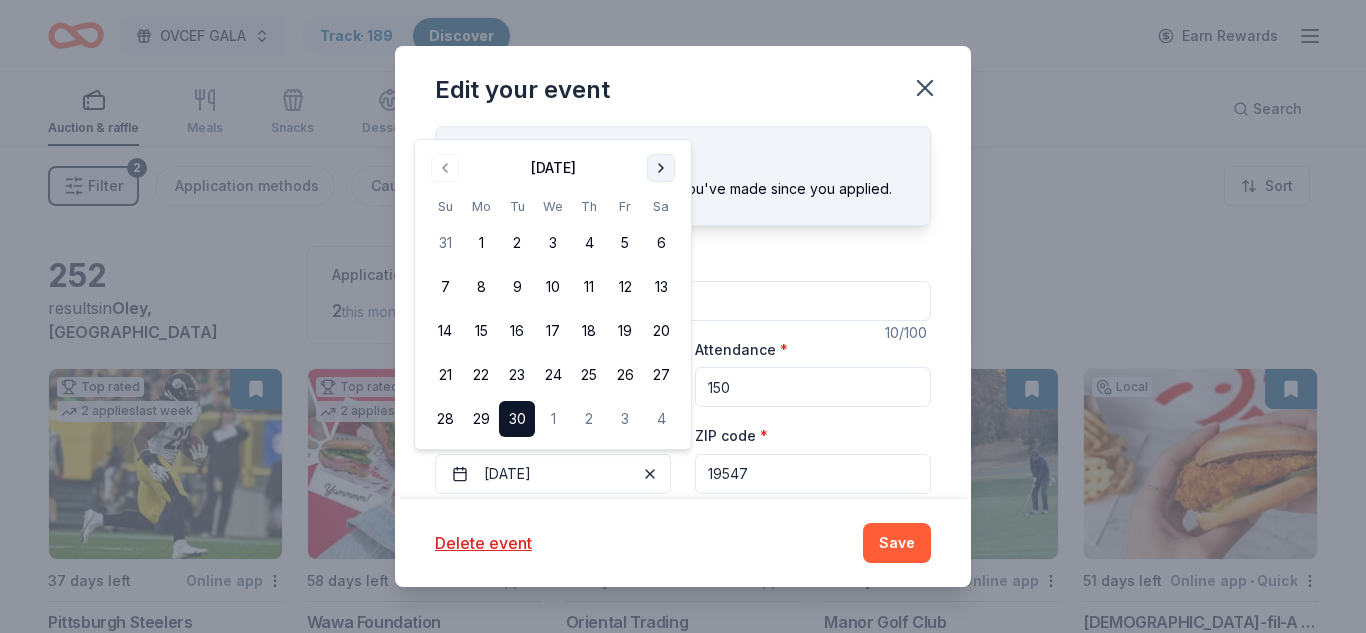 click at bounding box center (661, 168) 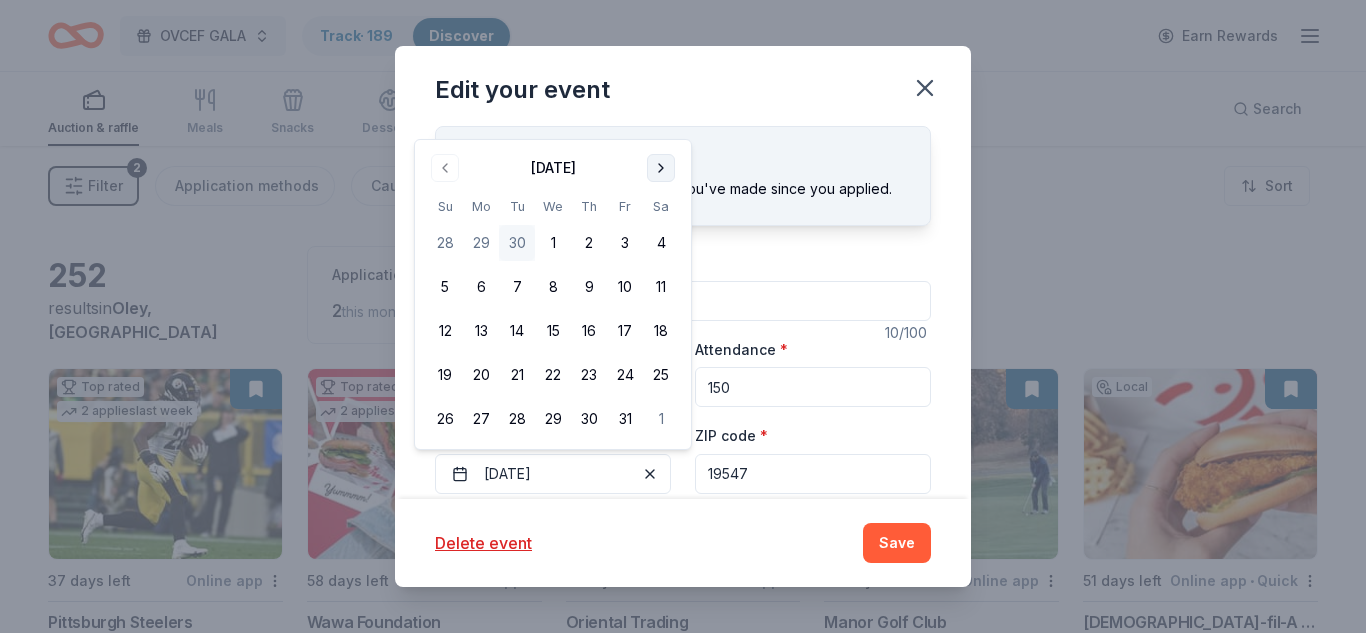 click at bounding box center [661, 168] 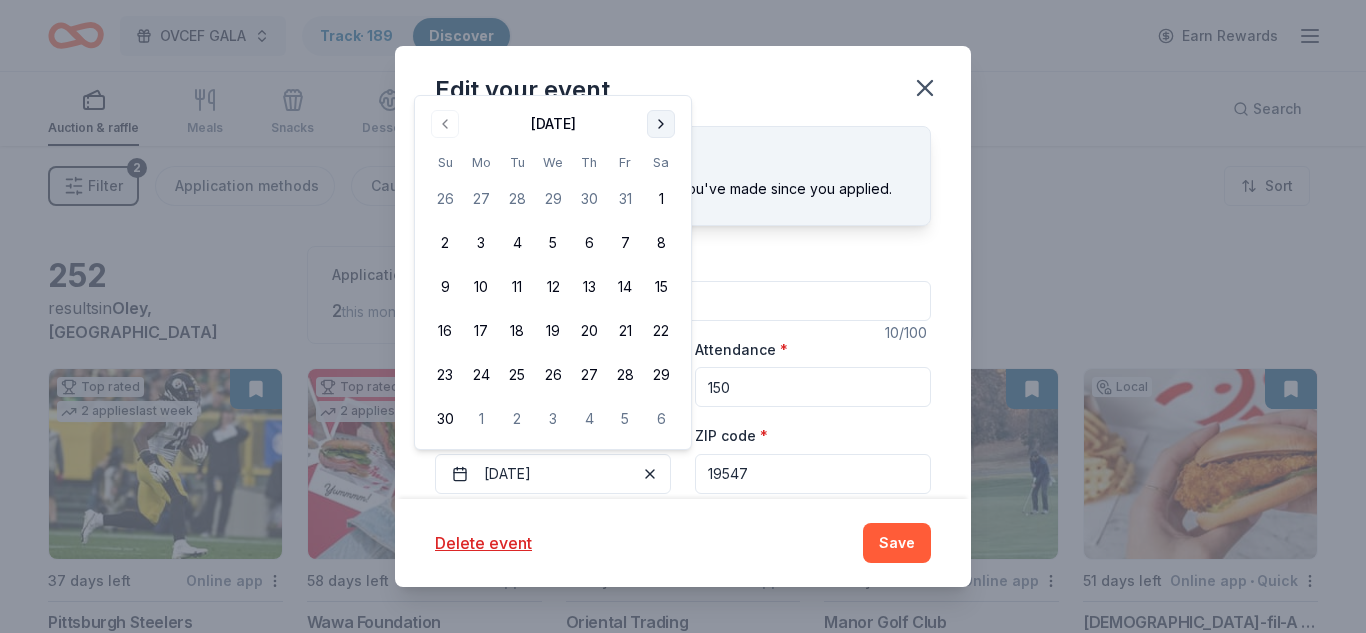 click at bounding box center [661, 124] 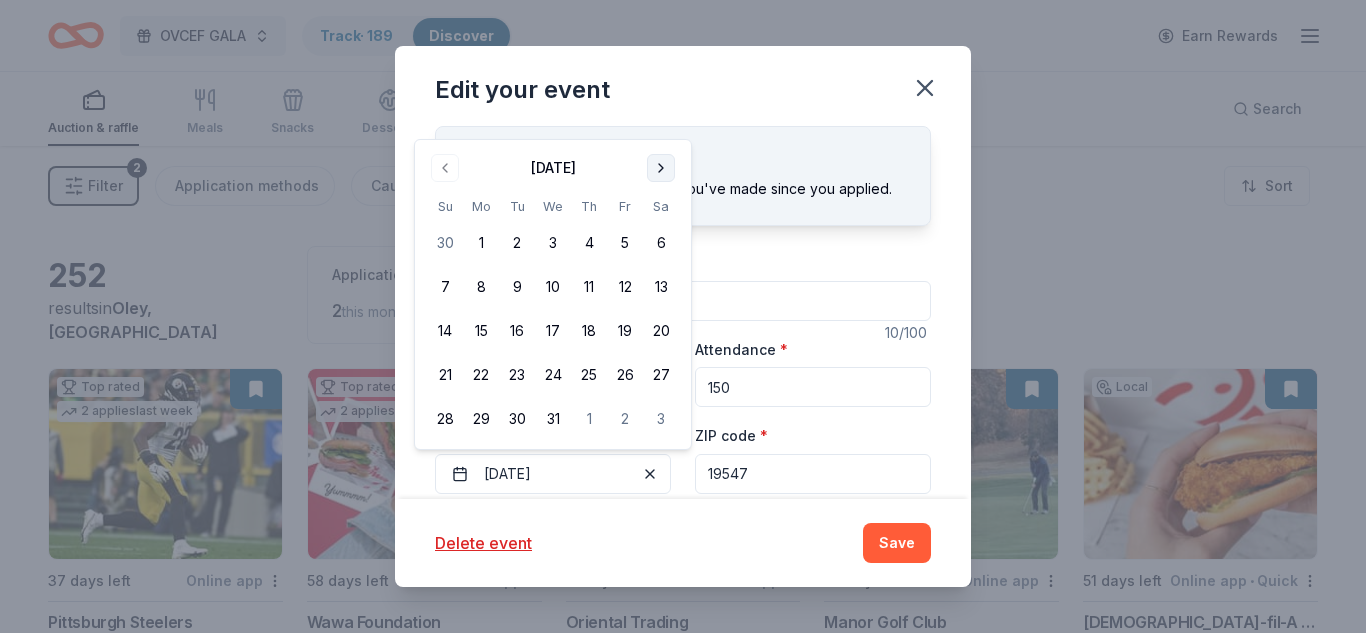 click on "Update donors you've applied to Let donors know of any updates you've made since you applied." at bounding box center (683, 176) 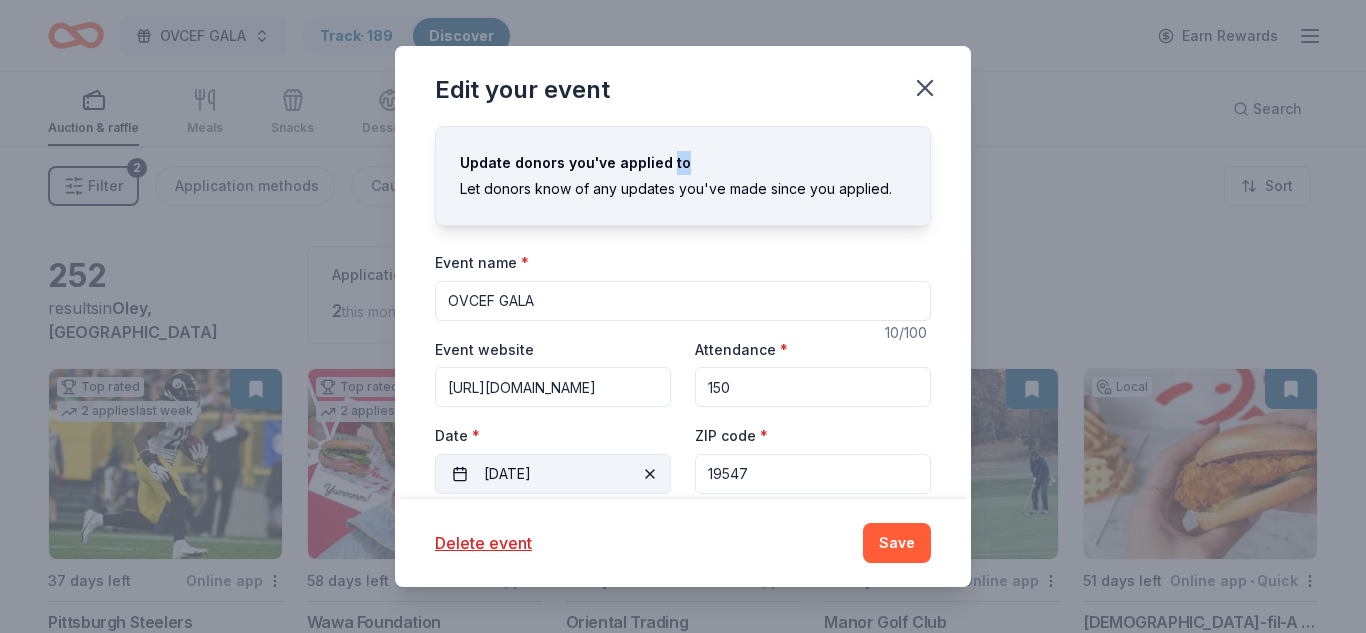click on "09/30/2025" at bounding box center [553, 474] 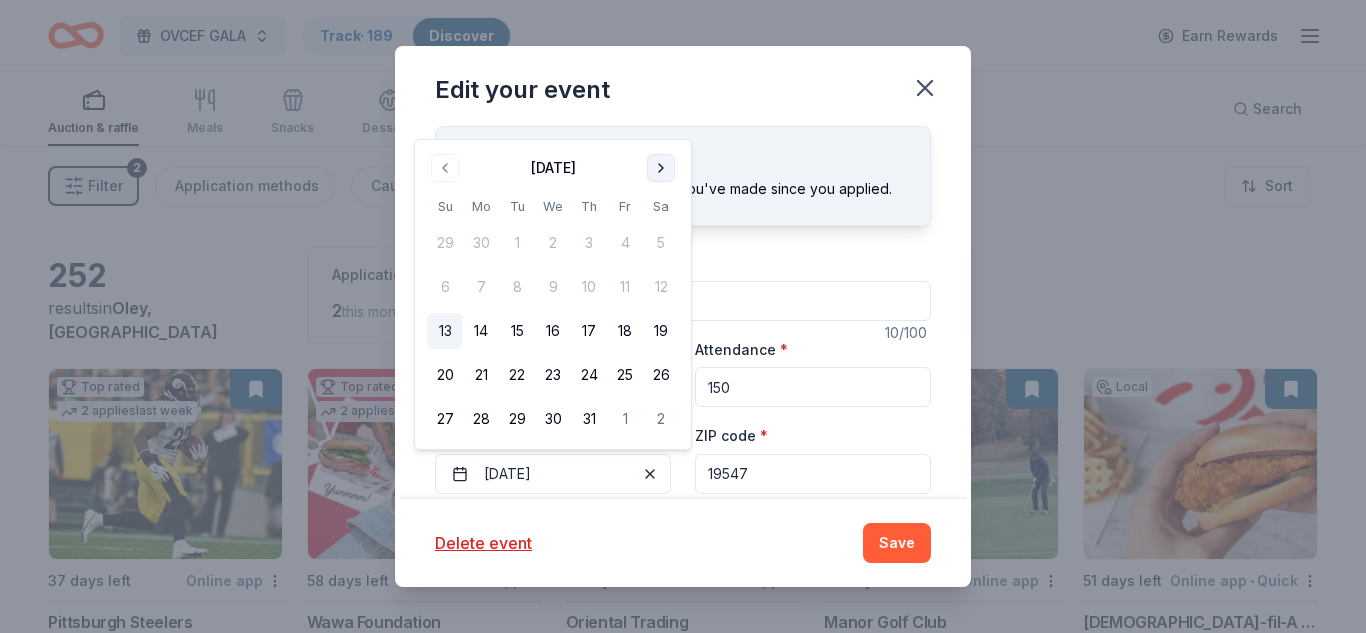 click at bounding box center [661, 168] 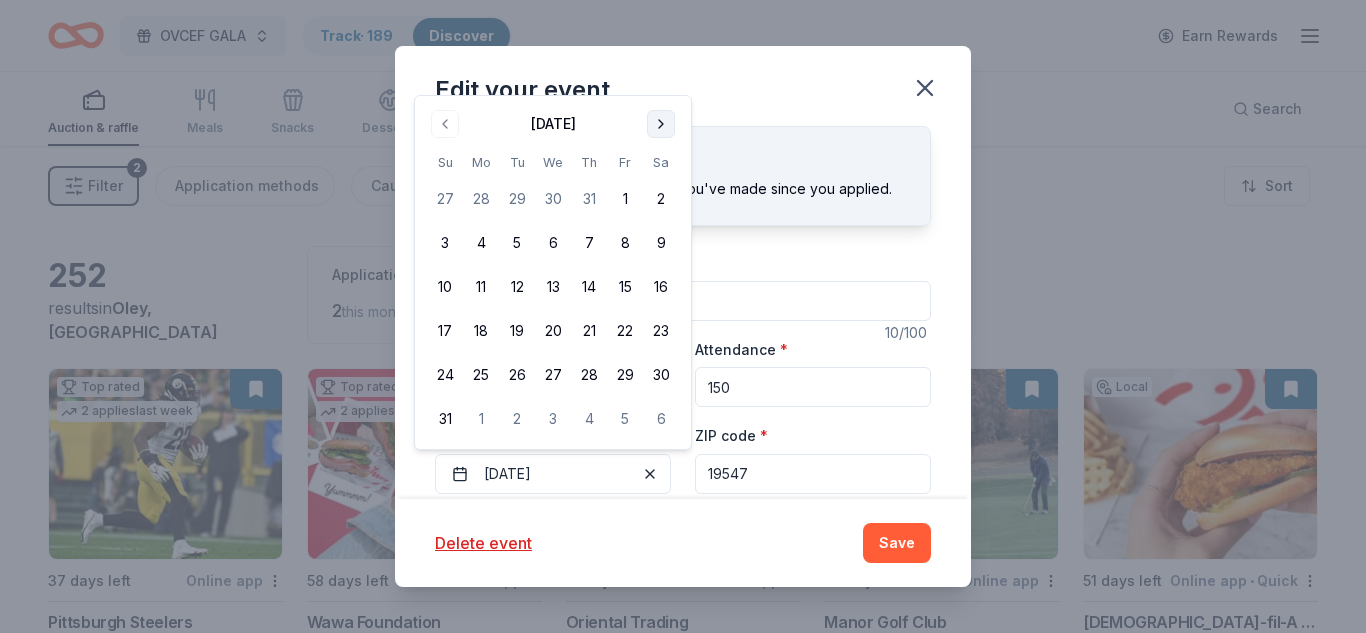 click at bounding box center (661, 124) 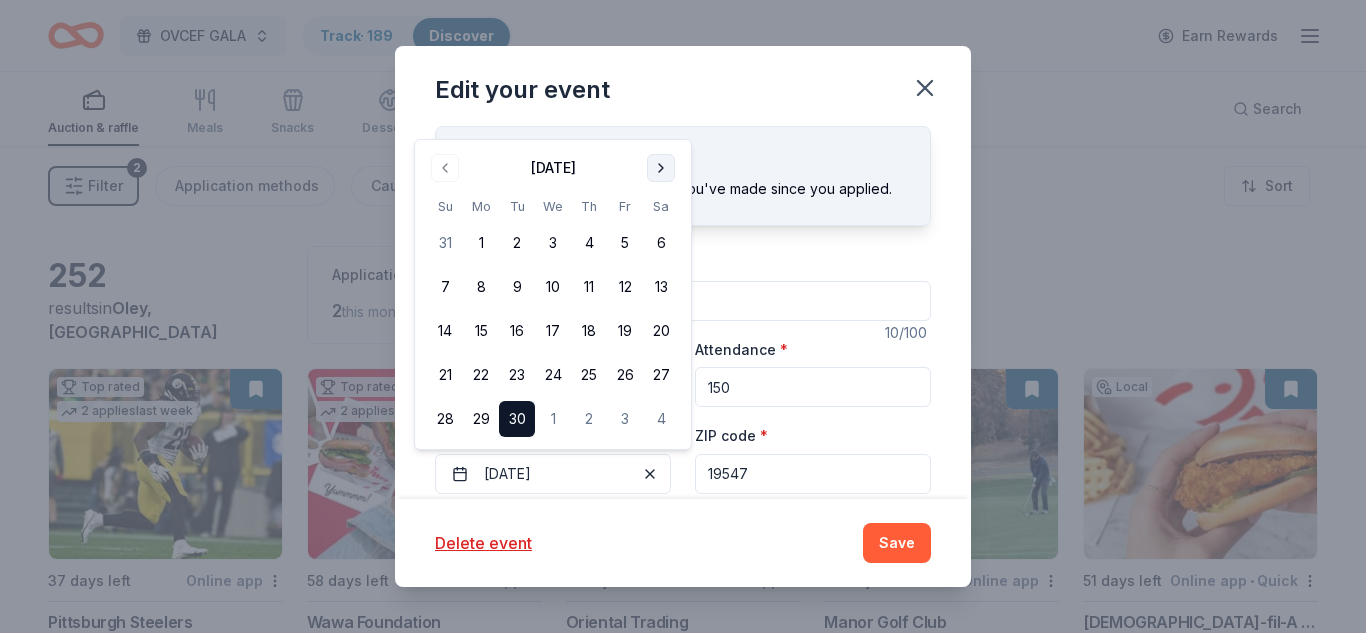 click at bounding box center (661, 168) 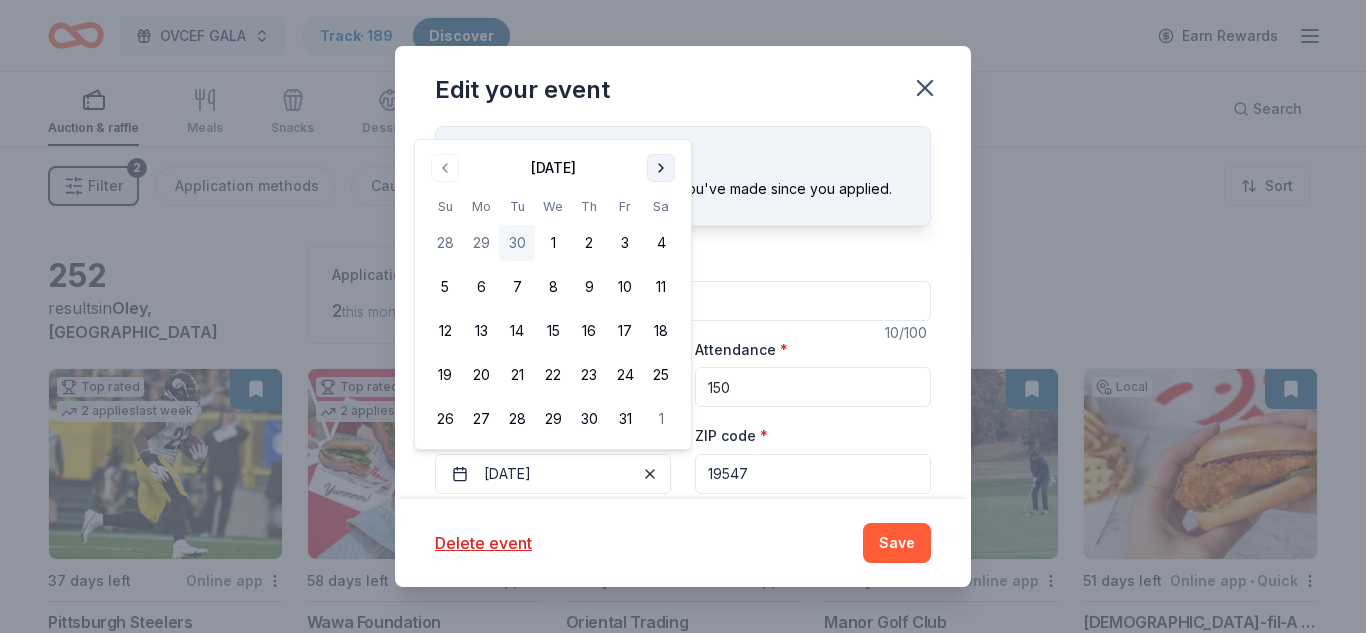 click at bounding box center [661, 168] 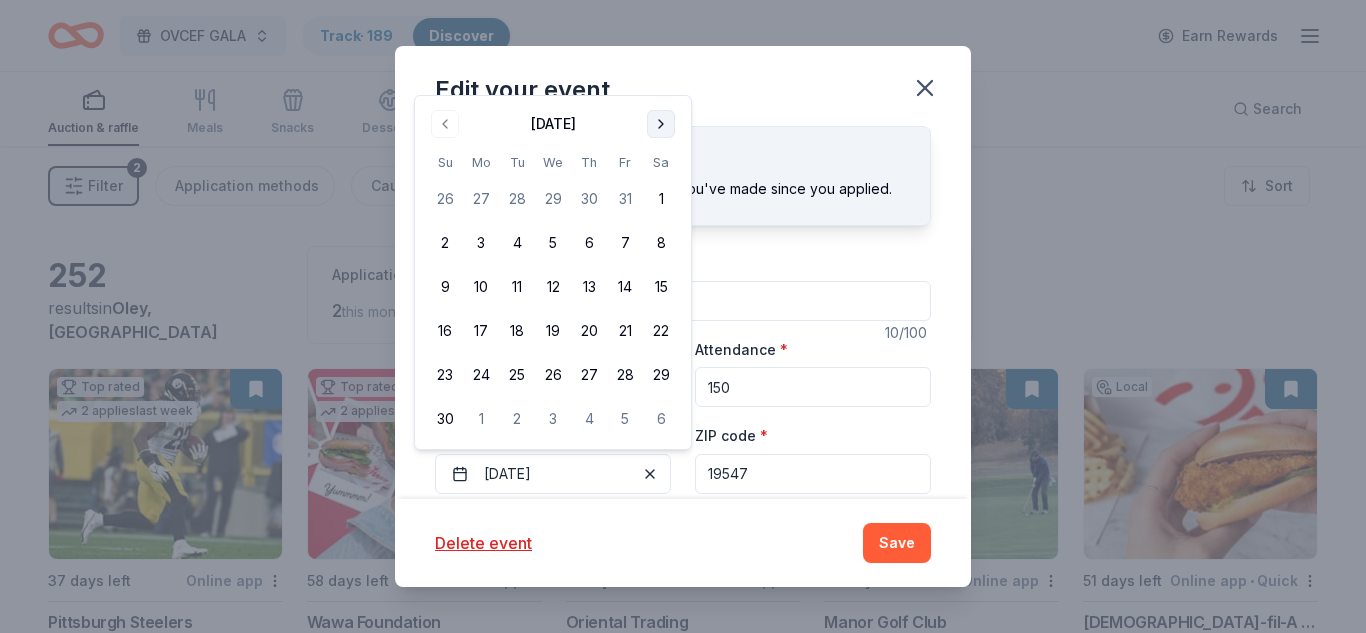 click at bounding box center [661, 124] 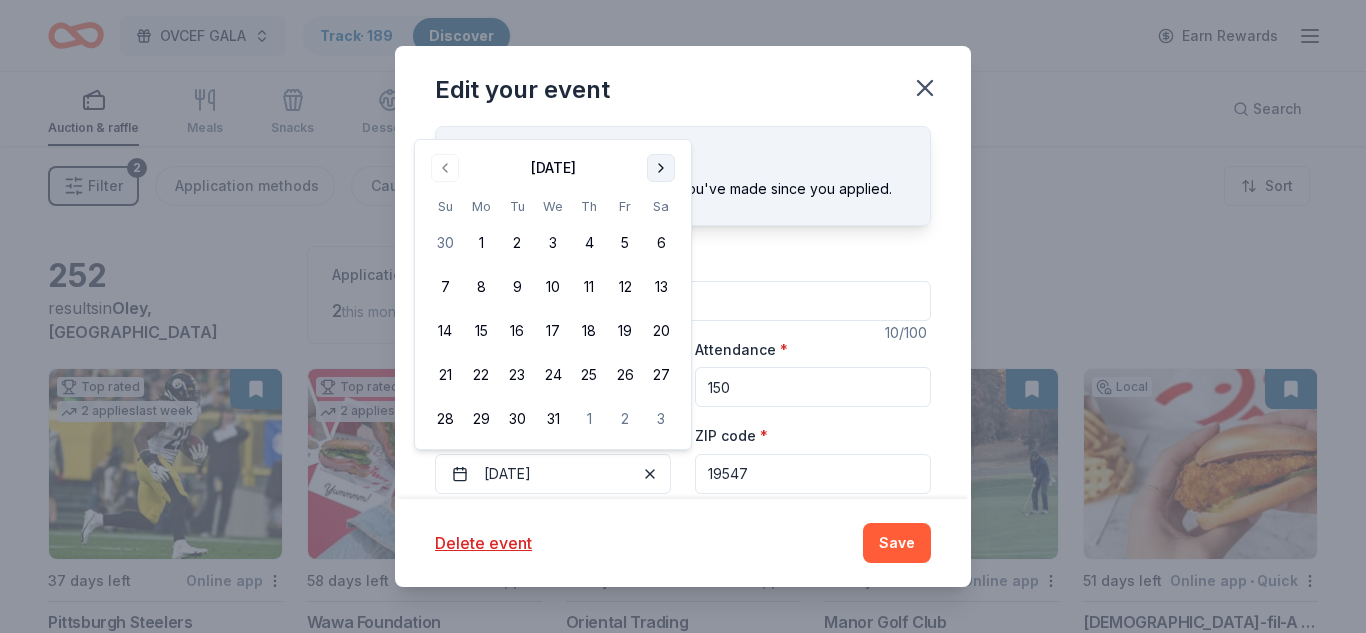 click at bounding box center [661, 168] 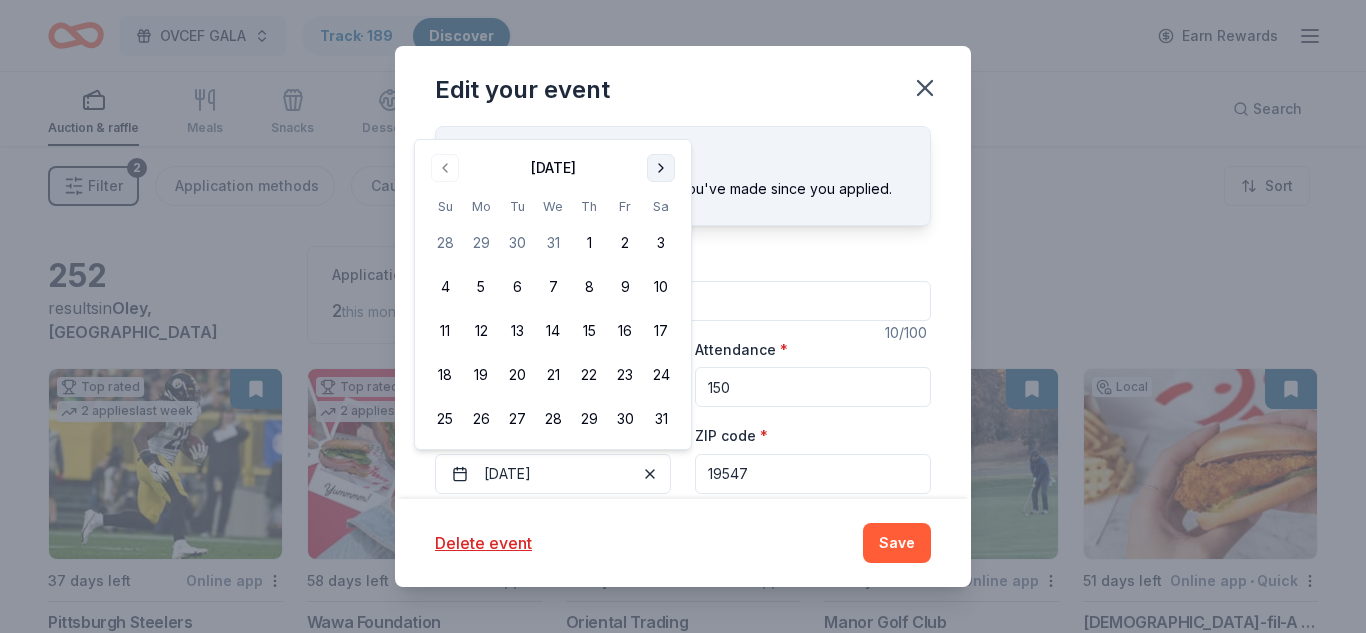 click at bounding box center (661, 168) 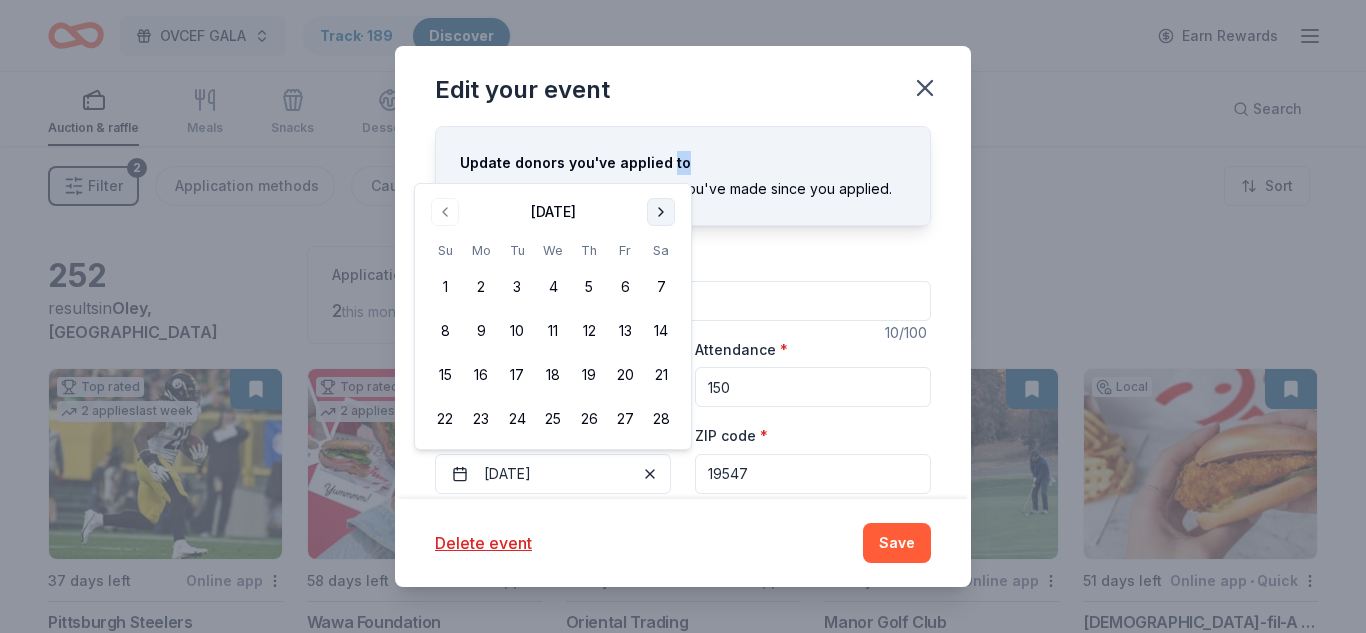 click at bounding box center (661, 212) 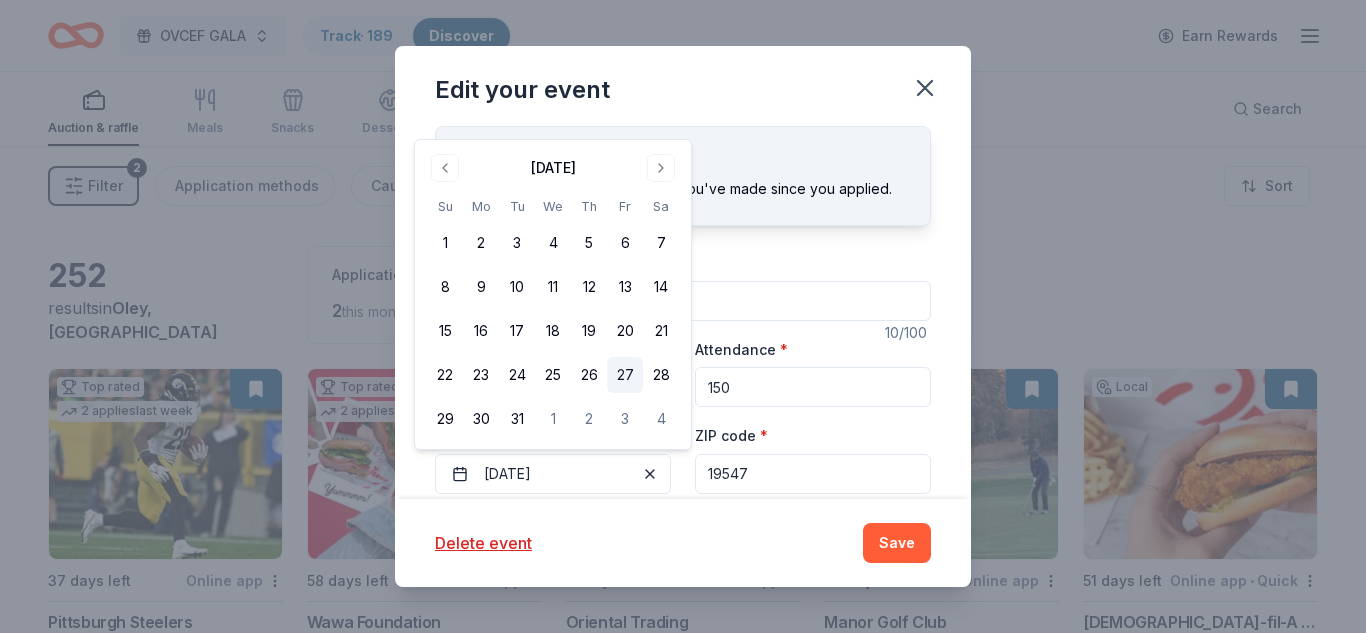 click on "27" at bounding box center (625, 375) 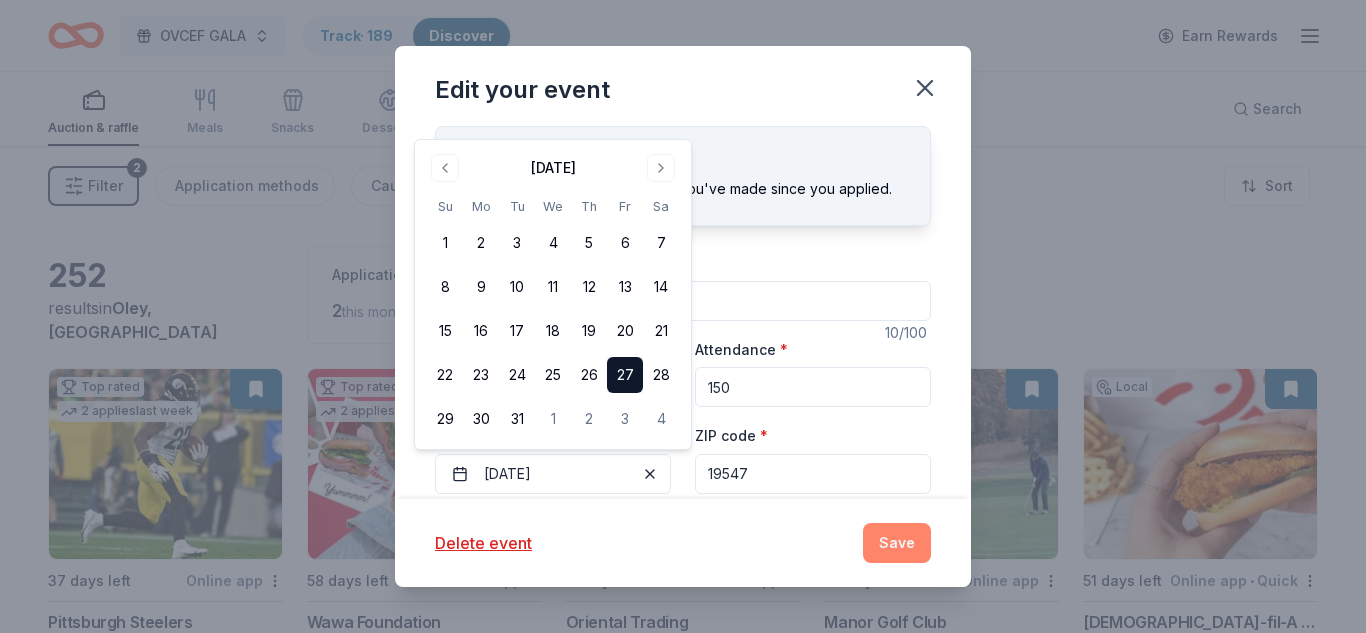 click on "Save" at bounding box center [897, 543] 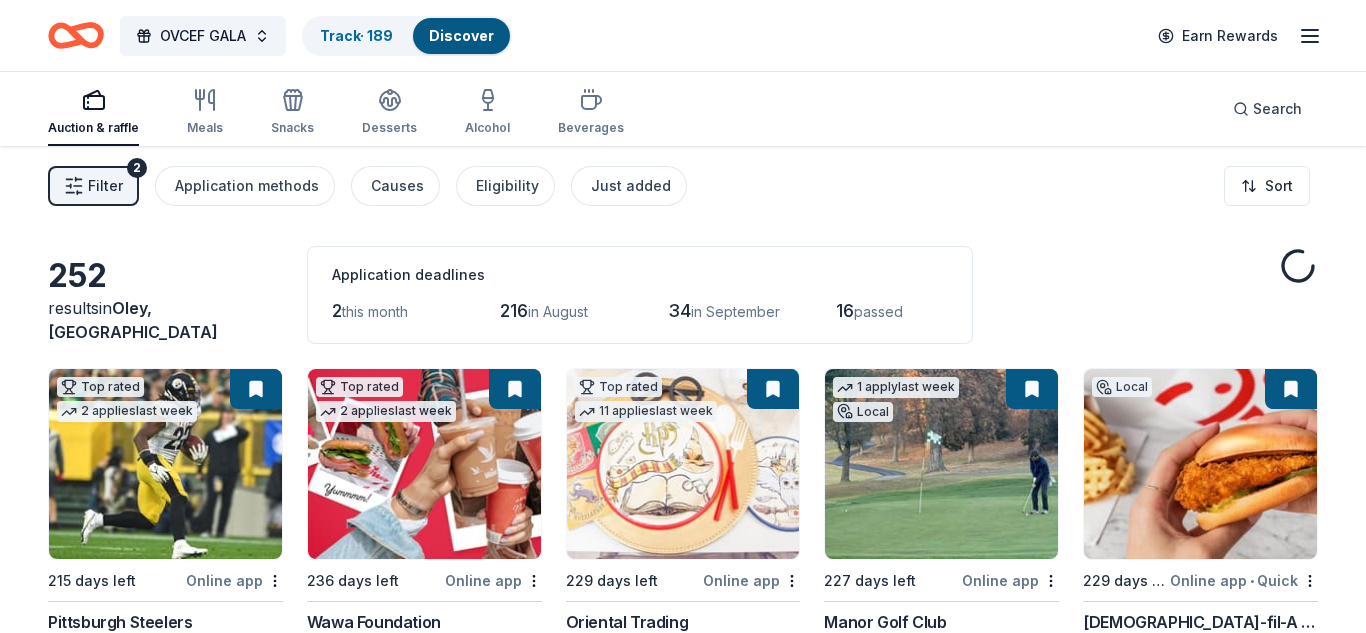 type 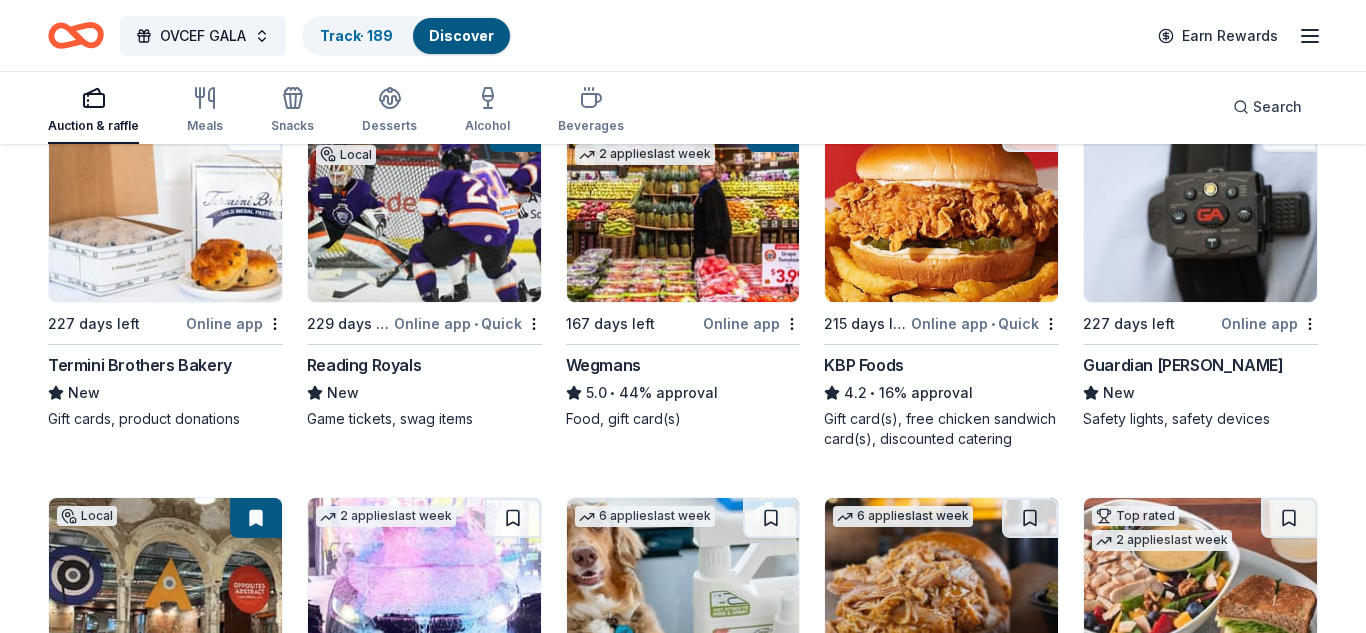 scroll, scrollTop: 1400, scrollLeft: 0, axis: vertical 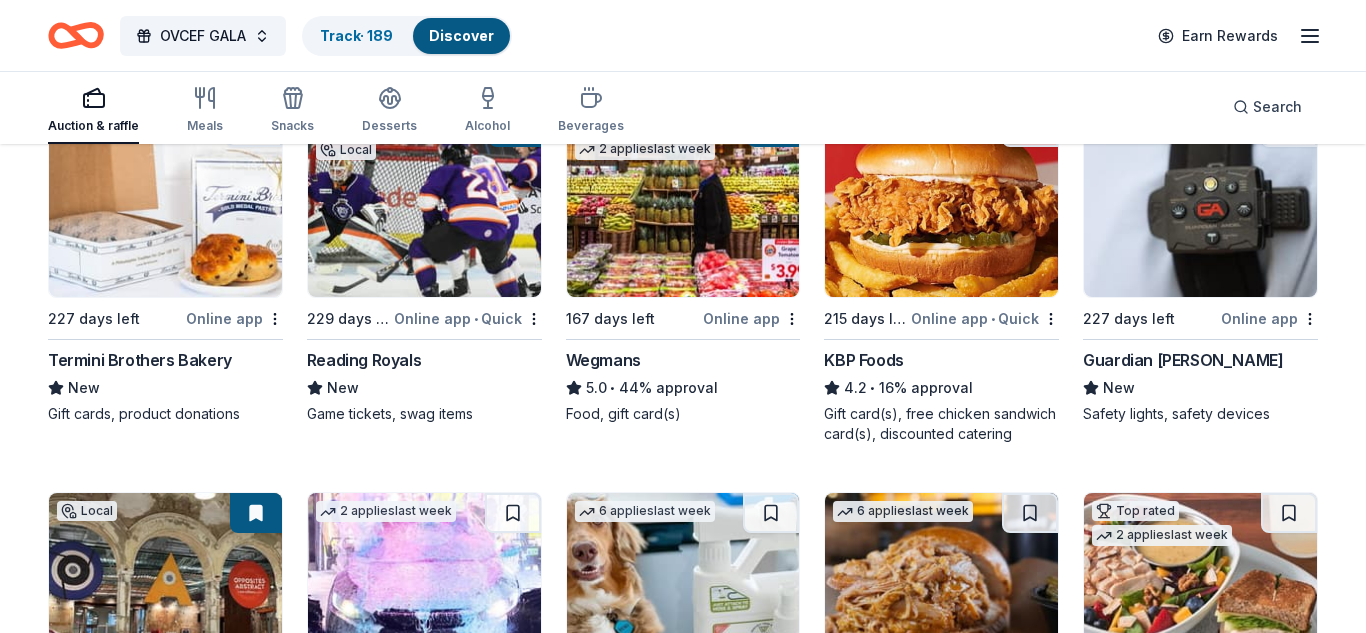 click at bounding box center (424, 202) 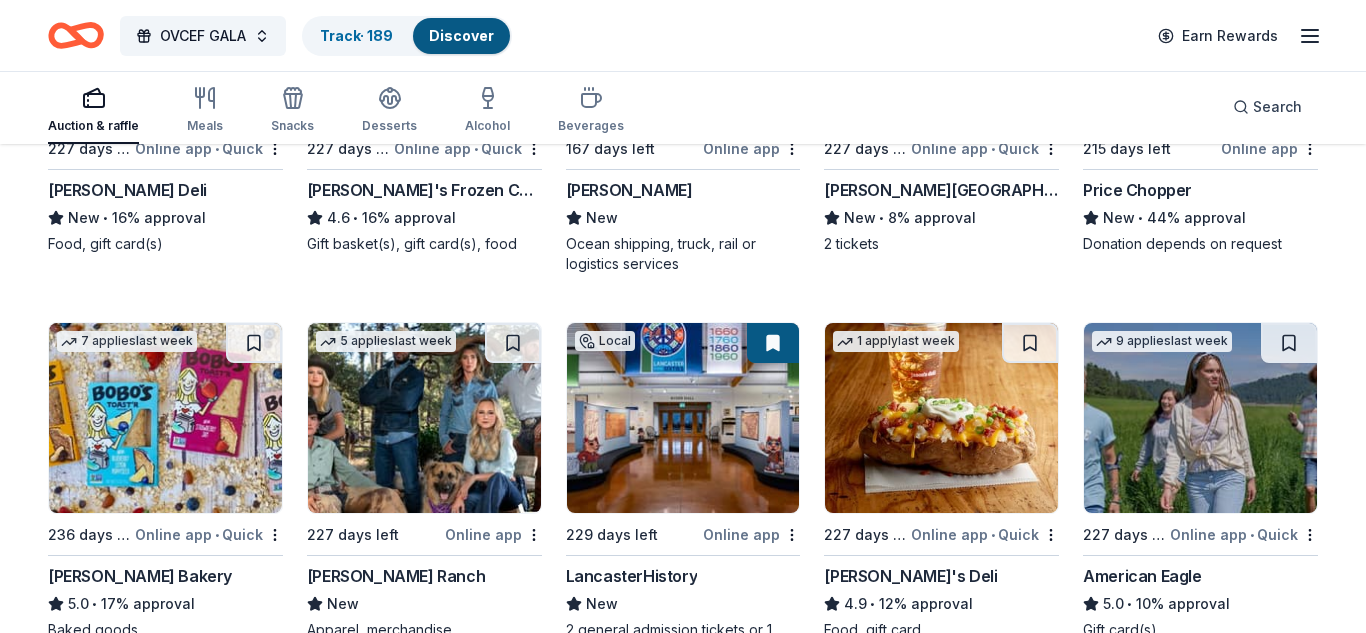 scroll, scrollTop: 2403, scrollLeft: 0, axis: vertical 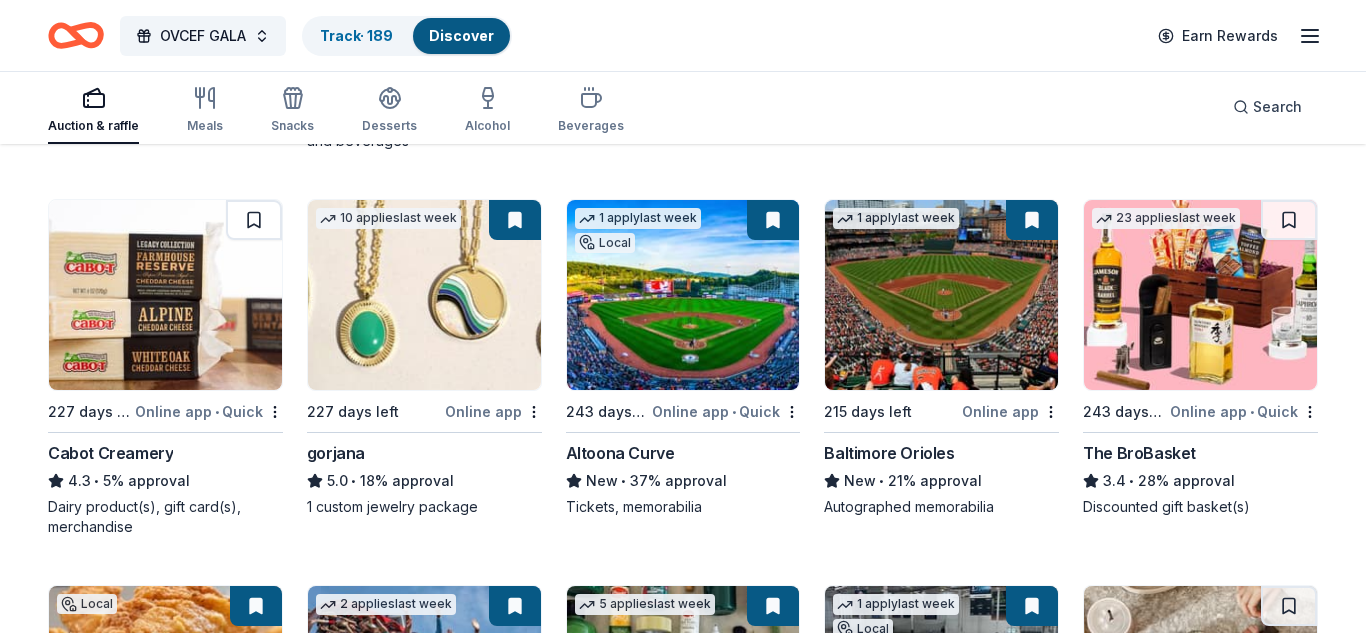 click at bounding box center [1200, 295] 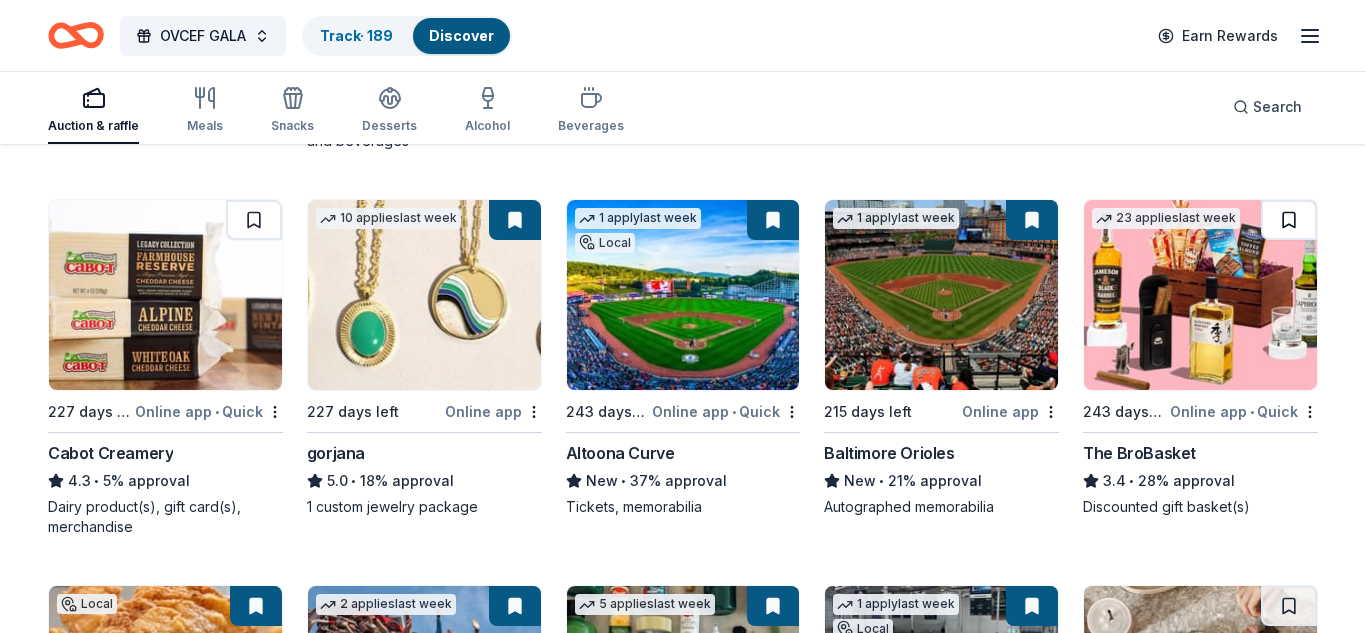 click at bounding box center (1289, 220) 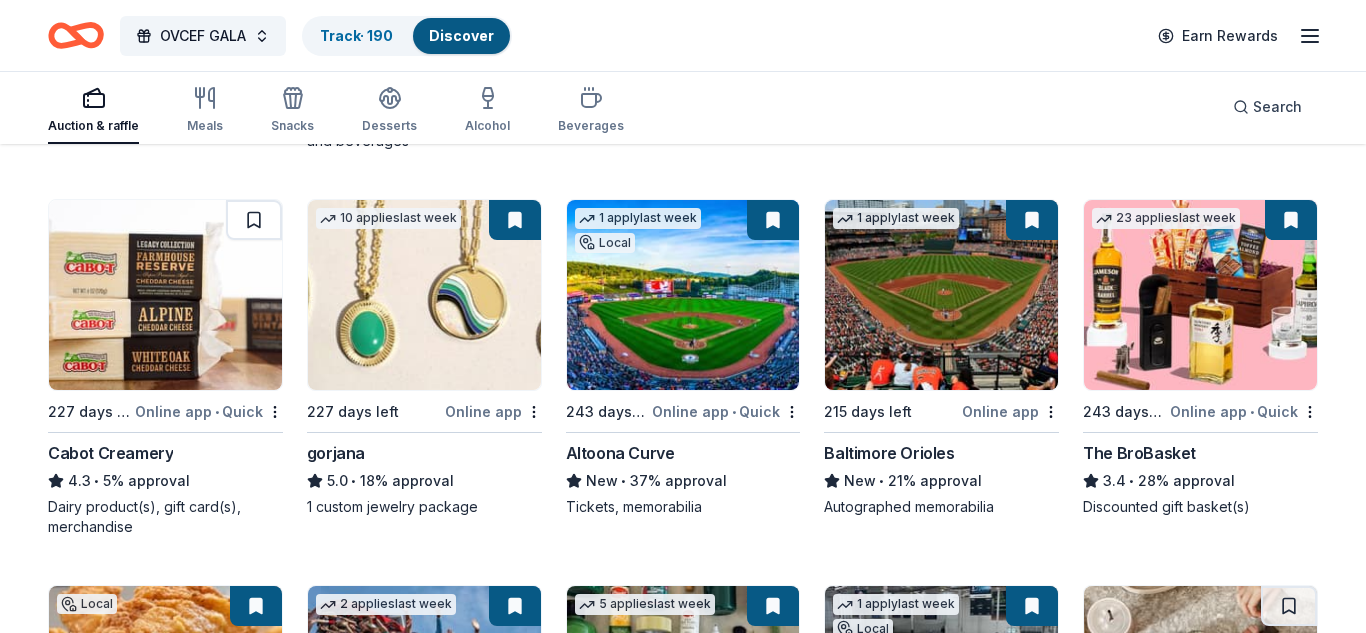 click on "The BroBasket" at bounding box center [1139, 453] 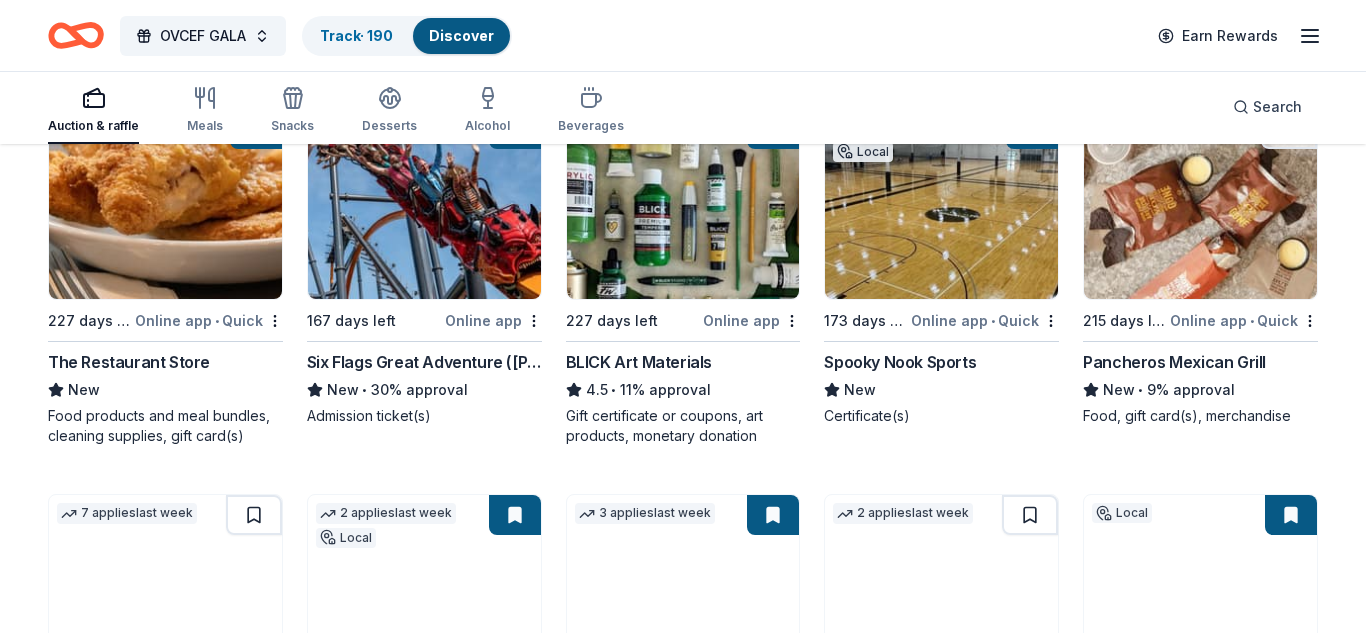scroll, scrollTop: 4083, scrollLeft: 0, axis: vertical 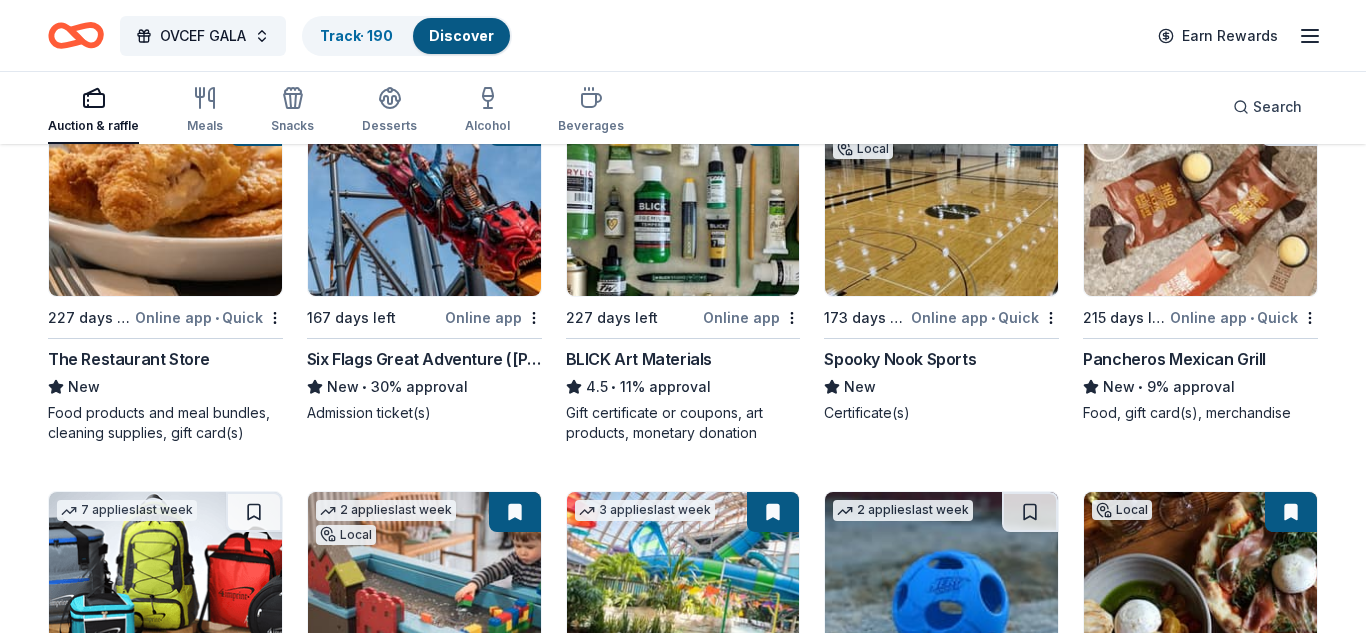 click at bounding box center [941, 201] 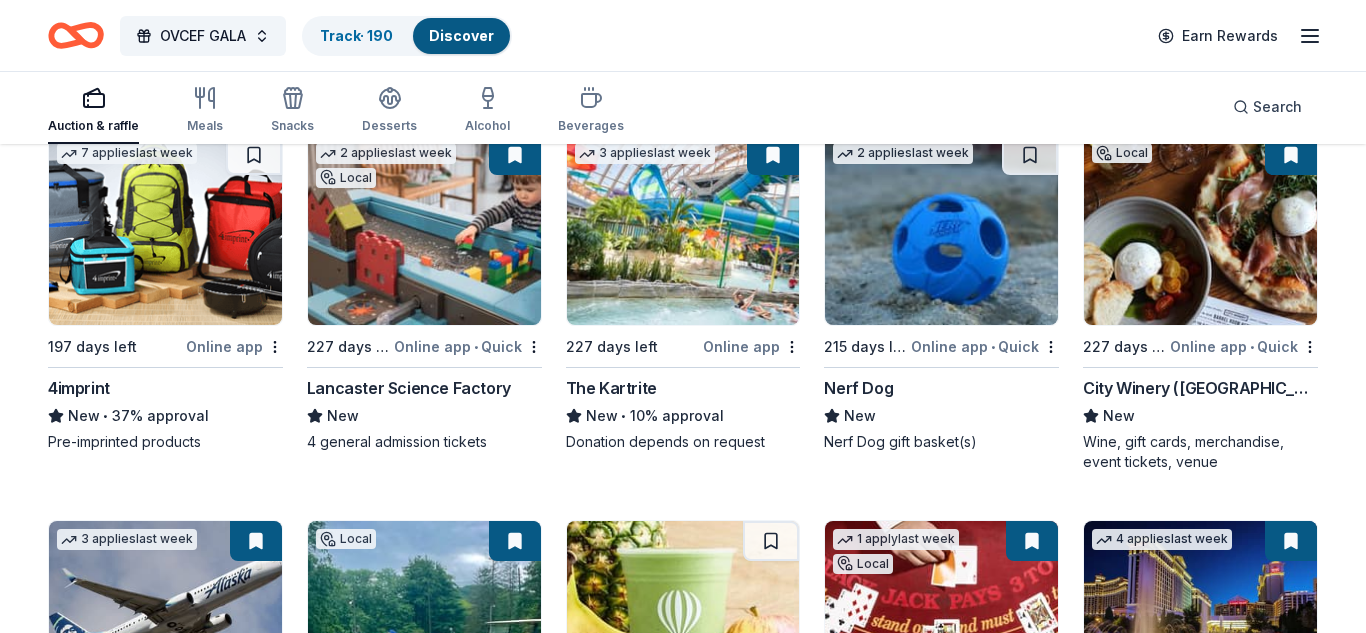 scroll, scrollTop: 4443, scrollLeft: 0, axis: vertical 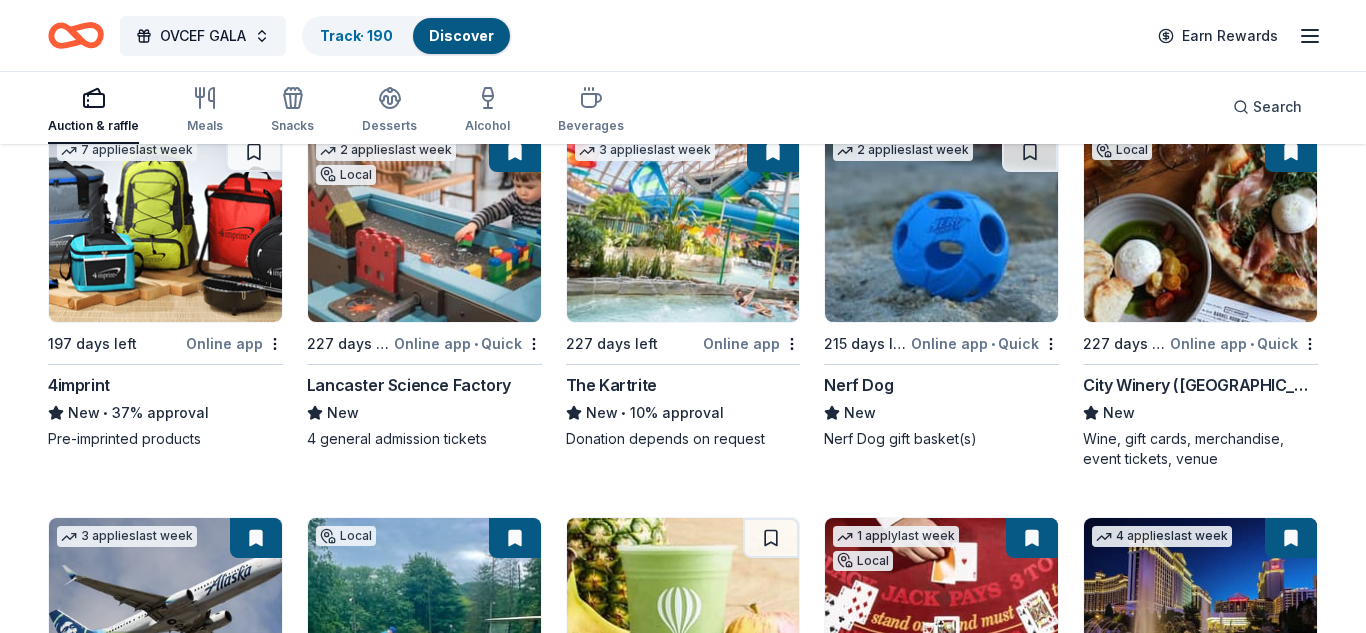 click at bounding box center (424, 227) 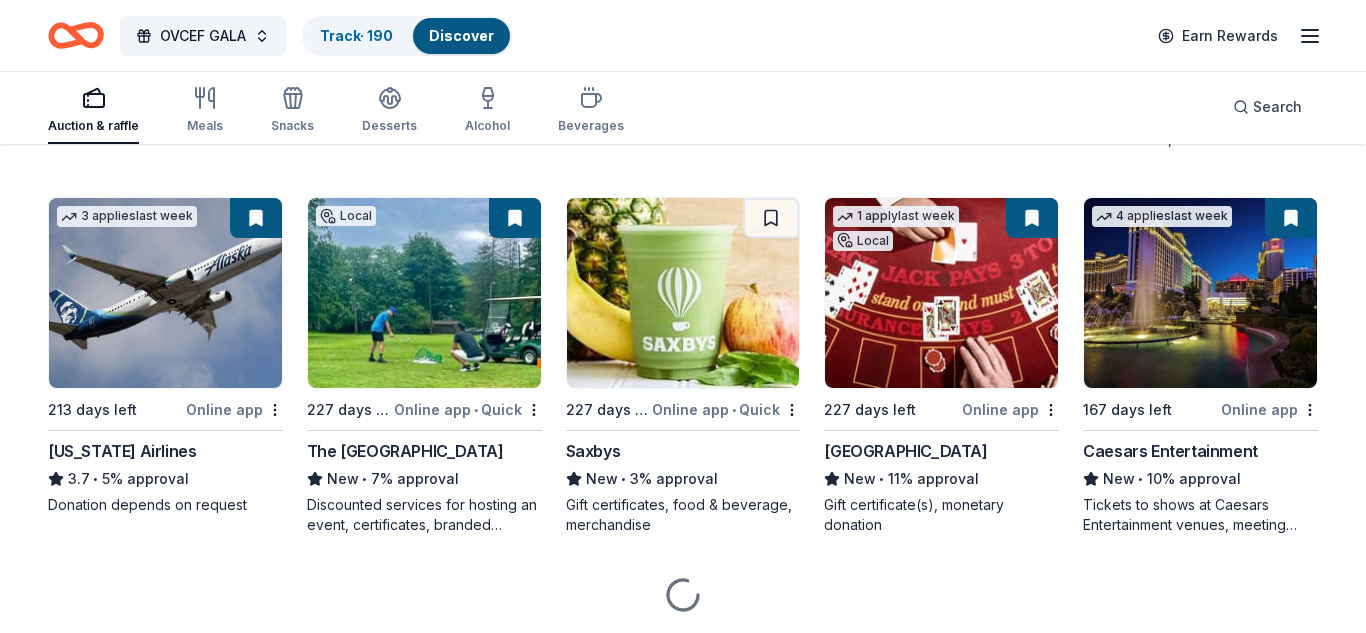 scroll, scrollTop: 4803, scrollLeft: 0, axis: vertical 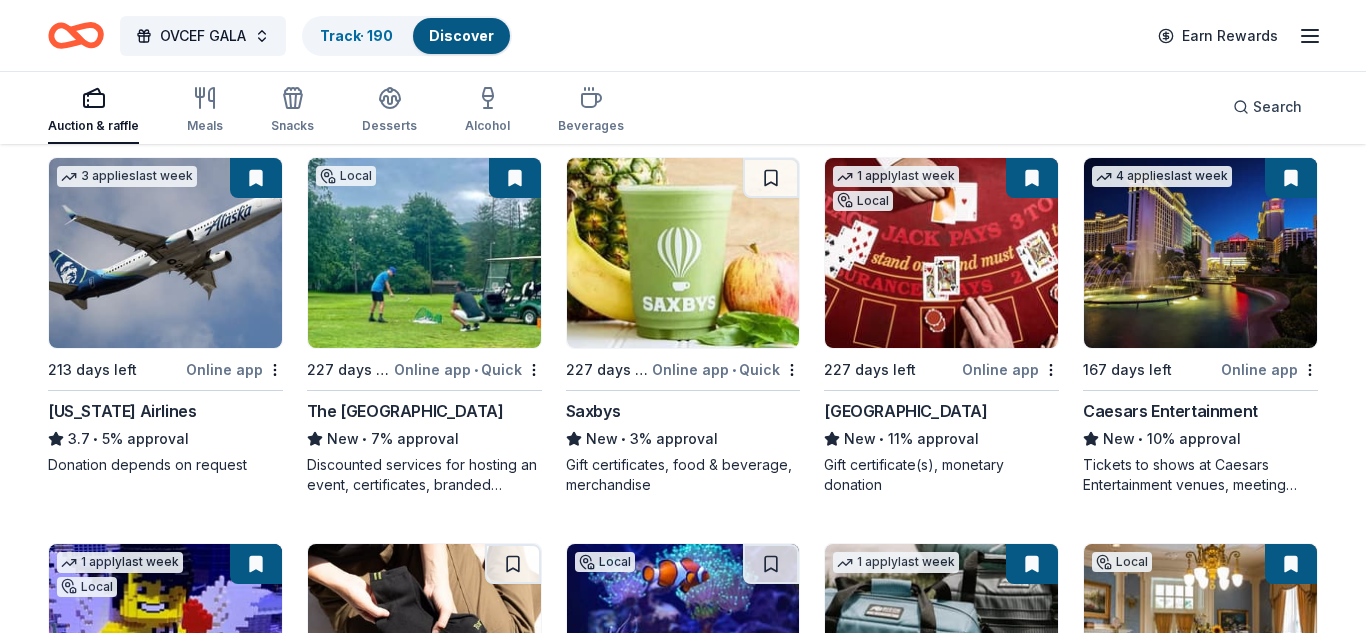 click at bounding box center [941, 253] 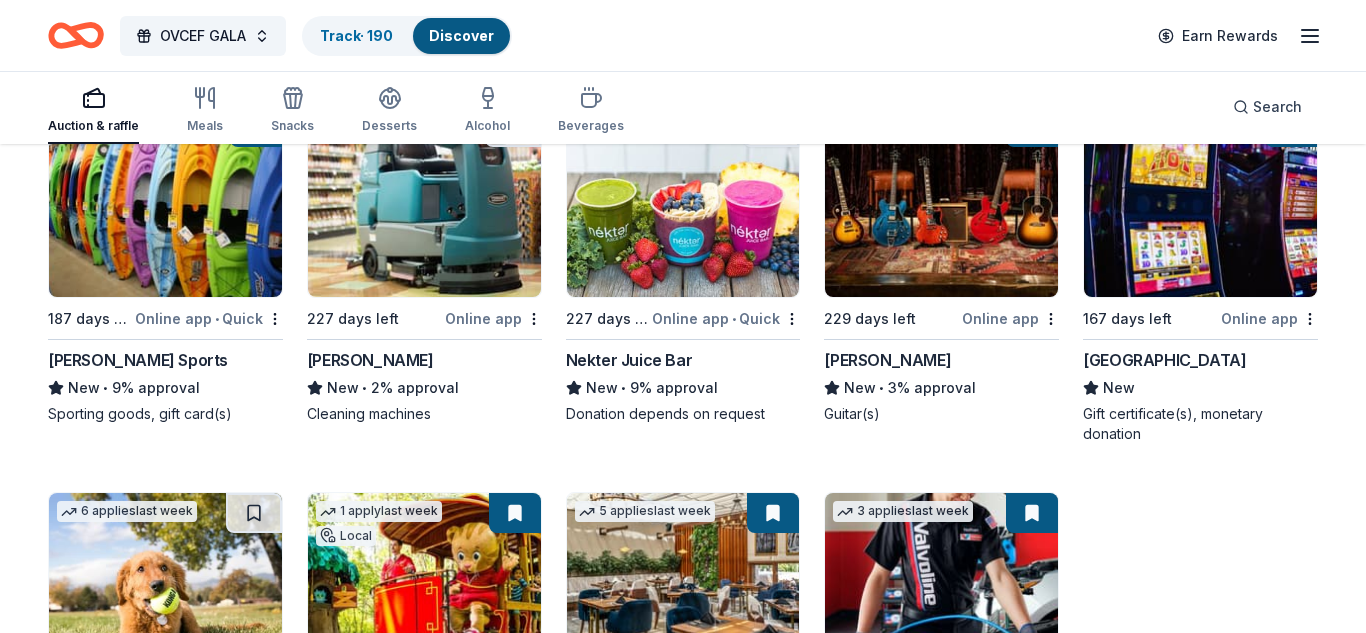 scroll, scrollTop: 5603, scrollLeft: 0, axis: vertical 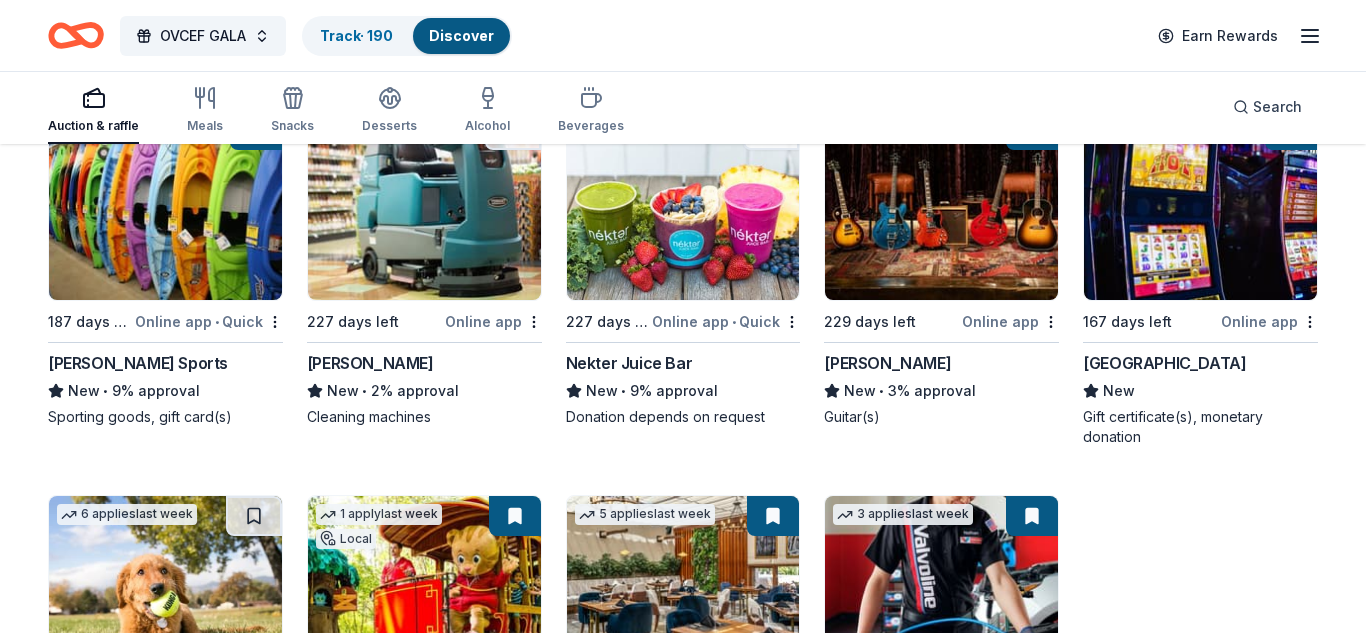 click at bounding box center (1200, 205) 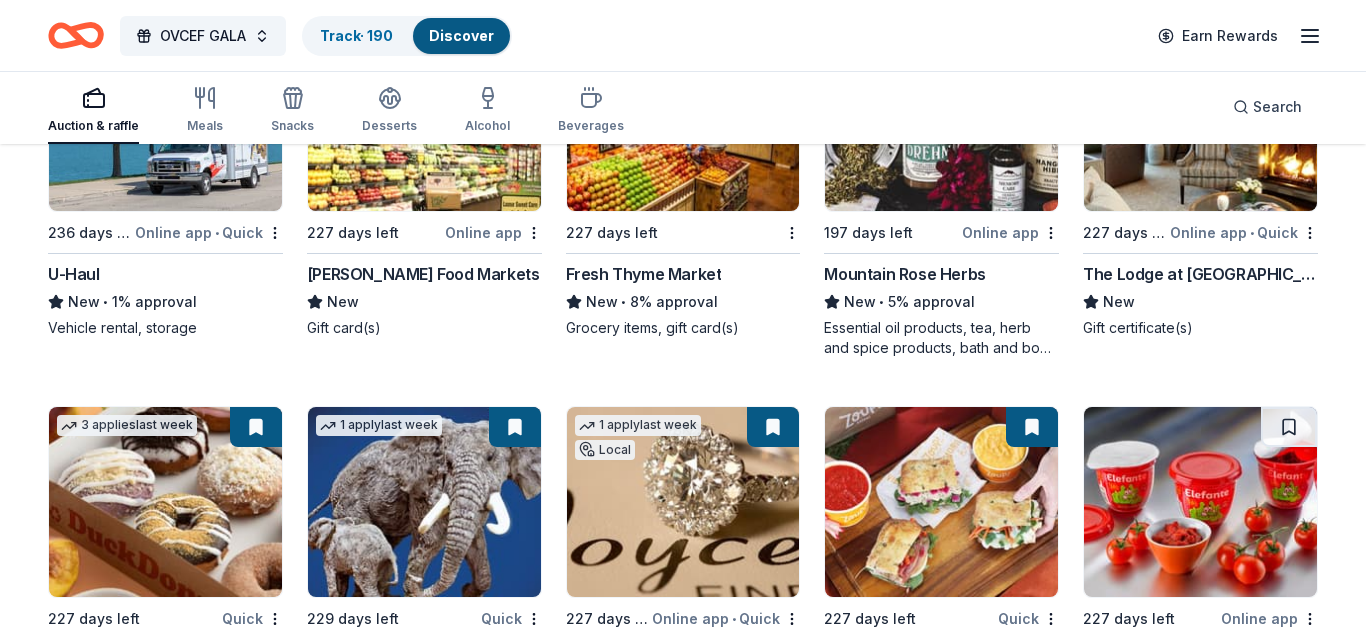 scroll, scrollTop: 9883, scrollLeft: 0, axis: vertical 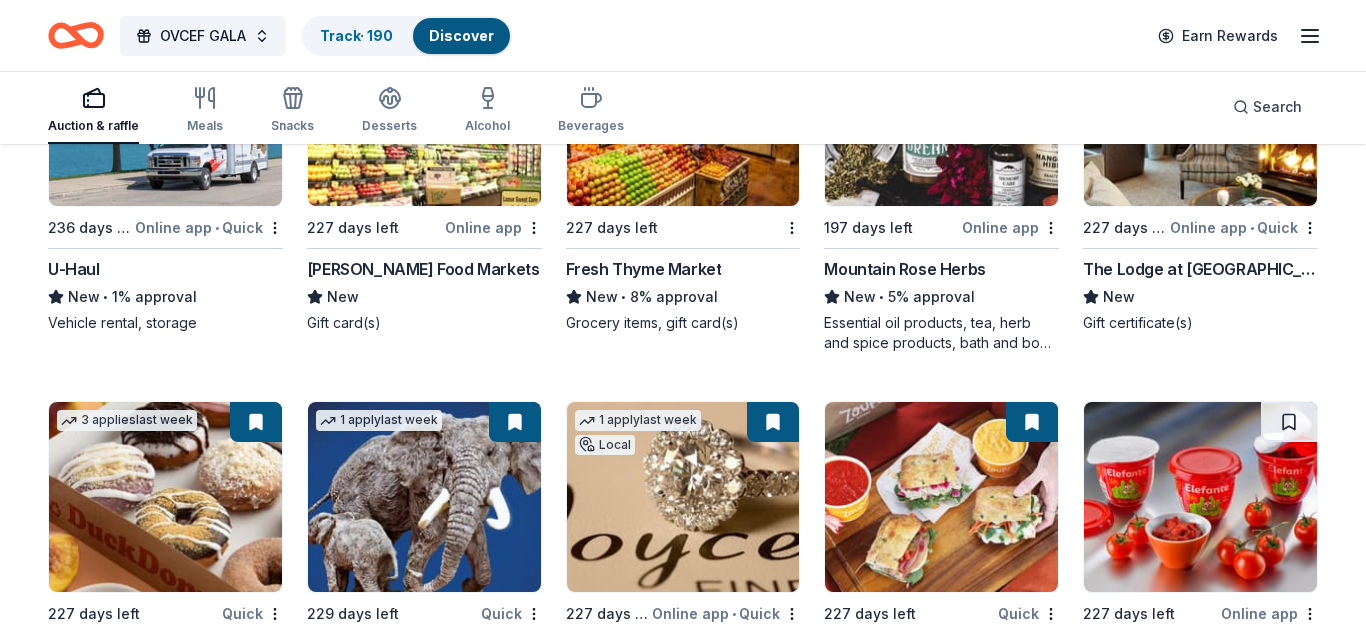 click on "The Lodge at Woodloch" at bounding box center [1200, 269] 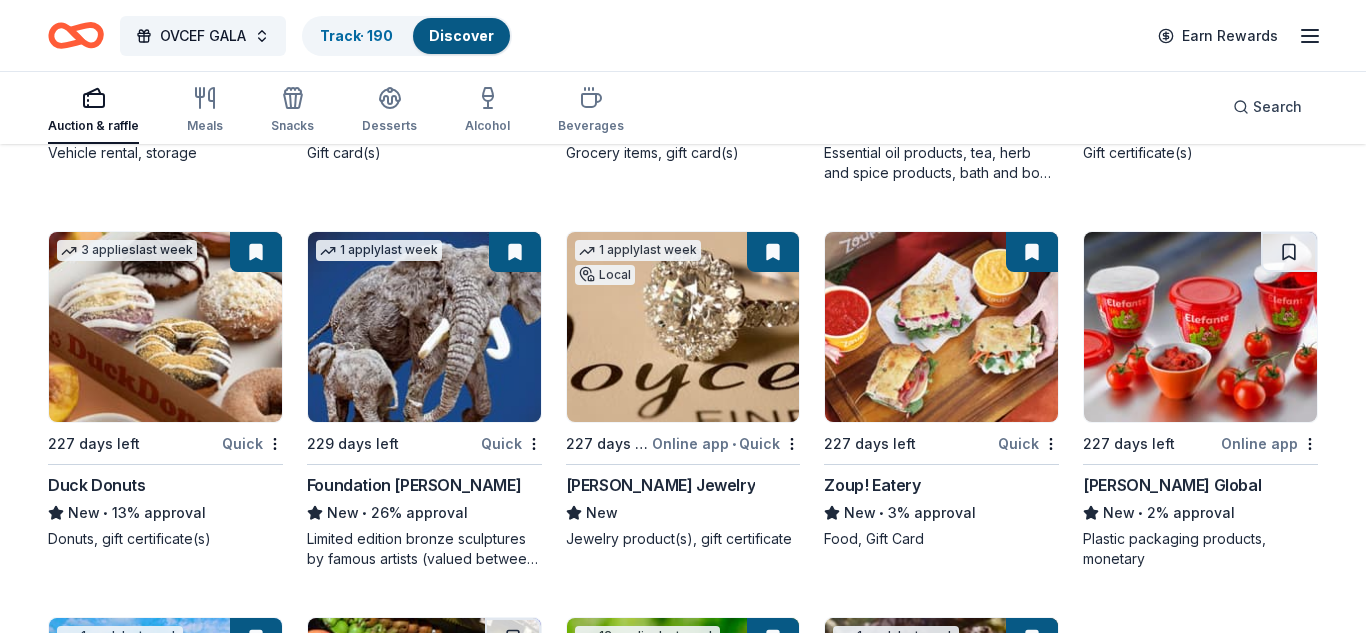 scroll, scrollTop: 10043, scrollLeft: 0, axis: vertical 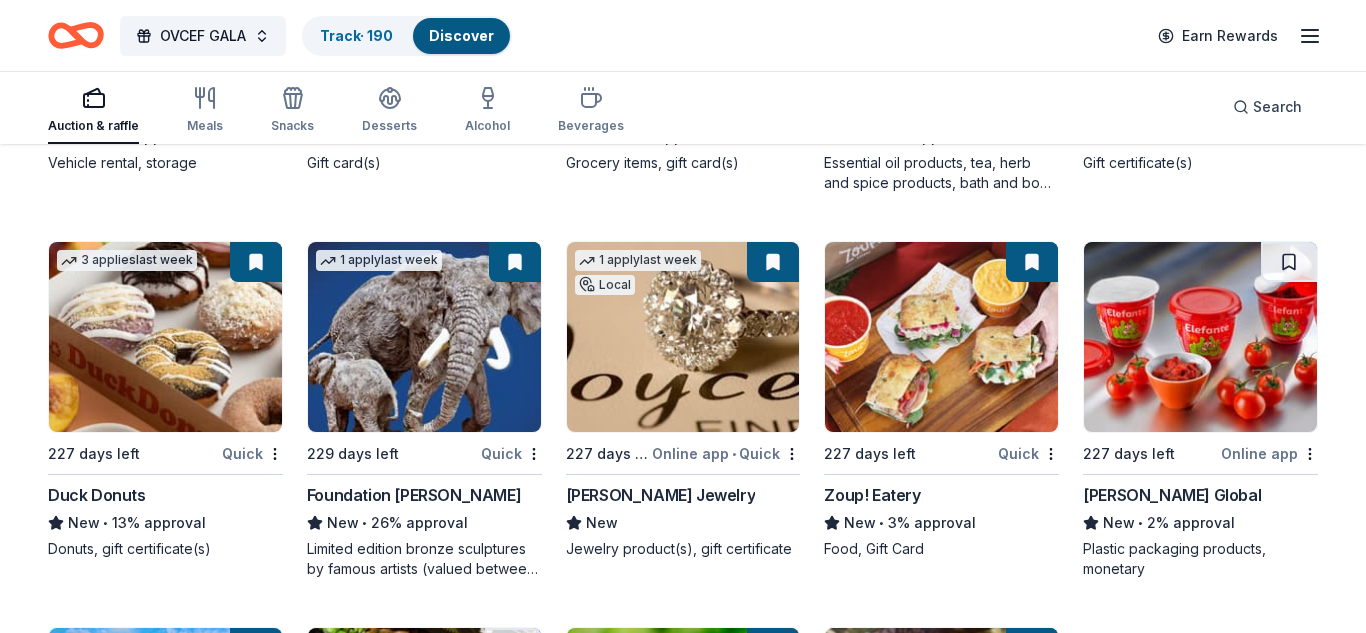 click at bounding box center [683, 337] 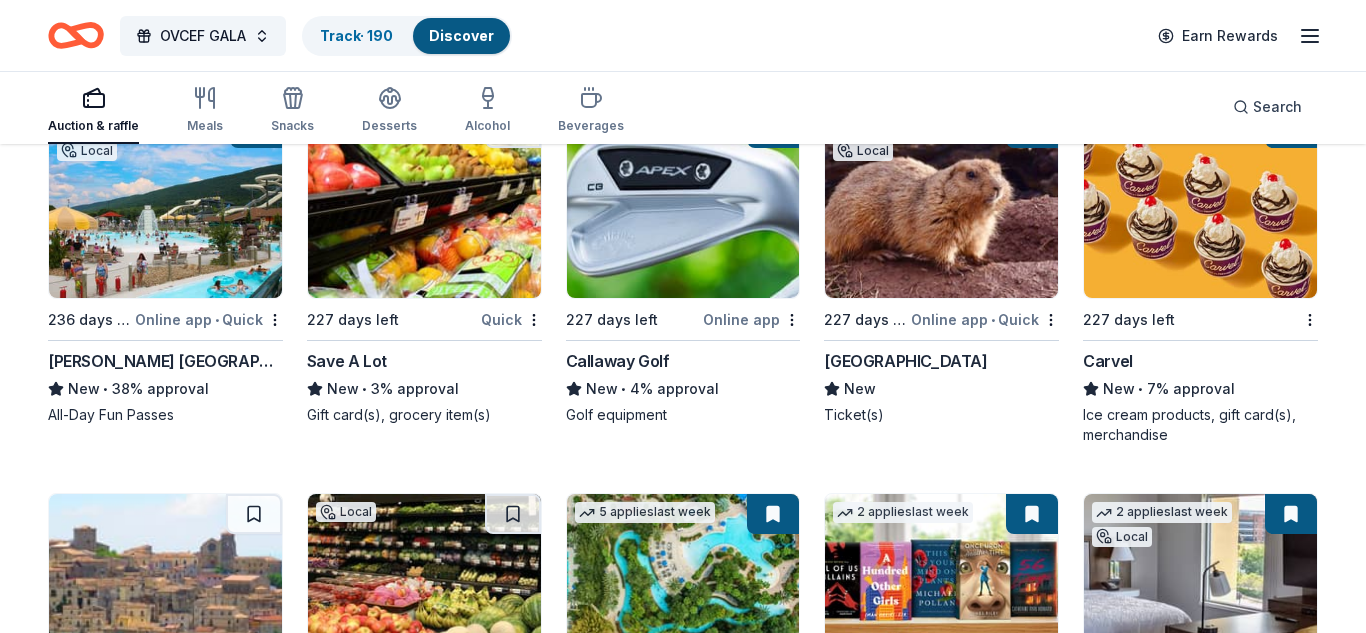 scroll, scrollTop: 10603, scrollLeft: 0, axis: vertical 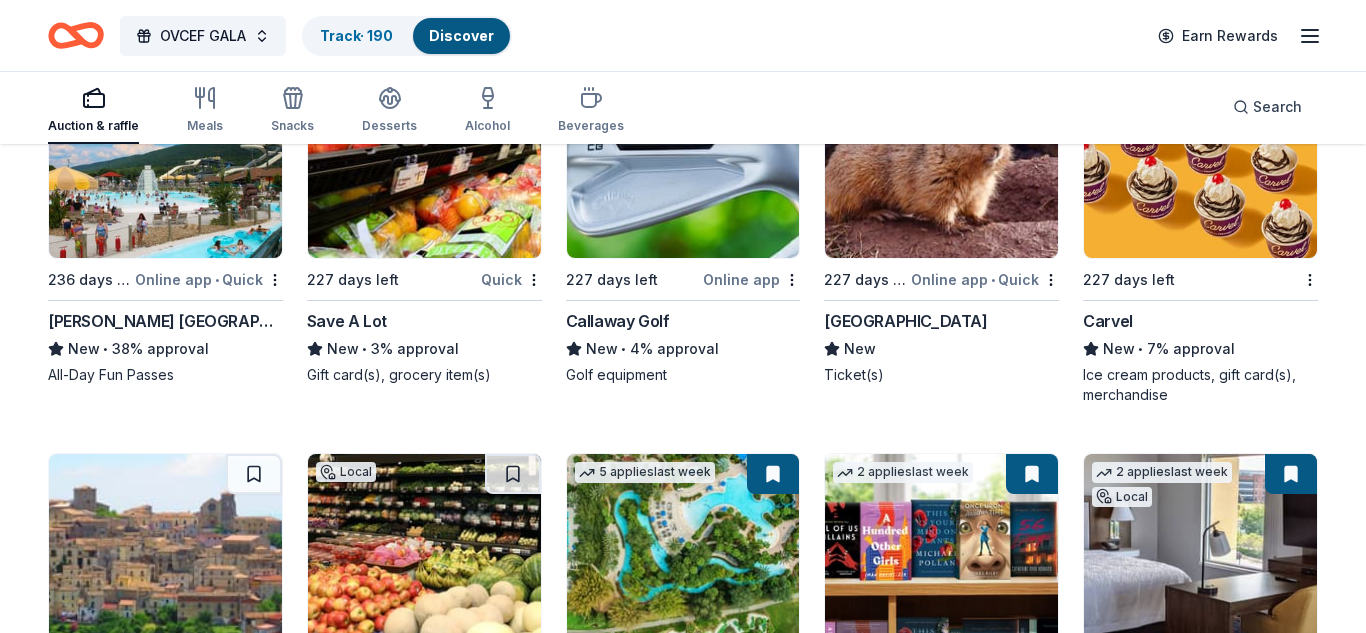 click at bounding box center (941, 163) 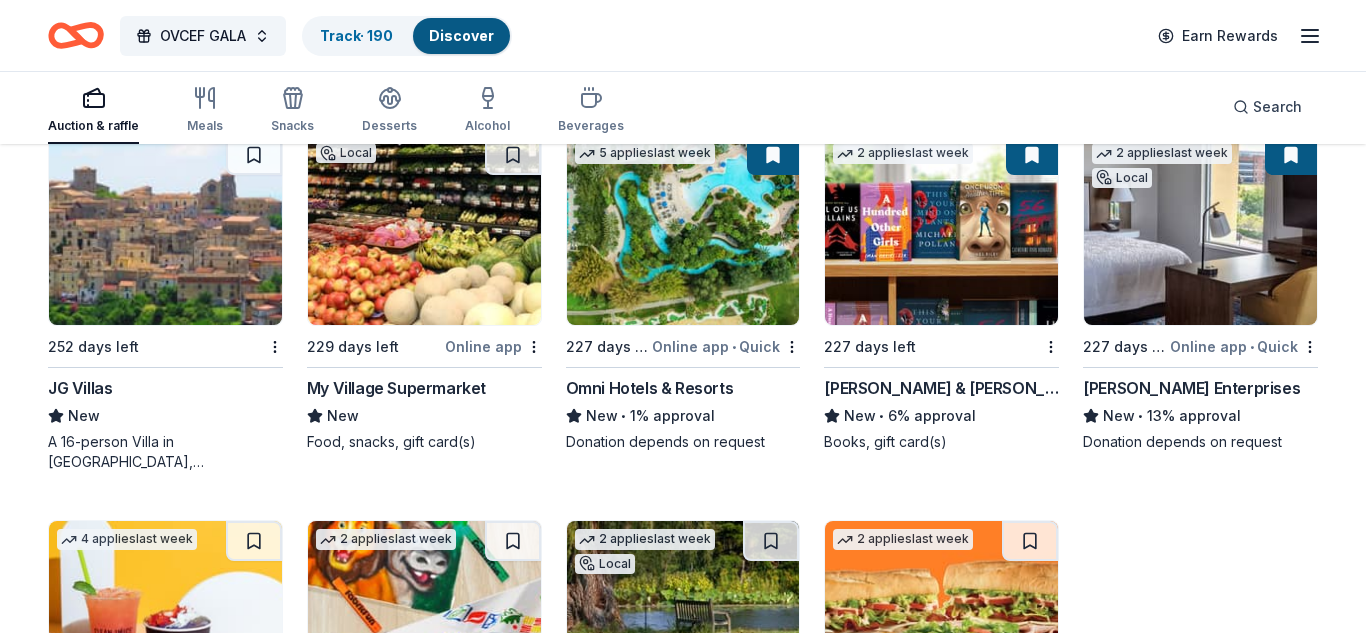 scroll, scrollTop: 10923, scrollLeft: 0, axis: vertical 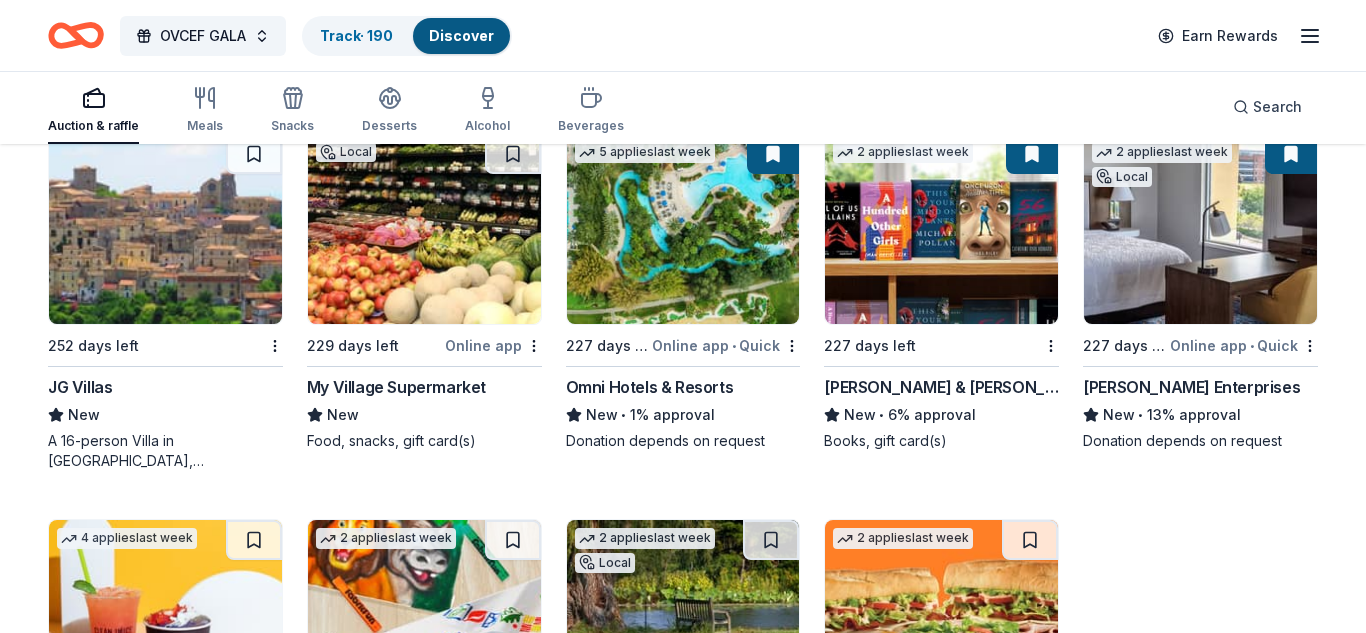 click at bounding box center [165, 229] 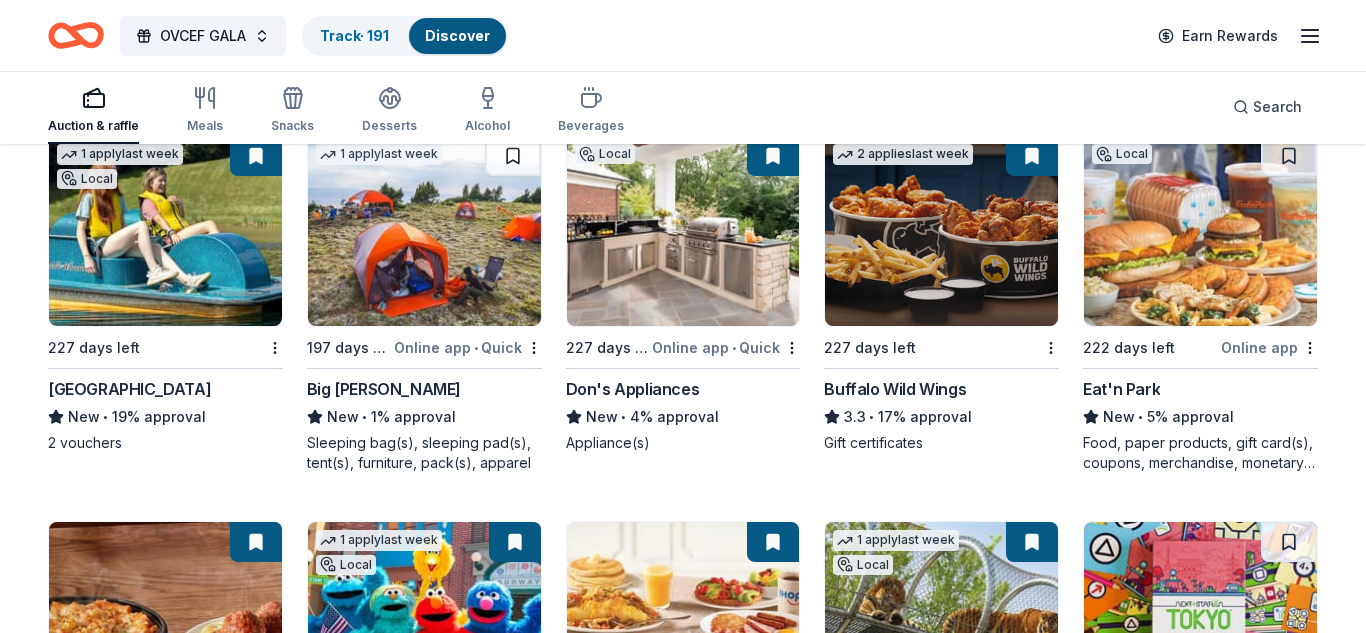 scroll, scrollTop: 13643, scrollLeft: 0, axis: vertical 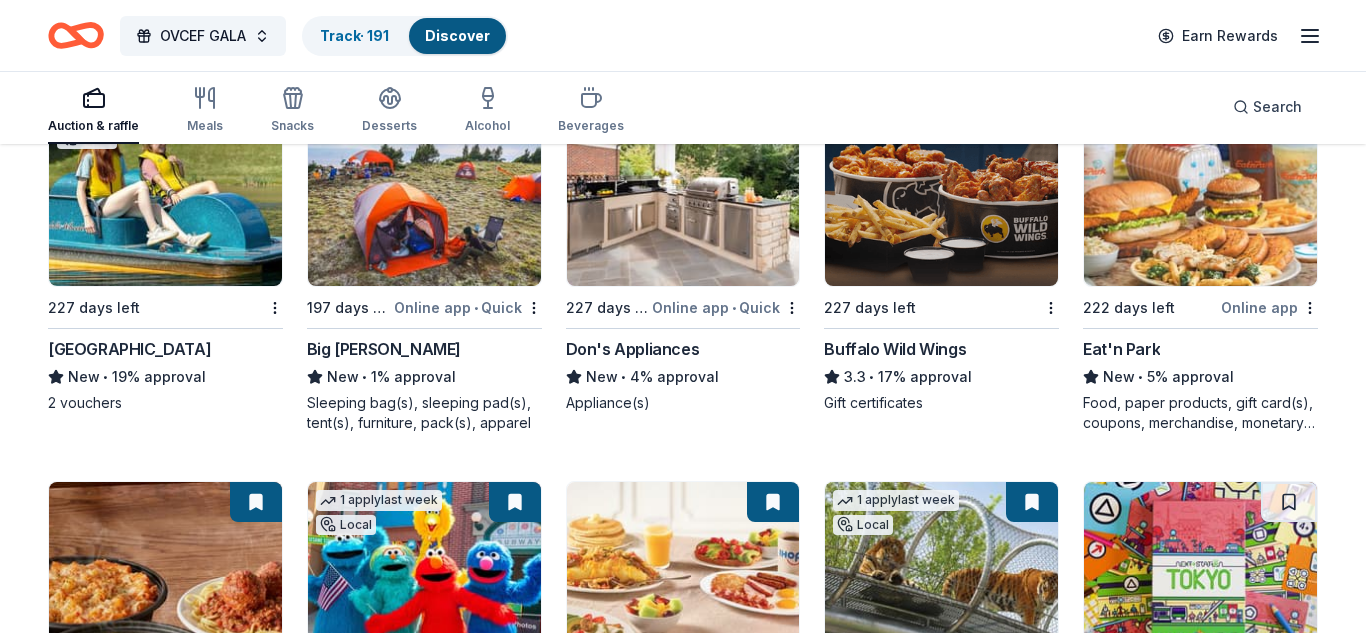 click at bounding box center [683, 191] 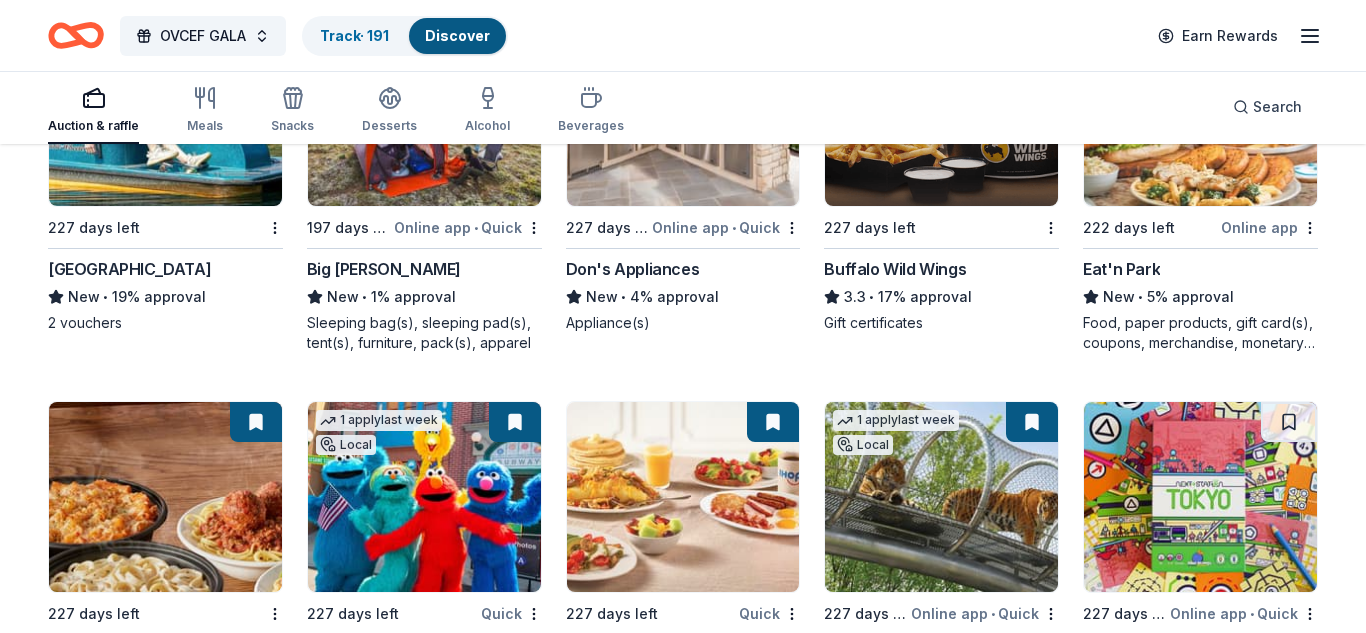scroll, scrollTop: 13763, scrollLeft: 0, axis: vertical 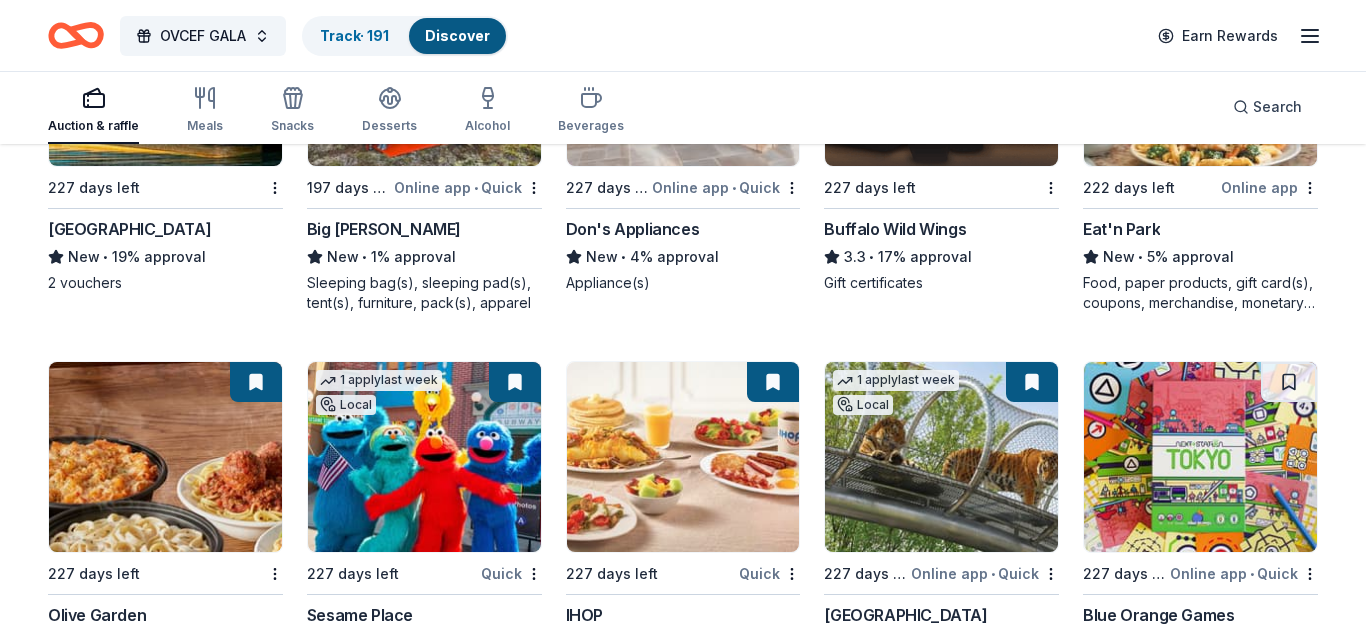 click on "Bear Creek Mountain Resort" at bounding box center (129, 229) 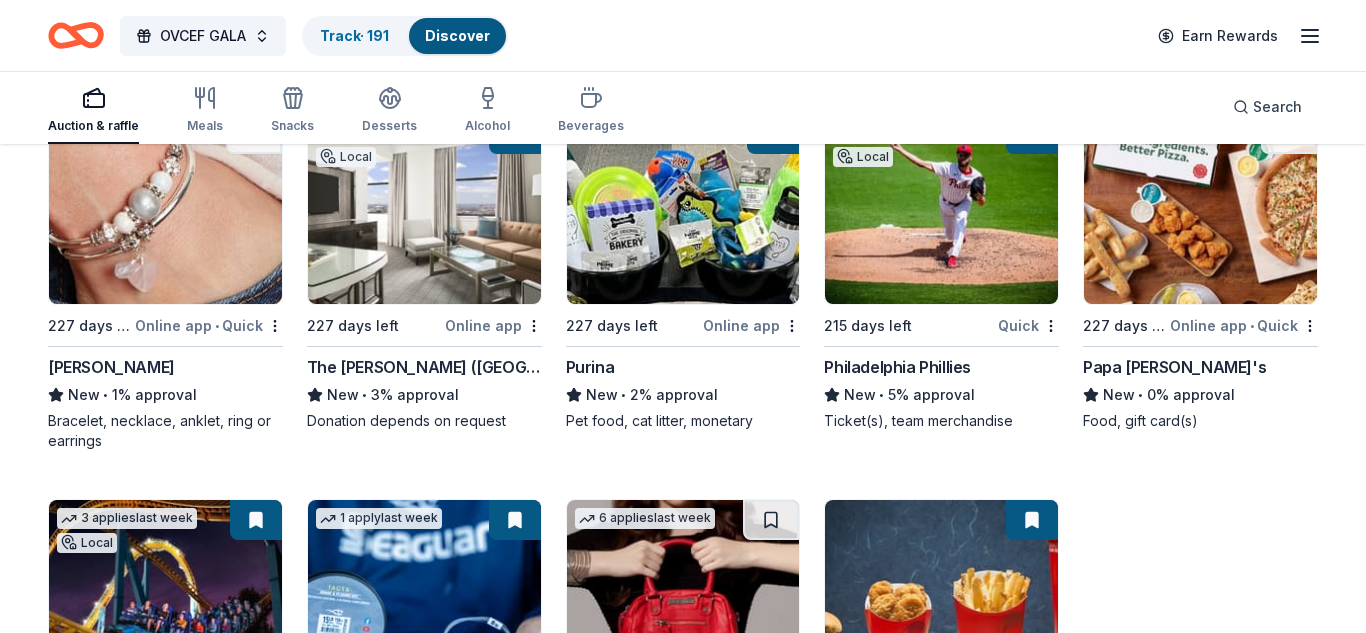 scroll, scrollTop: 14643, scrollLeft: 0, axis: vertical 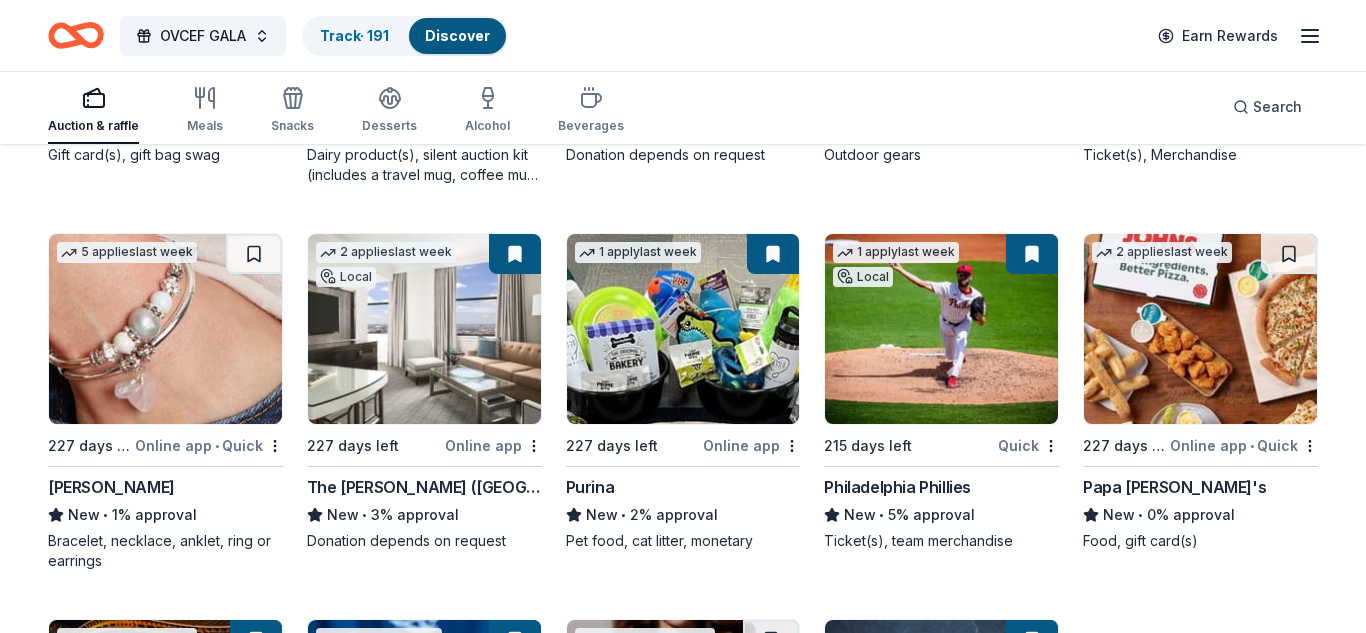 click at bounding box center (424, 329) 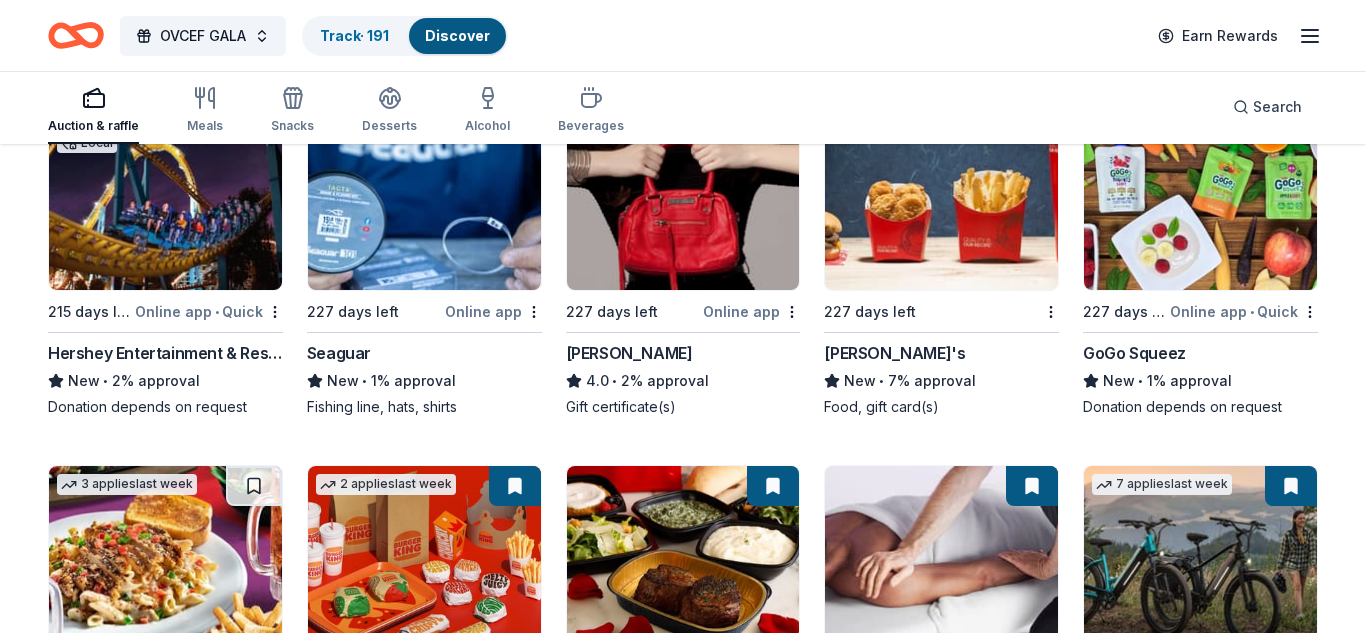 scroll, scrollTop: 15203, scrollLeft: 0, axis: vertical 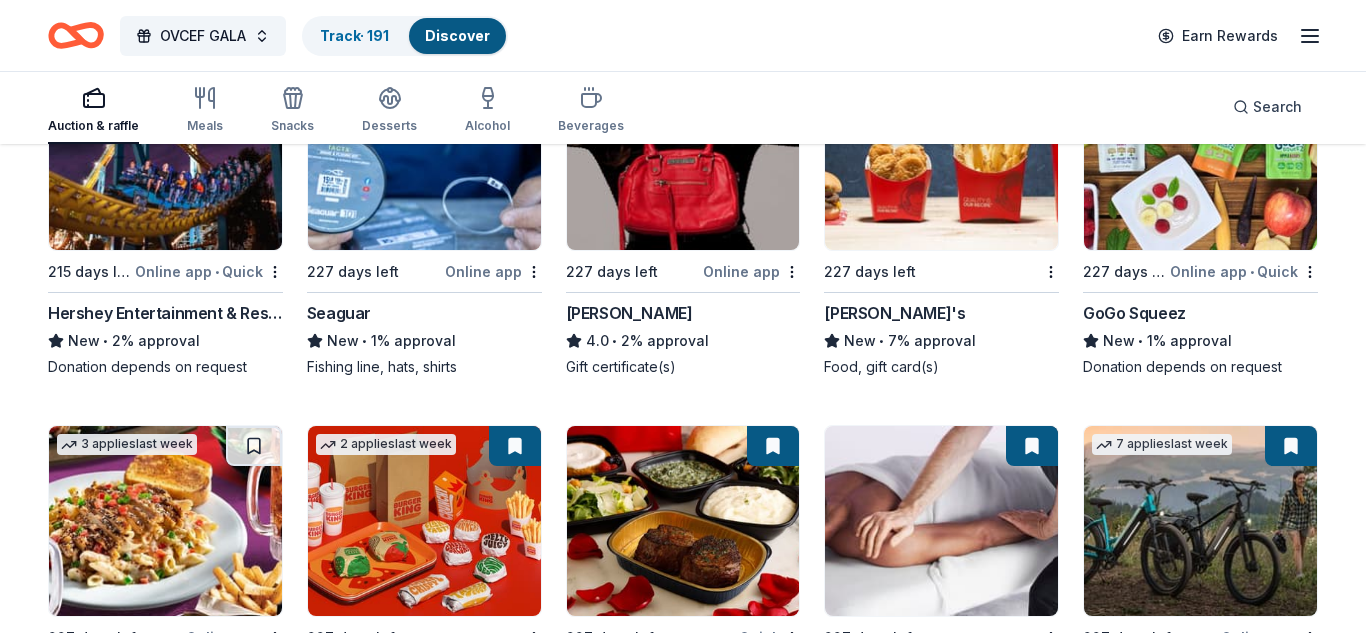 click at bounding box center (165, 155) 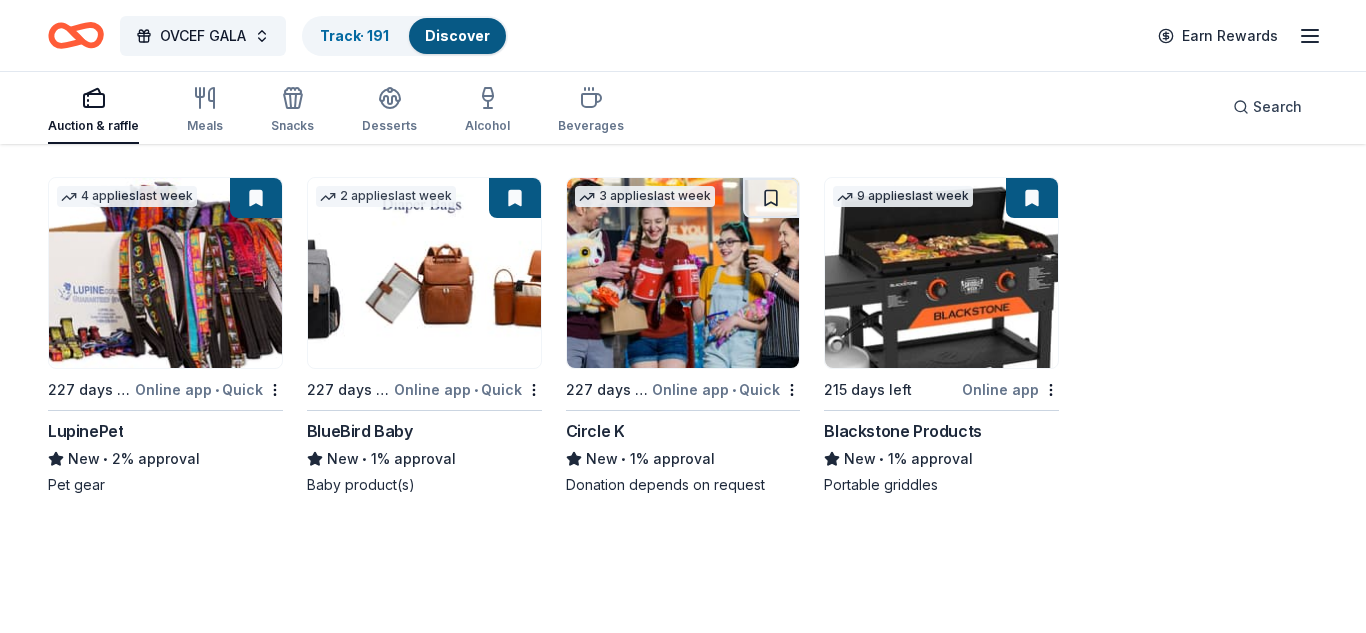scroll, scrollTop: 18155, scrollLeft: 0, axis: vertical 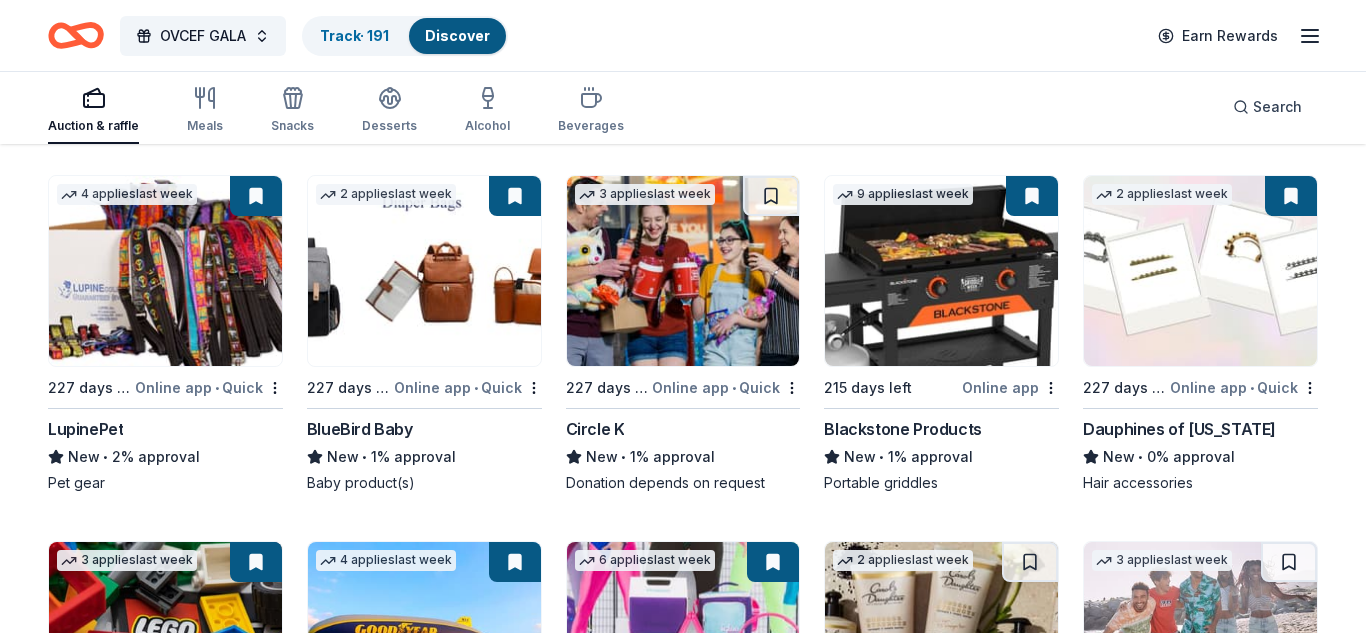 click at bounding box center (941, 271) 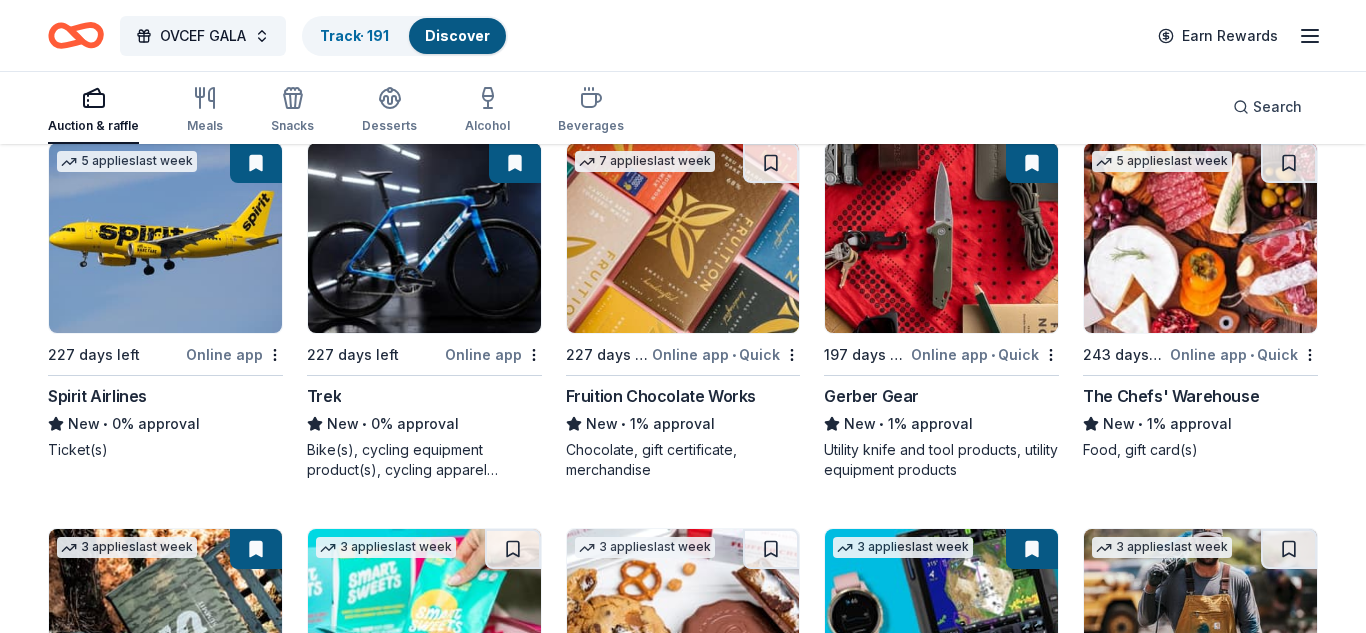 scroll, scrollTop: 16999, scrollLeft: 0, axis: vertical 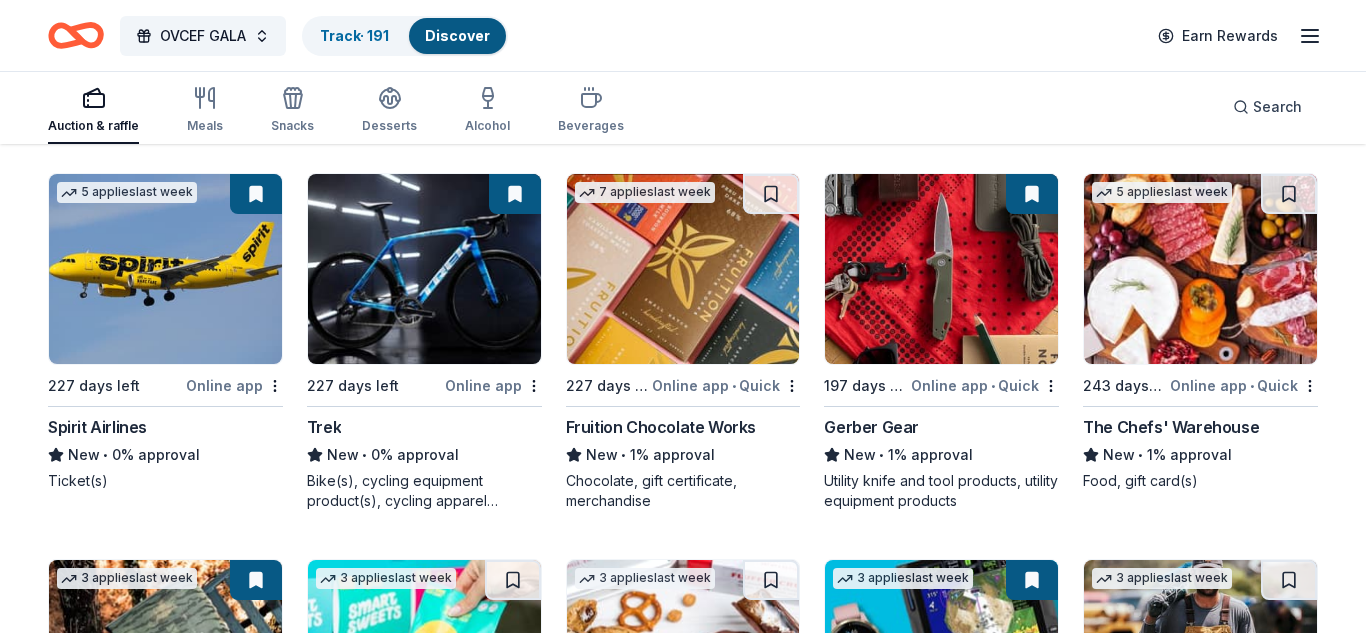 click on "Discover" at bounding box center (457, 35) 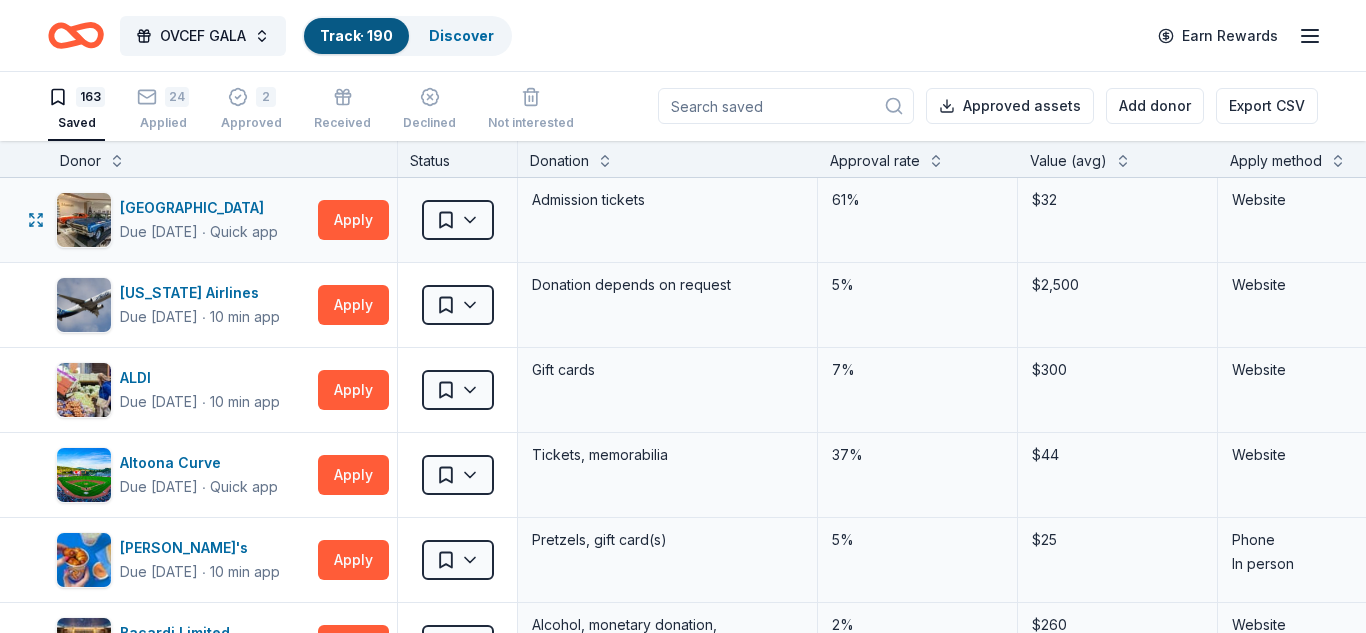scroll, scrollTop: 1, scrollLeft: 0, axis: vertical 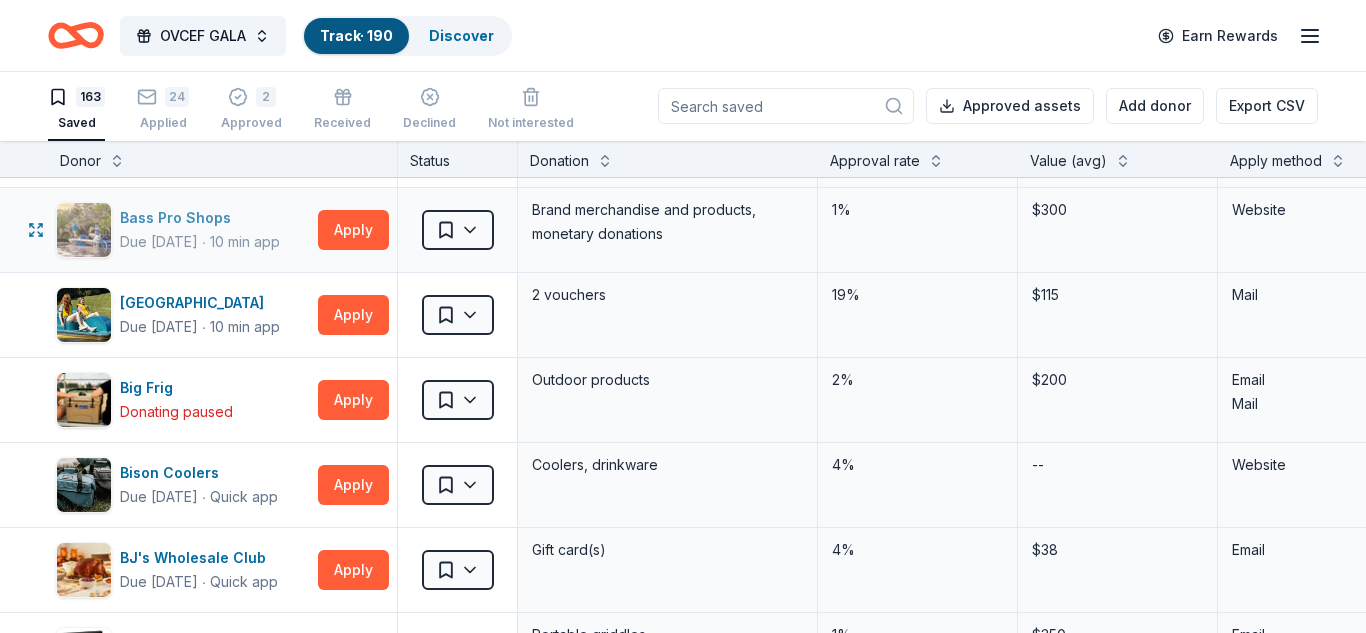 click on "Bass Pro Shops" at bounding box center [200, 218] 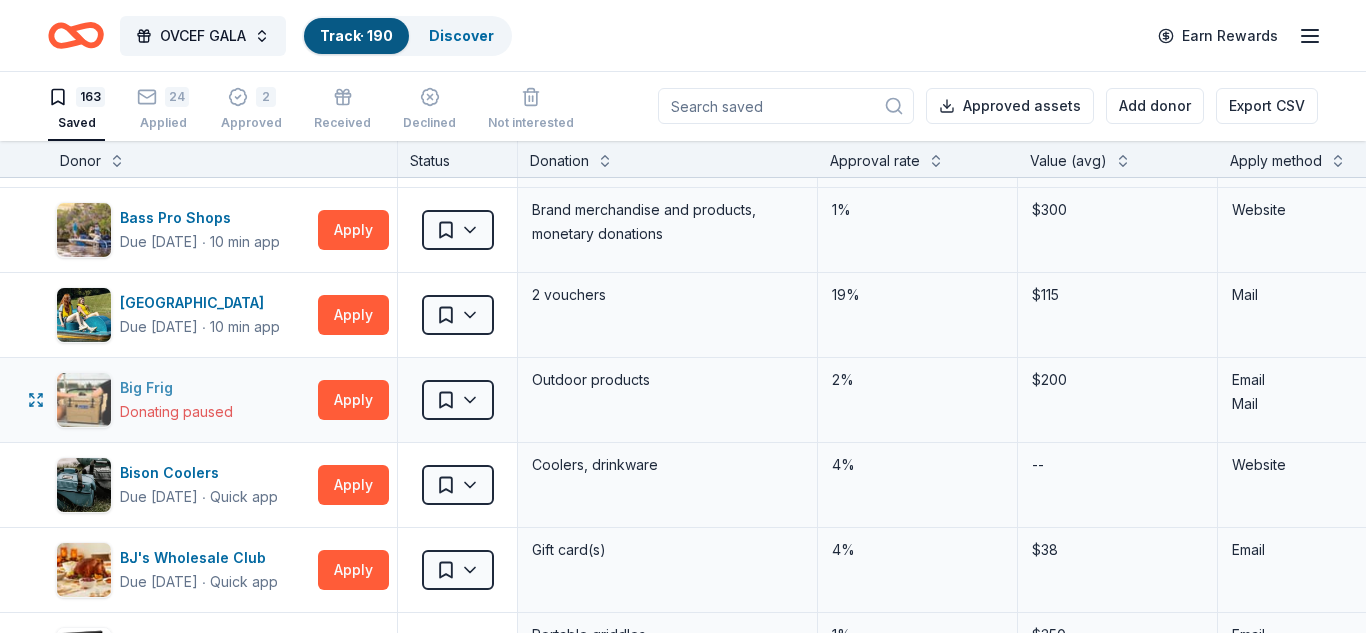 type 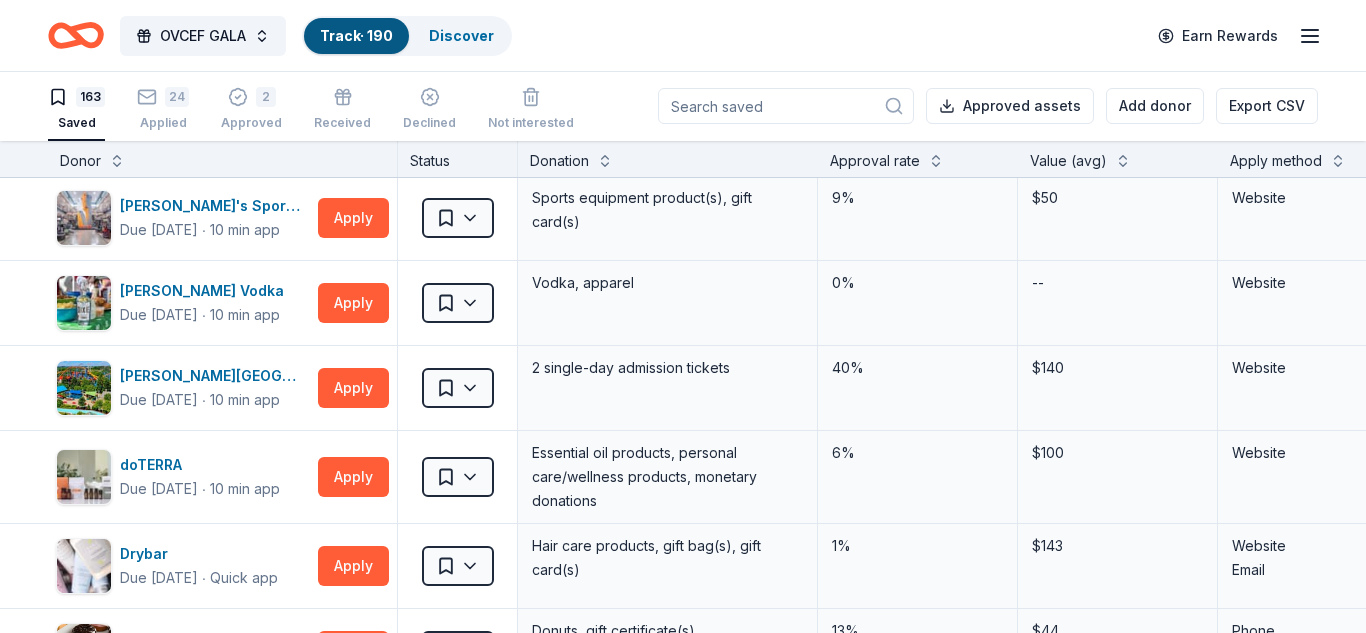 scroll, scrollTop: 3320, scrollLeft: 0, axis: vertical 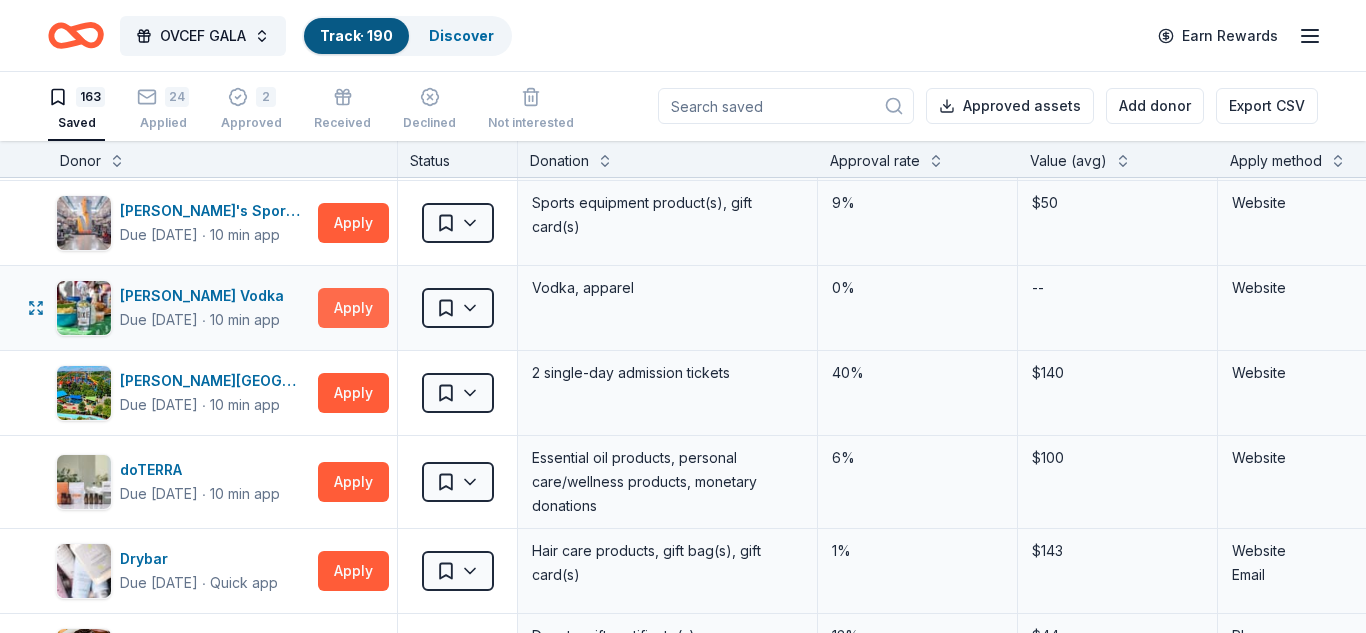 click on "Apply" at bounding box center [353, 308] 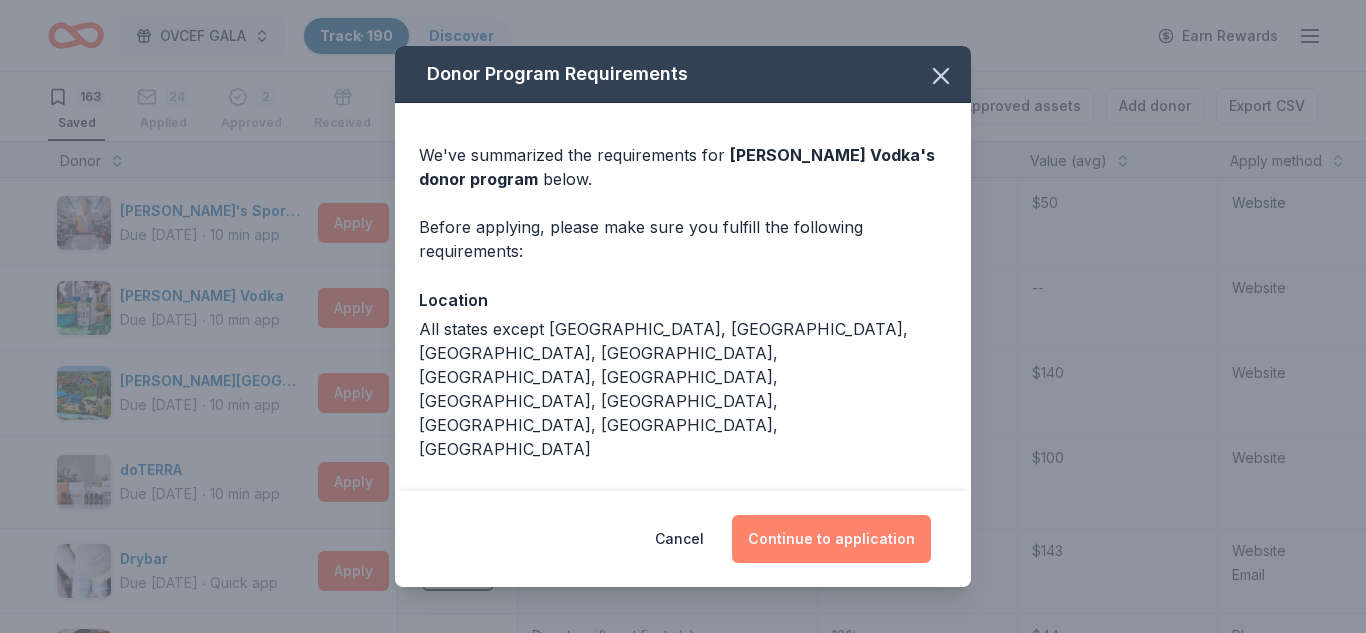 click on "Continue to application" at bounding box center (831, 539) 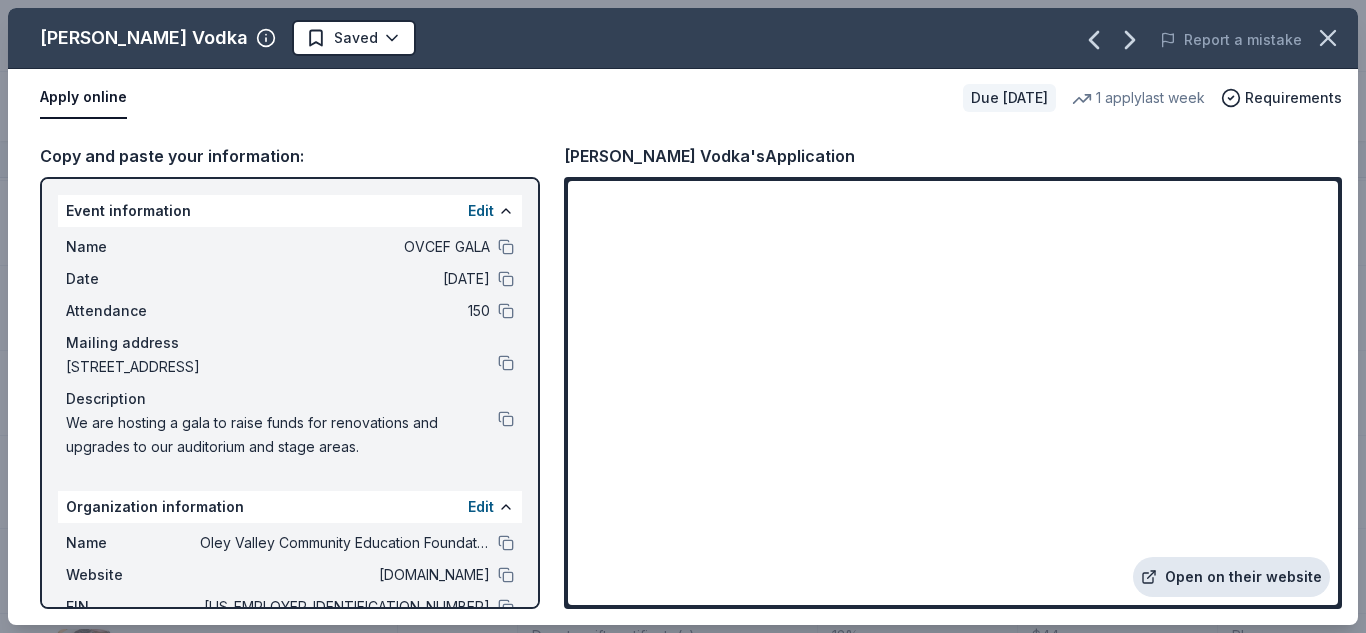 click on "Open on their website" at bounding box center [1231, 577] 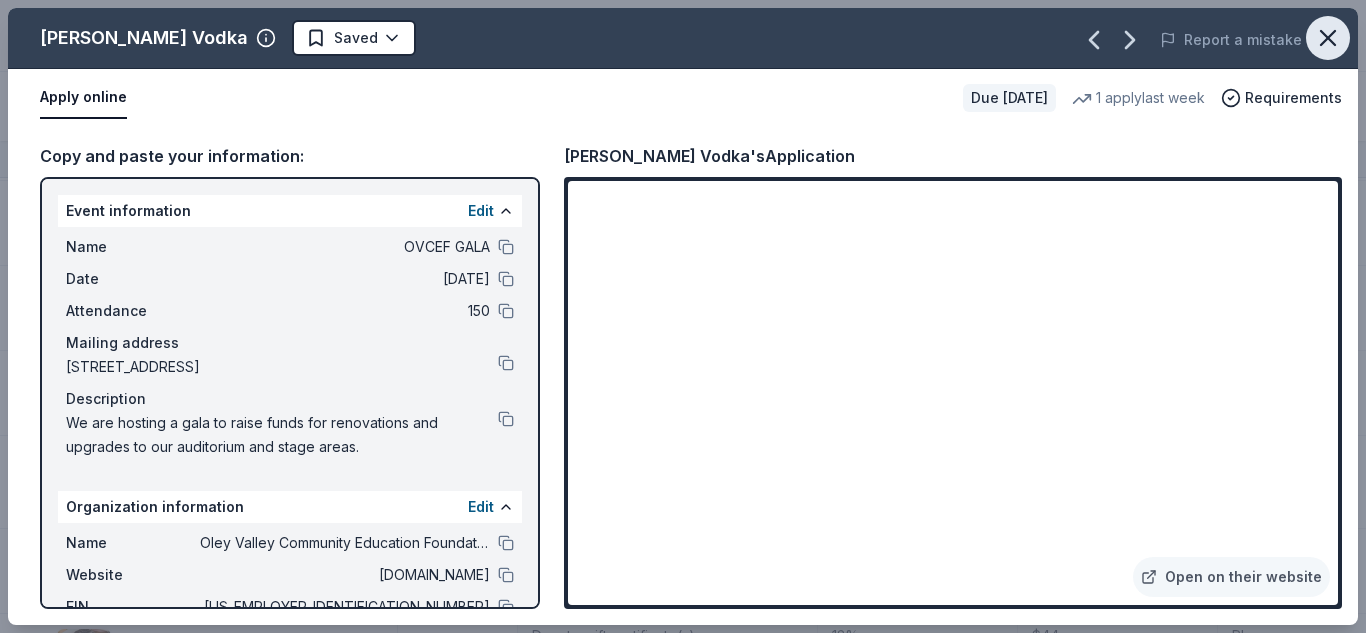 click 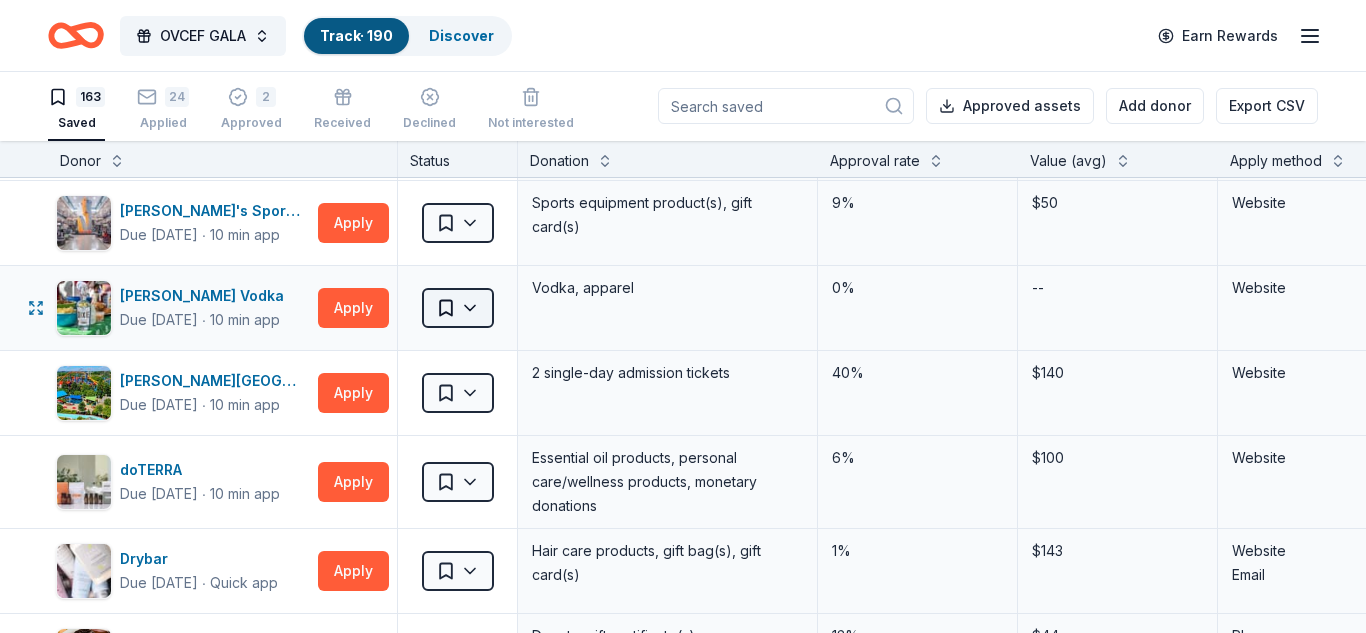 click on "OVCEF GALA Track  · 190 Discover Earn Rewards 163 Saved 24 Applied 2 Approved Received Declined Not interested  Approved assets Add donor Export CSV Donor Status Donation Approval rate Value (avg) Apply method Assignee Notes AACA Museum Due in 227 days ∙ Quick app Apply Saved Admission tickets 61% $32 Website Alaska Airlines Due in 213 days ∙ 10 min app Apply Saved Donation depends on request 5% $2,500 Website ALDI  Due in 201 days ∙ 10 min app Apply Saved Gift cards 7% $300 Website Altoona Curve Due in 243 days ∙ Quick app Apply Saved Tickets, memorabilia 37% $44 Website Auntie Anne's  Due in 227 days ∙ 10 min app Apply Saved Pretzels, gift card(s) 5% $25 Phone In person Bacardi Limited Due in 167 days ∙ 10 min app Apply Saved Alcohol, monetary donation, raffle/auction prize(s) 2% $260 Website Baltimore Orioles Due in 215 days ∙ 10 min app Apply Saved Autographed memorabilia 21% $50 Website Mail BarkBox Due in 227 days ∙ Quick app Apply Saved Dog toy(s), dog food 69% $45 Website ∙ Apply 6%" at bounding box center (683, 315) 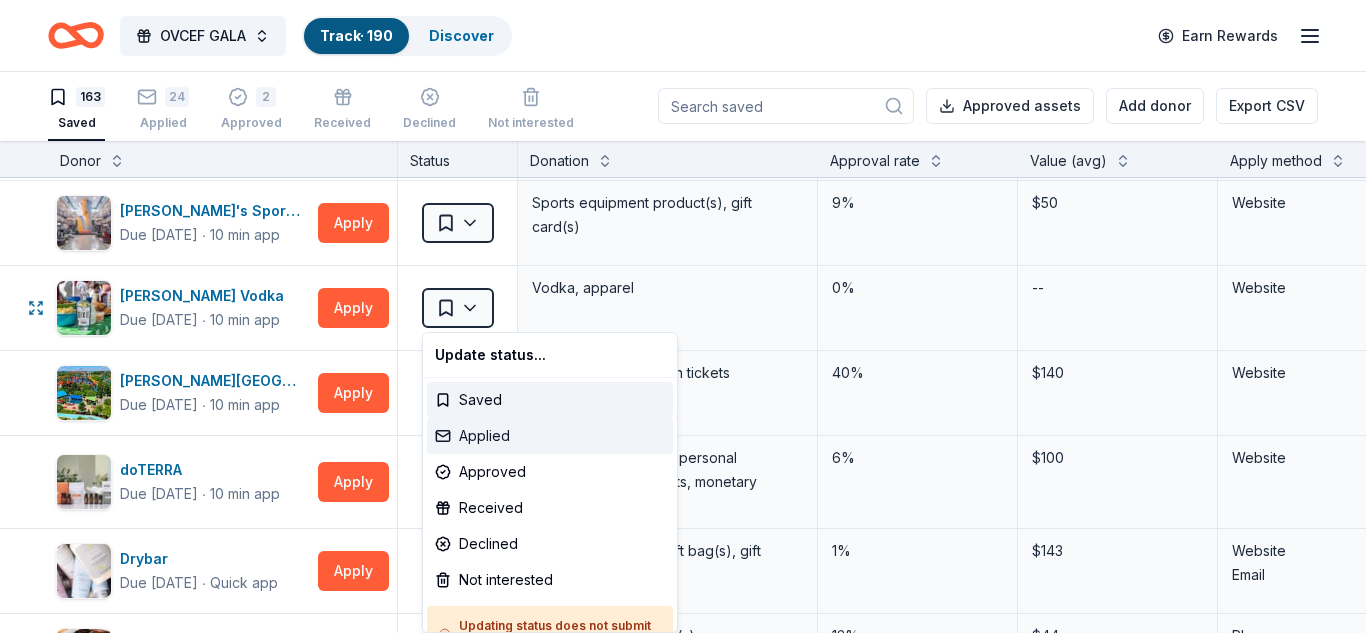click on "Applied" at bounding box center (550, 436) 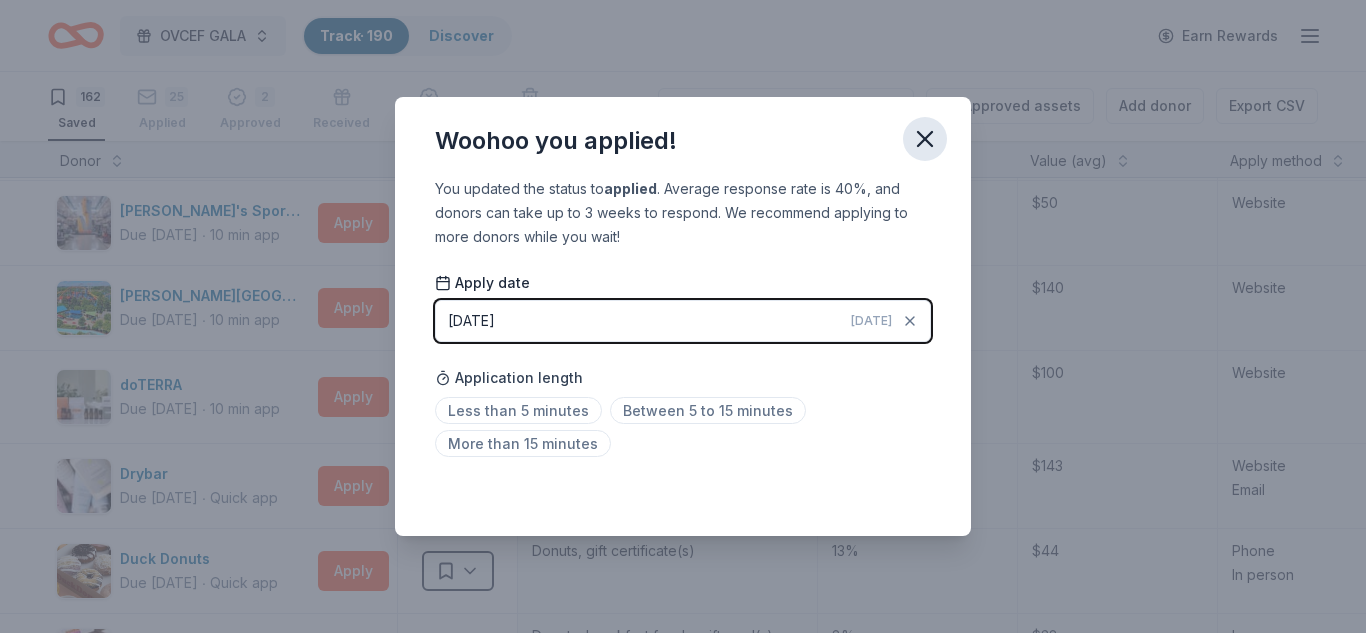 click 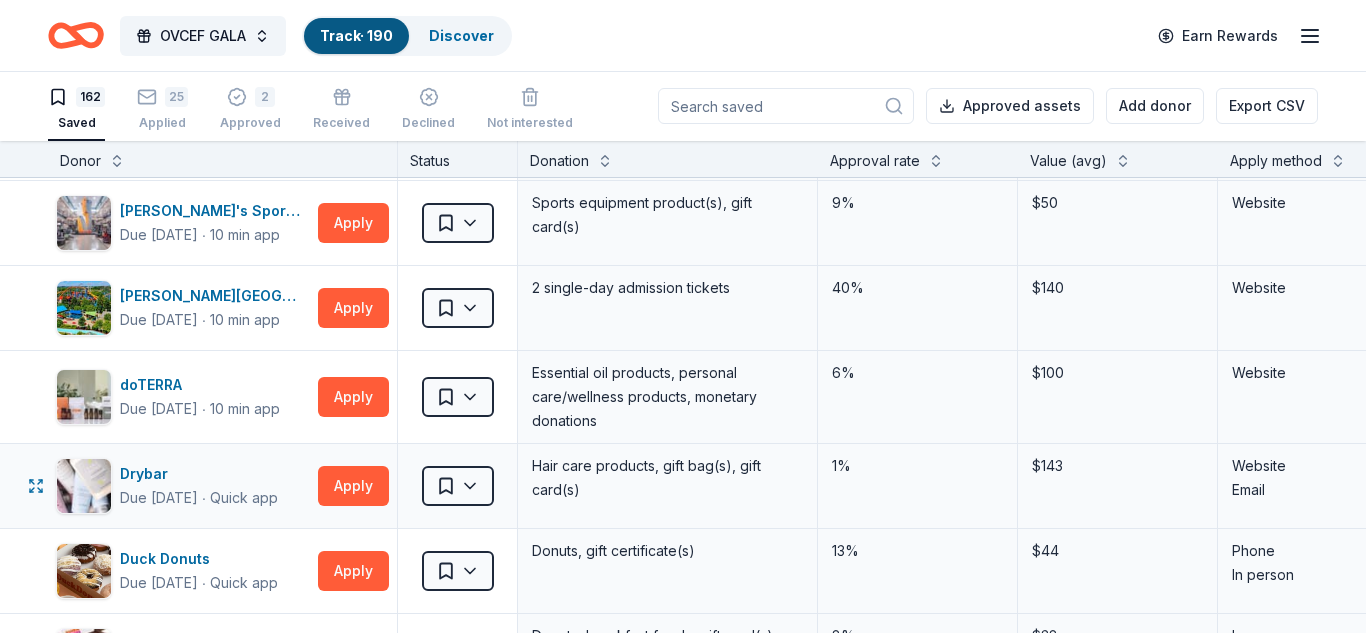 click on "Hair care products, gift bag(s), gift card(s)" at bounding box center (667, 478) 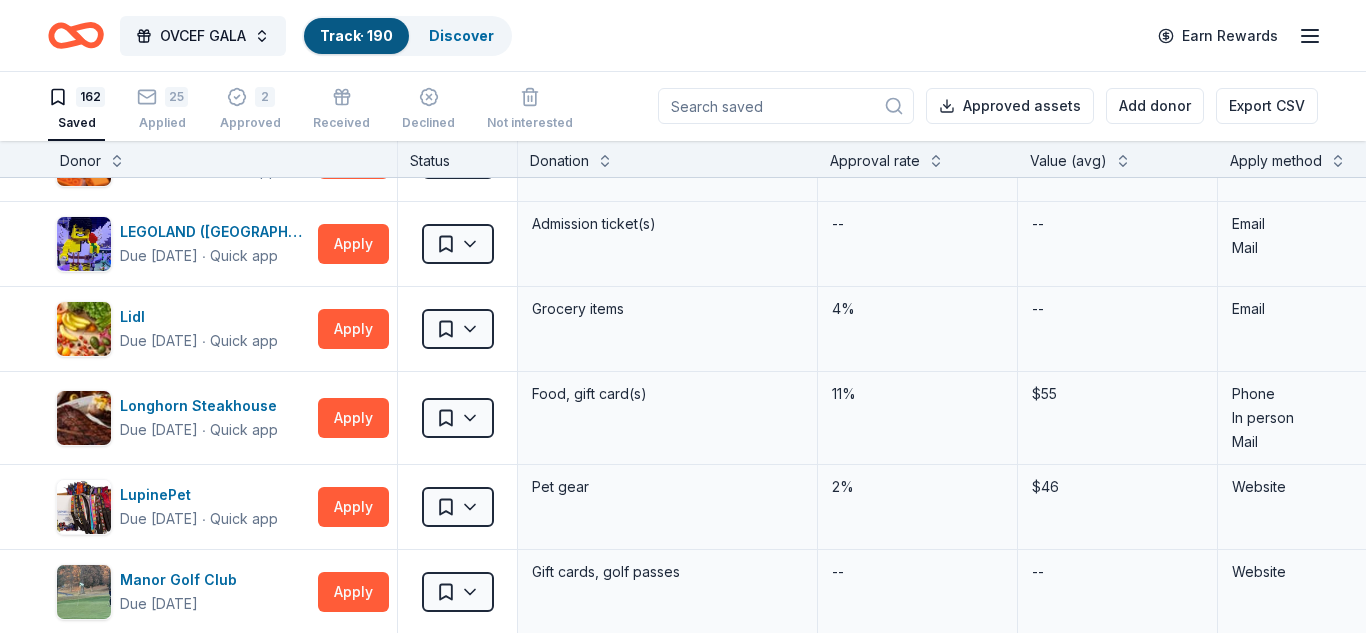 scroll, scrollTop: 6640, scrollLeft: 0, axis: vertical 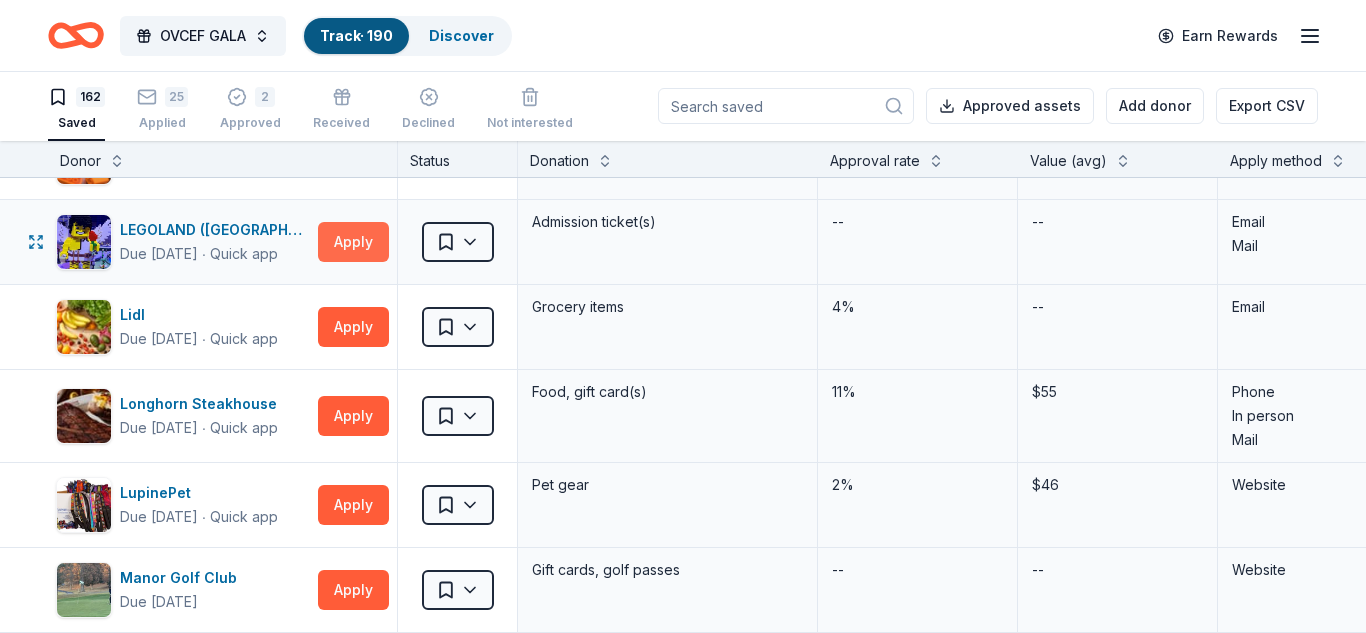 click on "Apply" at bounding box center (353, 242) 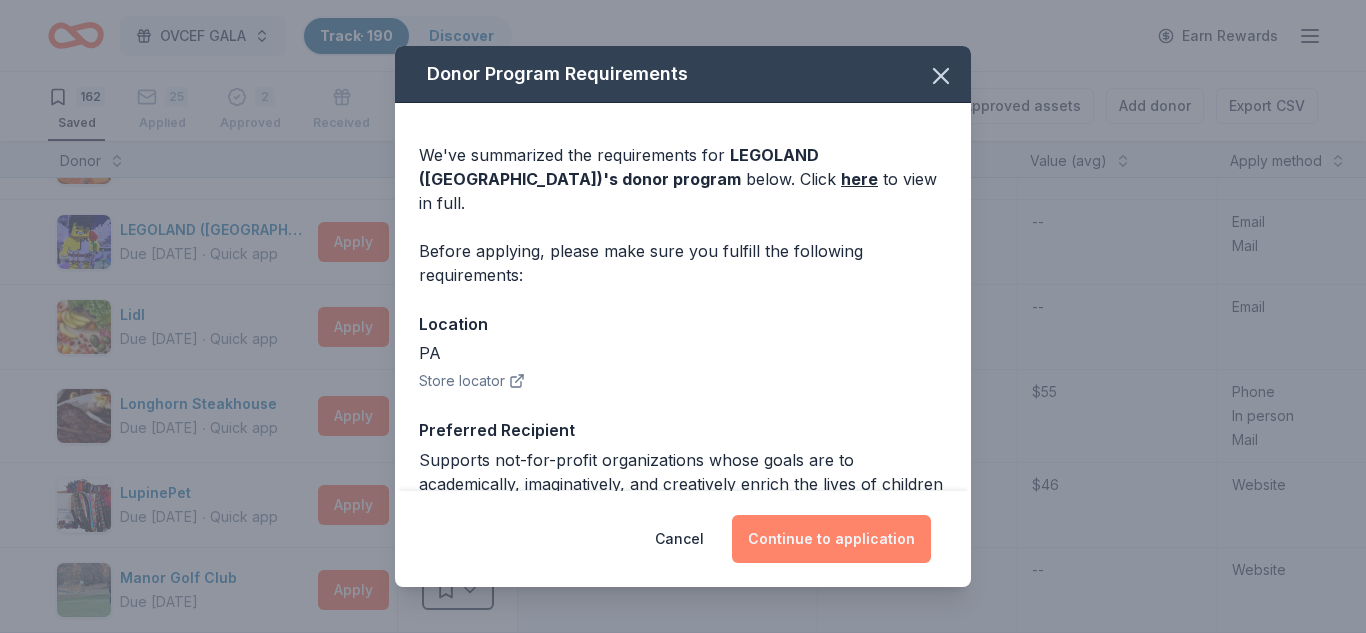 click on "Continue to application" at bounding box center [831, 539] 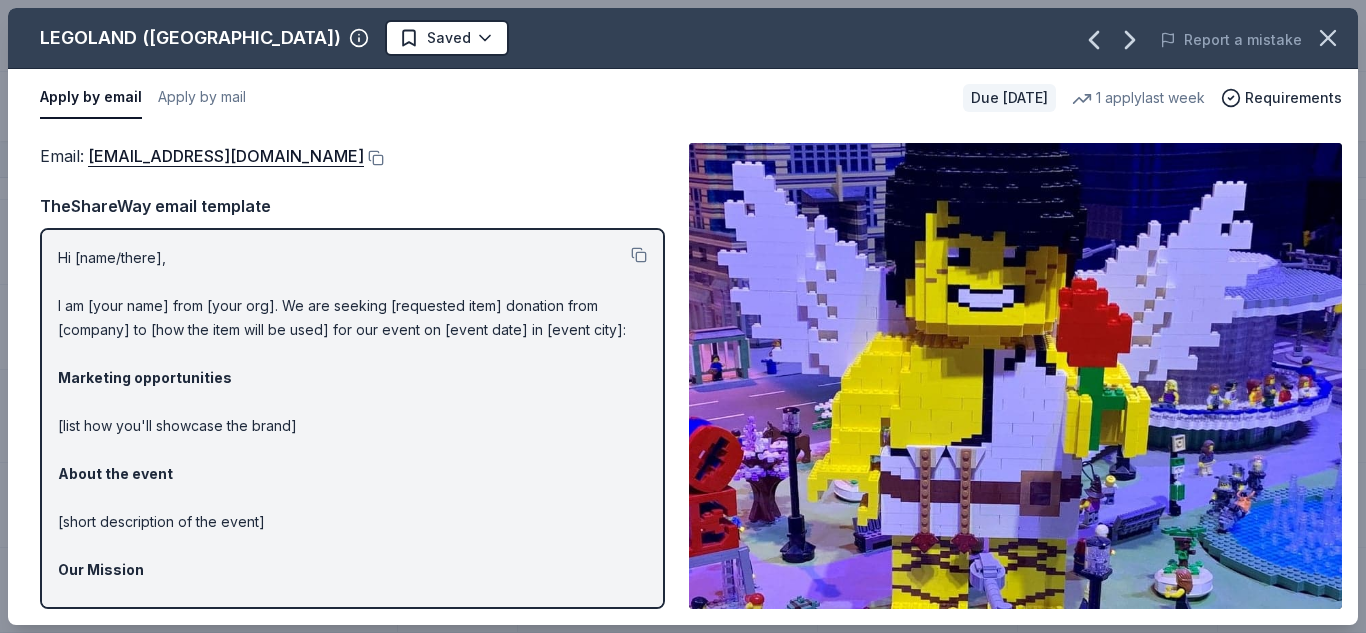 type 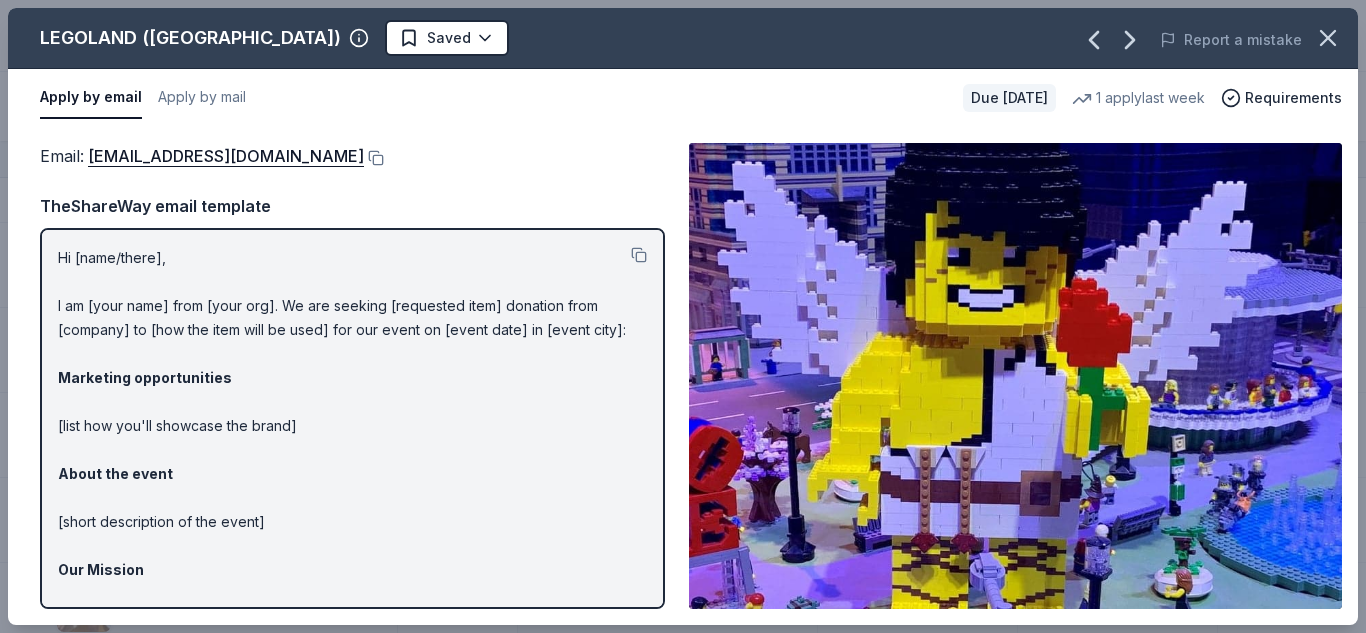 scroll, scrollTop: 6920, scrollLeft: 0, axis: vertical 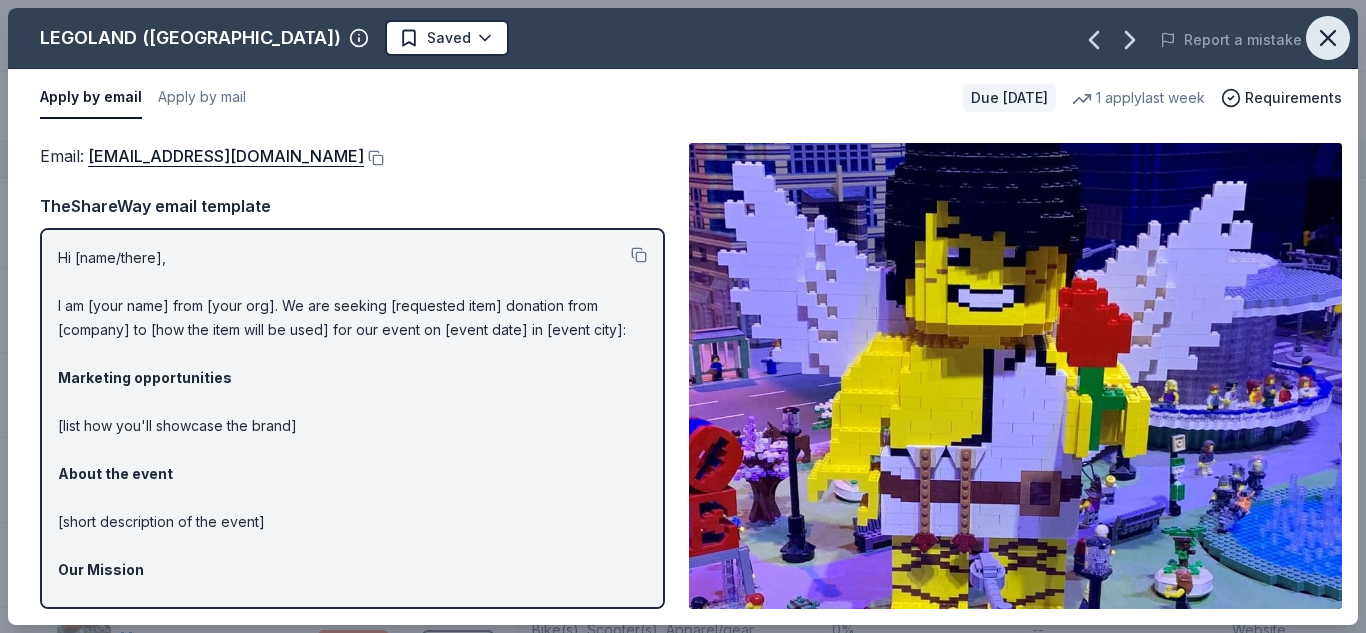 click 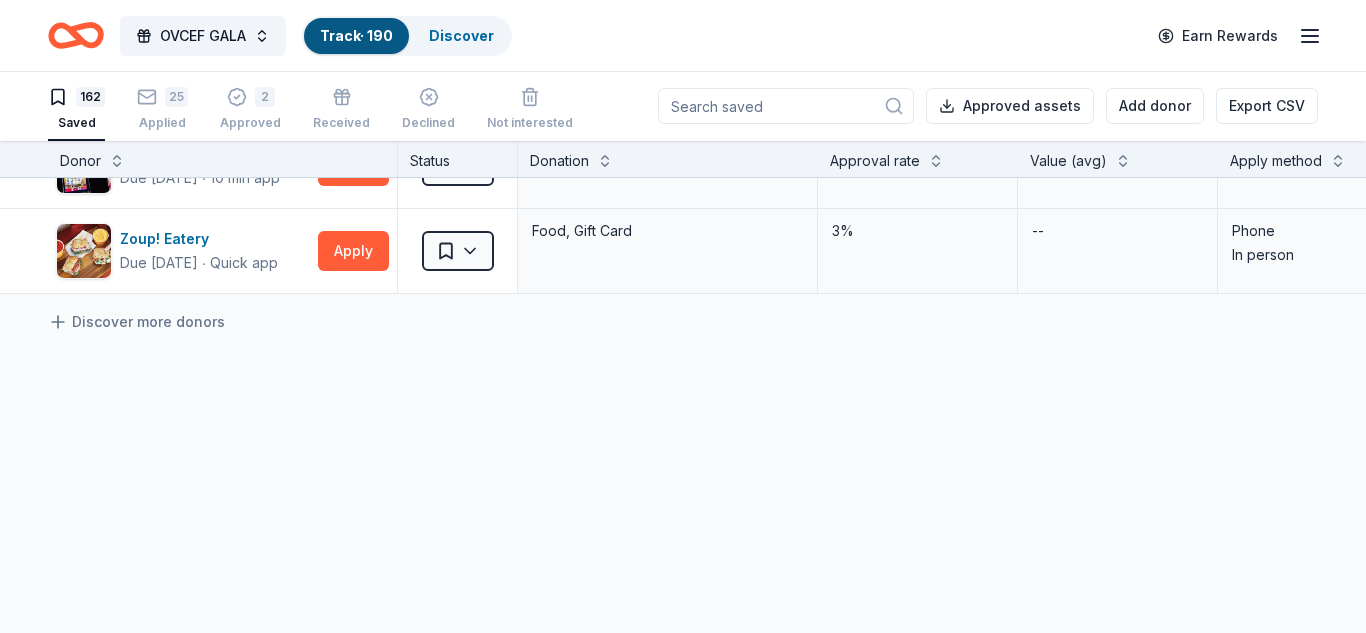 scroll, scrollTop: 13707, scrollLeft: 0, axis: vertical 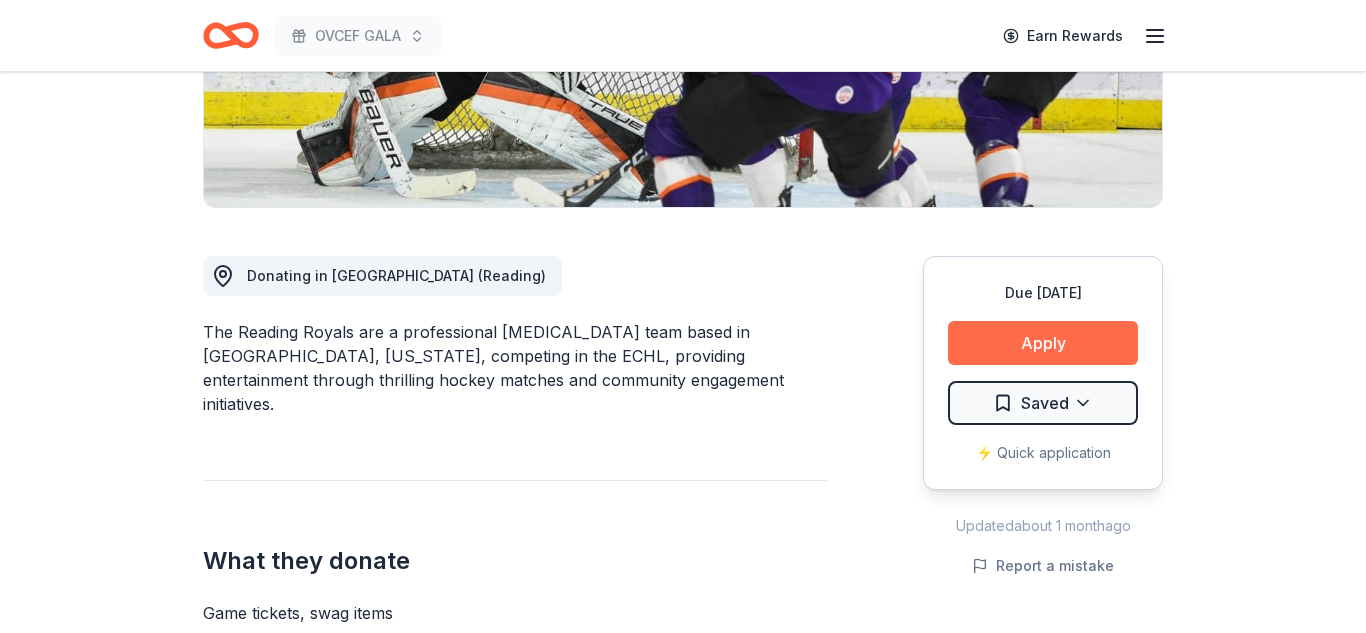 click on "Apply" at bounding box center [1043, 343] 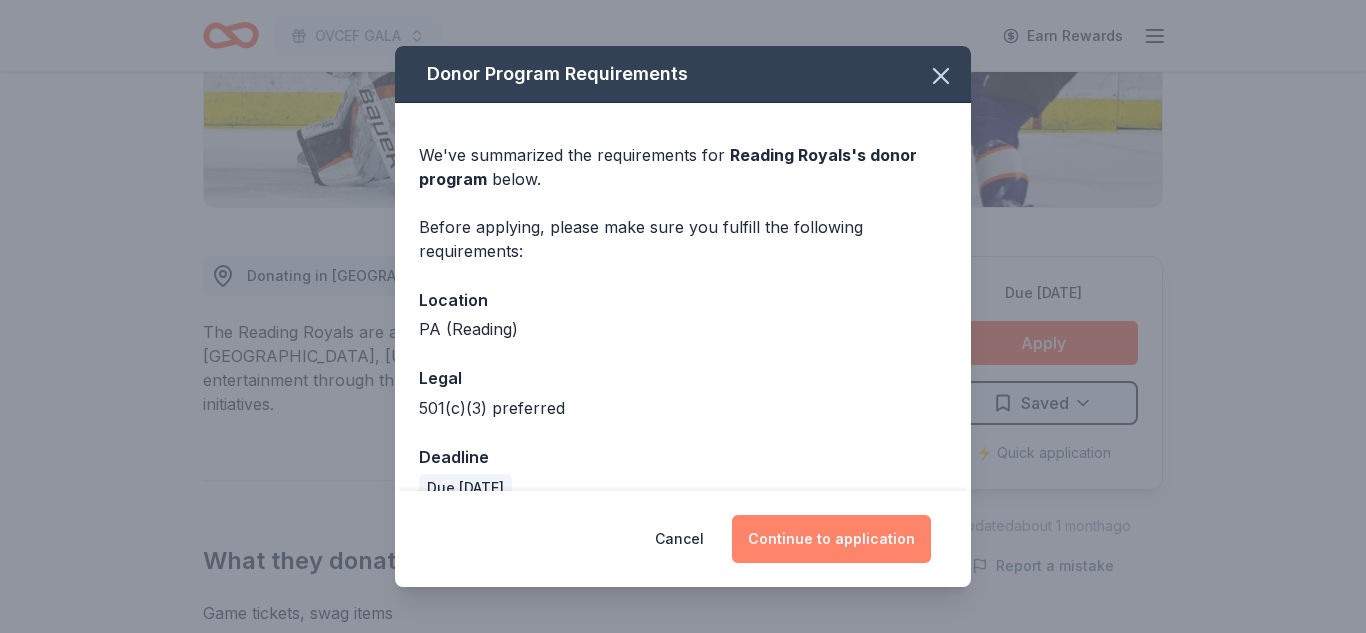 click on "Continue to application" at bounding box center (831, 539) 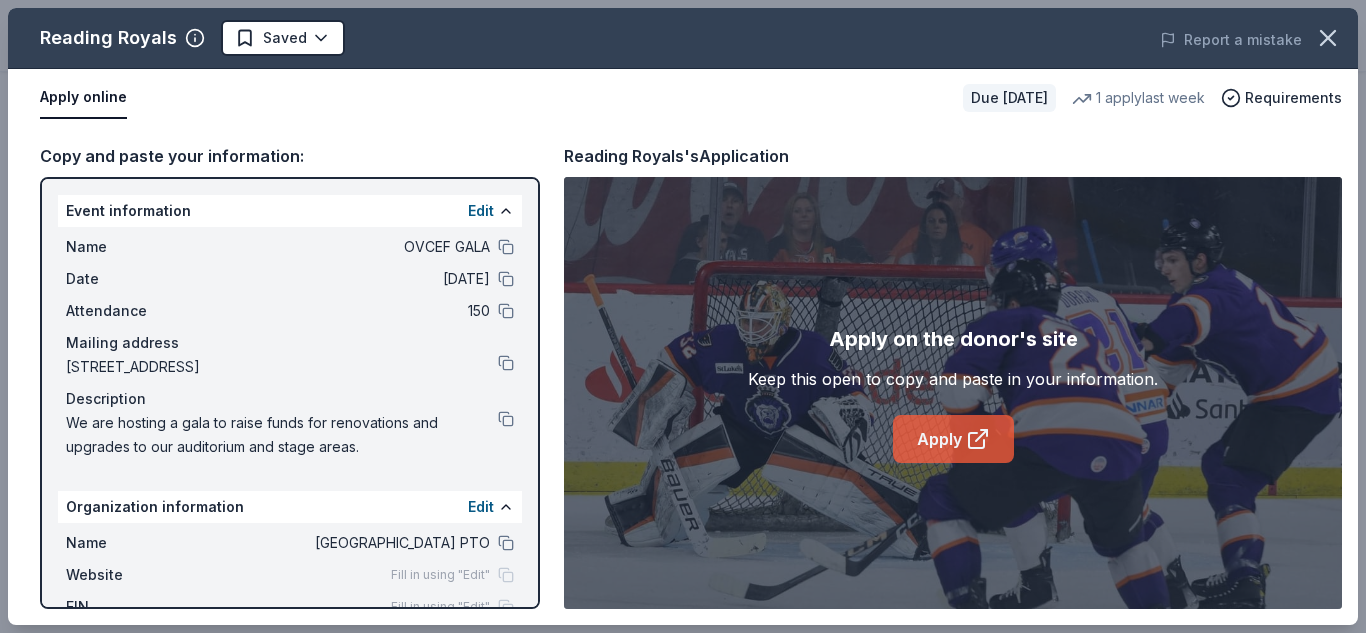 click on "Apply" at bounding box center [953, 439] 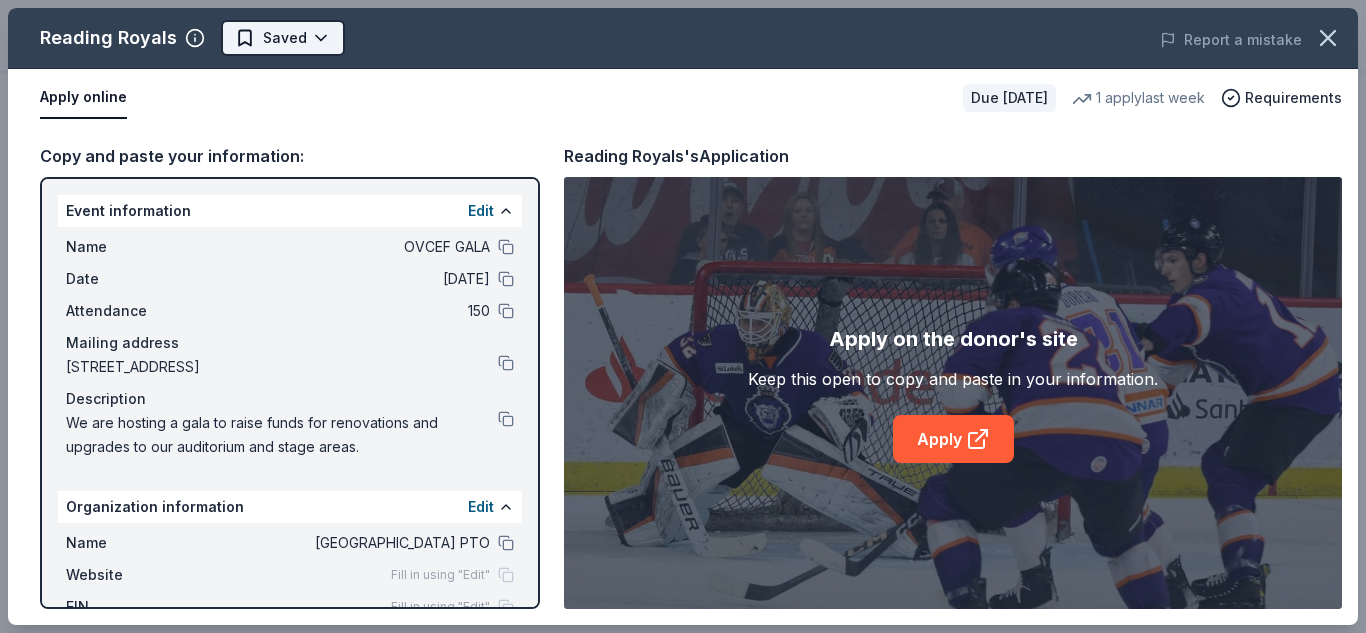 click on "OVCEF GALA Earn Rewards Due in 229 days Share Reading Royals New 1   apply  last week $ 67 donation value Share Donating in PA (Reading) The Reading Royals are a professional ice hockey team based in Reading, Pennsylvania, competing in the ECHL, providing entertainment through thrilling hockey matches and community engagement initiatives. What they donate Game tickets, swag items Auction & raffle Donation is small & easy to send to guests Who they donate to  Preferred 501(c)(3) preferred We ' re collecting data on   approval rate ; check back soon. $ 67 donation value (average) <1% <1% 50% 50% $0 → $25 $25 → $50 $50 → $75 $75 → $100 Reading Royals's donation is  variable :  extra time on your application could result in a larger donation. Due in 229 days Apply Saved ⚡️ Quick application Updated  about 1 month  ago Report a mistake New Be the first to review this company! Leave a review Similar donors 1   apply  last week Local 215 days left Online app Pittsburgh Zoo & PPG Aquarium New Local 3.7 1" at bounding box center [683, -84] 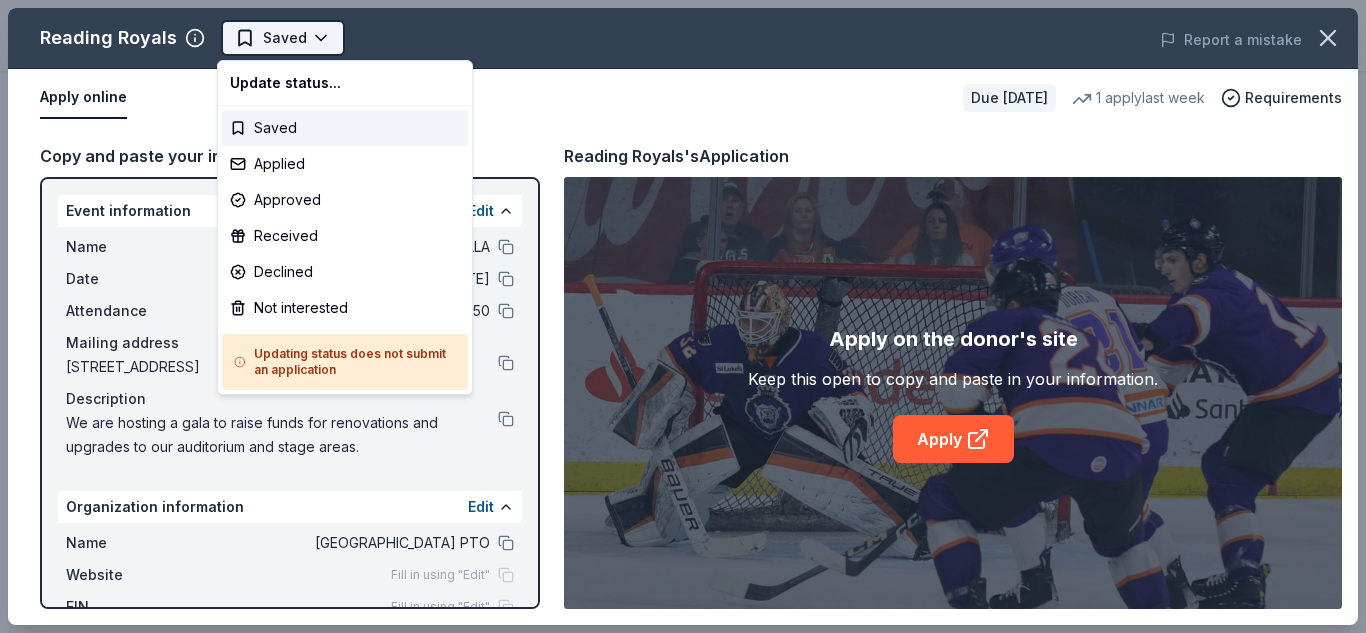 scroll, scrollTop: 0, scrollLeft: 0, axis: both 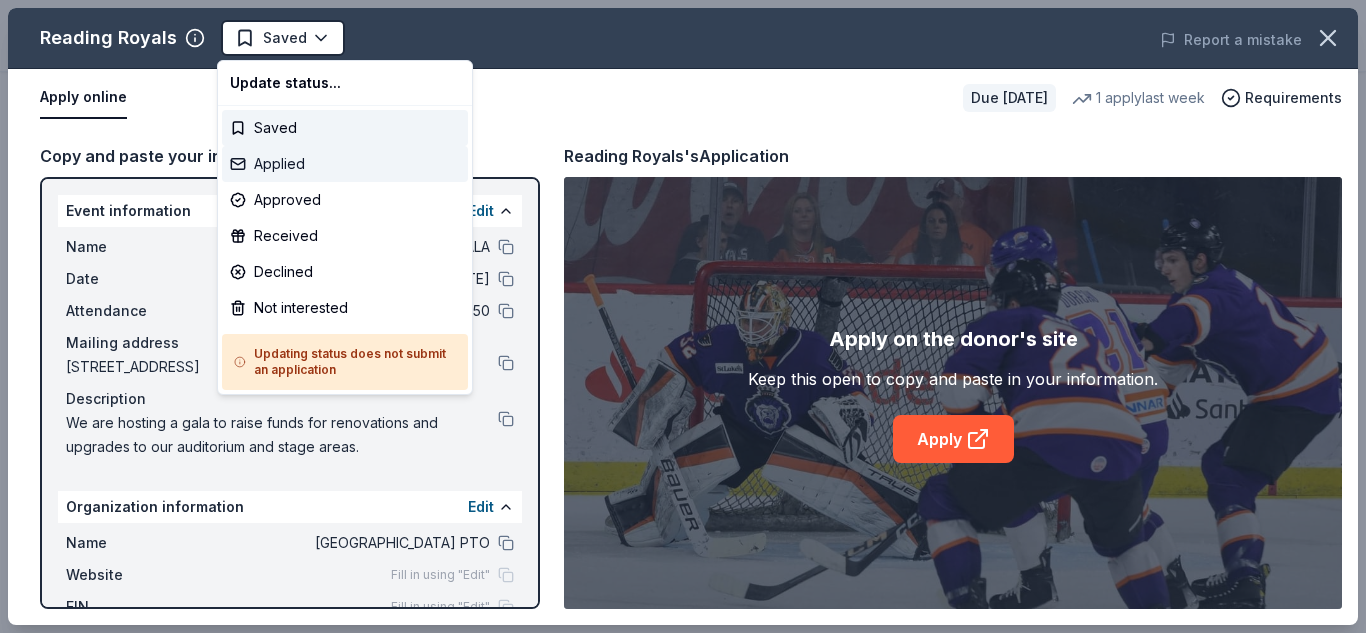 click on "Applied" at bounding box center (345, 164) 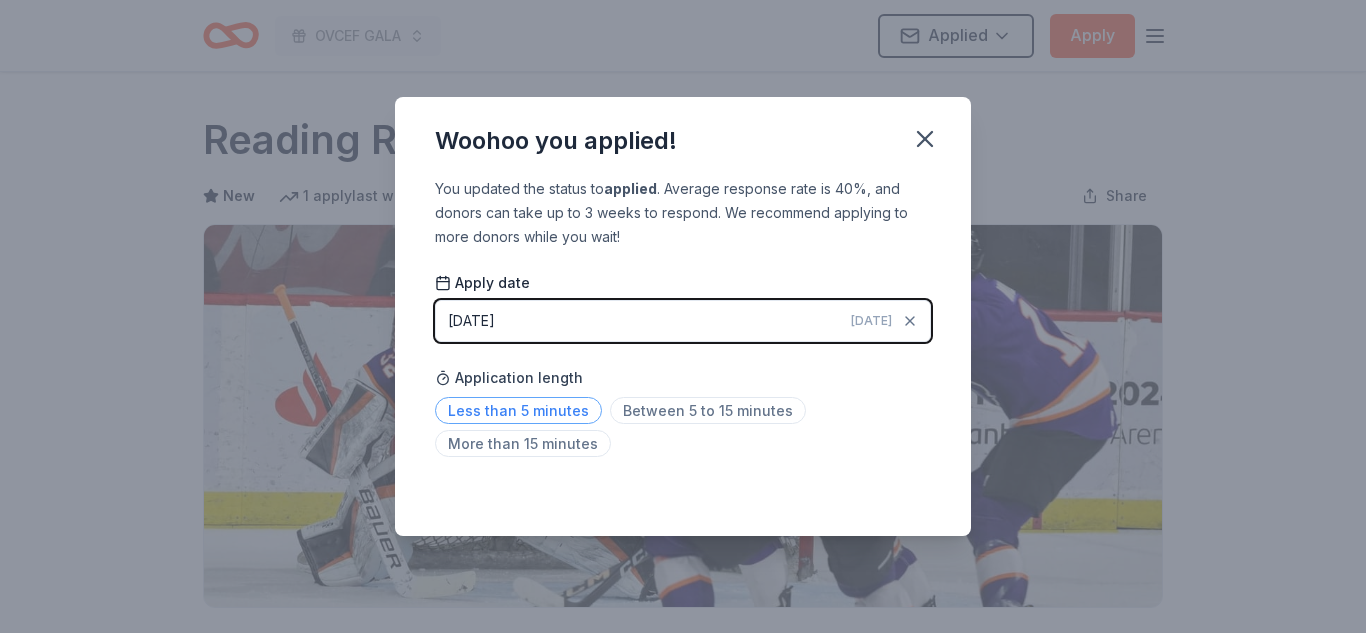 click on "Less than 5 minutes" at bounding box center [518, 410] 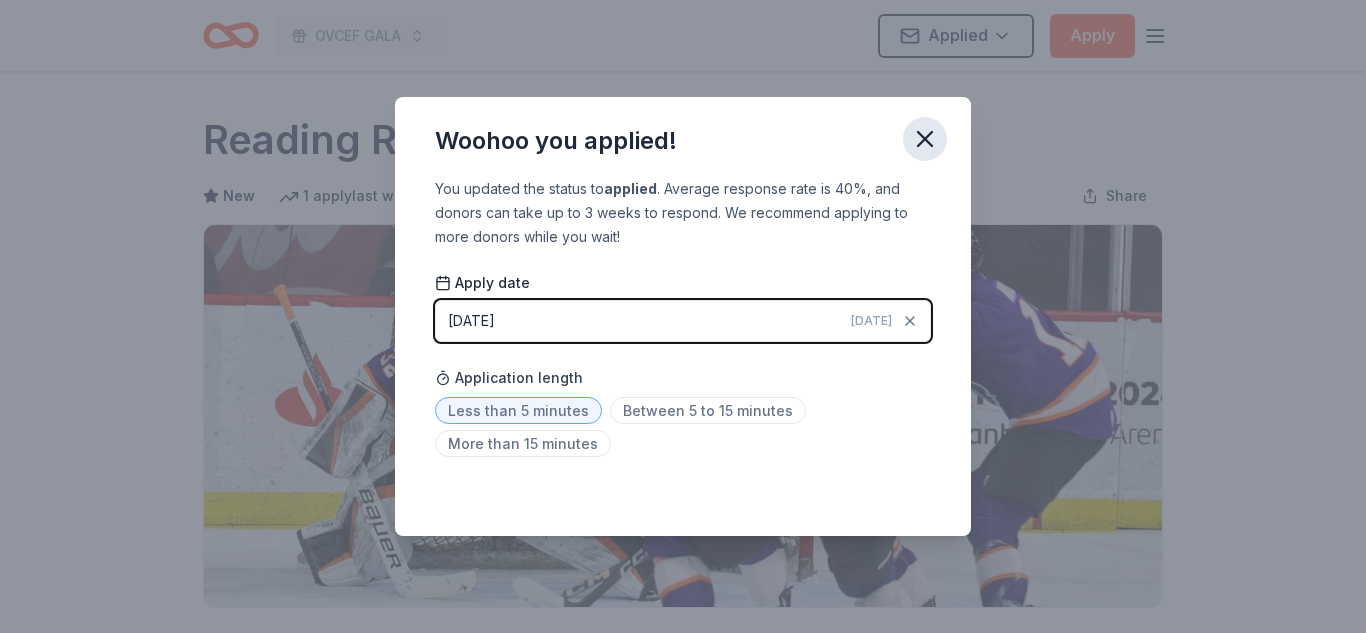 click 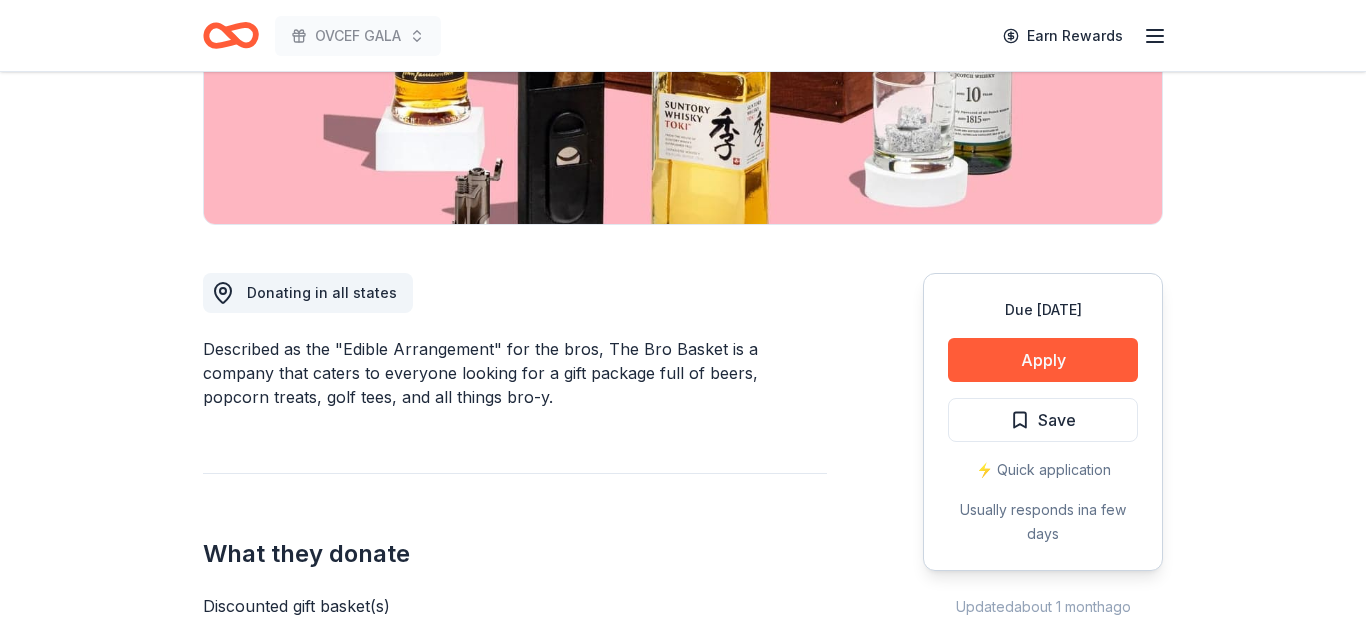 scroll, scrollTop: 400, scrollLeft: 0, axis: vertical 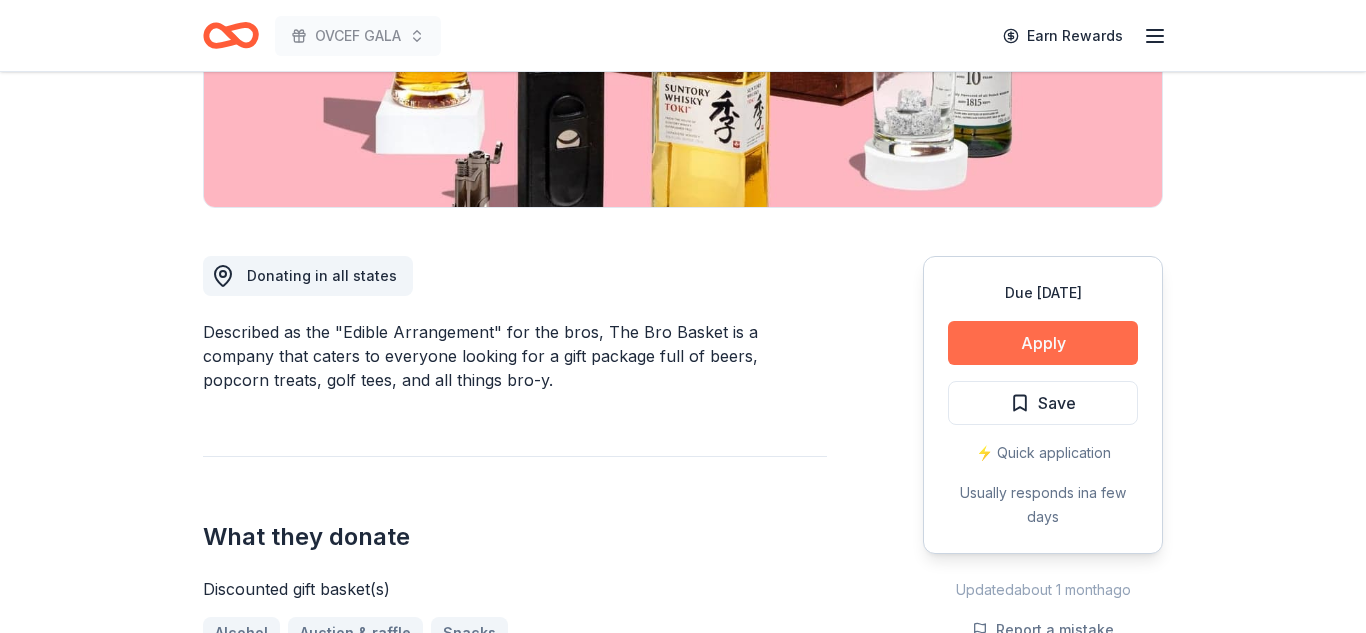 click on "Apply" at bounding box center [1043, 343] 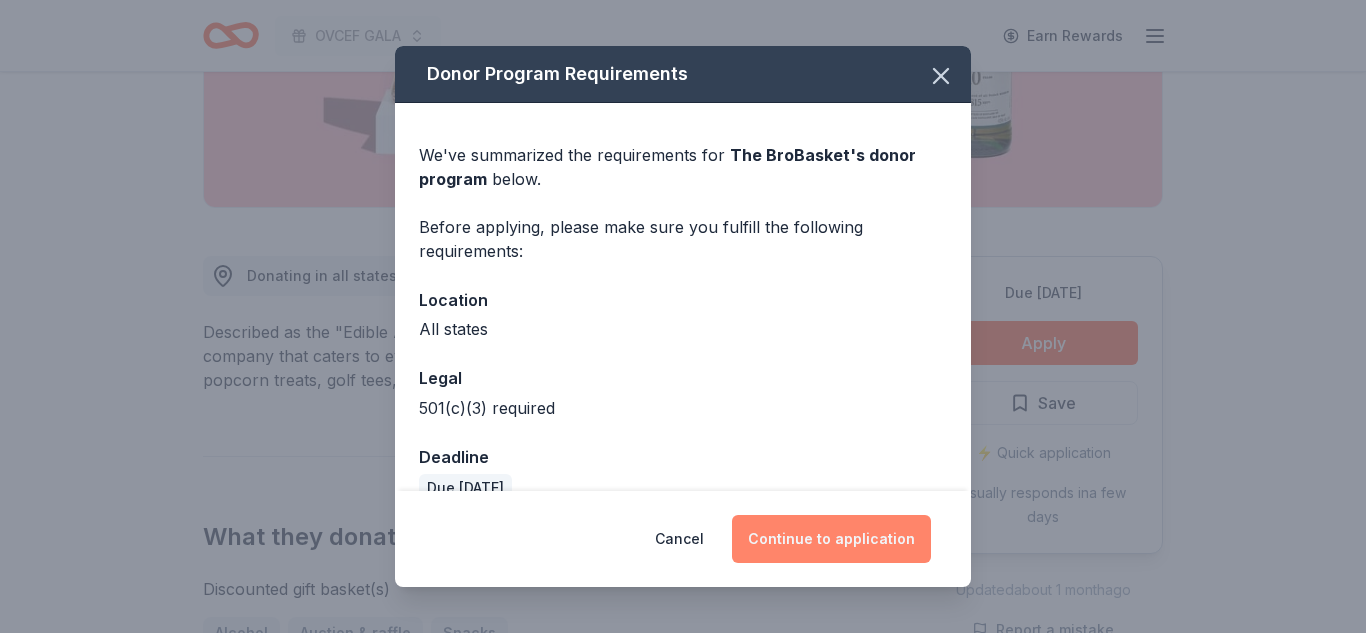 click on "Continue to application" at bounding box center [831, 539] 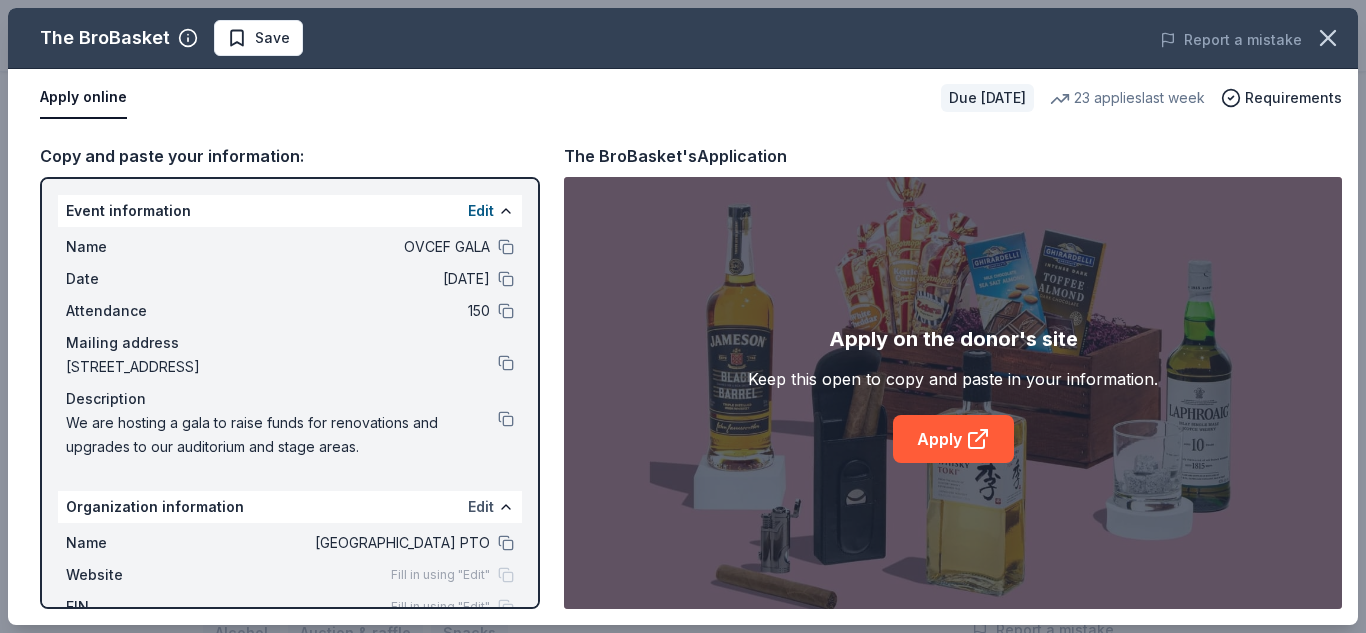 click on "Edit" at bounding box center [481, 507] 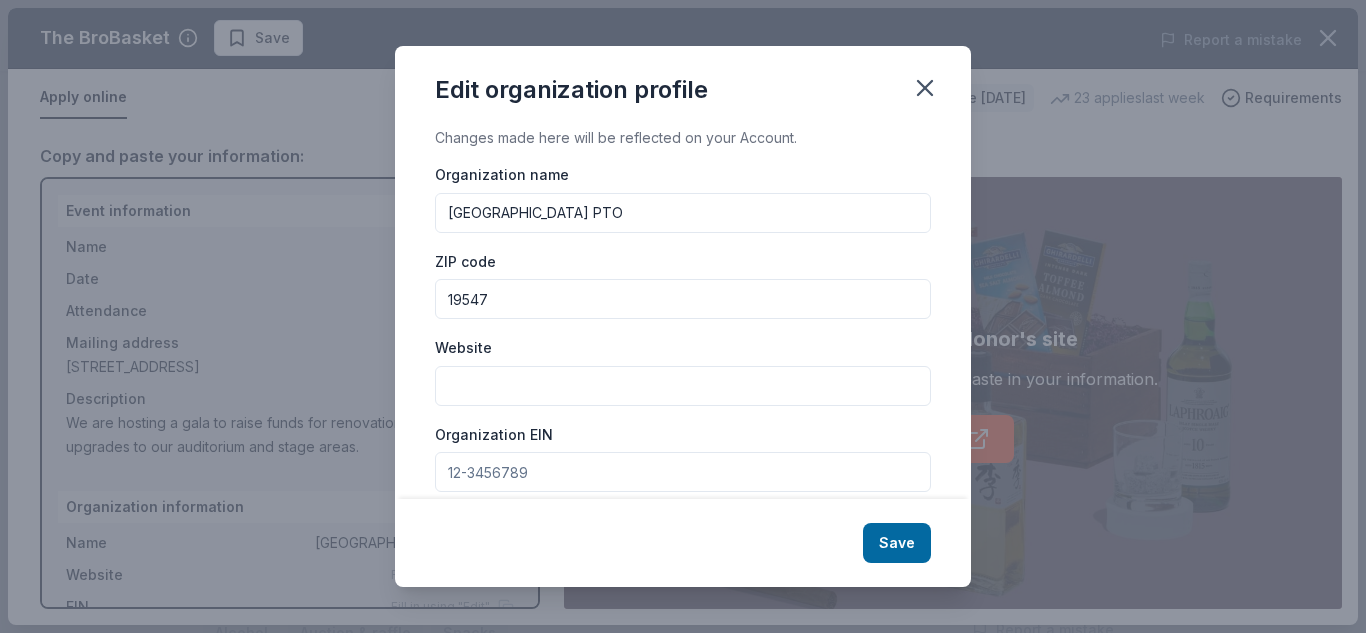 click on "[GEOGRAPHIC_DATA] PTO" at bounding box center [683, 213] 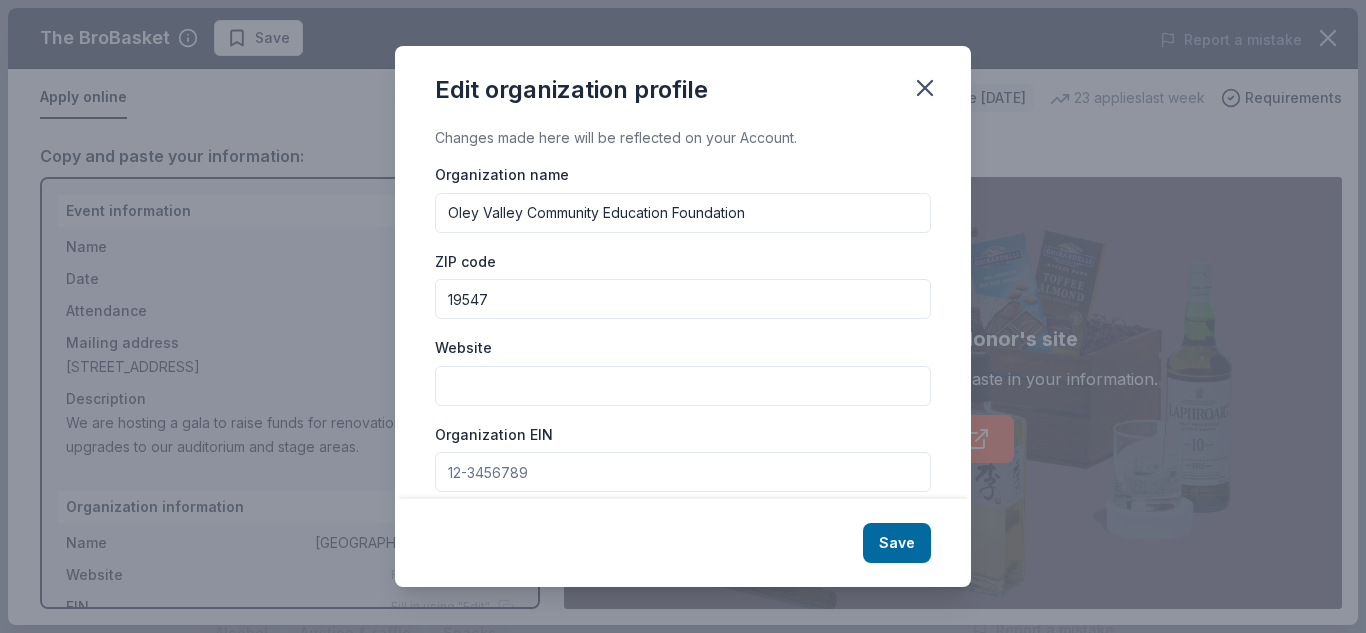 type on "Oley Valley Community Education Foundation" 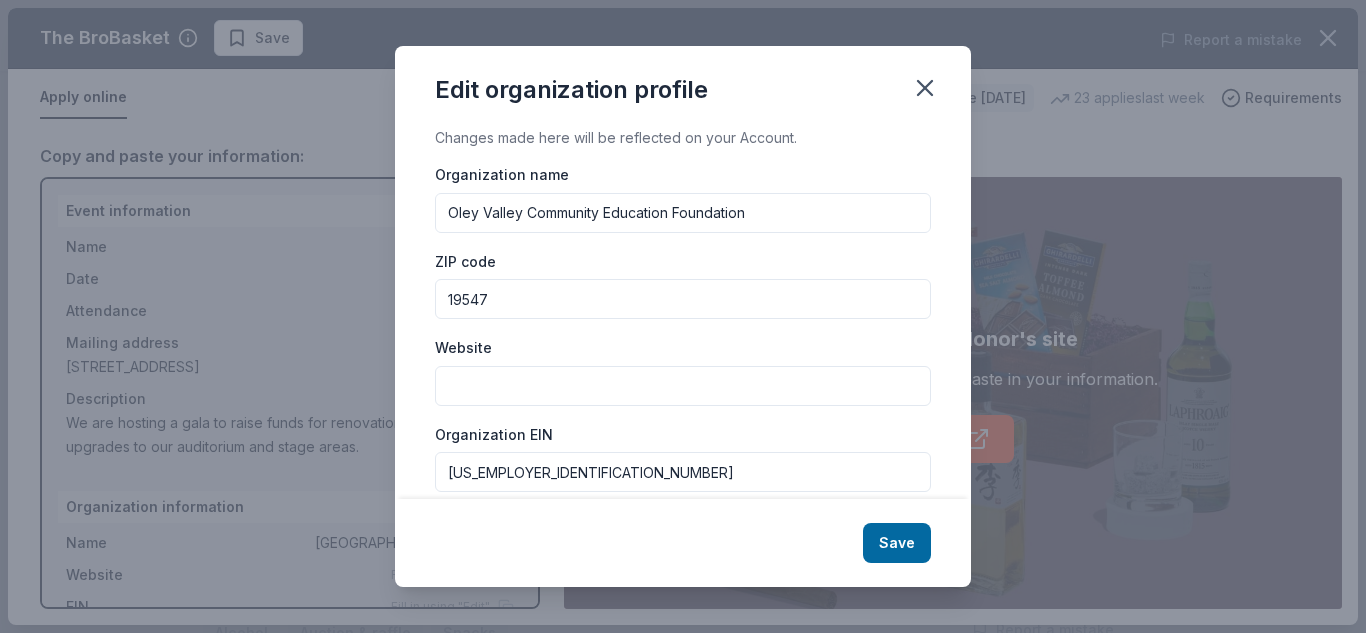 type on "[US_EMPLOYER_IDENTIFICATION_NUMBER]" 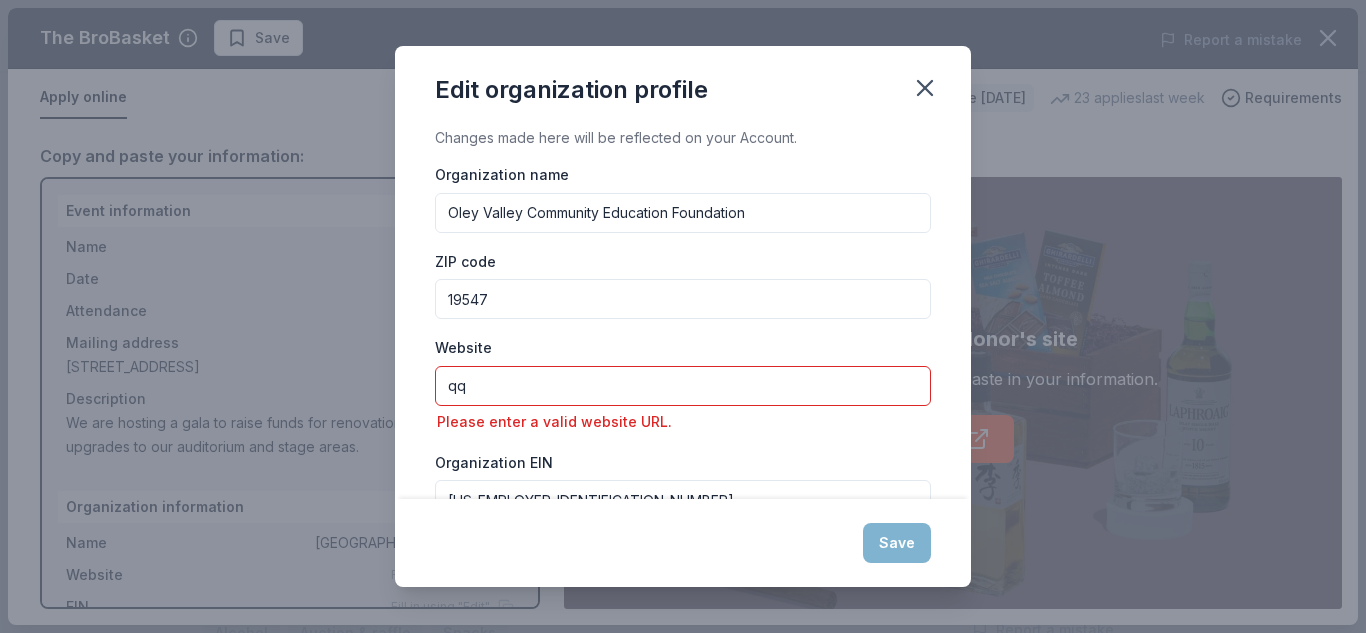 type on "q" 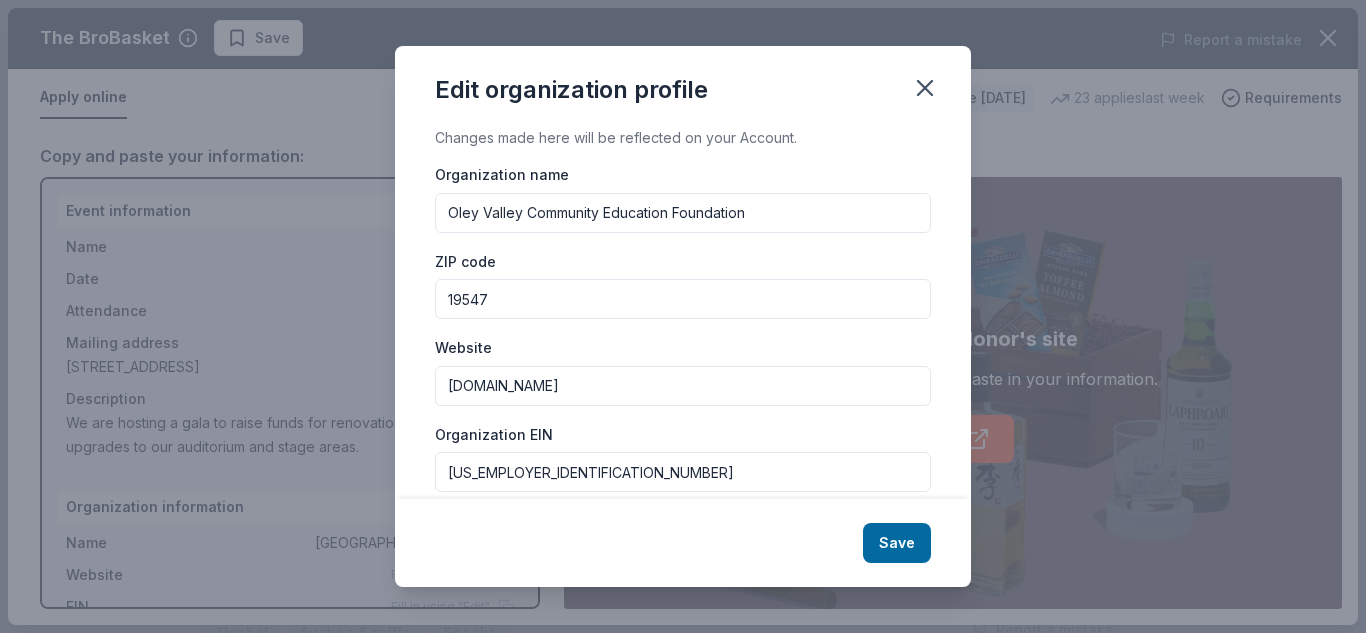 type on "[DOMAIN_NAME]" 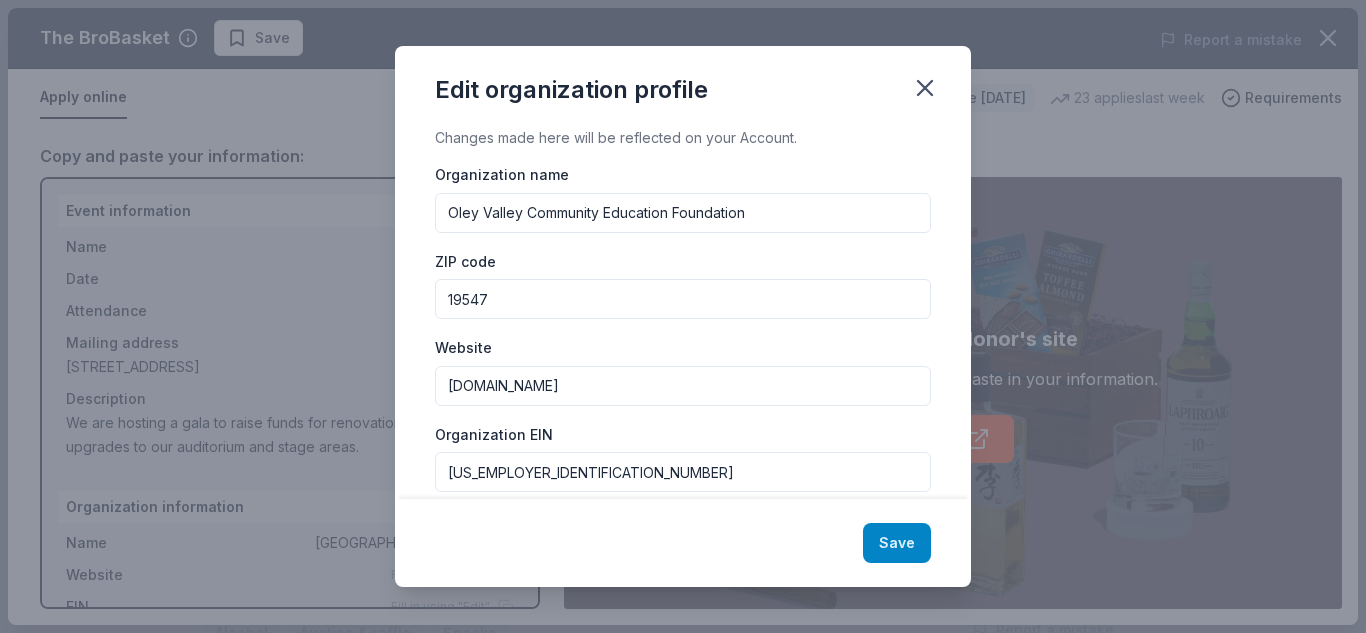 click on "Save" at bounding box center (897, 543) 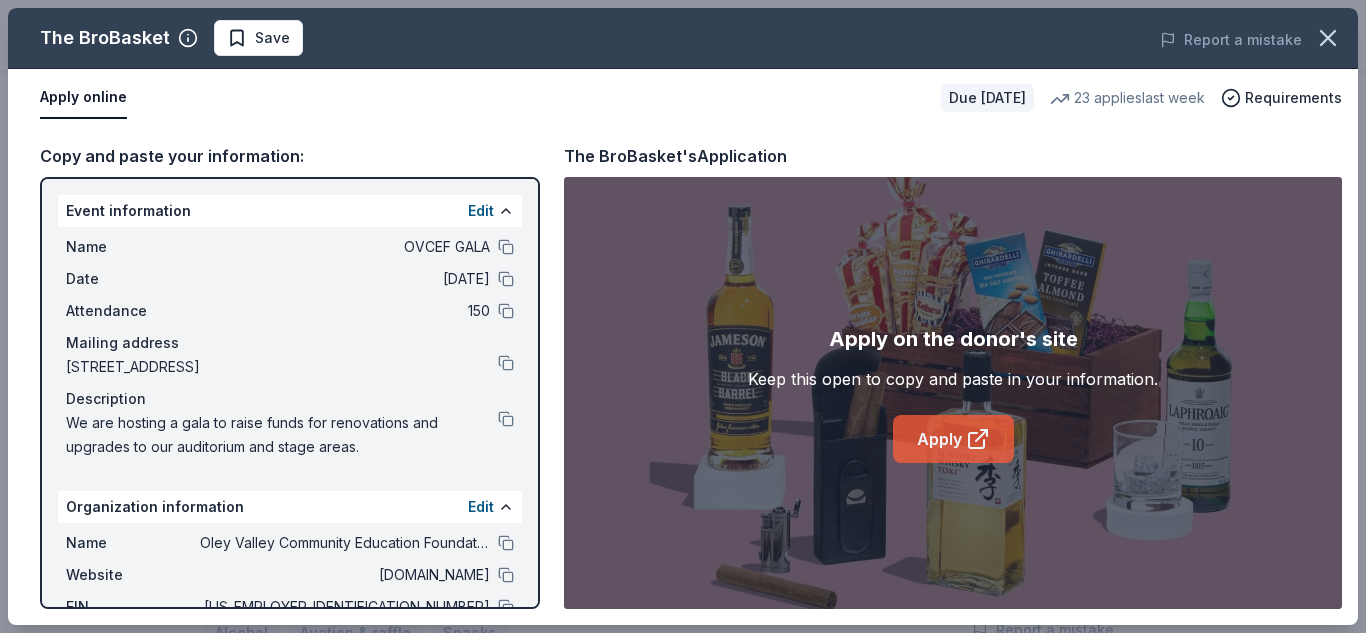 click on "Apply" at bounding box center (953, 439) 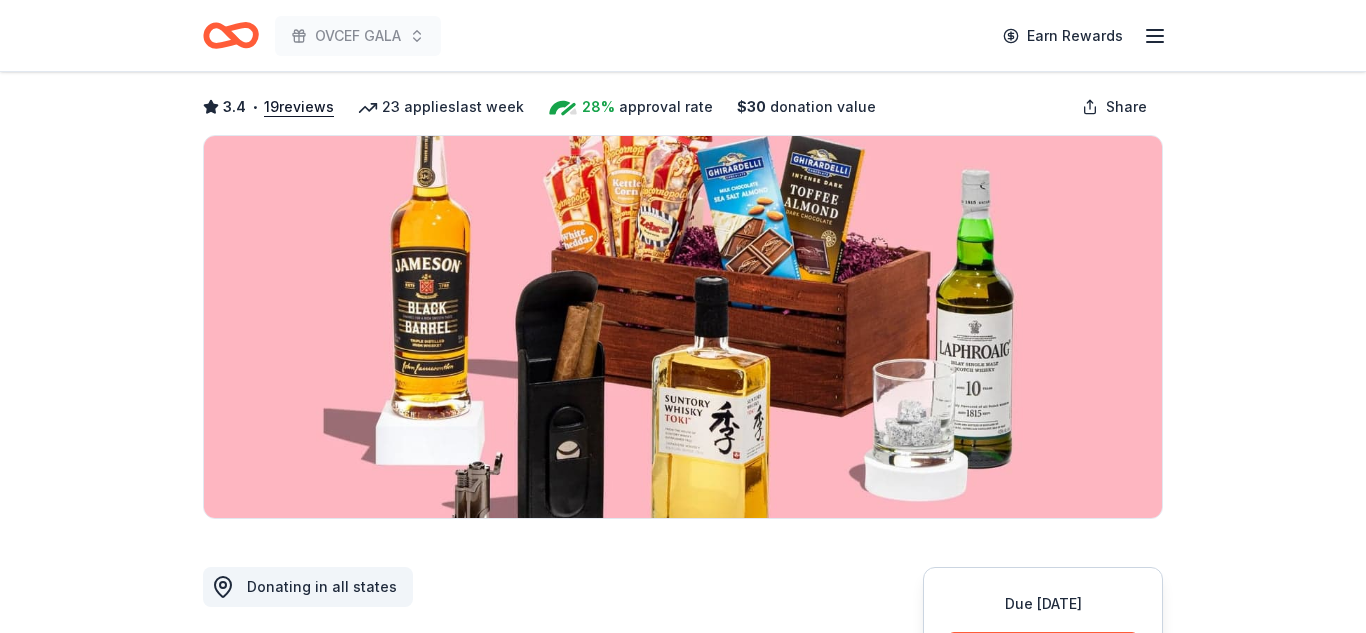 scroll, scrollTop: 200, scrollLeft: 0, axis: vertical 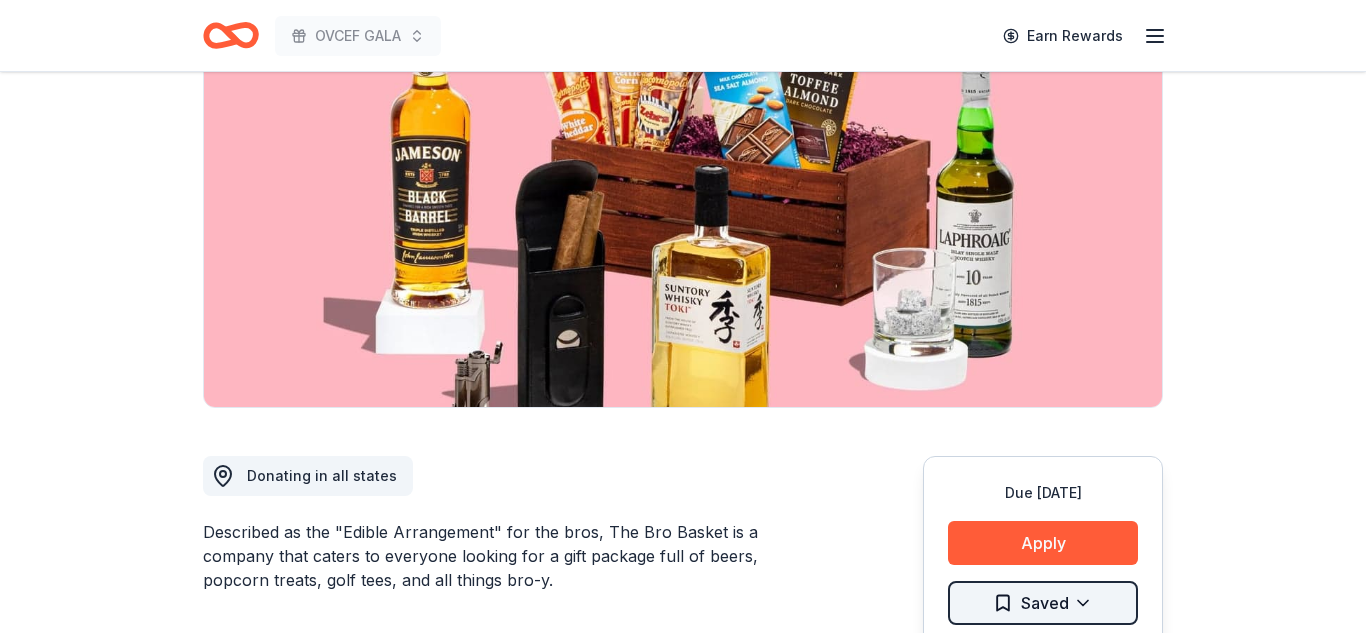 click on "OVCEF GALA Earn Rewards Due [DATE] Share The BroBasket 3.4 • 19  reviews 23   applies  last week 28% approval rate $ 30 donation value Share Donating in all states  Described as the "Edible Arrangement" for the bros, The Bro Basket is a company that caters to everyone looking for a gift package full of beers, popcorn treats, golf tees, and all things bro-y.  What they donate Discounted gift basket(s) Alcohol Auction & raffle Snacks Donation can be shipped to you Donation is small & easy to send to guests Who they donate to  Preferred 501(c)(3) required Due [DATE] Apply Saved ⚡️ Quick application Usually responds in  a few days Updated  about [DATE] Report a mistake 28% approval rate 28 % approved 26 % declined 46 % no response The BroBasket is  a generous donor :  they are likely to respond and approve your request if you fit their criteria. $ 30 donation value (average) 69% 23% 8% <1% $0 → $50 $50 → $100 $100 → $150 $150 → $200 The BroBasket's donation is  variable :  3.4 • 19" at bounding box center [683, 116] 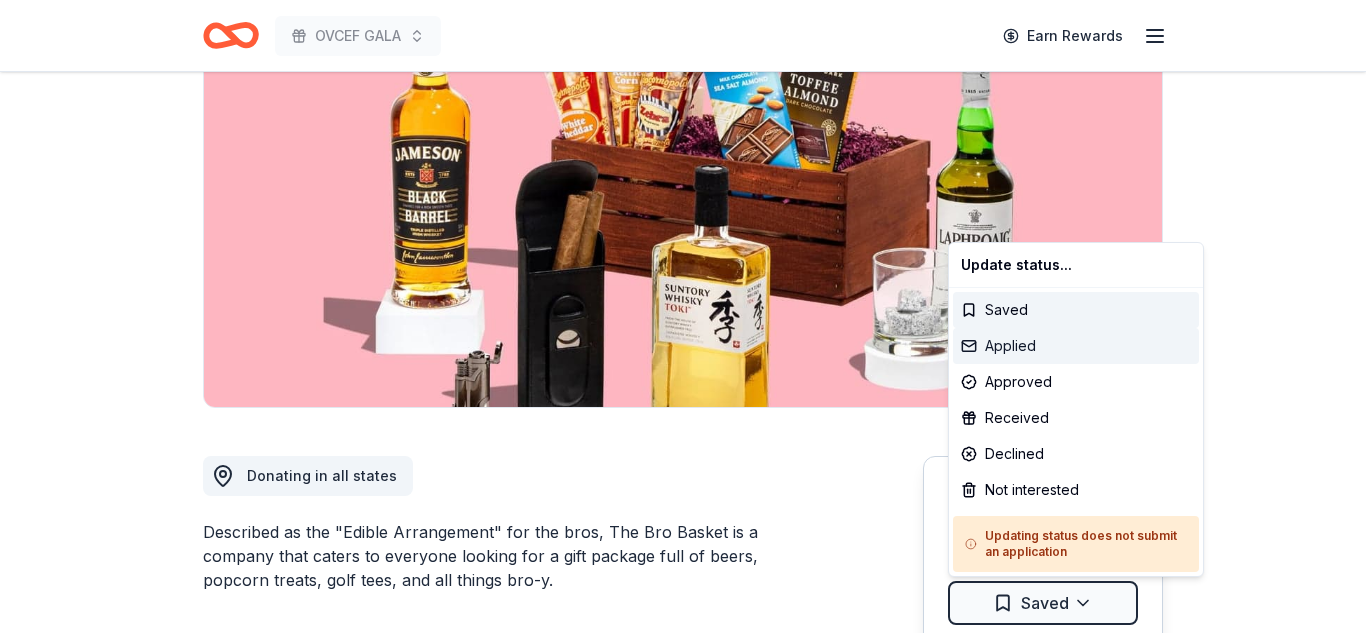 click on "Applied" at bounding box center [1076, 346] 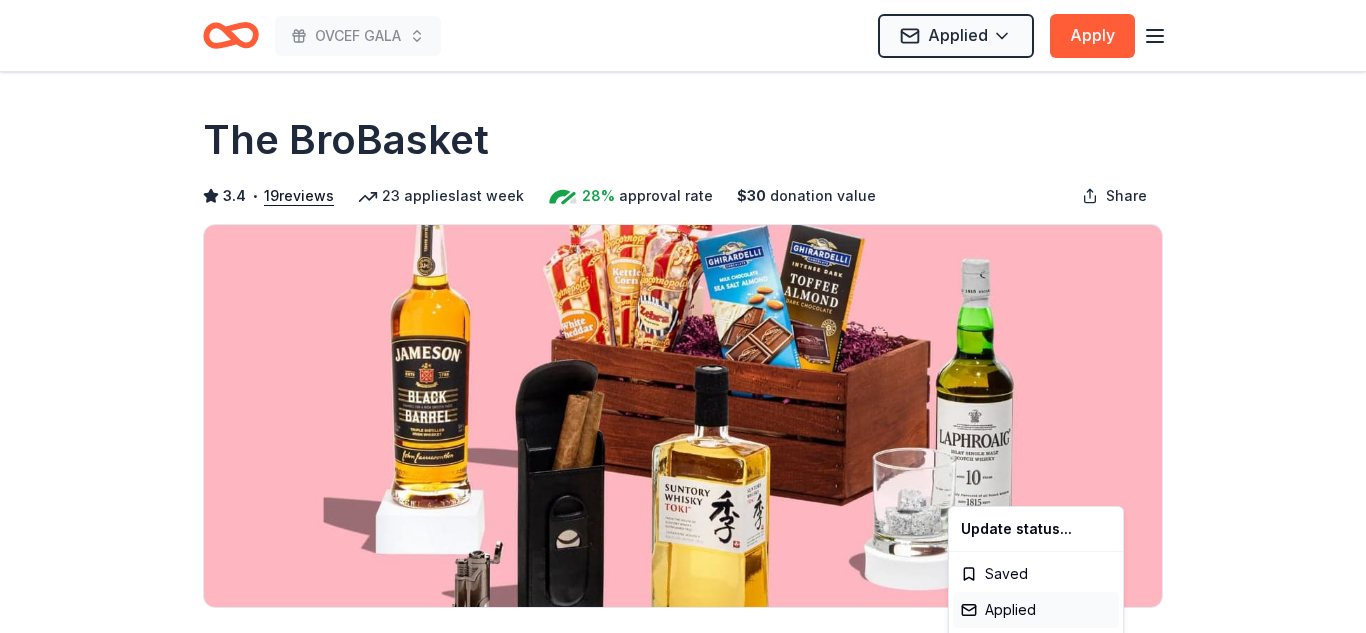 scroll, scrollTop: 0, scrollLeft: 0, axis: both 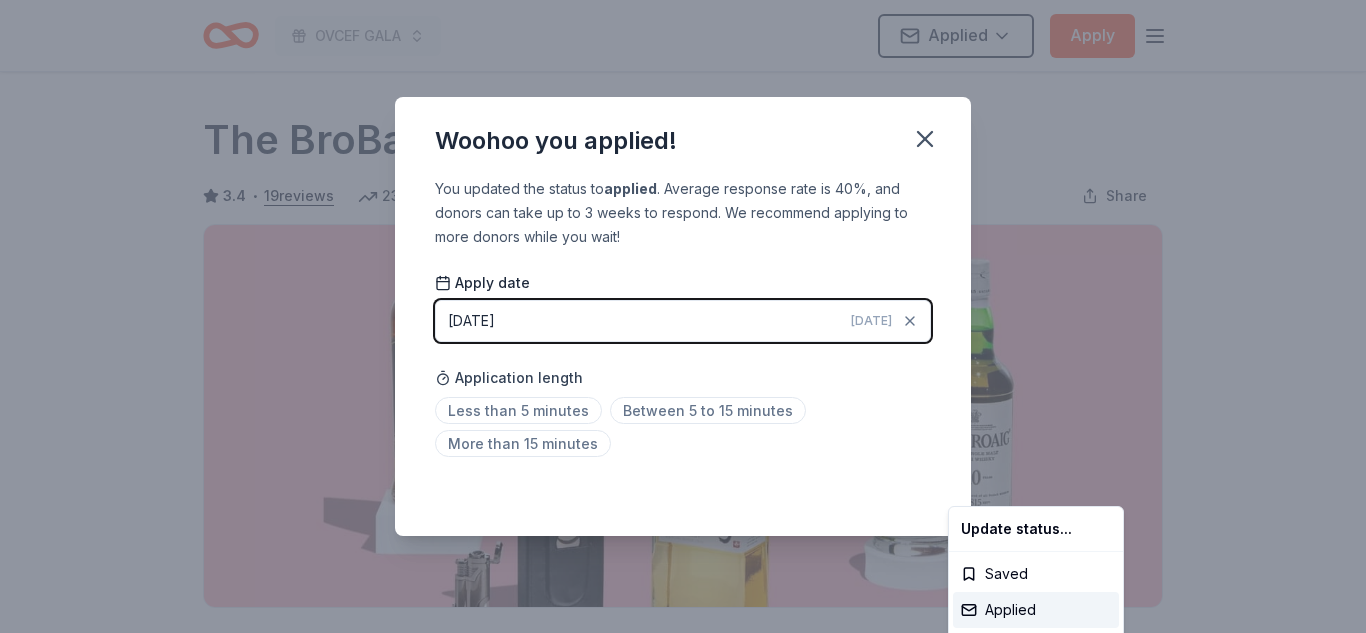 click on "OVCEF GALA Applied Apply Due in 243 days Share The BroBasket 3.4 • 19  reviews 23   applies  last week 28% approval rate $ 30 donation value Share Donating in all states  Described as the "Edible Arrangement" for the bros, The Bro Basket is a company that caters to everyone looking for a gift package full of beers, popcorn treats, golf tees, and all things bro-y.  What they donate Discounted gift basket(s) Alcohol Auction & raffle Snacks Donation can be shipped to you Donation is small & easy to send to guests Who they donate to  Preferred 501(c)(3) required Due in 243 days Apply Applied ⚡️ Quick application Usually responds in  a few days Updated  about 1 month  ago Report a mistake 28% approval rate 28 % approved 26 % declined 46 % no response The BroBasket is  a generous donor :  they are likely to respond and approve your request if you fit their criteria. $ 30 donation value (average) 69% 23% 8% <1% $0 → $50 $50 → $100 $100 → $150 $150 → $200 The BroBasket's donation is  variable :  3.4 •" at bounding box center [683, 316] 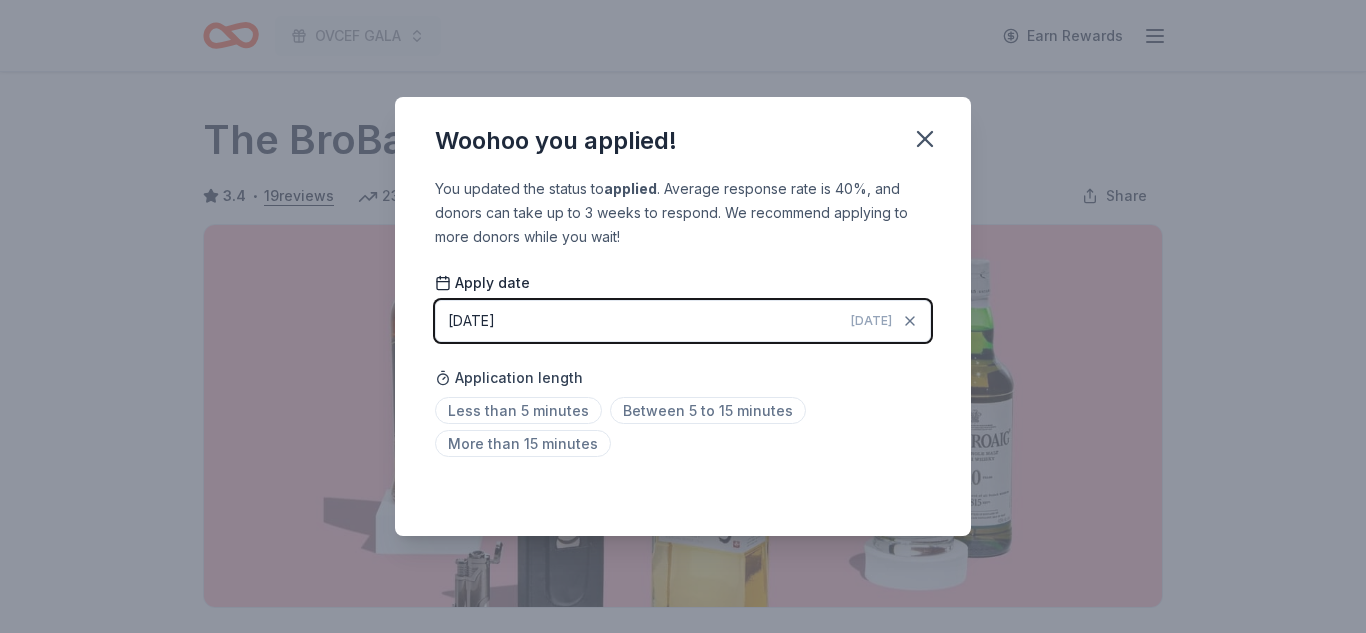 scroll, scrollTop: 487, scrollLeft: 0, axis: vertical 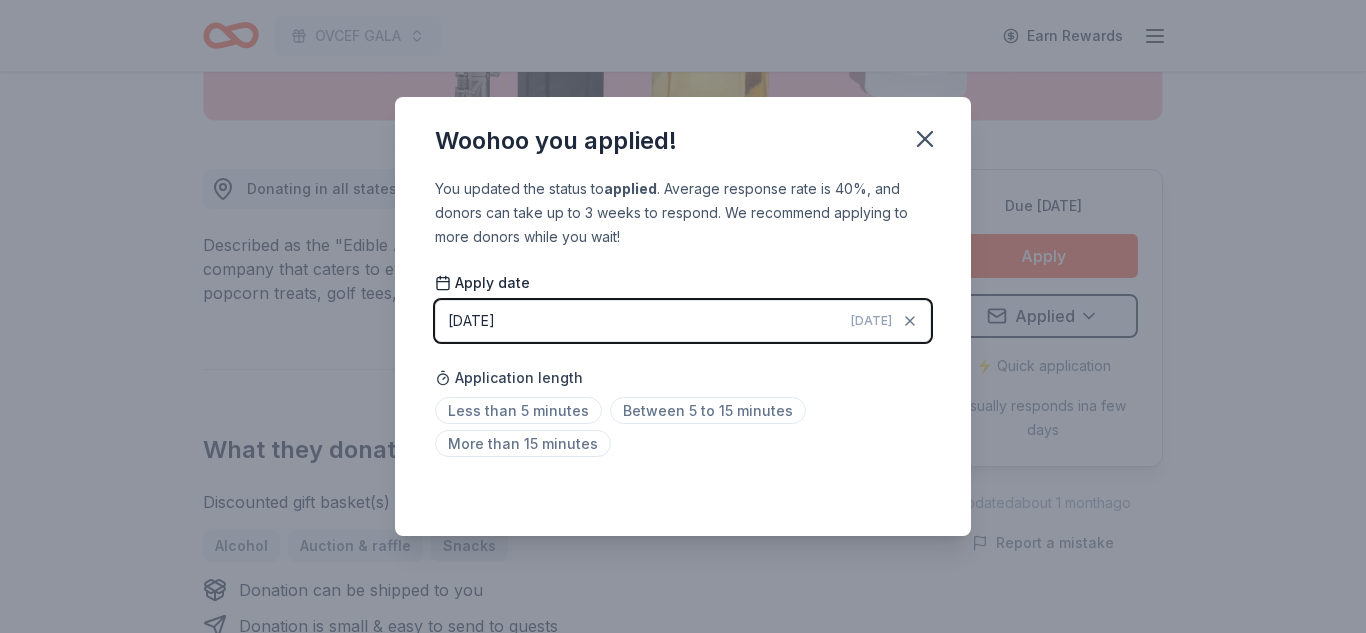 click on "You updated the status to  applied . Average response rate is 40%, and donors can take up to 3 weeks to respond. We recommend applying to more donors while you wait! Apply date 07/13/2025 Today Application length Less than 5 minutes Between 5 to 15 minutes More than 15 minutes Saved" at bounding box center (683, 357) 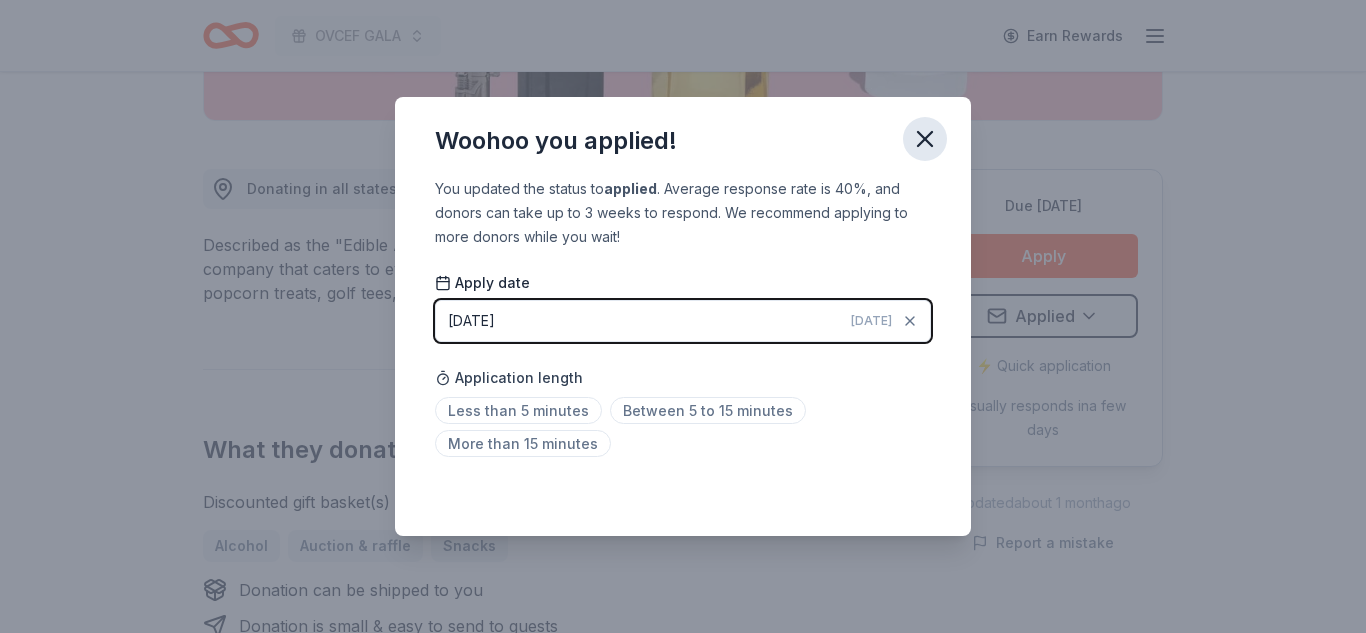 click 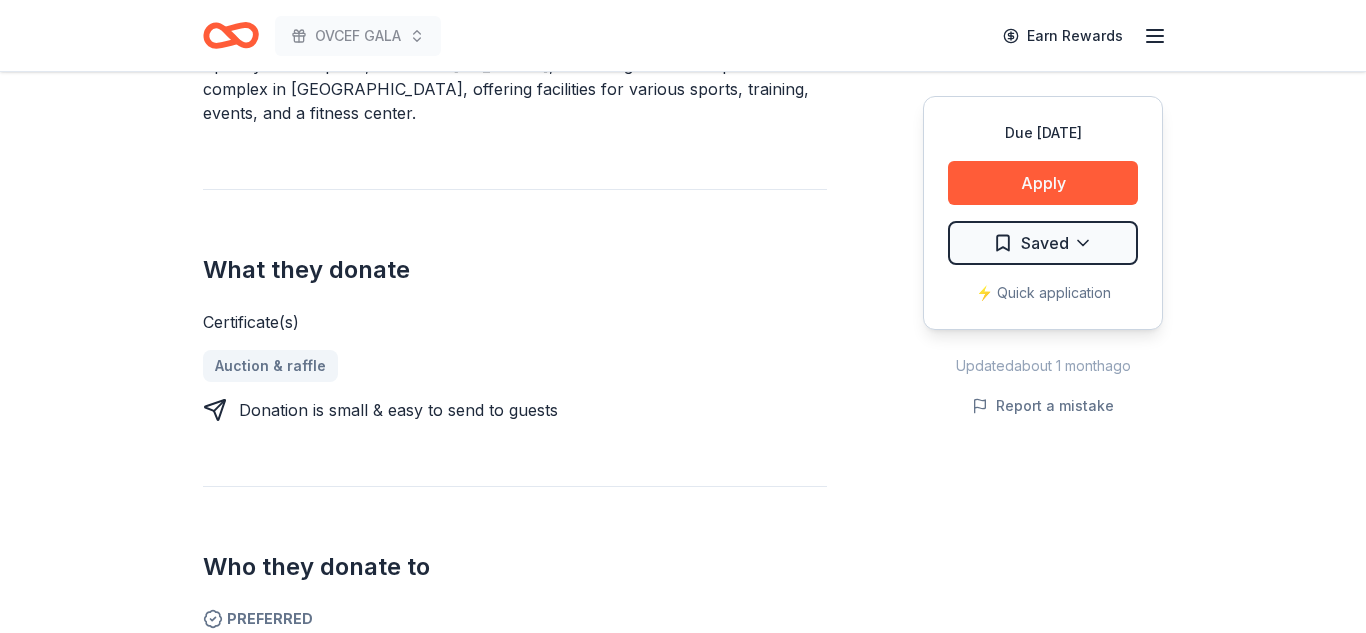 scroll, scrollTop: 640, scrollLeft: 0, axis: vertical 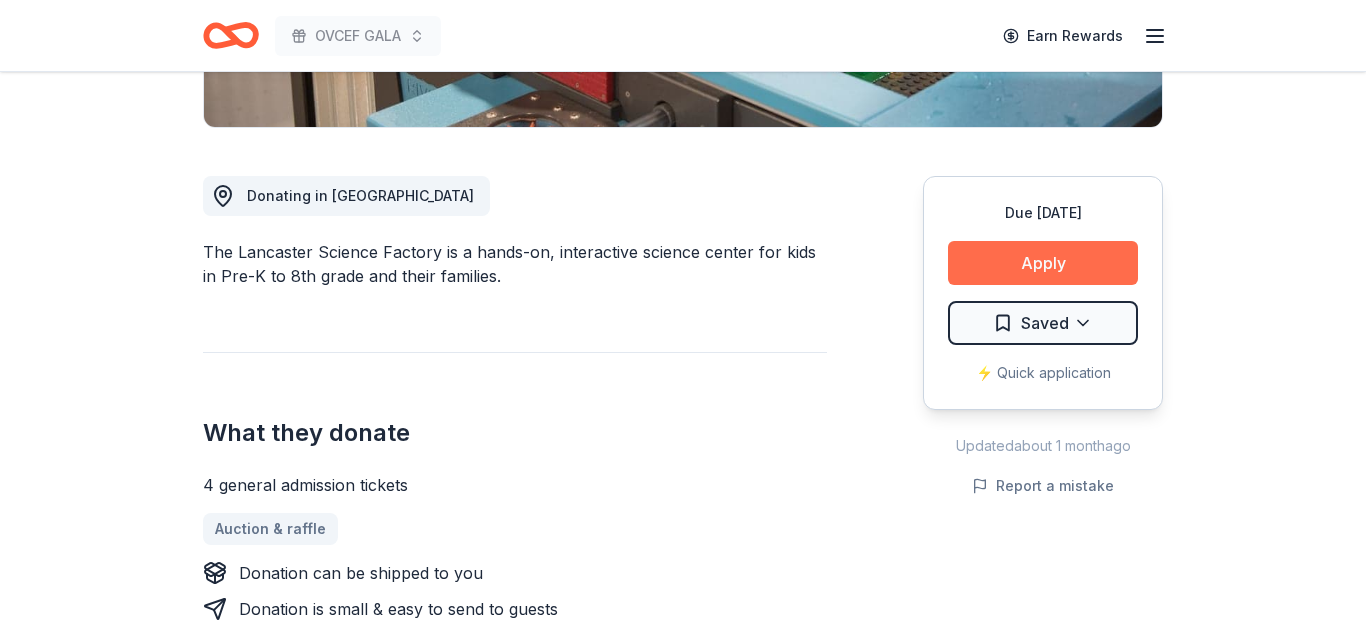 click on "Apply" at bounding box center [1043, 263] 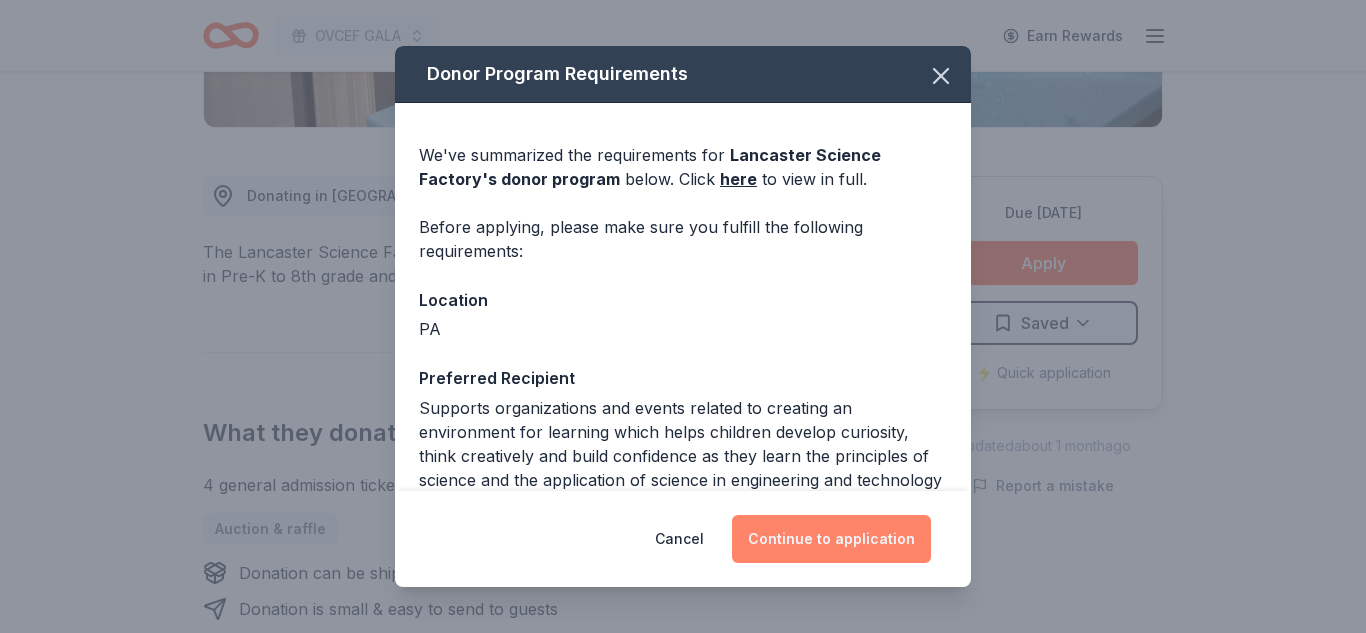 click on "Continue to application" at bounding box center (831, 539) 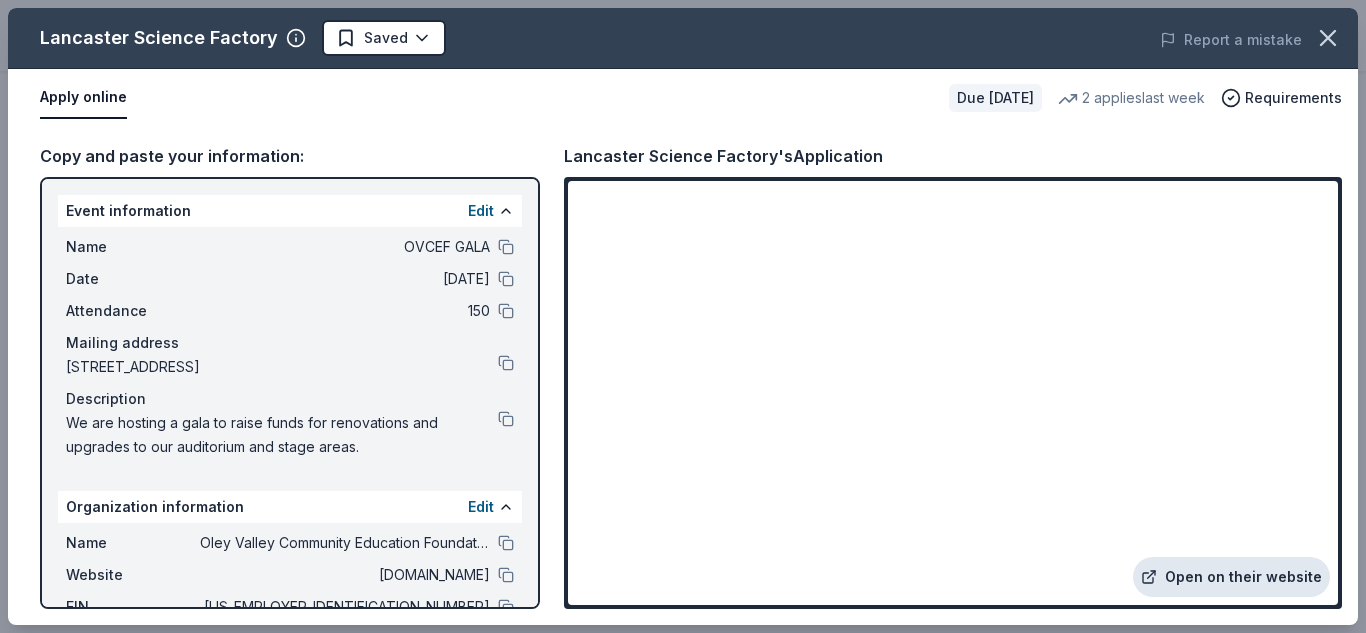 click on "Open on their website" at bounding box center (1231, 577) 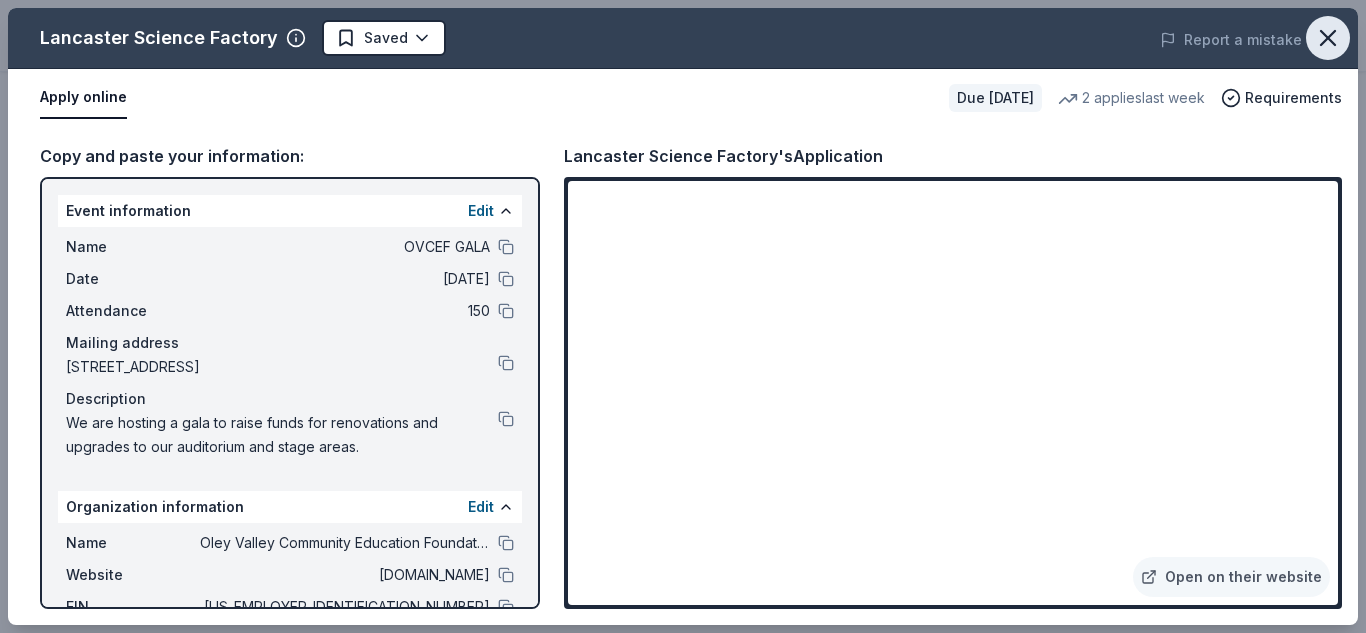 click 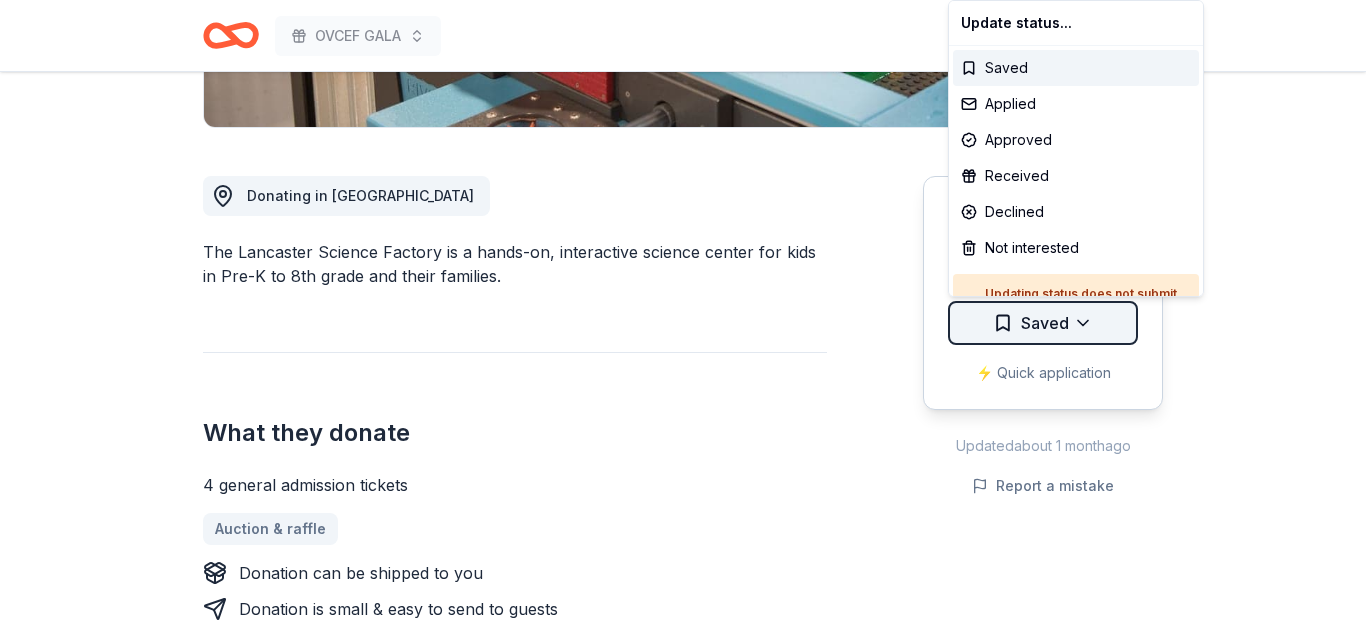 click on "OVCEF GALA Earn Rewards Due [DATE] Share Lancaster Science Factory New 2   applies  last week Share Donating in [GEOGRAPHIC_DATA] The Lancaster Science Factory is a hands-on, interactive science center for kids in Pre-K to 8th grade and their families. What they donate 4 general admission tickets Auction & raffle Donation can be shipped to you Donation is small & easy to send to guests   You may receive donations every   year Who they donate to  Preferred Supports organizations and events related to creating an environment for learning which helps children develop curiosity, think creatively and build confidence as they learn the principles of science and the application of science in engineering and technology Children Education 501(c)(3) required We ' re collecting data on   approval rate ; check back soon. We ' re collecting data on   donation value ; check back soon. Due [DATE] Apply Saved ⚡️ Quick application Updated  about [DATE] Report a mistake New Be the first to review this company! 2   applies" at bounding box center [683, -164] 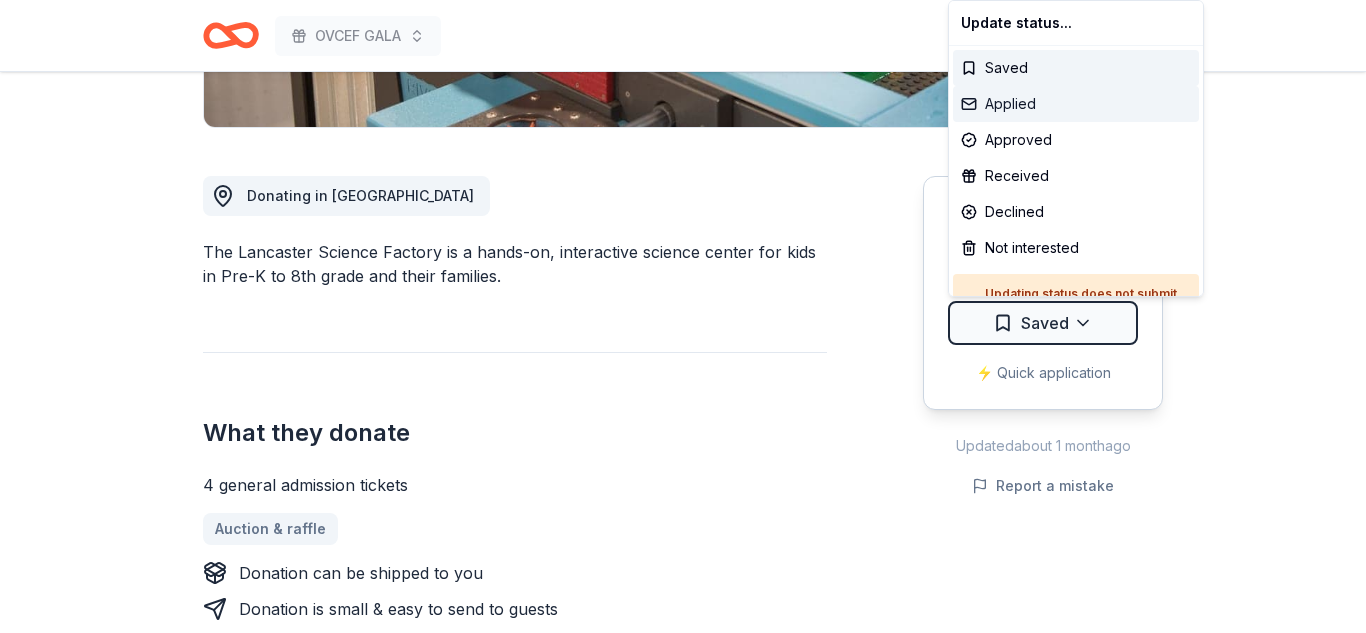 click on "Applied" at bounding box center (1076, 104) 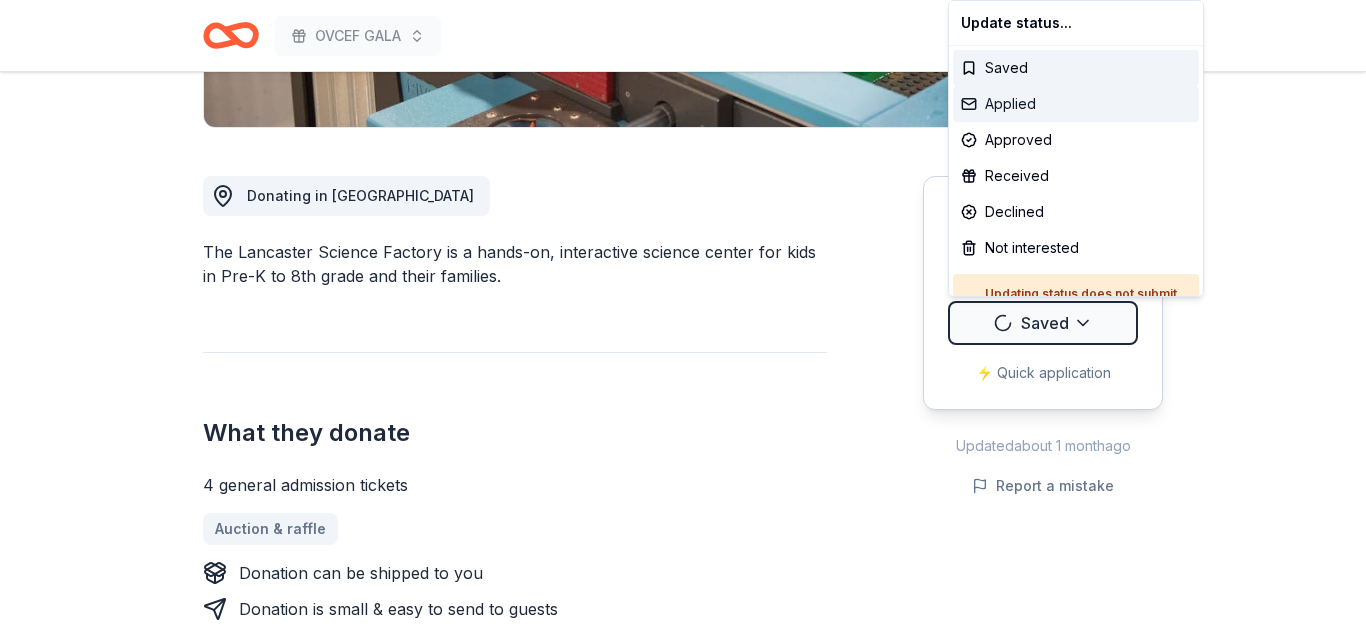 scroll, scrollTop: 0, scrollLeft: 0, axis: both 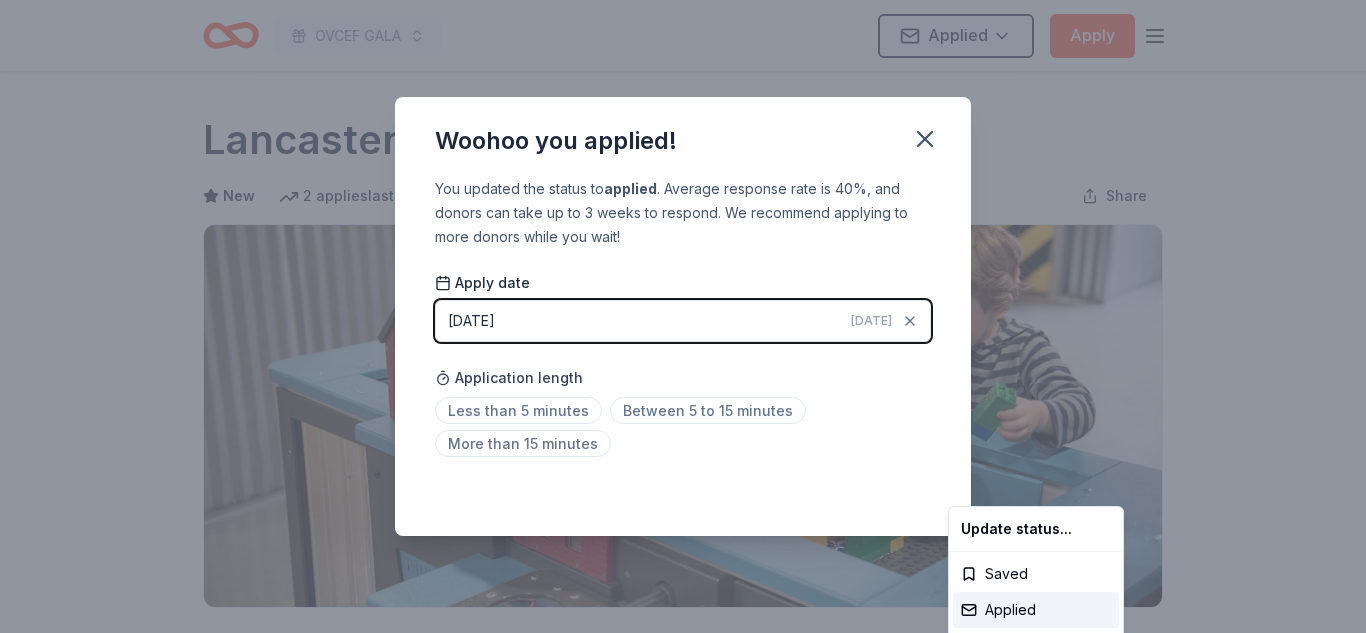 click on "OVCEF GALA Applied Apply Due in 227 days Share Lancaster Science Factory New 2   applies  last week Share Donating in PA The Lancaster Science Factory is a hands-on, interactive science center for kids in Pre-K to 8th grade and their families. What they donate 4 general admission tickets Auction & raffle Donation can be shipped to you Donation is small & easy to send to guests   You may receive donations every   year Who they donate to  Preferred Supports organizations and events related to creating an environment for learning which helps children develop curiosity, think creatively and build confidence as they learn the principles of science and the application of science in engineering and technology Children Education 501(c)(3) required We ' re collecting data on   approval rate ; check back soon. We ' re collecting data on   donation value ; check back soon. Due in 227 days Apply Applied ⚡️ Quick application Updated  about 1 month  ago Report a mistake New Be the first to review this company! 2   New" at bounding box center (683, 316) 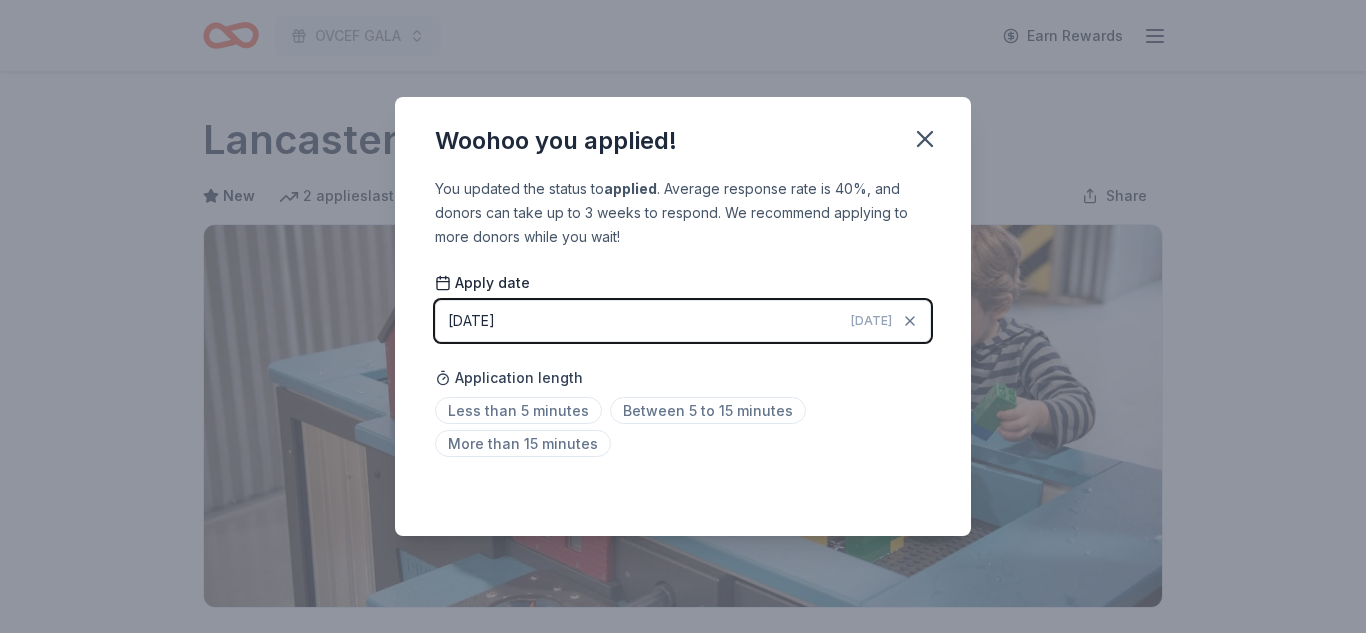 scroll, scrollTop: 487, scrollLeft: 0, axis: vertical 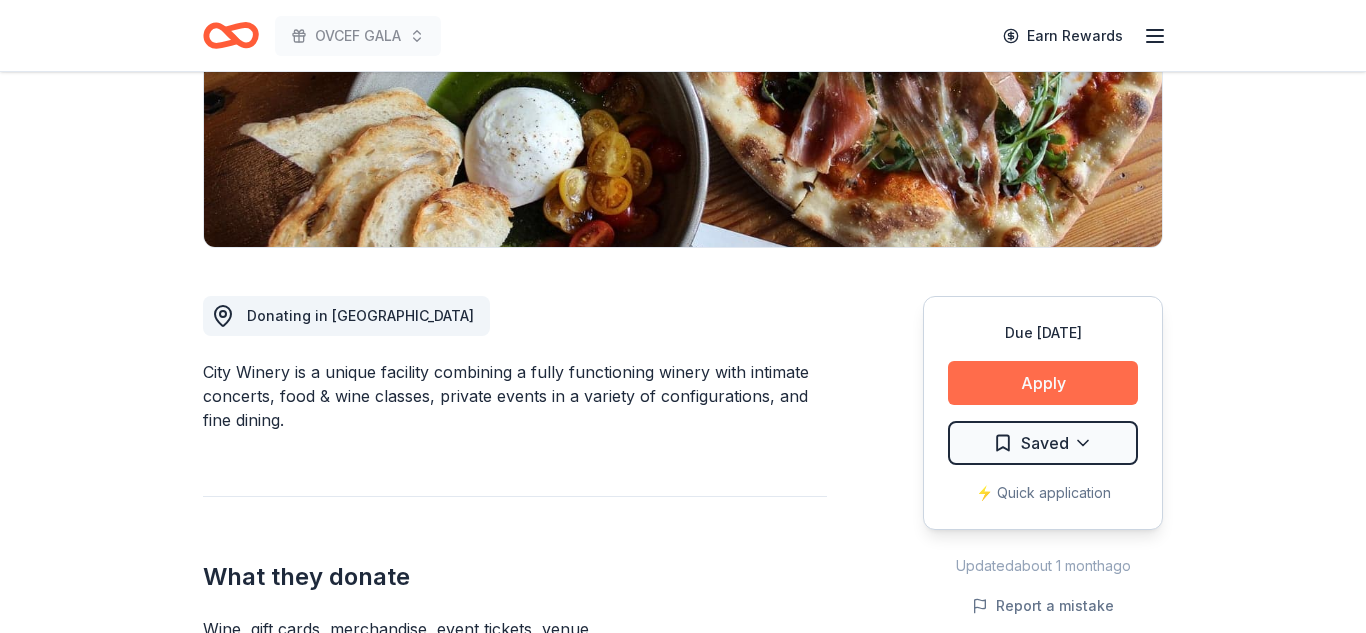 click on "Apply" at bounding box center (1043, 383) 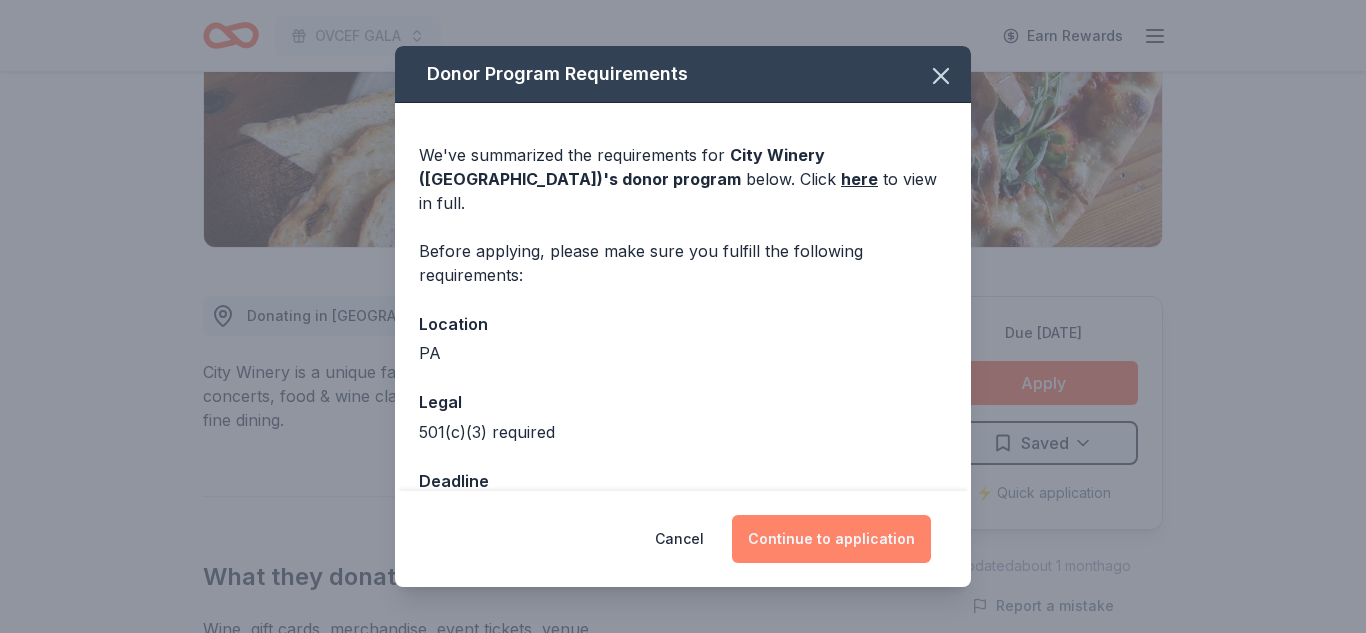click on "Continue to application" at bounding box center (831, 539) 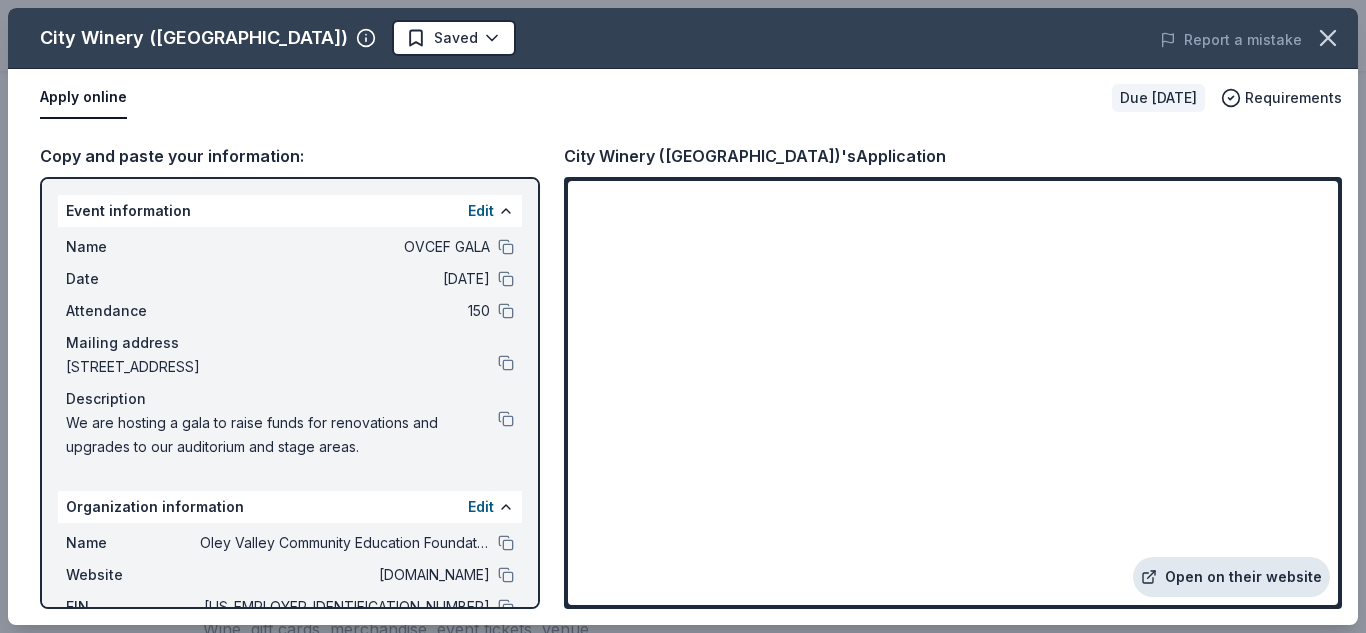 click on "Open on their website" at bounding box center (1231, 577) 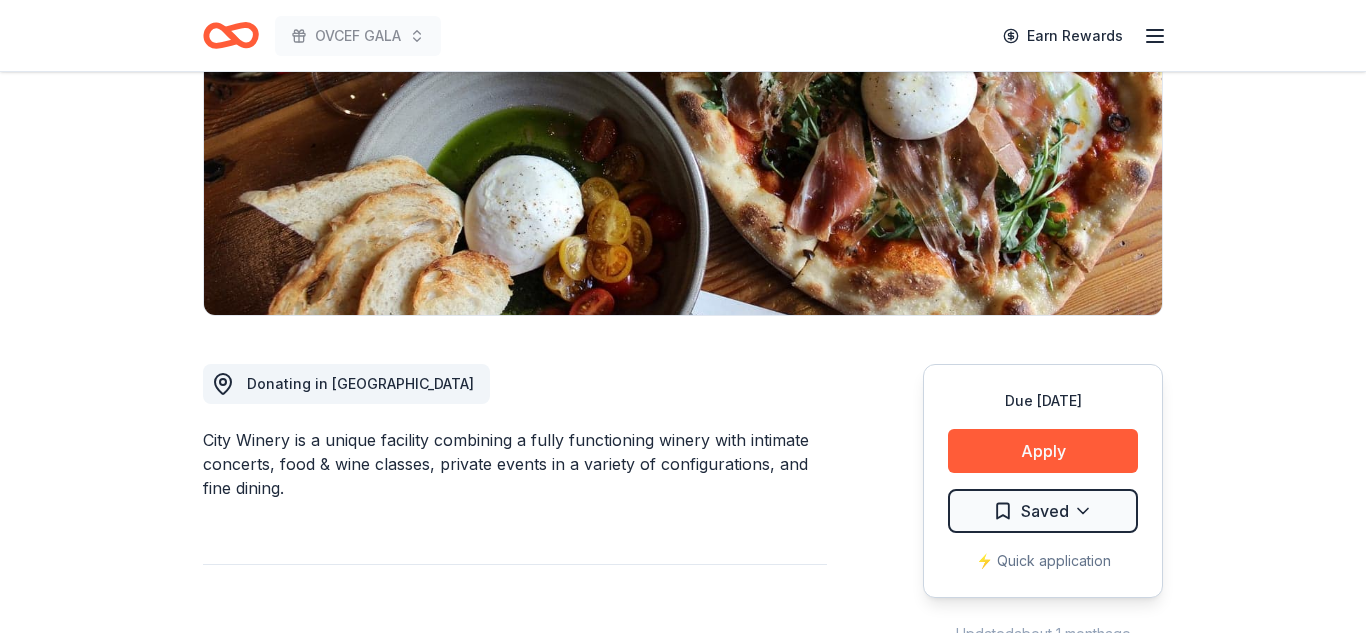 scroll, scrollTop: 320, scrollLeft: 0, axis: vertical 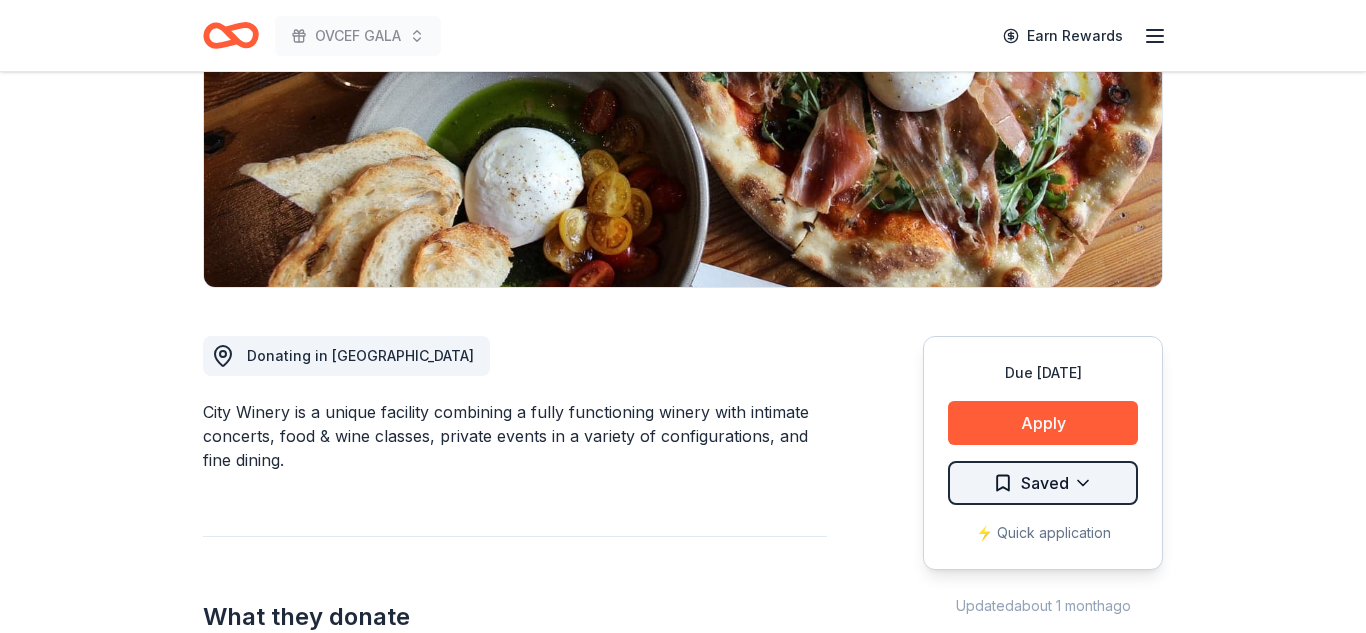 click on "OVCEF GALA Earn Rewards Due [DATE] Share City Winery ([GEOGRAPHIC_DATA]) New Share Donating in PA [GEOGRAPHIC_DATA] is a unique facility combining a fully functioning winery with intimate concerts, food & wine classes, private events in a variety of configurations, and fine dining. What they donate Wine, gift cards, merchandise, event tickets, venue Alcohol Meals Auction & raffle Donation is small & easy to send to guests Who they donate to  Preferred 501(c)(3) required We ' re collecting data on   approval rate ; check back soon. We ' re collecting data on   donation value ; check back soon. Due [DATE] Apply Saved ⚡️ Quick application Updated  about [DATE] Report a mistake New Be the first to review this company! Leave a review Similar donors 4   applies  last week 227 days left Target 4.3 Gift cards ($50-100 value, with a maximum donation of $500 per year) 5   applies  last week 197 days left Online app Sprouts Farmers Market New Gift cards, monetary support 1   apply  last week 229 days left New 1" at bounding box center (683, -4) 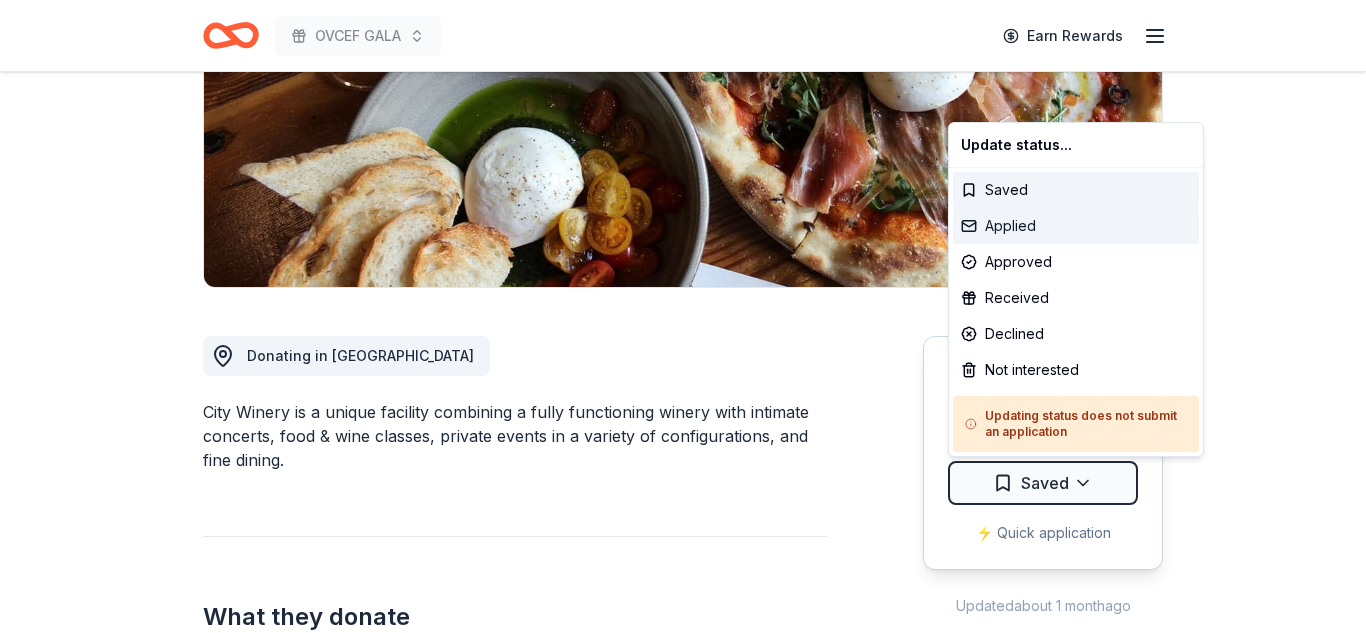 click on "Applied" at bounding box center [1076, 226] 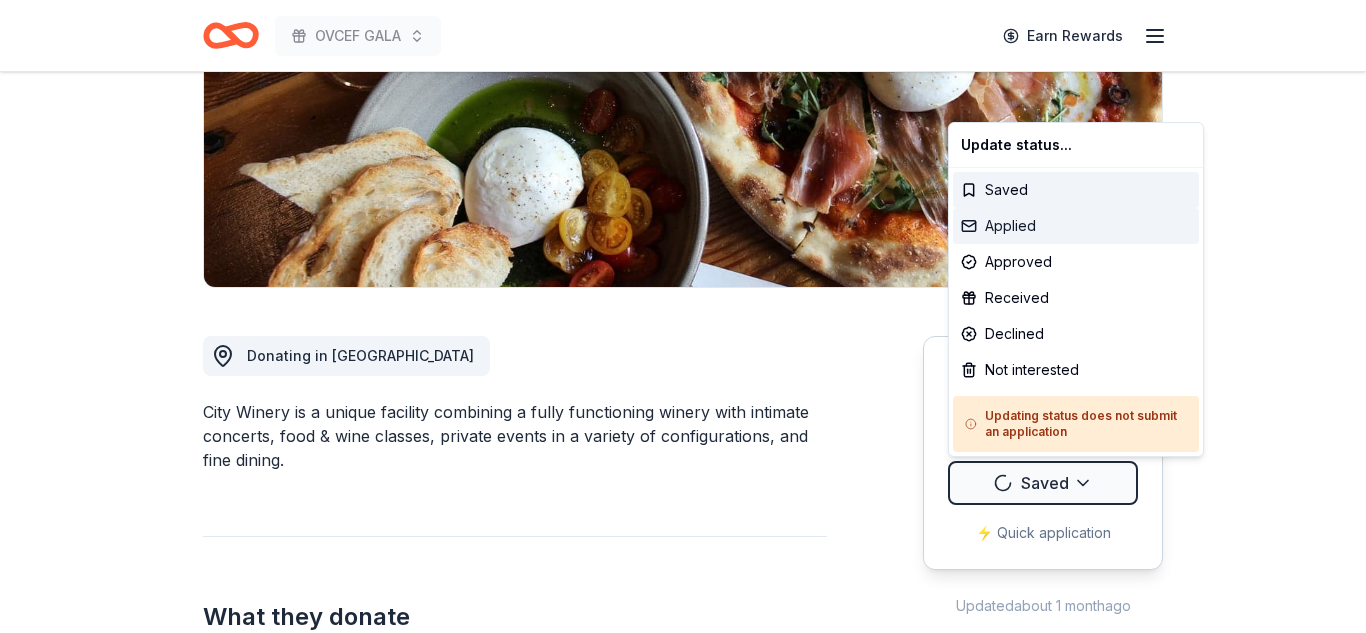 scroll, scrollTop: 0, scrollLeft: 0, axis: both 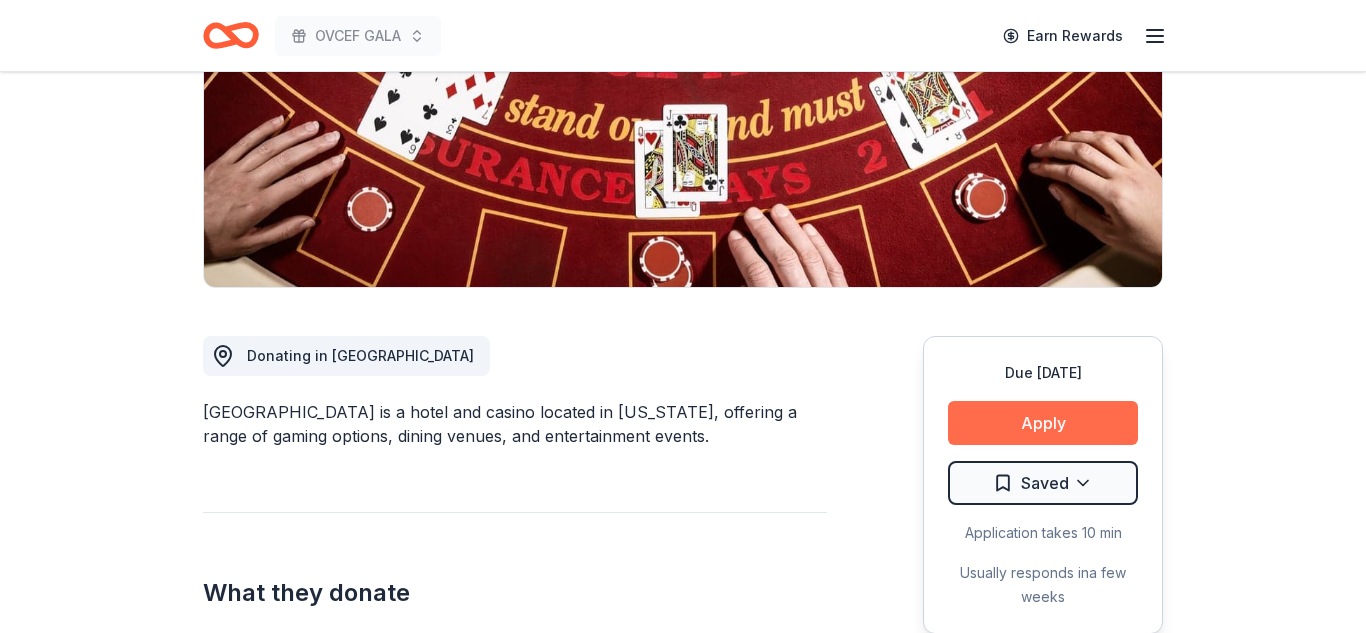 click on "Apply" at bounding box center [1043, 423] 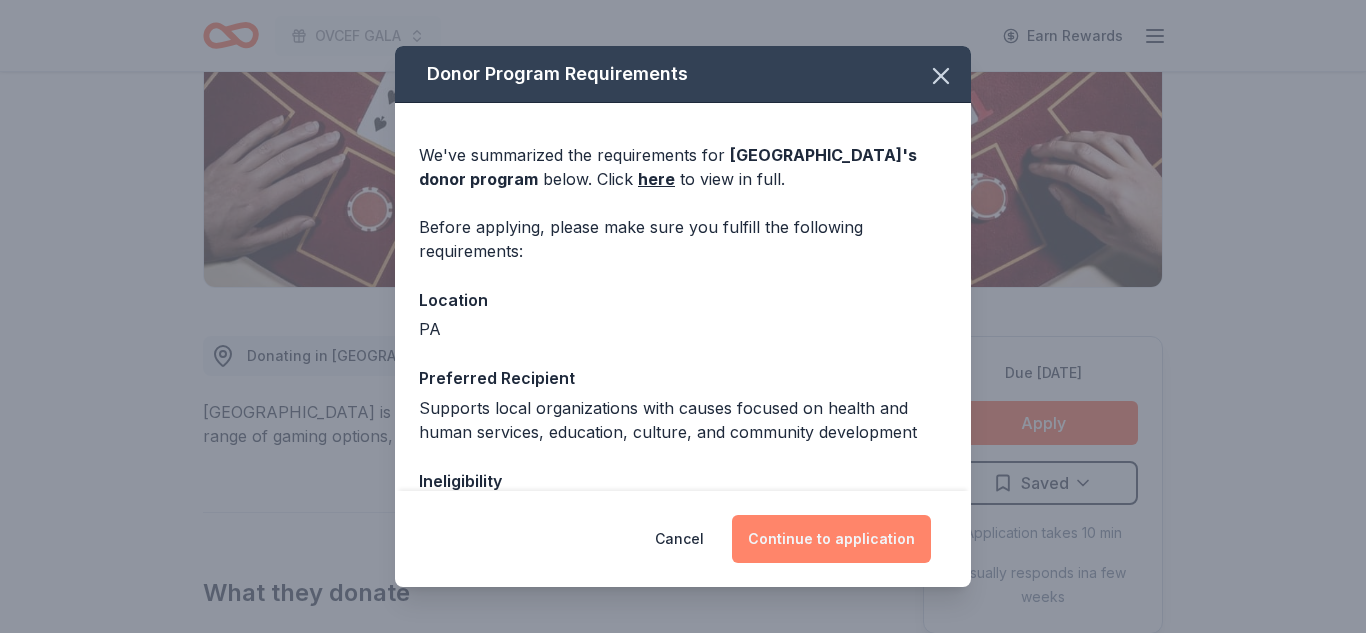 click on "Continue to application" at bounding box center [831, 539] 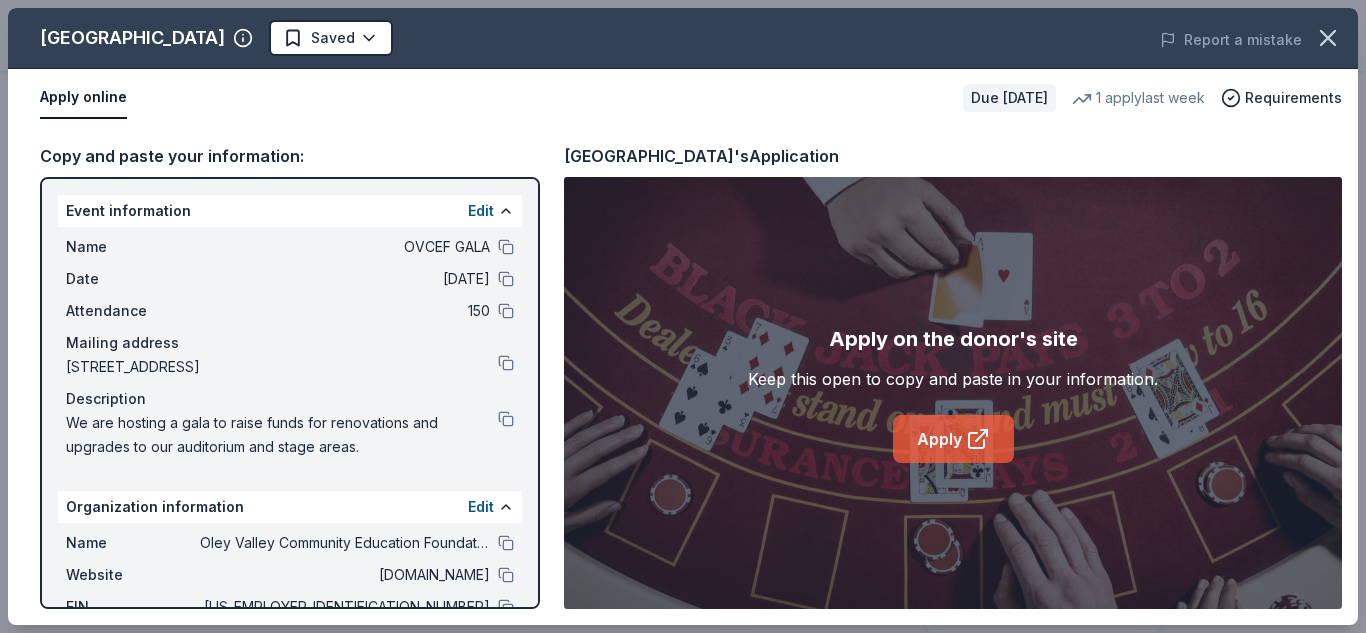 click on "Apply" at bounding box center (953, 439) 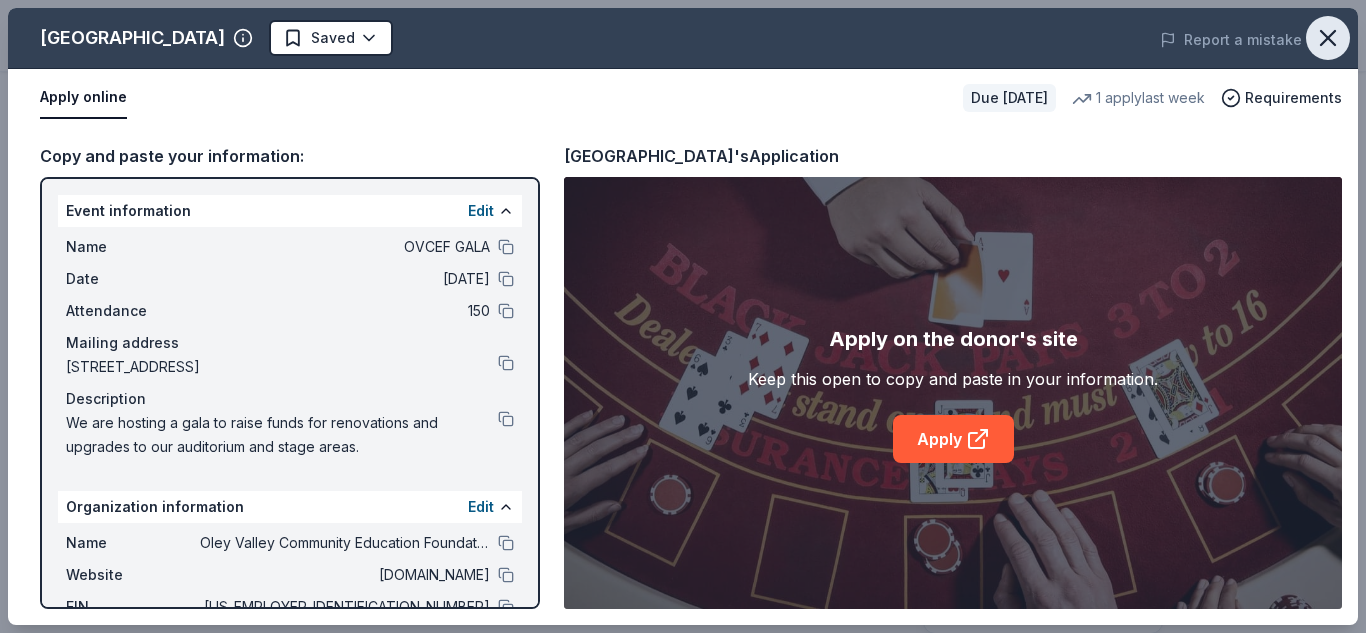 click 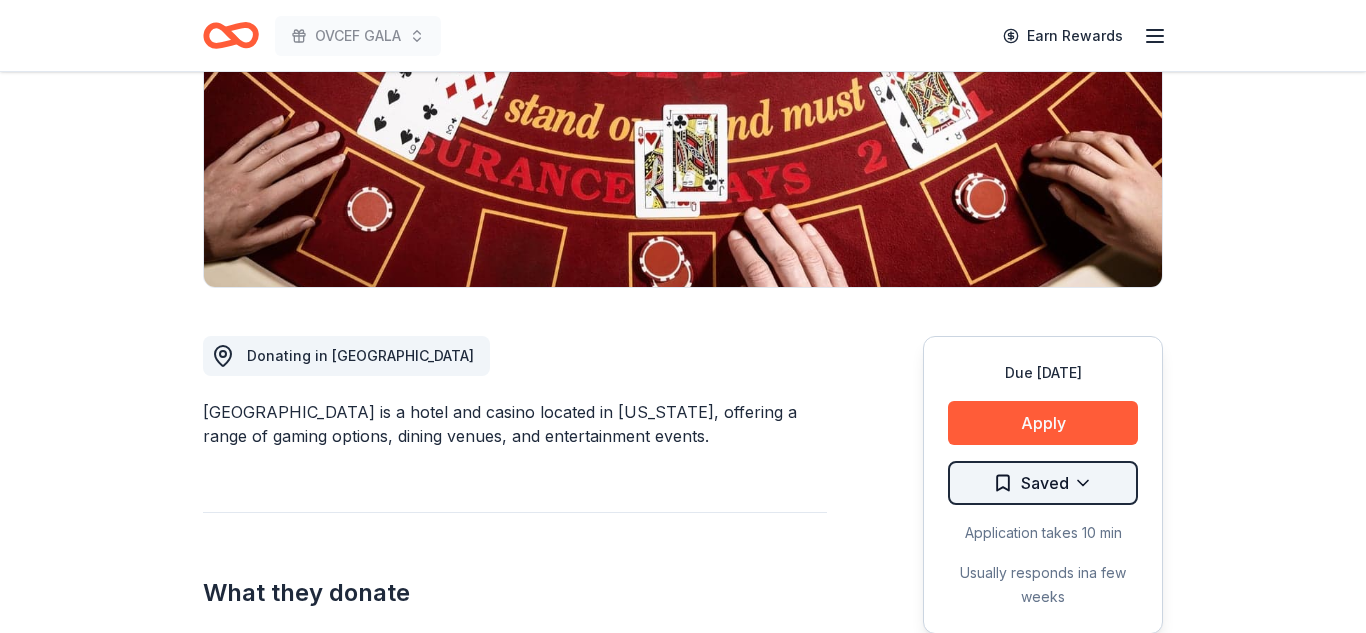 click on "OVCEF GALA Earn Rewards Due in 227 days Share Valley Forge Casino Resort New 1   apply  last week 11% approval rate $ 400 donation value Share Donating in PA Valley Forge Casino Resort is a hotel and casino located in Pennsylvania, offering a range of gaming options, dining venues, and entertainment events. What they donate Gift certificate(s), monetary donation Auction & raffle Donation is small & easy to send to guests Who they donate to  Preferred Supports local organizations with causes focused on health and human services, education, culture, and community development Education Health Poverty & Hunger Social Justice 501(c)(3) required  Ineligible Individual, team or school-sponsored endeavor Individuals Schools Sports Teams Due in 227 days Apply Saved Application takes 10 min Usually responds in  a few weeks Updated  about 1 month  ago Report a mistake 11% approval rate 11 % approved 4 % declined 85 % no response Valley Forge Casino Resort is  an average donor :  $ 400 donation value (average) <1% <1% :" at bounding box center (683, -4) 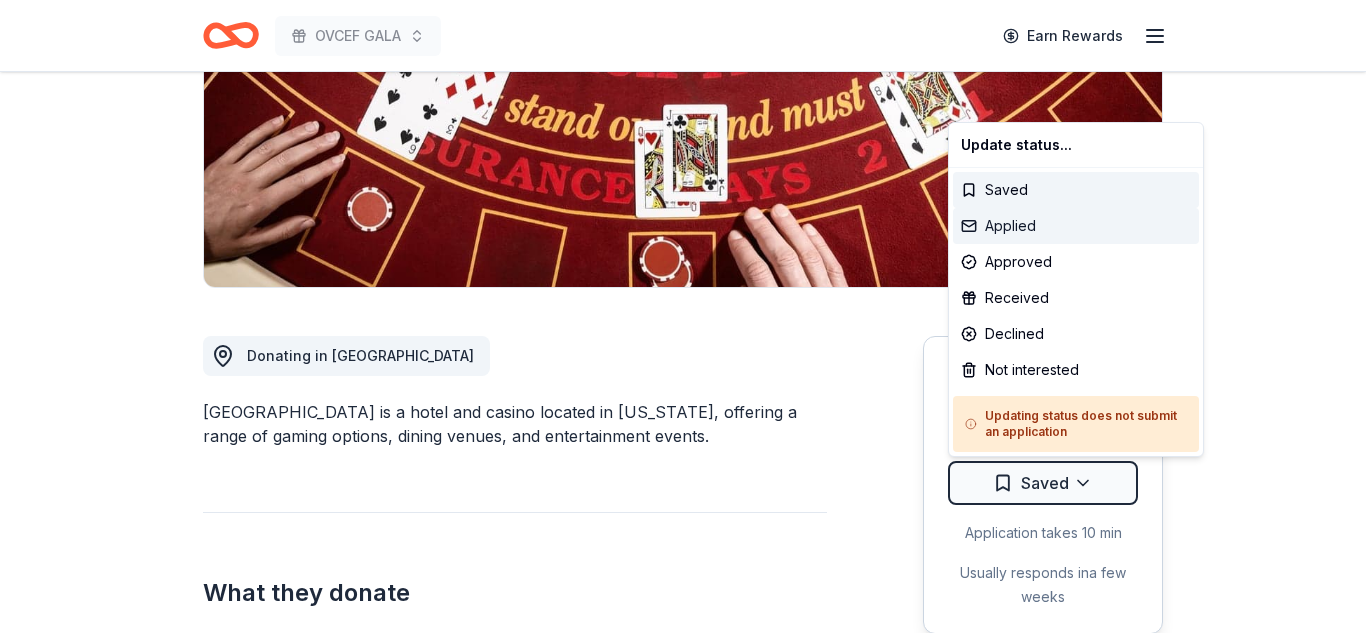 click on "Applied" at bounding box center (1076, 226) 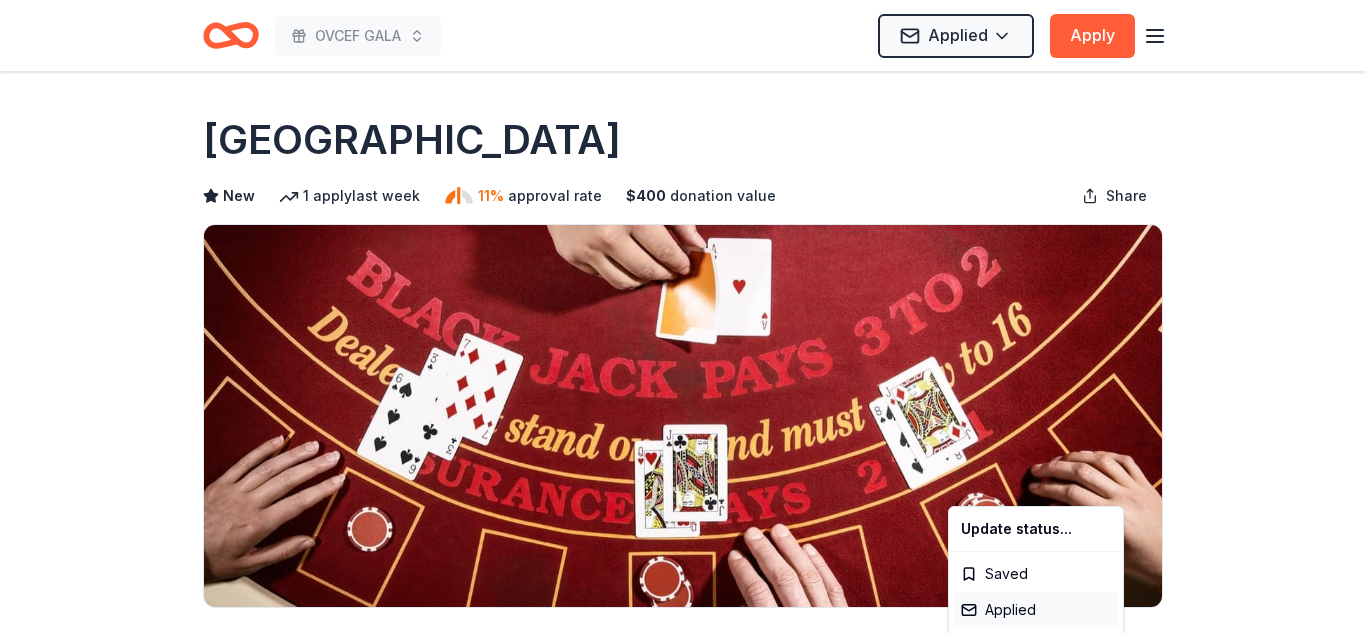 scroll, scrollTop: 0, scrollLeft: 0, axis: both 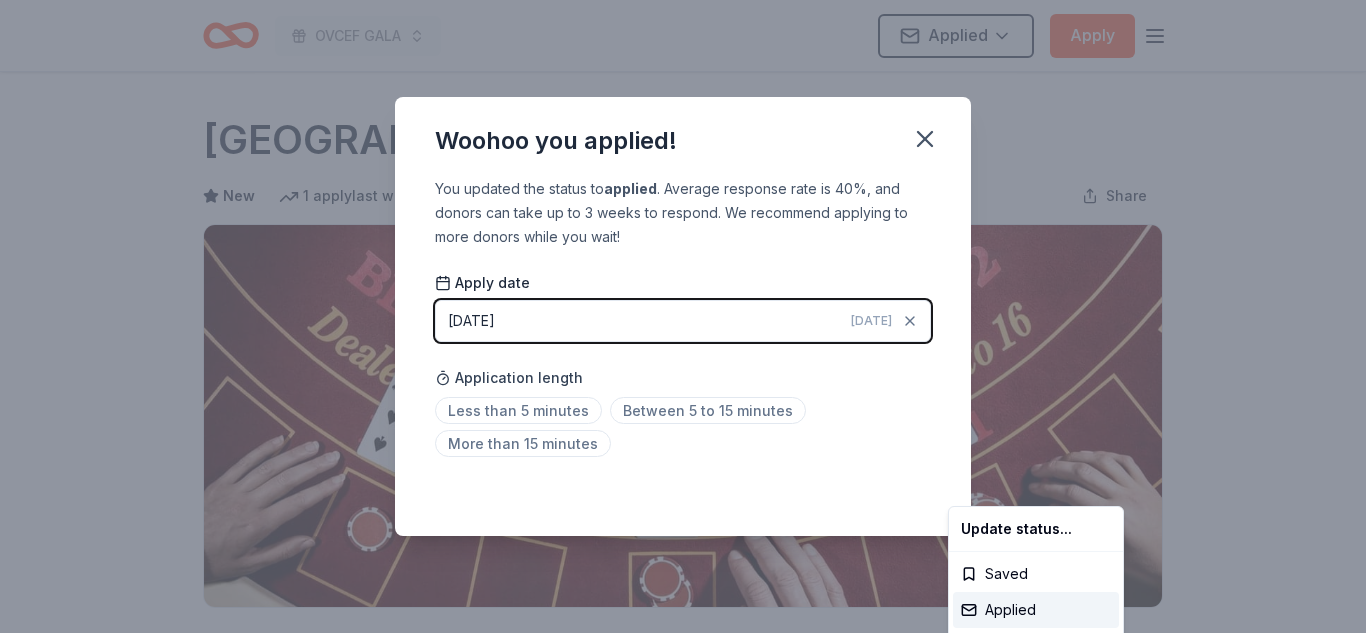 click on "OVCEF GALA Applied Apply Due in 227 days Share Valley Forge Casino Resort New 1   apply  last week 11% approval rate $ 400 donation value Share Donating in PA Valley Forge Casino Resort is a hotel and casino located in Pennsylvania, offering a range of gaming options, dining venues, and entertainment events. What they donate Gift certificate(s), monetary donation Auction & raffle Donation is small & easy to send to guests Who they donate to  Preferred Supports local organizations with causes focused on health and human services, education, culture, and community development Education Health Poverty & Hunger Social Justice 501(c)(3) required  Ineligible Individual, team or school-sponsored endeavor Individuals Schools Sports Teams Due in 227 days Apply Applied Application takes 10 min Usually responds in  a few weeks Updated  about 1 month  ago Report a mistake 11% approval rate 11 % approved 4 % declined 85 % no response Valley Forge Casino Resort is  an average donor :  $ 400 donation value (average) <1% <1%" at bounding box center [683, 316] 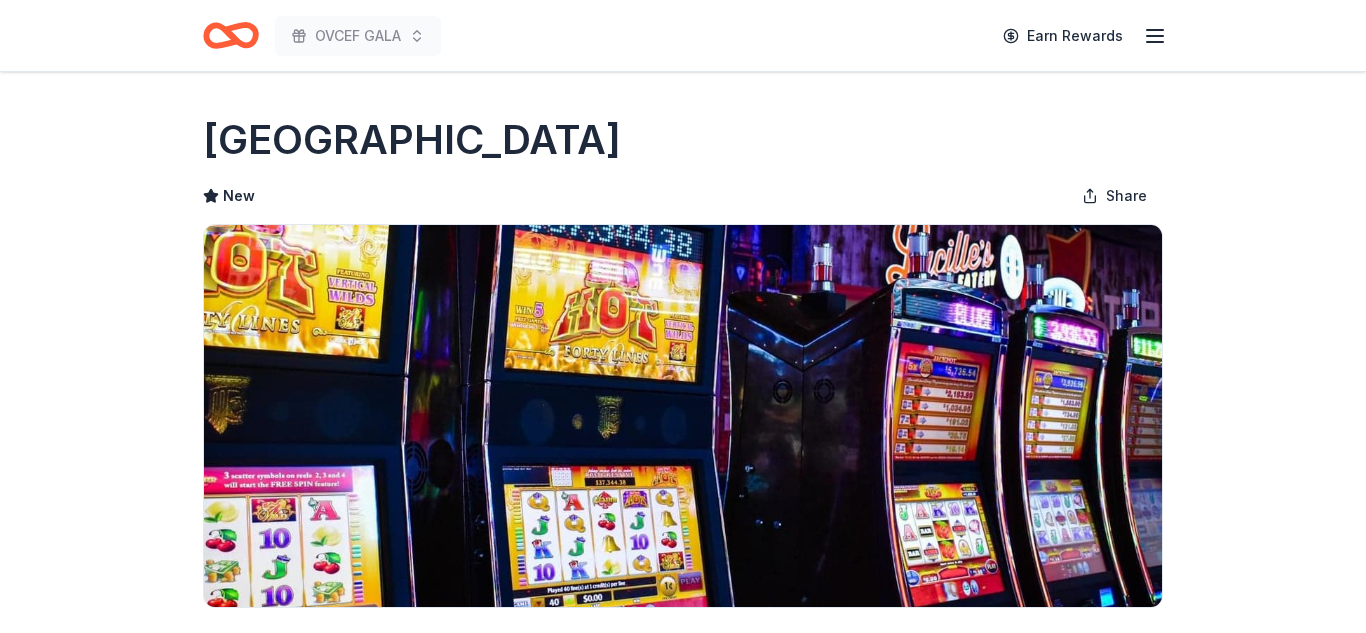 scroll, scrollTop: 0, scrollLeft: 0, axis: both 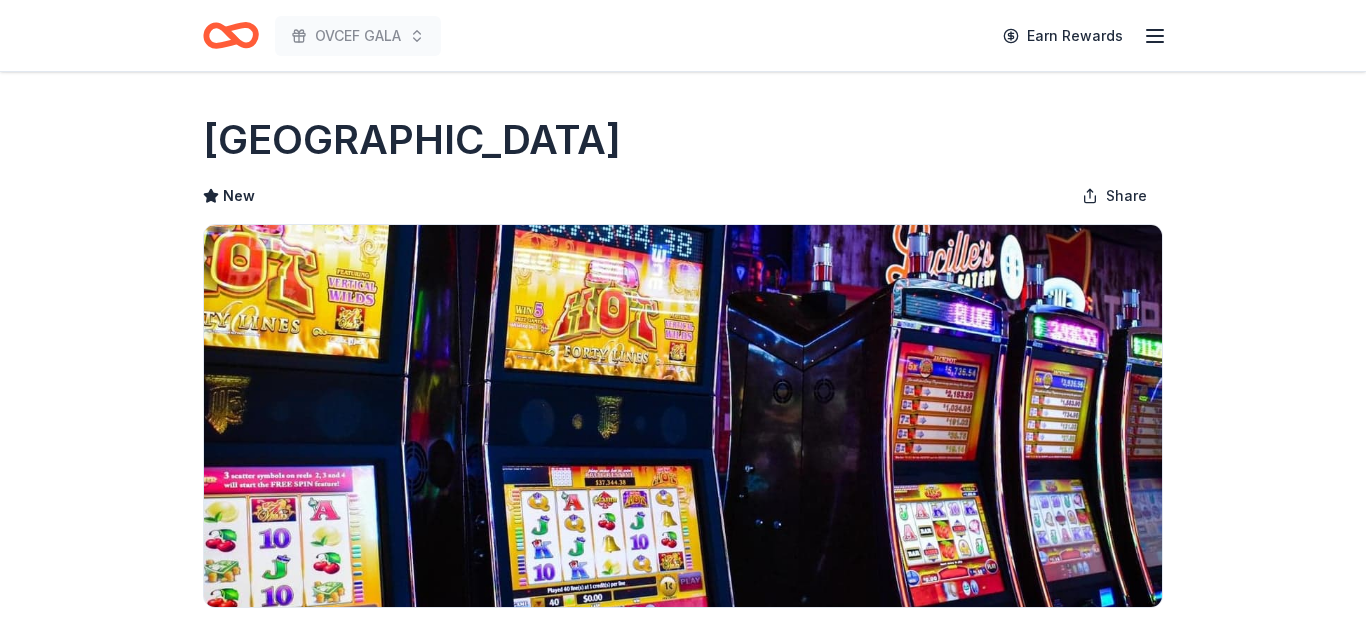 click on "Due [DATE] [GEOGRAPHIC_DATA] New Share Donating in [GEOGRAPHIC_DATA]; [GEOGRAPHIC_DATA]; [GEOGRAPHIC_DATA]; [GEOGRAPHIC_DATA]; [GEOGRAPHIC_DATA]; PA Wind Creek Hospitality is a premier entertainment and hospitality company specializing in luxury resort experiences, gaming, fine dining, and personalized guest services. It manages a diverse portfolio of casino properties and hotels, creating immersive destinations for relaxation and excitement. What they donate Gift certificate(s), monetary donation Auction & raffle Donation is small & easy to send to guests Who they donate to  Preferred 501(c)(3) required We ' re collecting data on   approval rate ; check back soon. We ' re collecting data on   donation value ; check back soon. Due [DATE] Apply Saved Application takes 10 min Updated  about [DATE] Report a mistake New Be the first to review this company! Leave a review Similar donors Top rated 16   applies  last week 197 days left Online app [PERSON_NAME] 4.7 5   applies  last week 227 days left Online app Rocketbook 4.6 Digital notebooks 2   applies 3.3 6" at bounding box center [683, 1335] 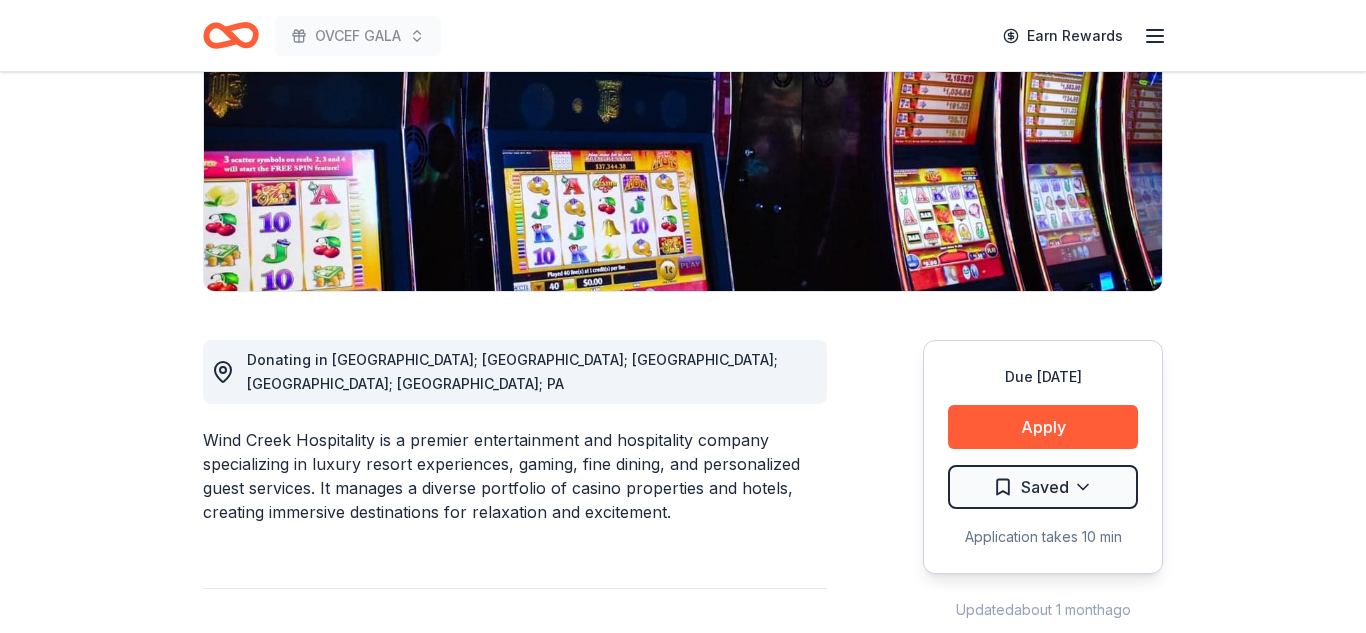 scroll, scrollTop: 320, scrollLeft: 0, axis: vertical 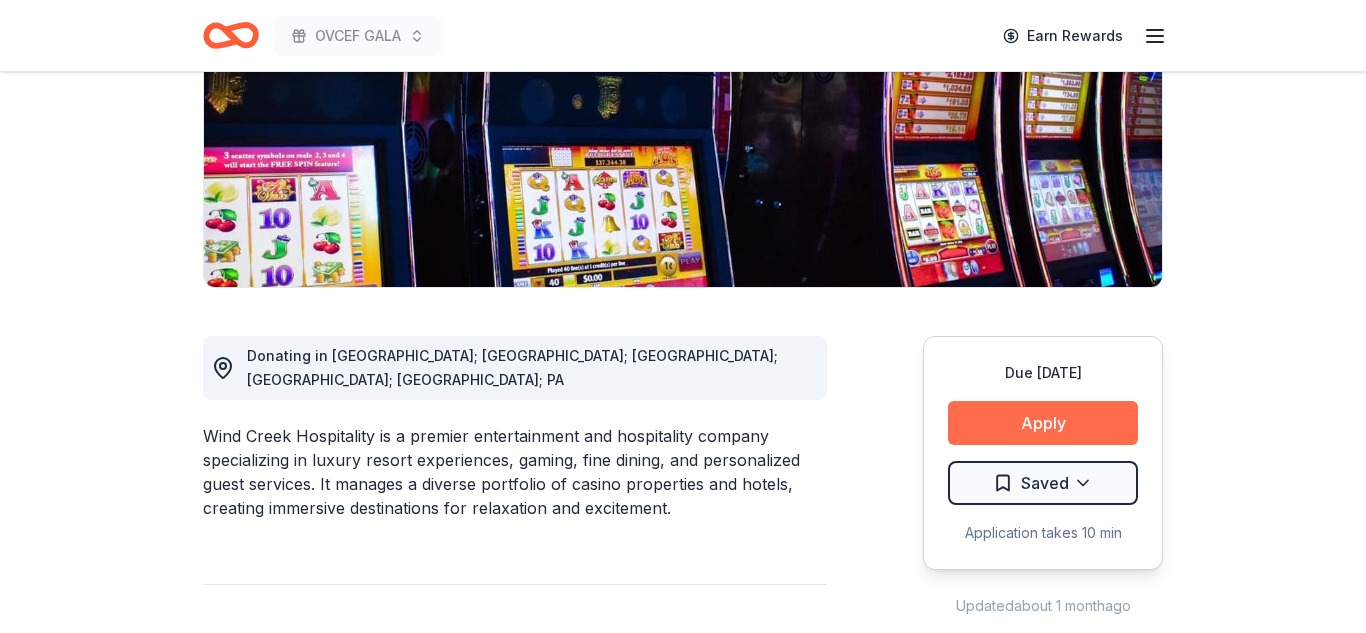 click on "Apply" at bounding box center [1043, 423] 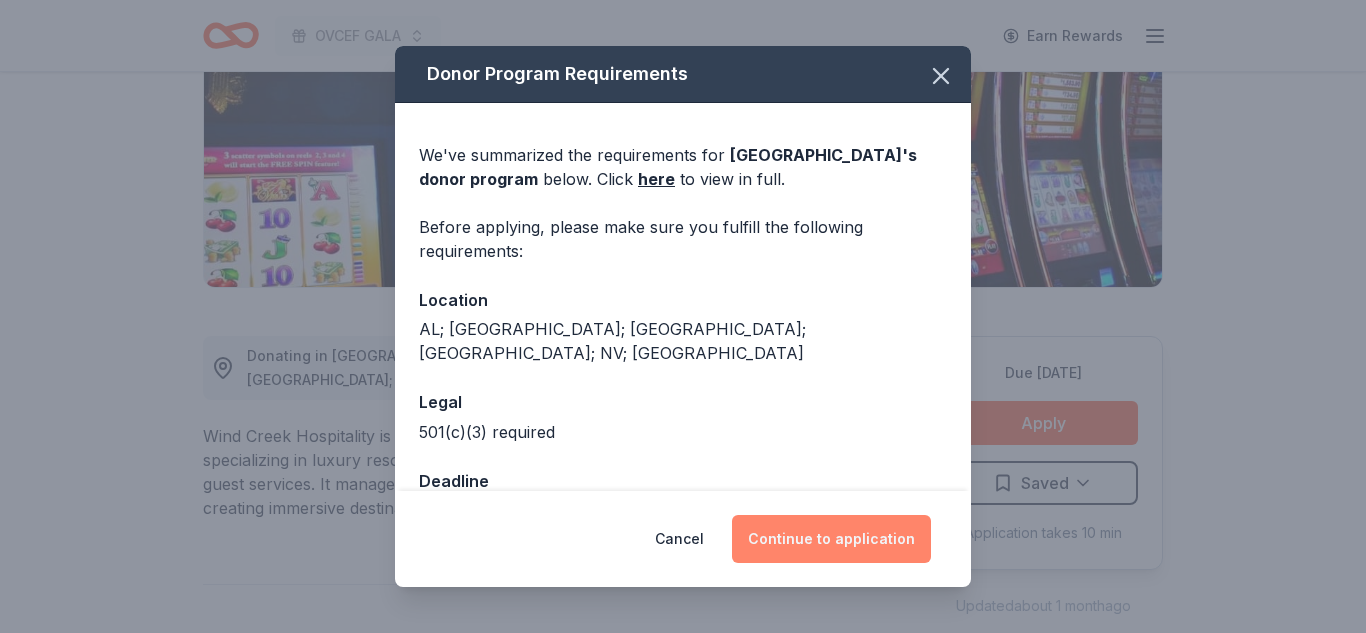 click on "Continue to application" at bounding box center (831, 539) 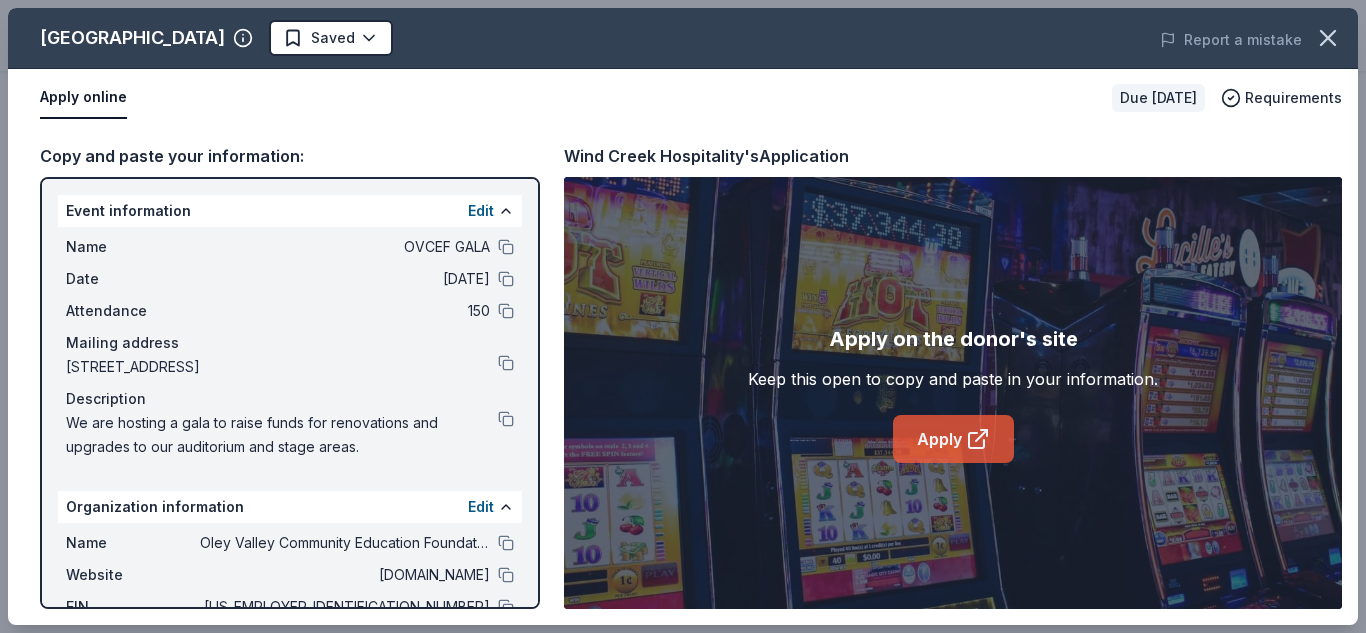 click on "Apply" at bounding box center [953, 439] 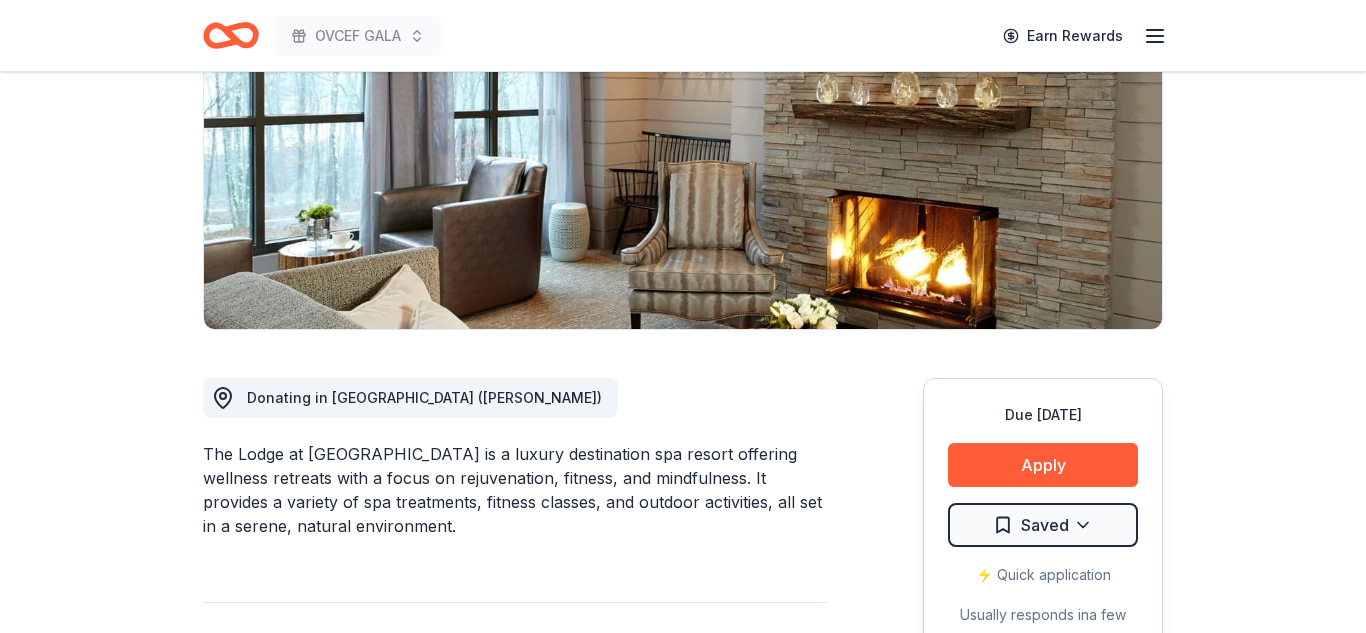 scroll, scrollTop: 280, scrollLeft: 0, axis: vertical 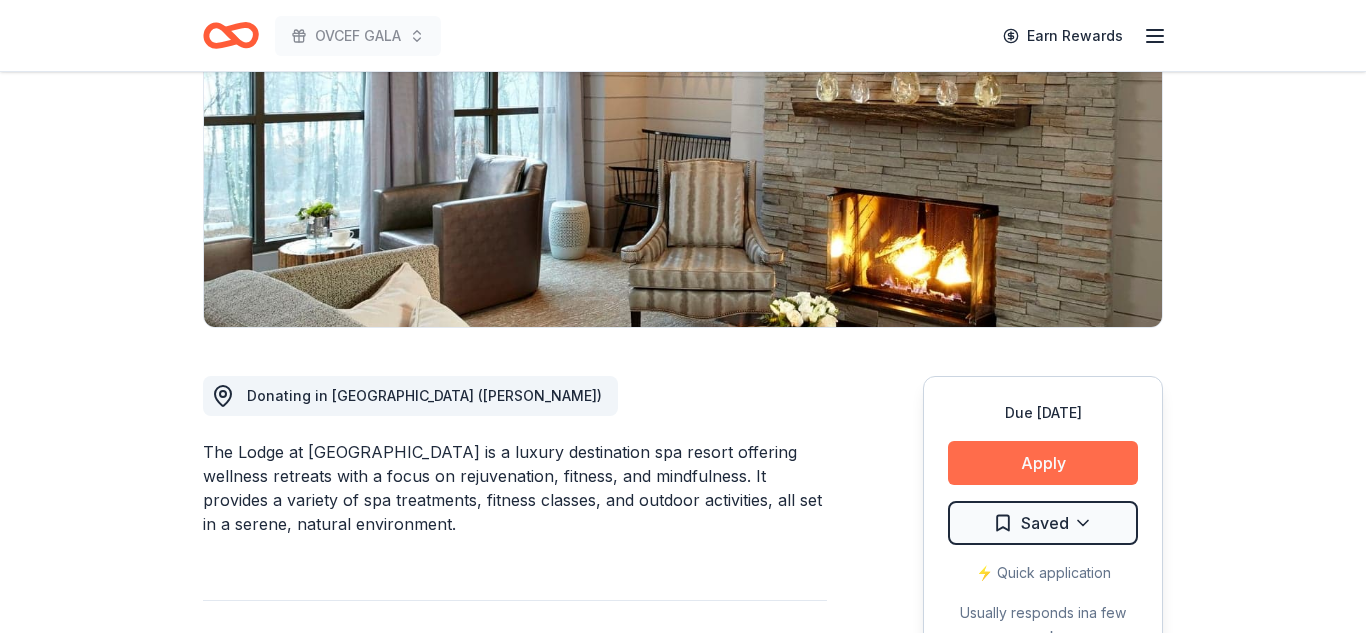 click on "Apply" at bounding box center (1043, 463) 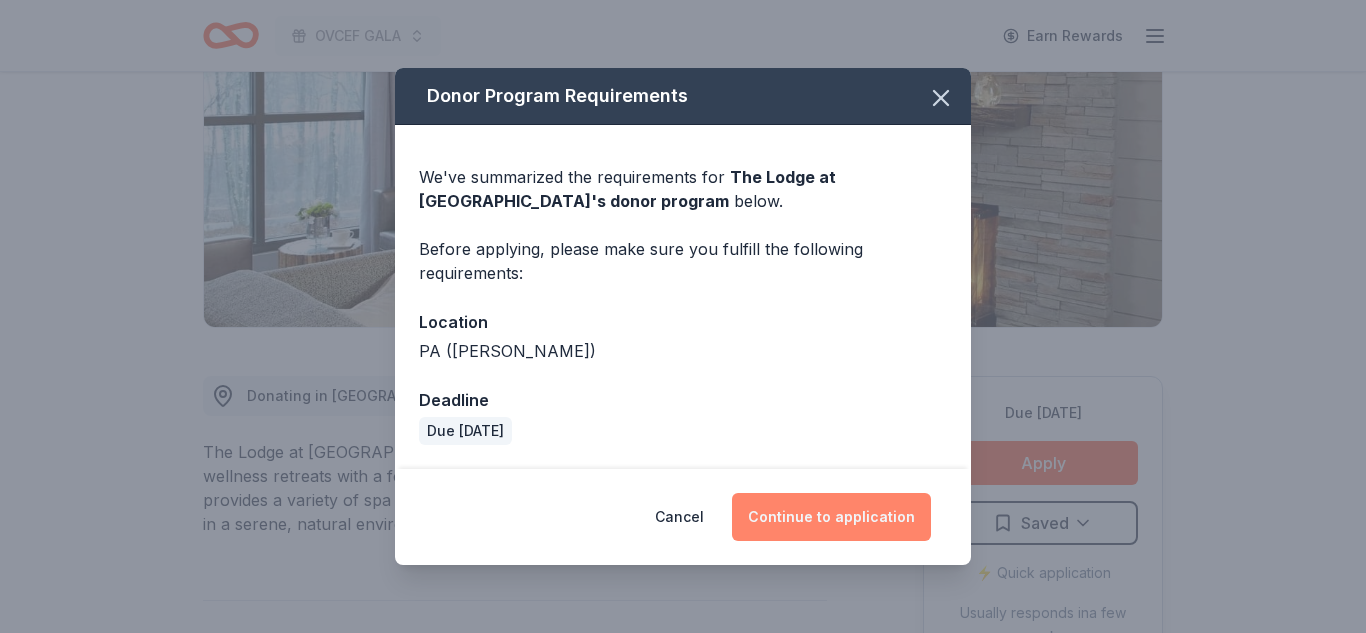 click on "Continue to application" at bounding box center [831, 517] 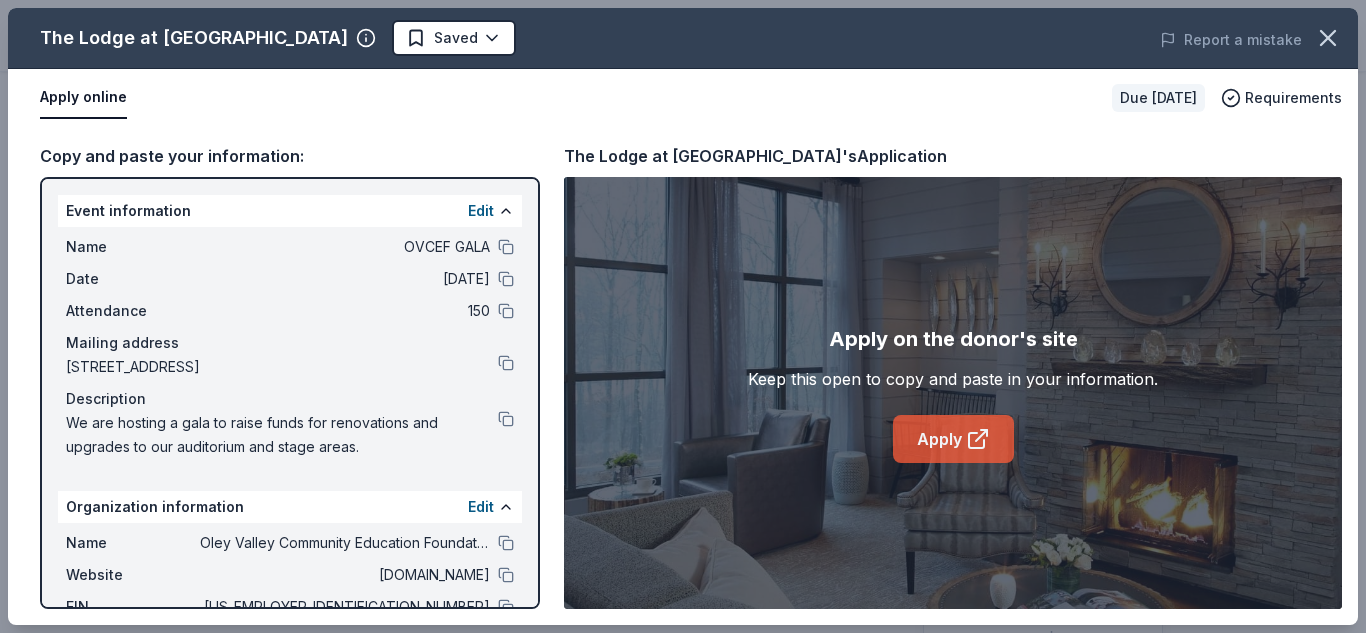 click on "Apply" at bounding box center [953, 439] 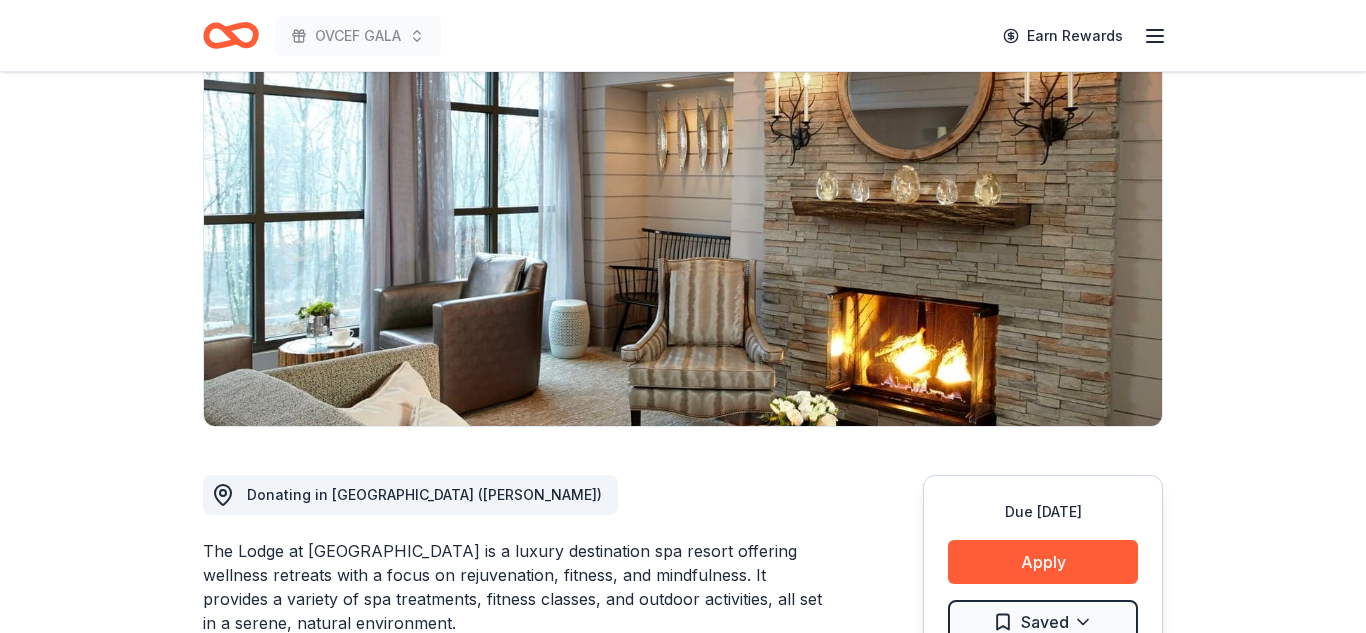 scroll, scrollTop: 200, scrollLeft: 0, axis: vertical 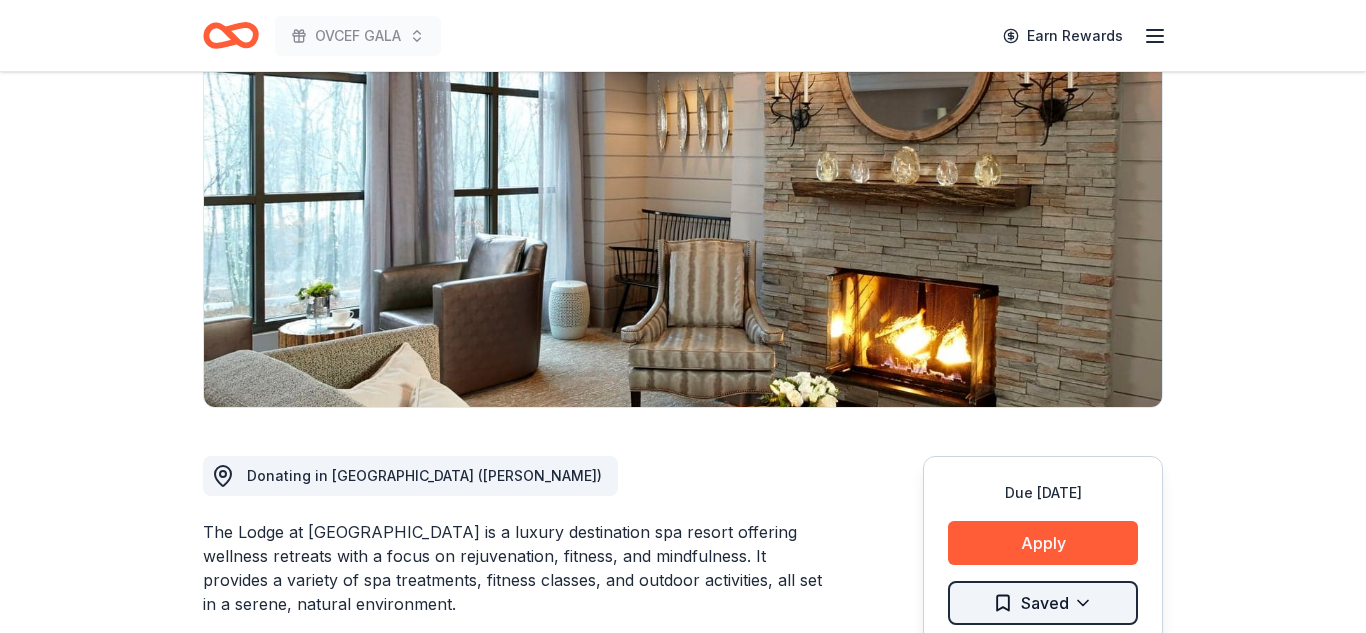 click on "OVCEF GALA Earn Rewards Due in 227 days Share The Lodge at Woodloch New Share Donating in PA (Hawley) The Lodge at Woodloch is a luxury destination spa resort offering wellness retreats with a focus on rejuvenation, fitness, and mindfulness. It provides a variety of spa treatments, fitness classes, and outdoor activities, all set in a serene, natural environment. What they donate Gift certificate(s) Auction & raffle Donation is small & easy to send to guests Who they donate to The Lodge at Woodloch  hasn ' t listed any preferences or eligibility criteria. We ' re collecting data on   approval rate ; check back soon. We ' re collecting data on   donation value ; check back soon. Due in 227 days Apply Saved ⚡️ Quick application Usually responds in  a few weeks Updated  about 1 month  ago Report a mistake New Be the first to review this company! Leave a review Similar donors Local 229 days left Online app Hershey Gardens New 4 adult tickets Local 229 days left Online app Pittsburgh Pirates New Local New New" at bounding box center [683, 116] 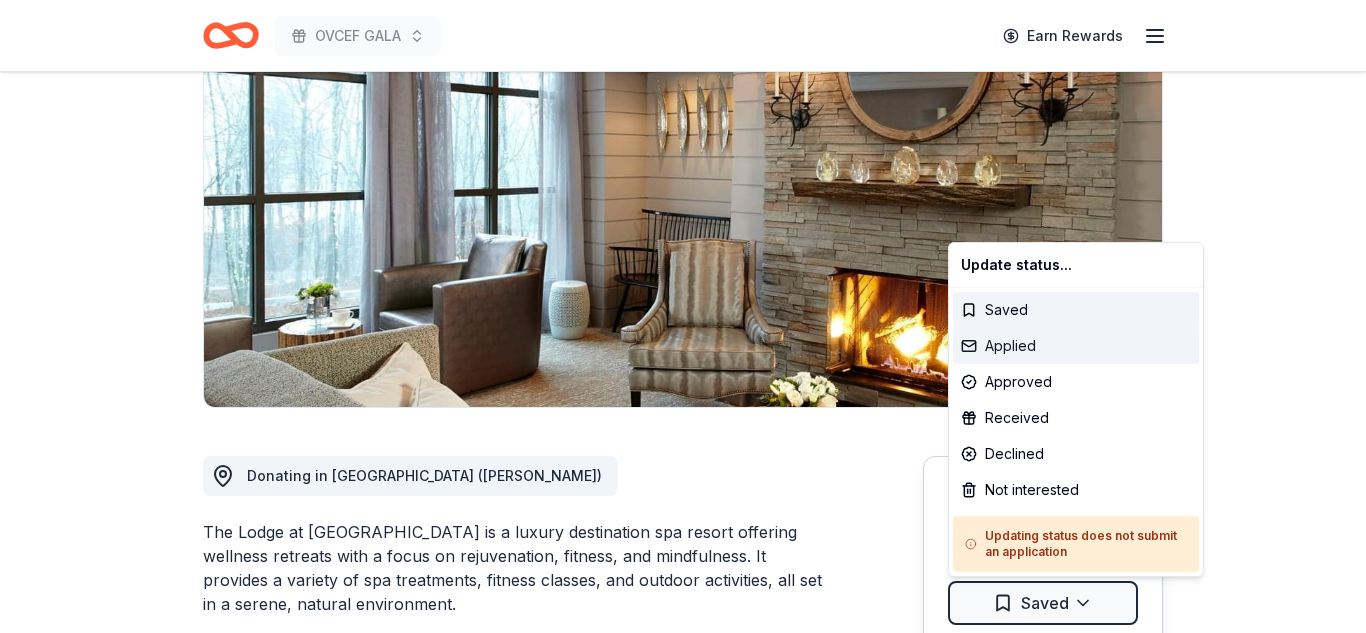 click on "Applied" at bounding box center (1076, 346) 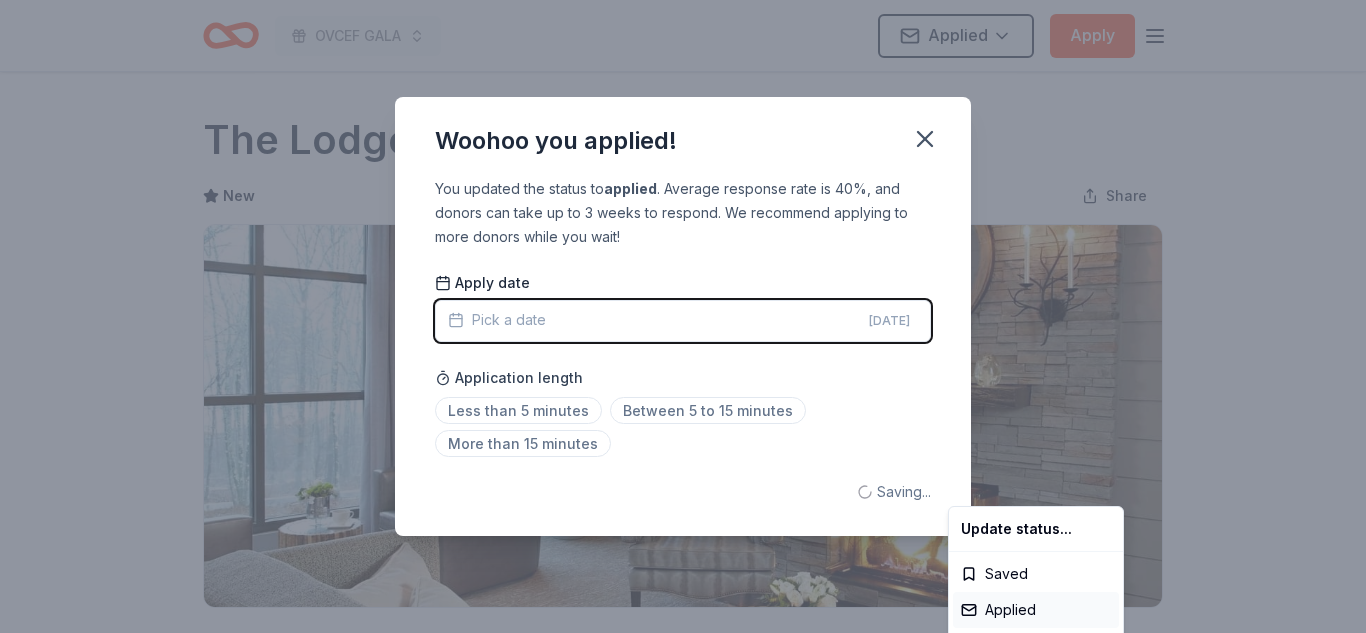 scroll, scrollTop: 0, scrollLeft: 0, axis: both 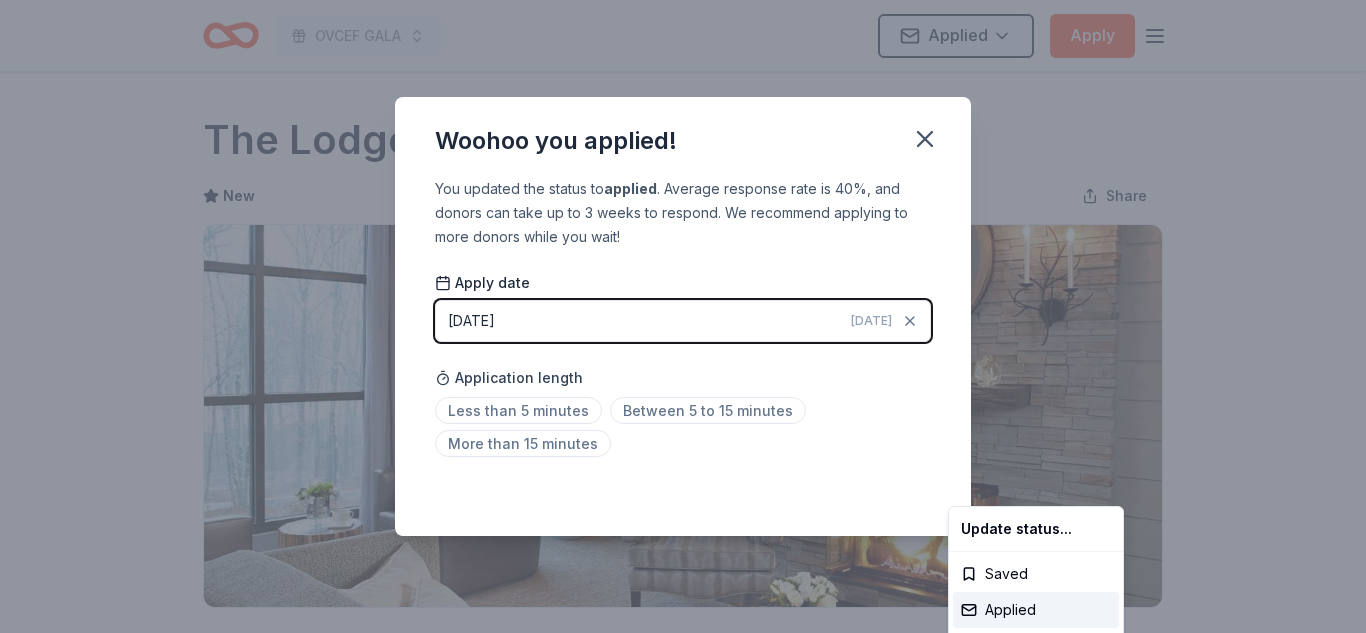 click on "OVCEF GALA Applied Apply Due in 227 days Share The Lodge at Woodloch New Share Donating in PA (Hawley) The Lodge at Woodloch is a luxury destination spa resort offering wellness retreats with a focus on rejuvenation, fitness, and mindfulness. It provides a variety of spa treatments, fitness classes, and outdoor activities, all set in a serene, natural environment. What they donate Gift certificate(s) Auction & raffle Donation is small & easy to send to guests Who they donate to The Lodge at Woodloch  hasn ' t listed any preferences or eligibility criteria. We ' re collecting data on   approval rate ; check back soon. We ' re collecting data on   donation value ; check back soon. Due in 227 days Apply Applied ⚡️ Quick application Usually responds in  a few weeks Updated  about 1 month  ago Report a mistake New Be the first to review this company! Leave a review Similar donors Local 229 days left Online app Hershey Gardens New 4 adult tickets Local 229 days left Online app Pittsburgh Pirates New Local New 1" at bounding box center (683, 316) 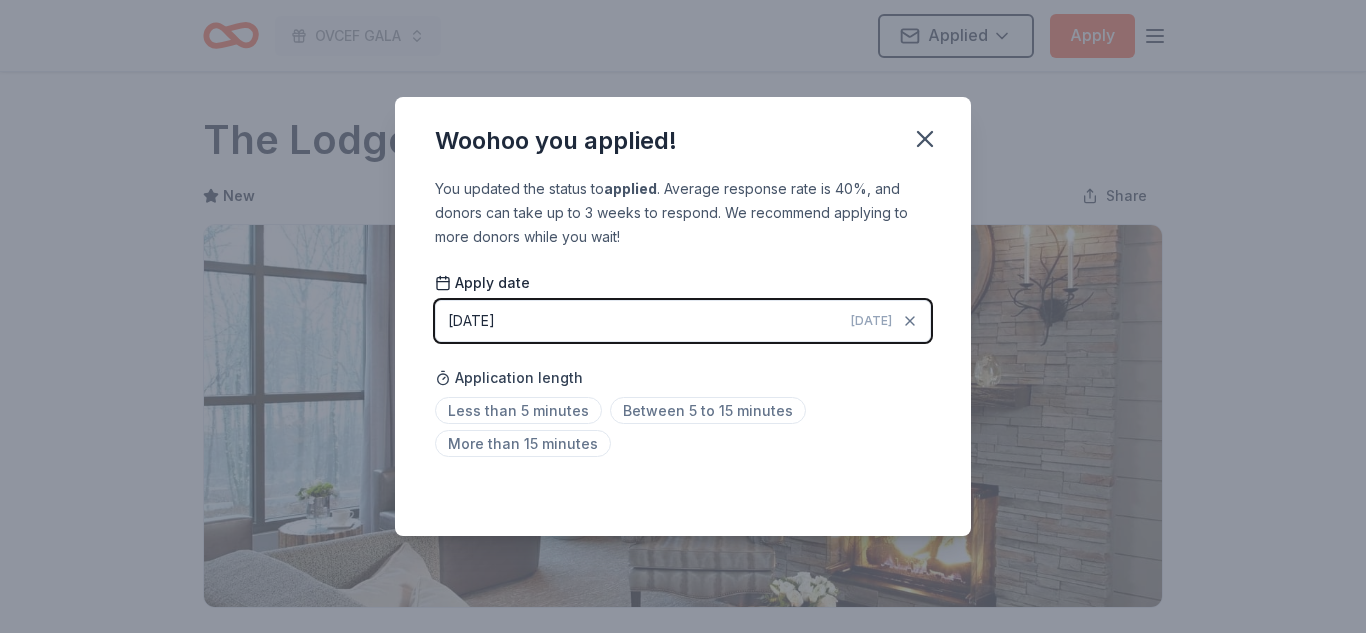 scroll, scrollTop: 487, scrollLeft: 0, axis: vertical 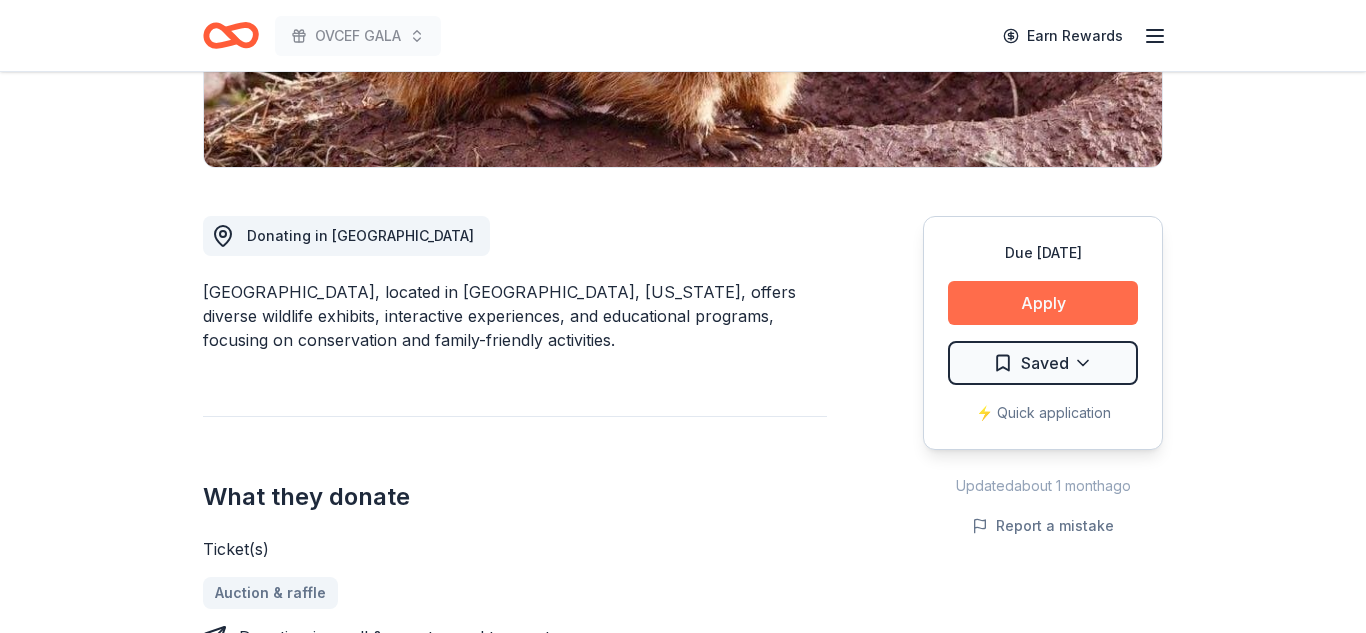 click on "Apply" at bounding box center [1043, 303] 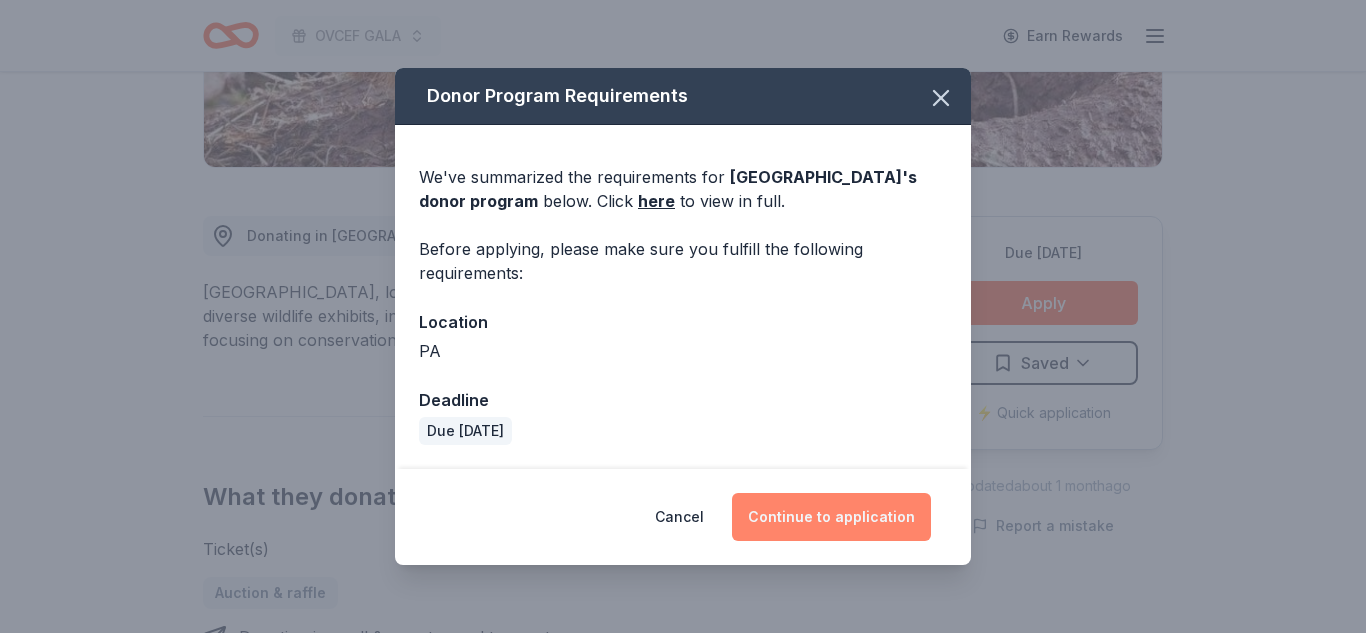 click on "Continue to application" 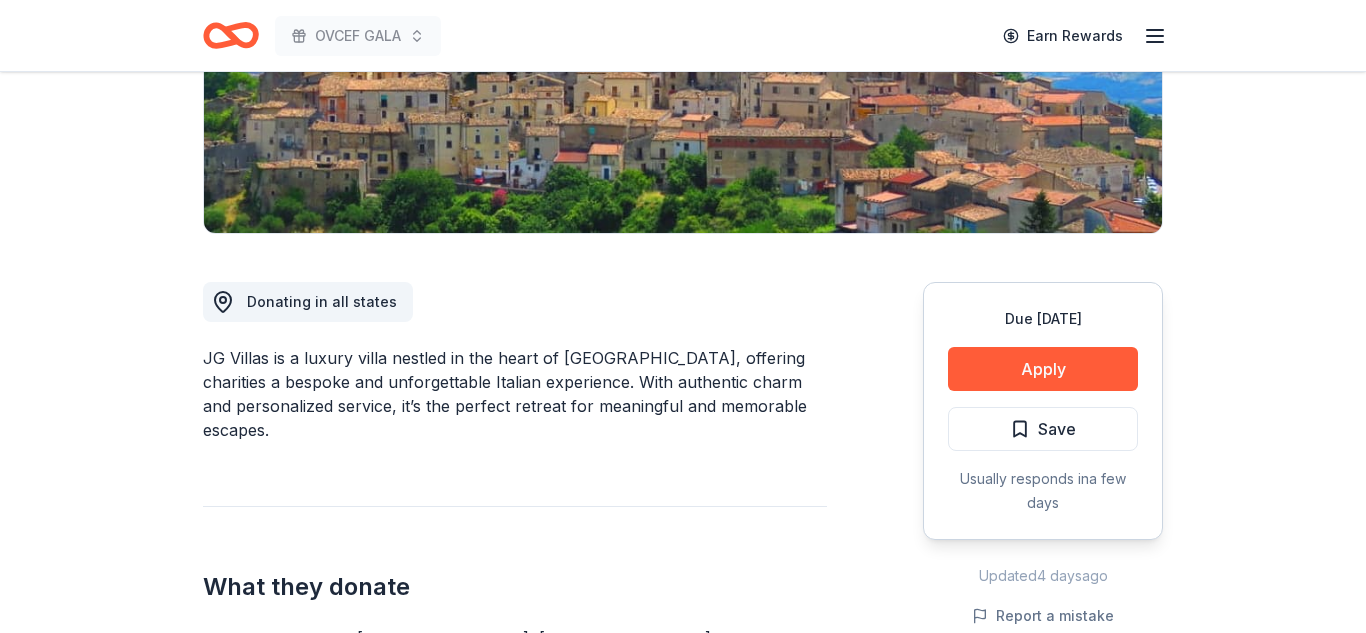 scroll, scrollTop: 400, scrollLeft: 0, axis: vertical 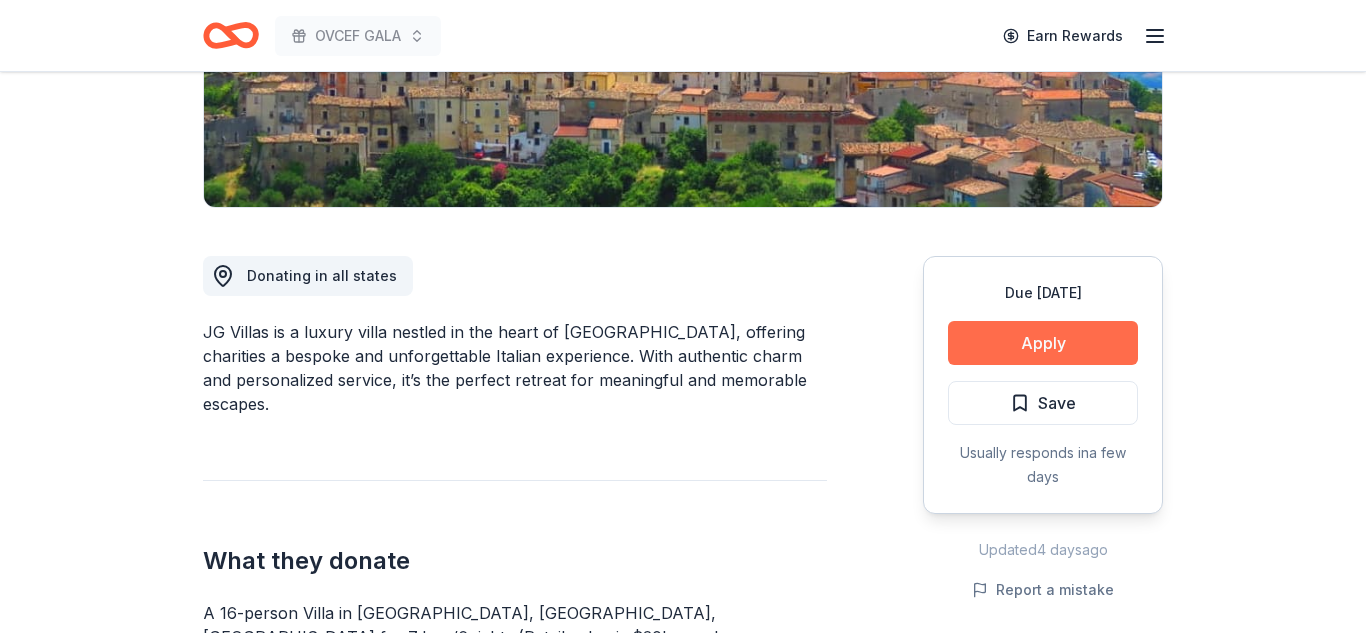 click on "Apply" at bounding box center [1043, 343] 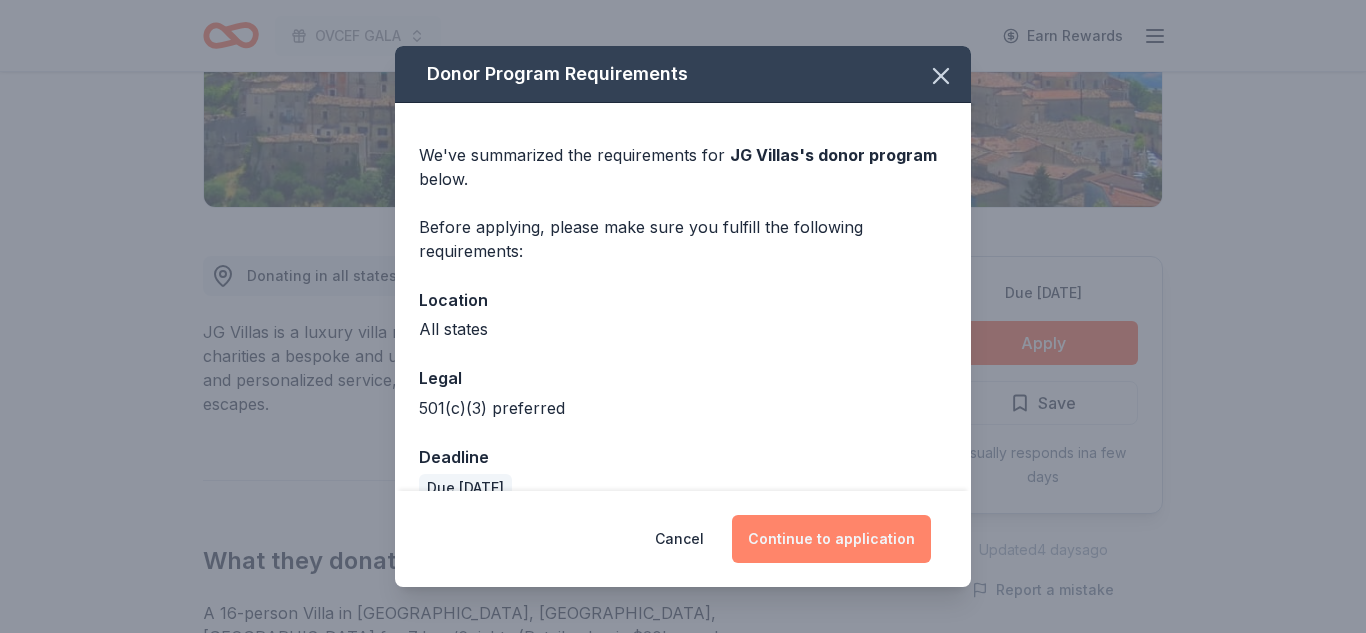 click on "Continue to application" at bounding box center [831, 539] 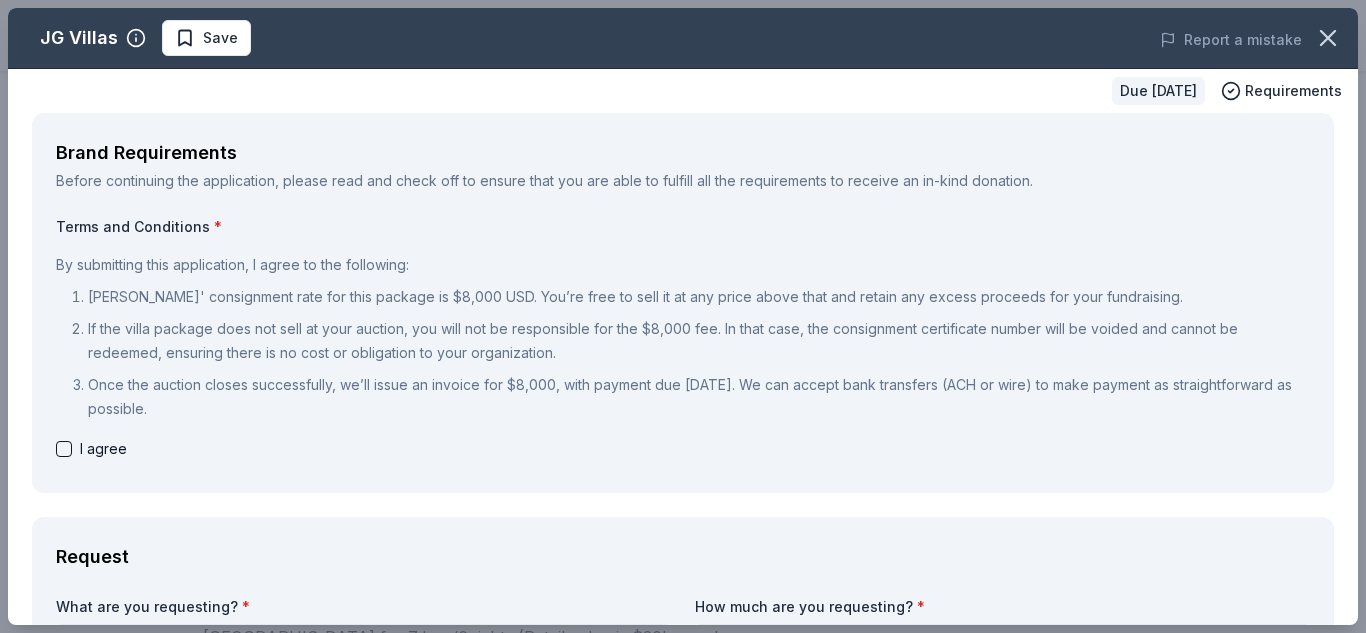 click at bounding box center [64, 449] 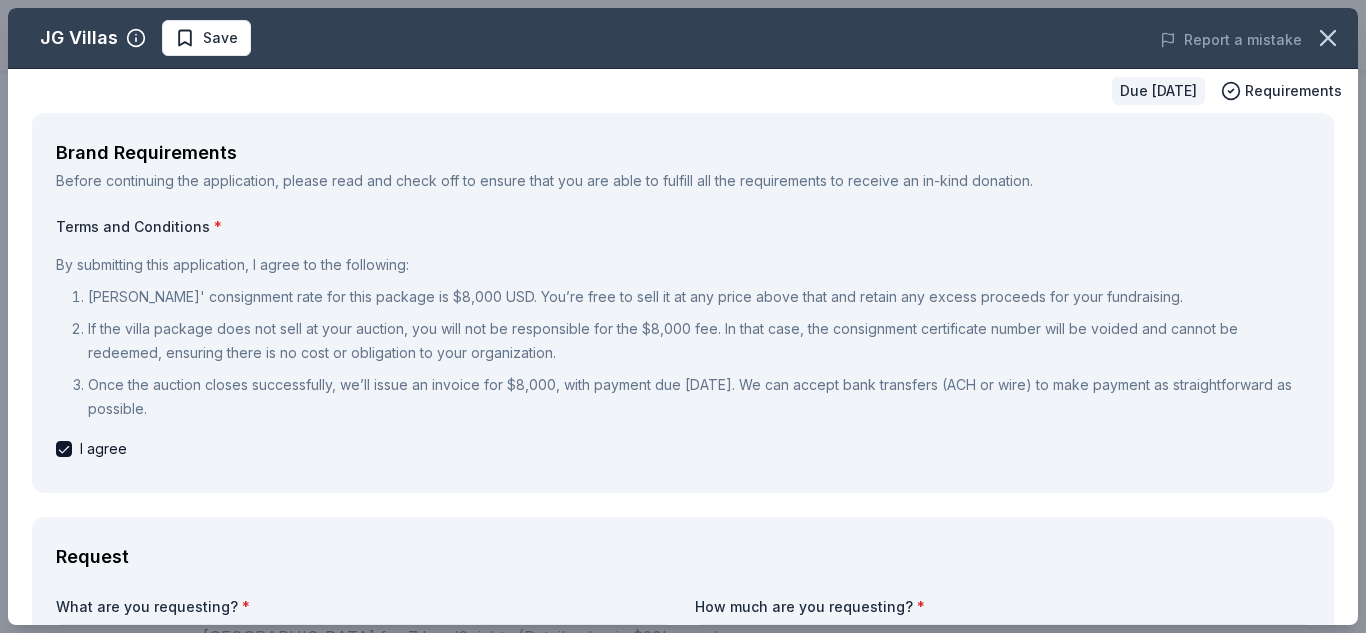 type on "on" 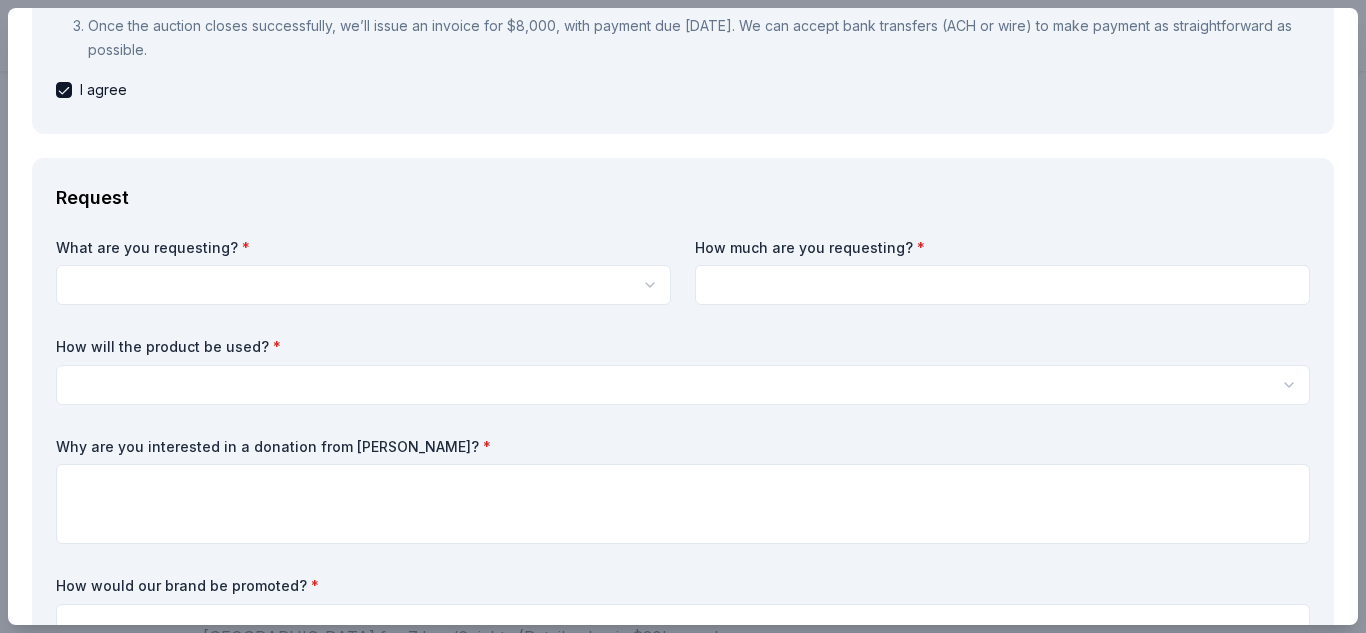 scroll, scrollTop: 440, scrollLeft: 0, axis: vertical 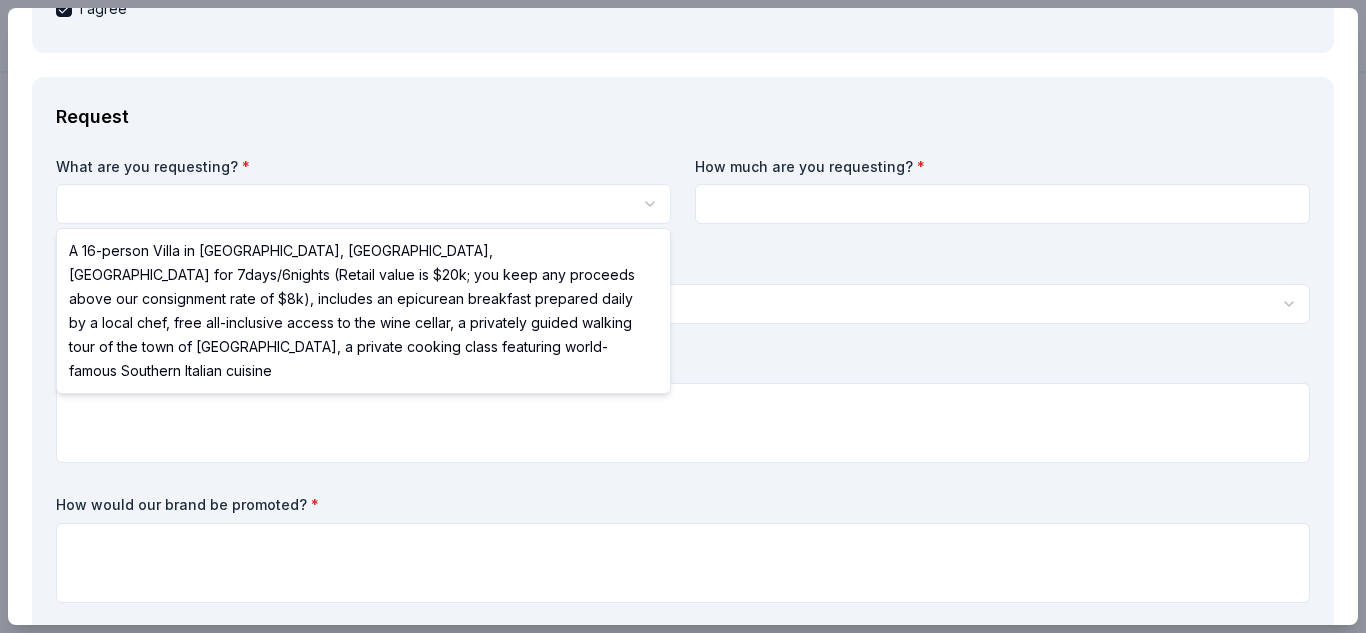 click on "OVCEF GALA Save Apply Due [DATE] Share JG Villas New Share Donating in all states JG Villas is a luxury villa nestled in the heart of [GEOGRAPHIC_DATA], offering charities a bespoke and unforgettable Italian experience. With authentic charm and personalized service, it’s the perfect retreat for meaningful and memorable escapes. What they donate A 16-person Villa in [GEOGRAPHIC_DATA], [GEOGRAPHIC_DATA], [GEOGRAPHIC_DATA] for 7days/6nights (Retail value is $20k; you keep any proceeds above our consignment rate of $8k), includes an epicurean breakfast prepared daily by a local chef, free all-inclusive access to the wine cellar, a privately guided walking tour of the town of [GEOGRAPHIC_DATA], a private cooking class featuring world-famous Southern Italian cuisine Auction & raffle Donation is small & easy to send to guests Who they donate to  Preferred 501(c)(3) preferred We ' re collecting data on   approval rate ; check back soon. We ' re collecting data on   donation value ; check back soon. Due [DATE] Apply Save Usually responds in  Updated" at bounding box center [683, 316] 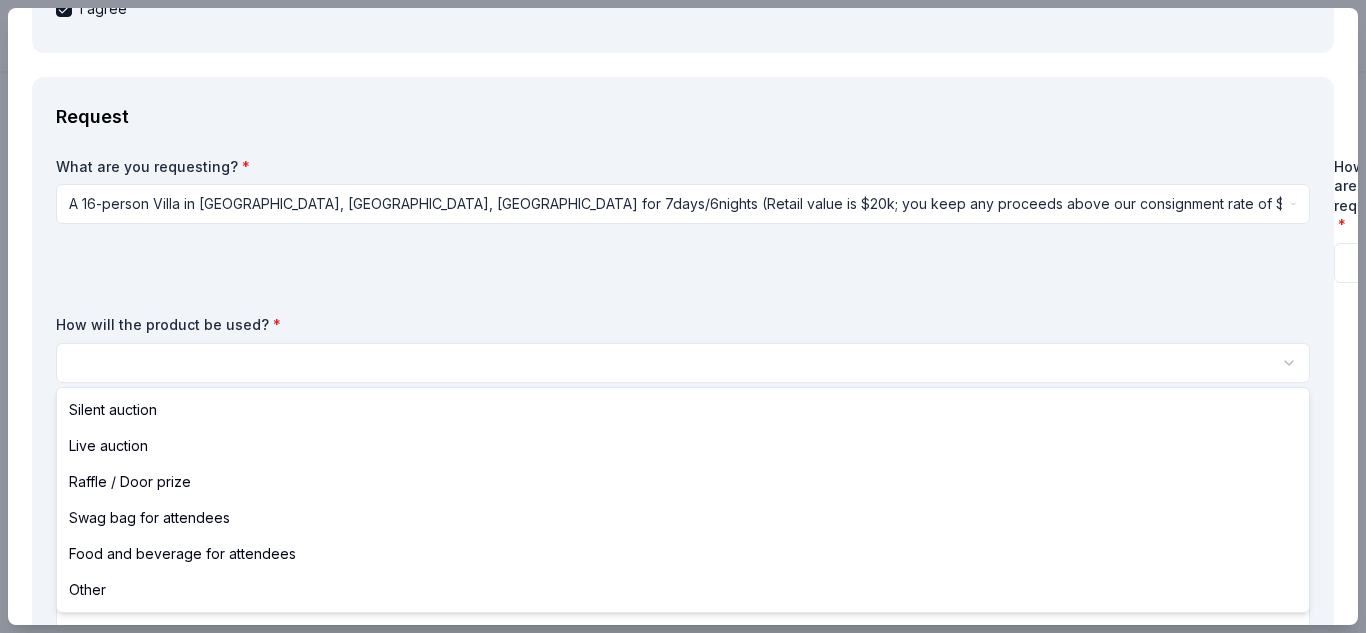 click on "OVCEF GALA Save Apply Due [DATE] Share JG Villas New Share Donating in all states JG Villas is a luxury villa nestled in the heart of [GEOGRAPHIC_DATA], offering charities a bespoke and unforgettable Italian experience. With authentic charm and personalized service, it’s the perfect retreat for meaningful and memorable escapes. What they donate A 16-person Villa in [GEOGRAPHIC_DATA], [GEOGRAPHIC_DATA], [GEOGRAPHIC_DATA] for 7days/6nights (Retail value is $20k; you keep any proceeds above our consignment rate of $8k), includes an epicurean breakfast prepared daily by a local chef, free all-inclusive access to the wine cellar, a privately guided walking tour of the town of [GEOGRAPHIC_DATA], a private cooking class featuring world-famous Southern Italian cuisine Auction & raffle Donation is small & easy to send to guests Who they donate to  Preferred 501(c)(3) preferred We ' re collecting data on   approval rate ; check back soon. We ' re collecting data on   donation value ; check back soon. Due [DATE] Apply Save Usually responds in  Updated" at bounding box center (683, 316) 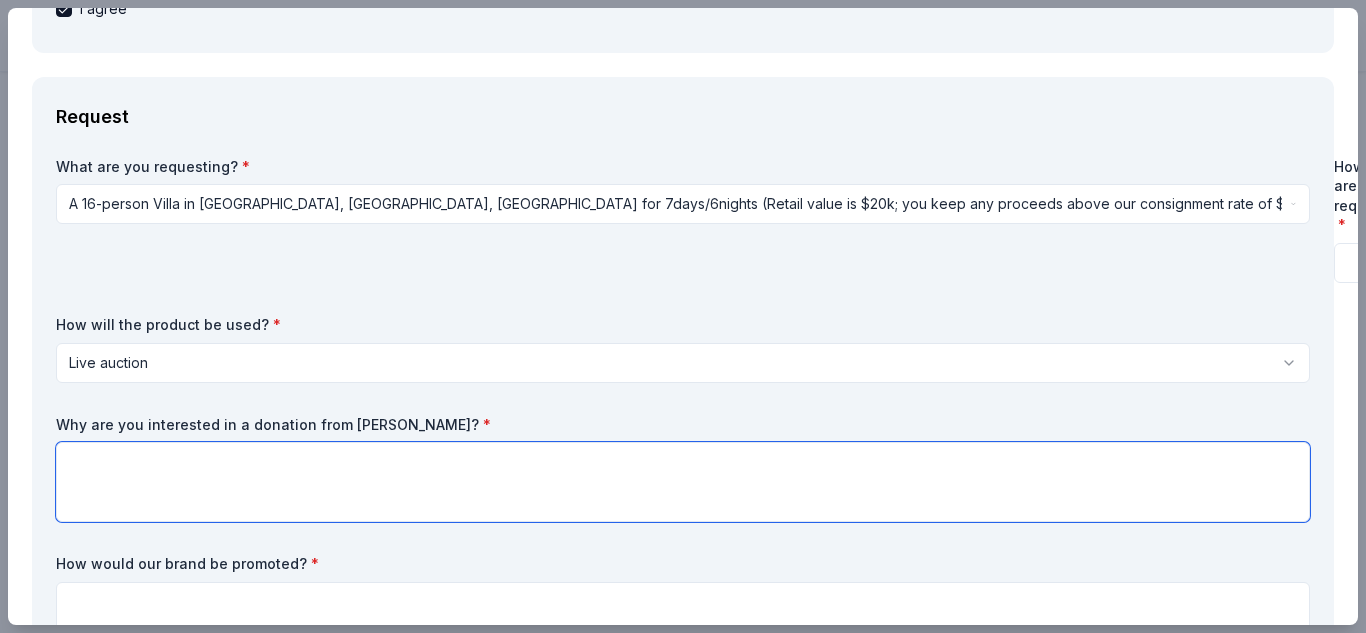 click at bounding box center (683, 482) 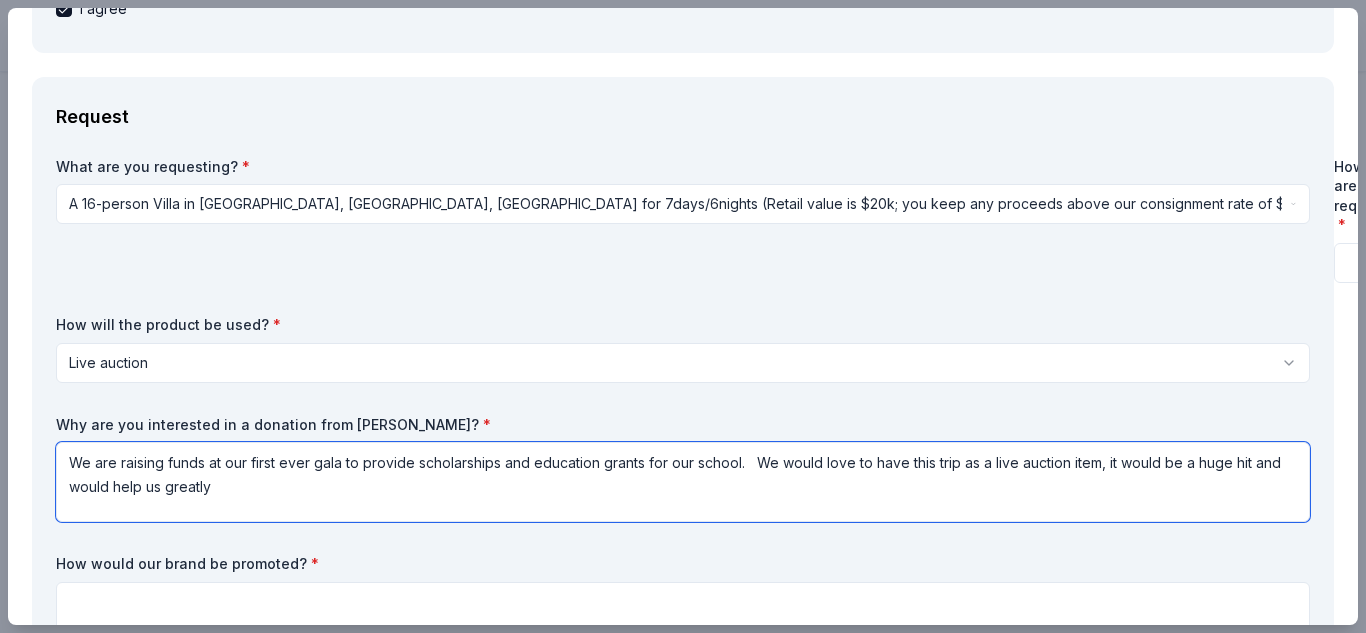 type on "We are raising funds at our first ever gala to provide scholarships and education grants for our school.   We would love to have this trip as a live auction item, it would be a huge hit and would help us greatly" 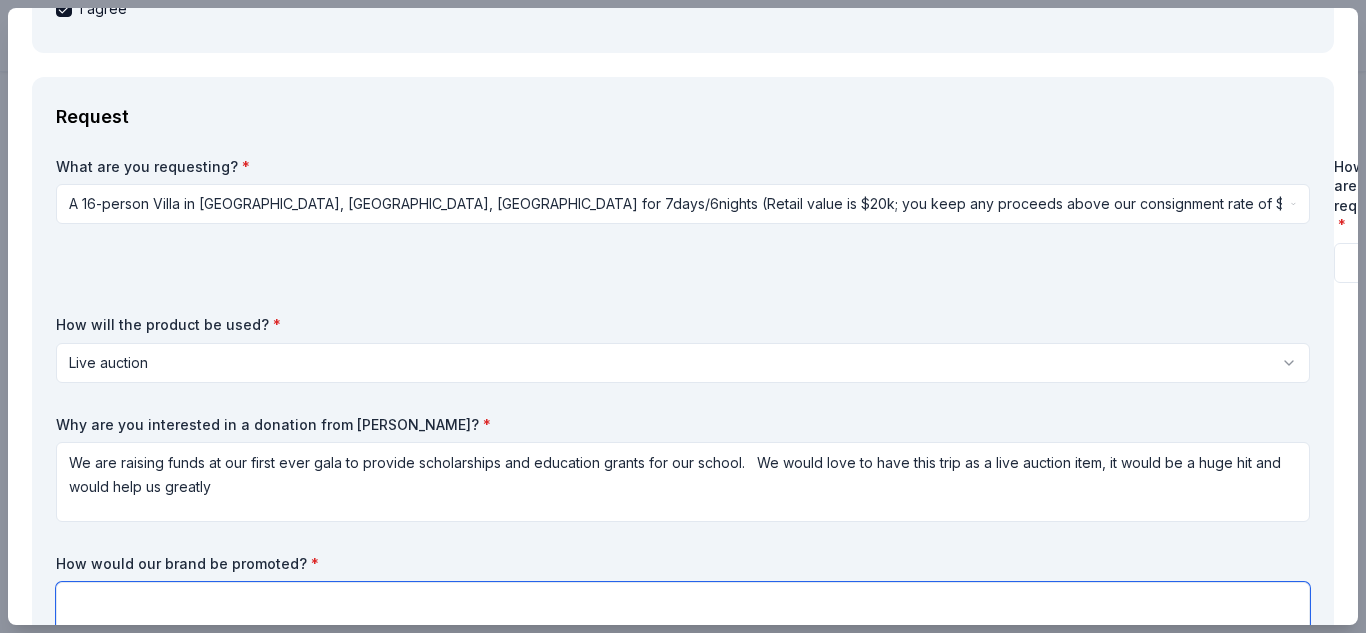 click at bounding box center (683, 622) 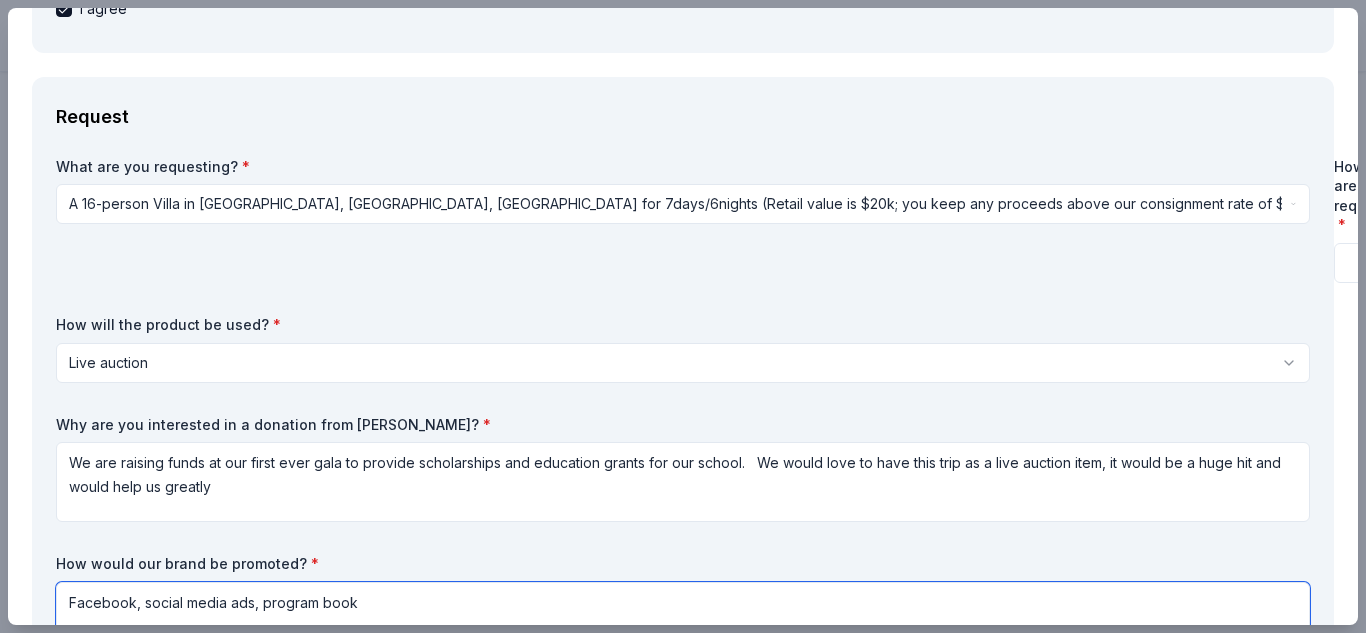type on "Facebook, social media ads, program book" 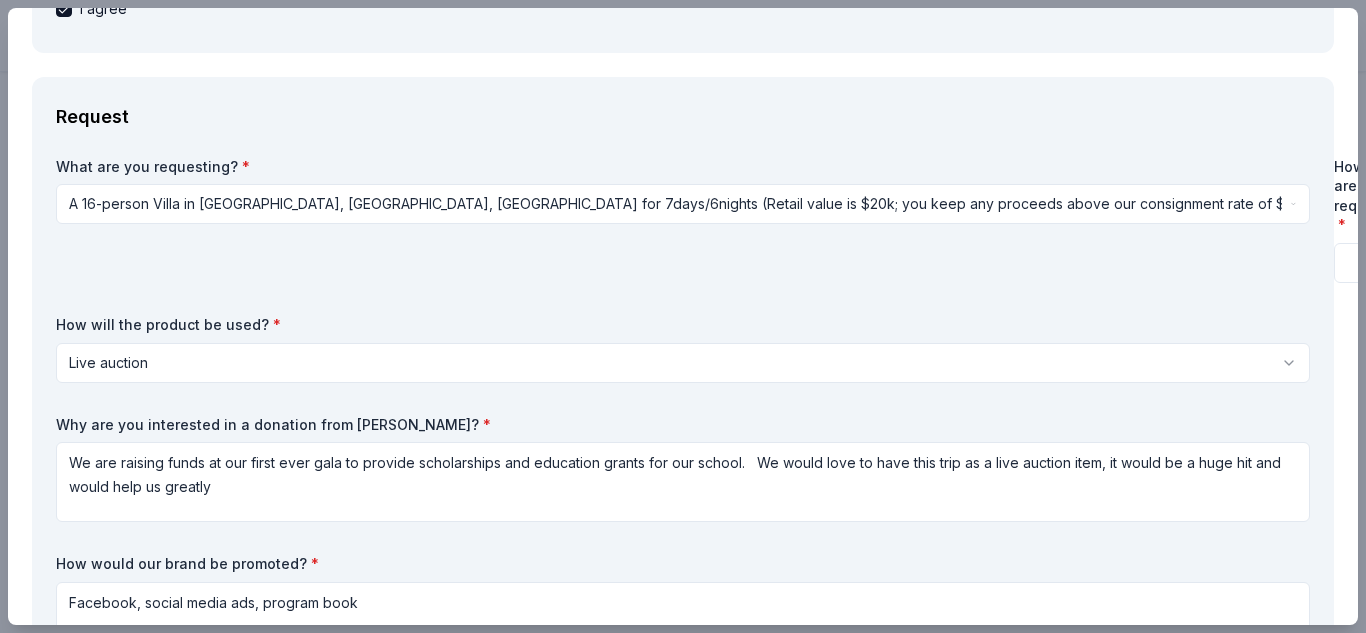 scroll, scrollTop: 1579, scrollLeft: 0, axis: vertical 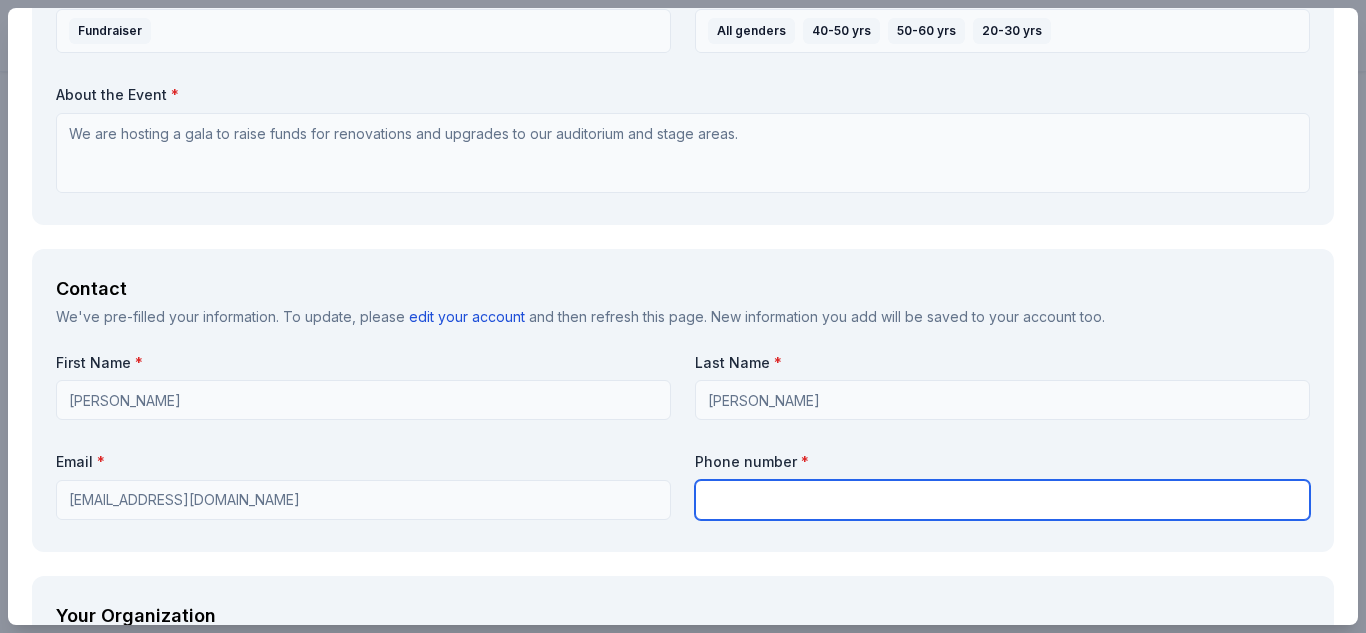 click at bounding box center [1002, 500] 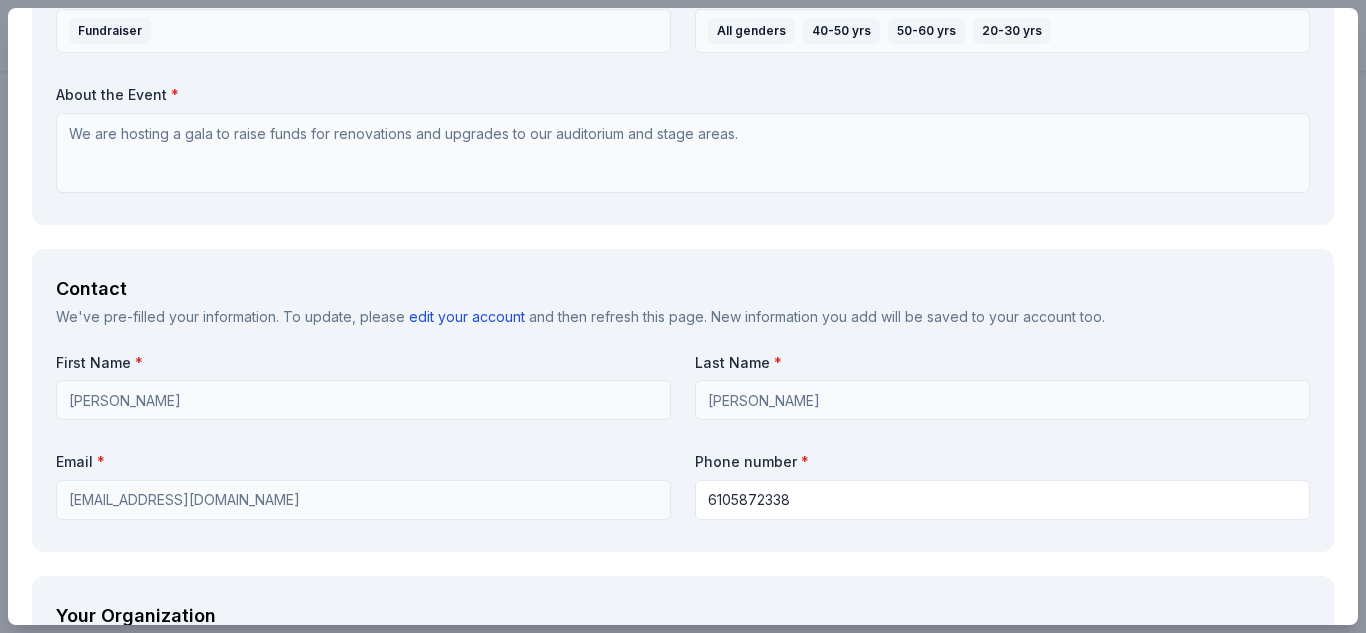 click on "Your Organization" at bounding box center (683, 616) 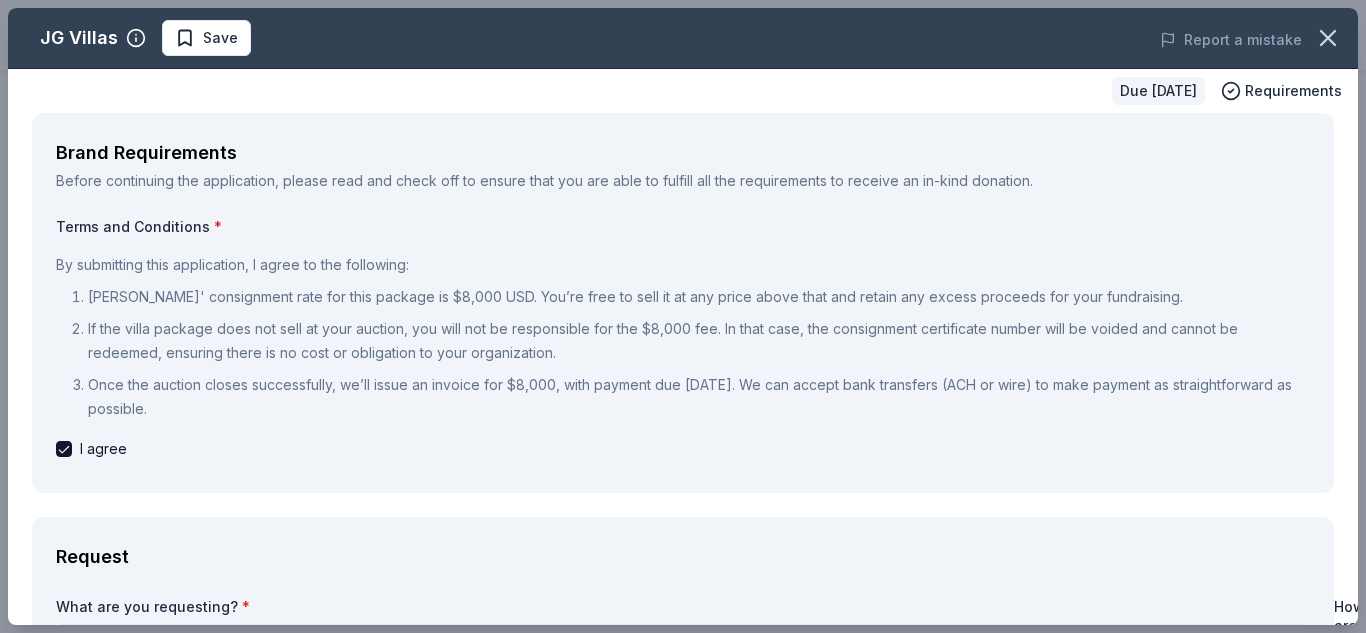 type 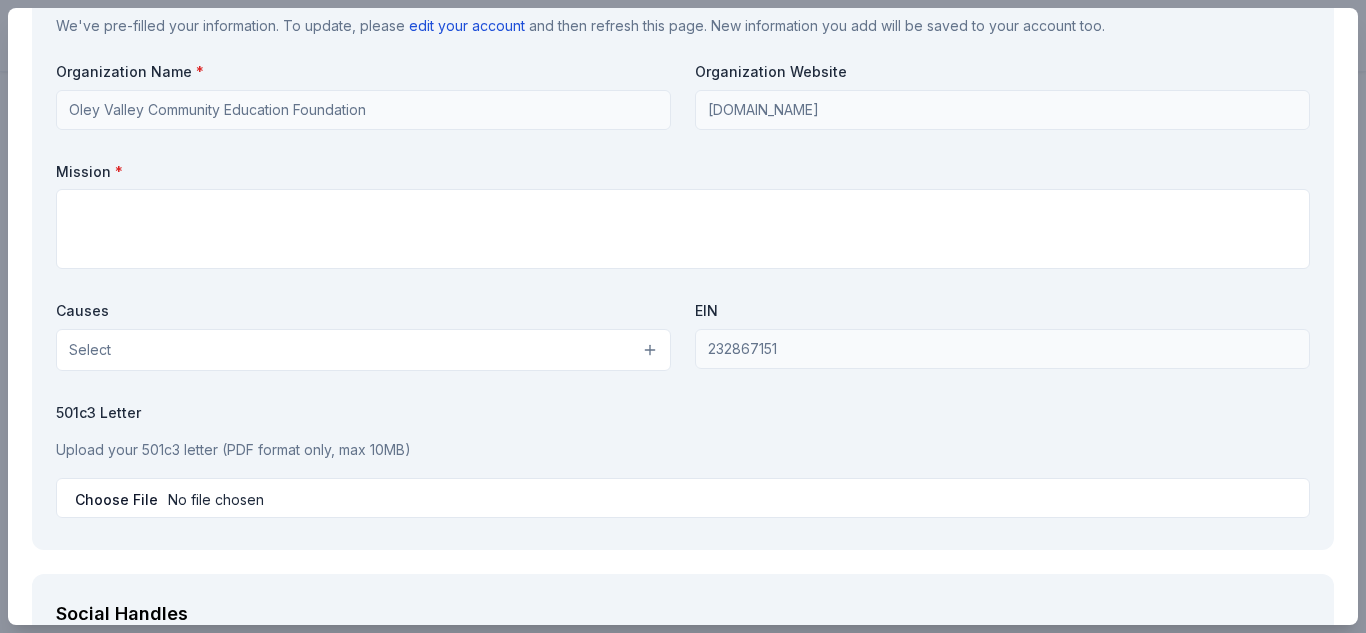 scroll, scrollTop: 2200, scrollLeft: 0, axis: vertical 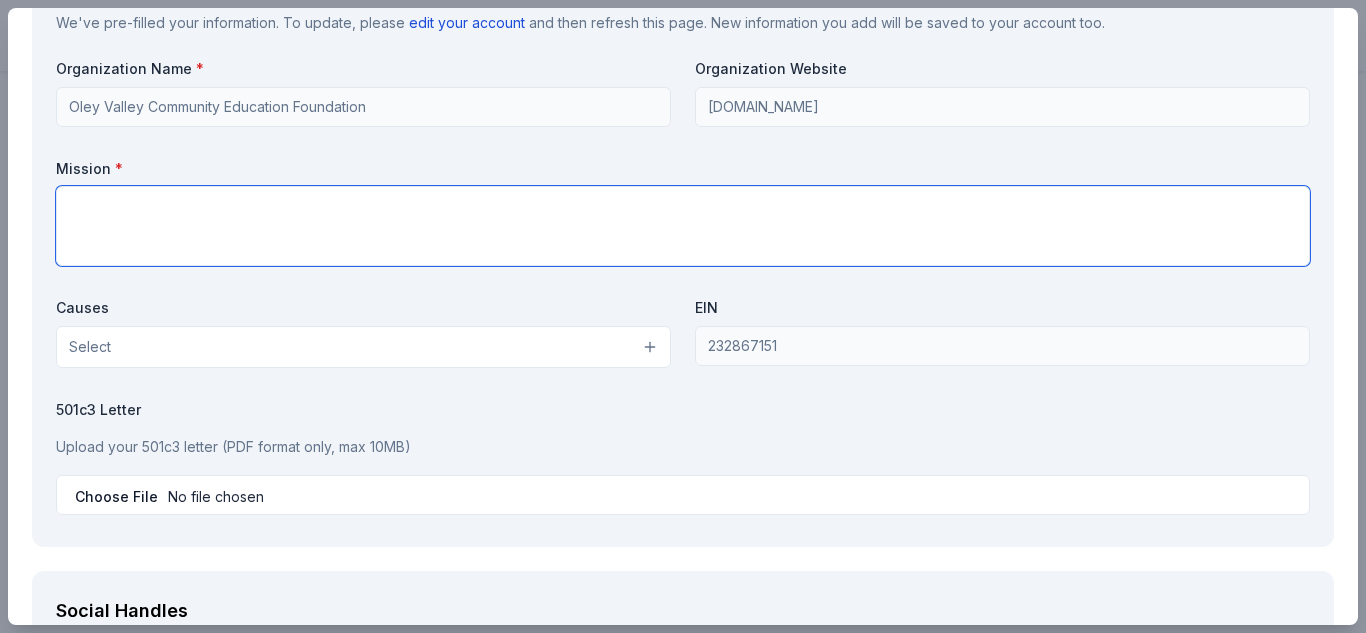 click at bounding box center (683, 226) 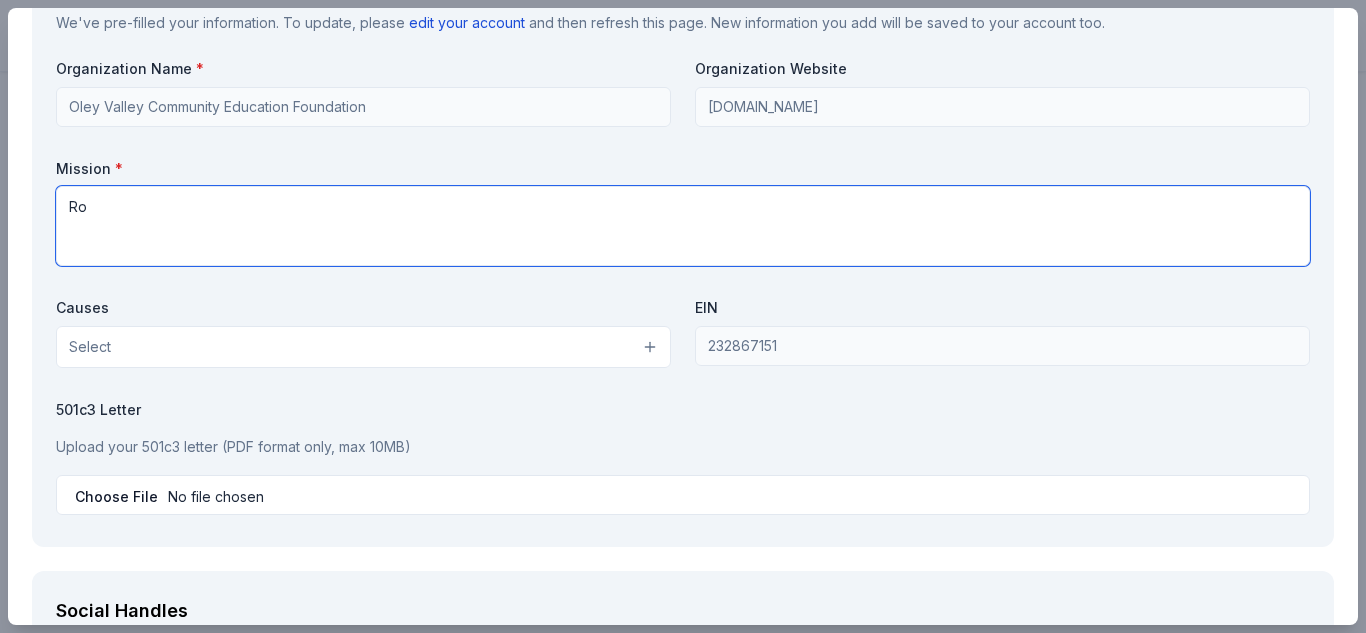 type on "R" 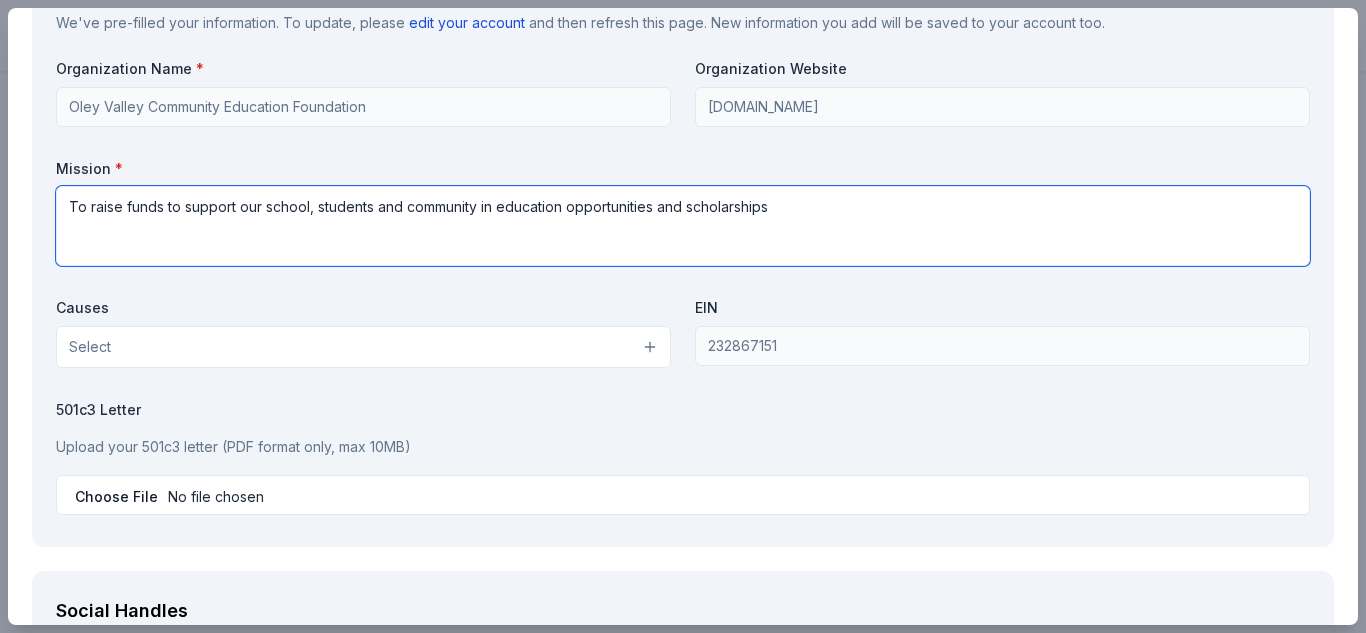 type on "To raise funds to support our school, students and community in education opportunities and scholarships" 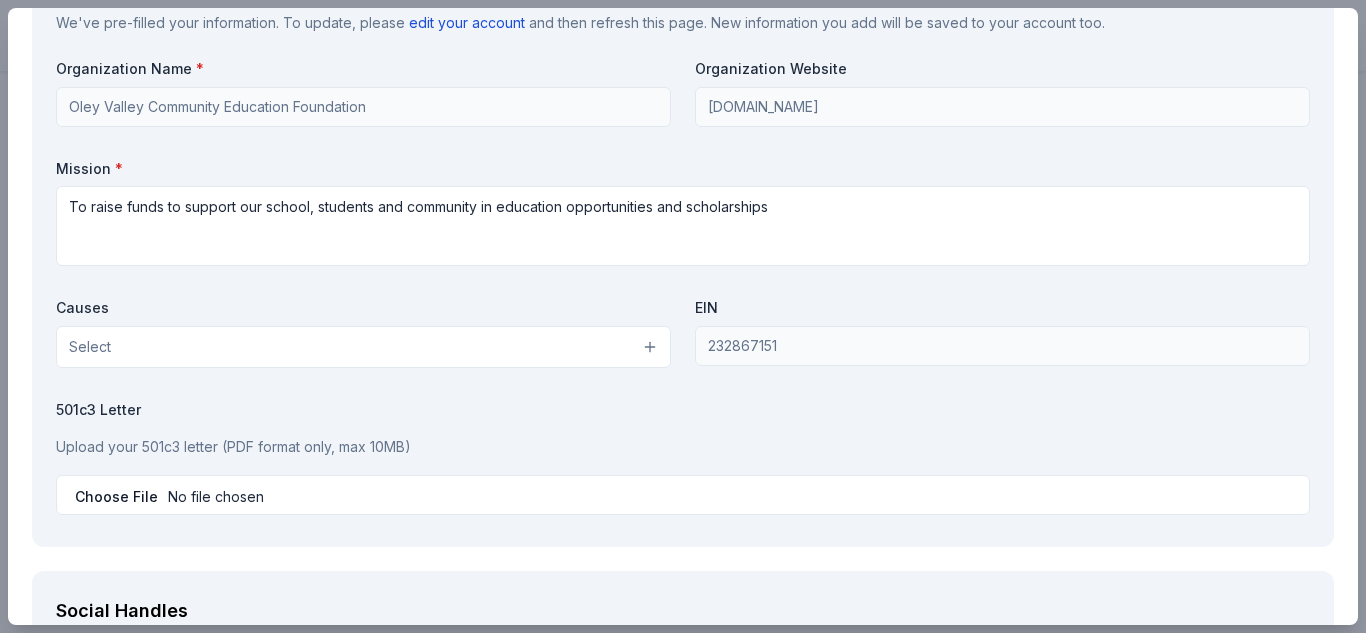 type 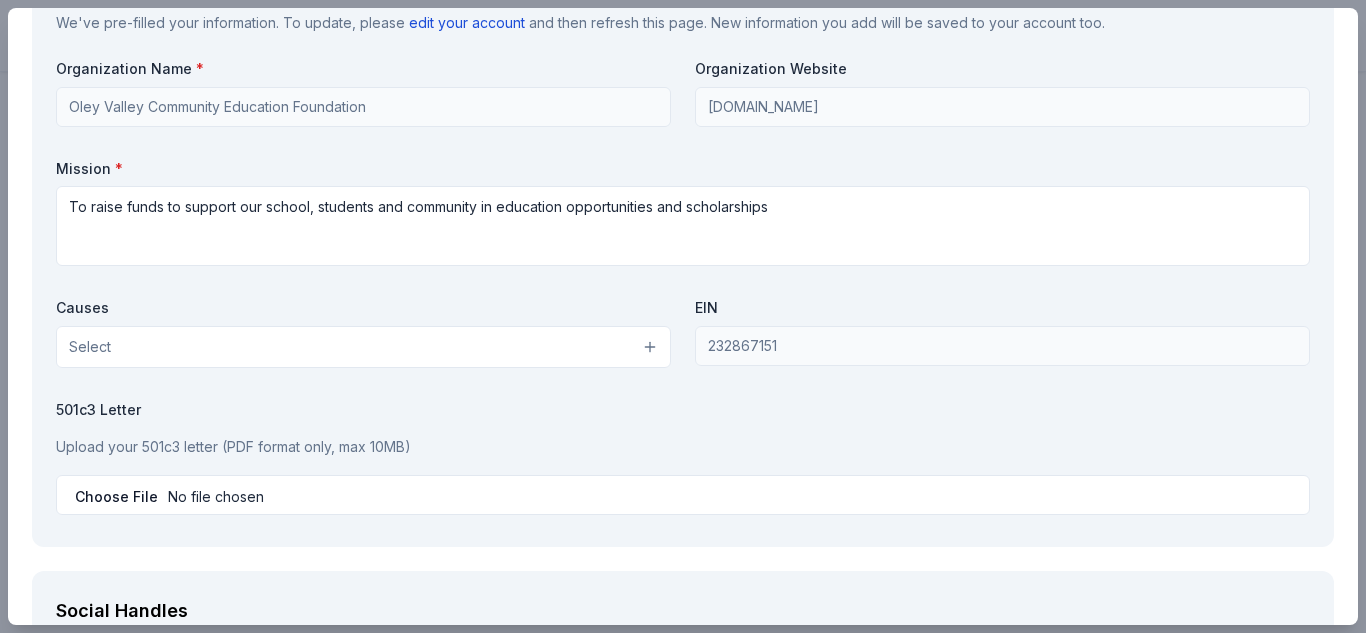 click on "Select" at bounding box center [363, 347] 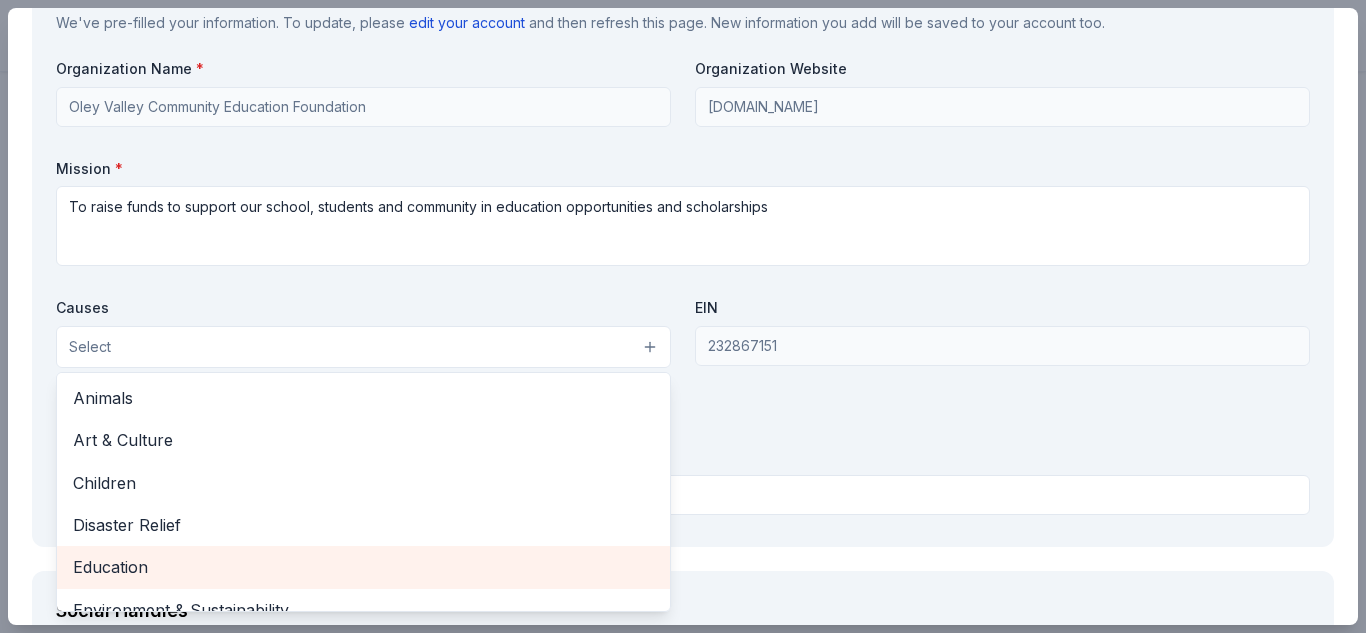 click on "Education" at bounding box center (363, 567) 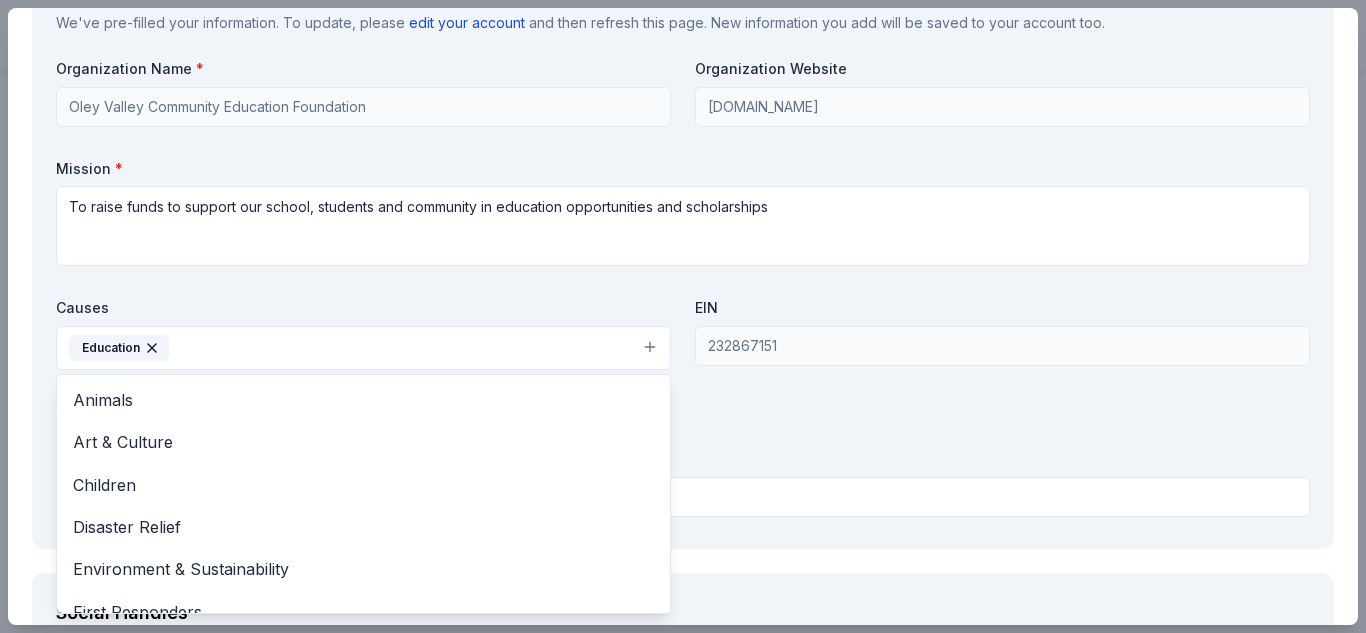 click on "Organization Name * Oley Valley Community Education Foundation Organization Website www.oleyvalleycef.com Mission * To raise funds to support our school, students and community in education opportunities and scholarships Causes Education Animals Art & Culture Children Disaster Relief Environment & Sustainability First Responders Health Military Poverty & Hunger Social Justice Wellness & Fitness EIN 232867151 501c3 Letter Upload your 501c3 letter (PDF format only, max 10MB)" at bounding box center [683, 292] 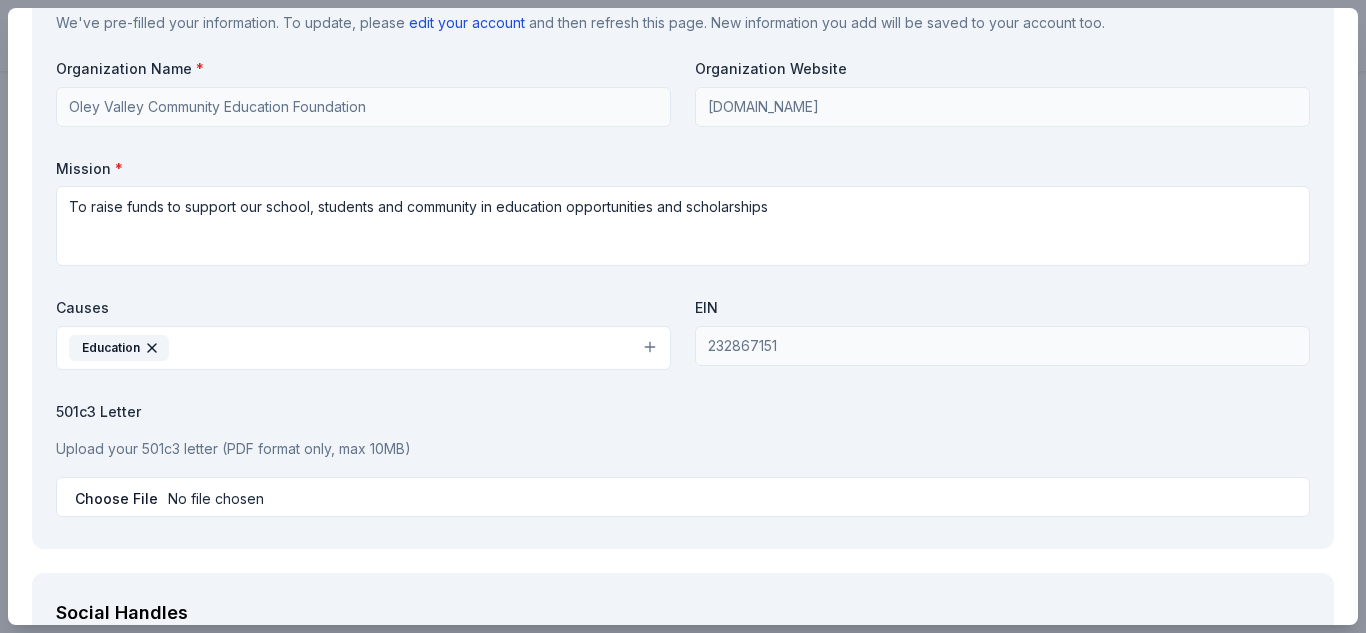 click on "Upload your 501c3 letter (PDF format only, max 10MB)" at bounding box center [683, 449] 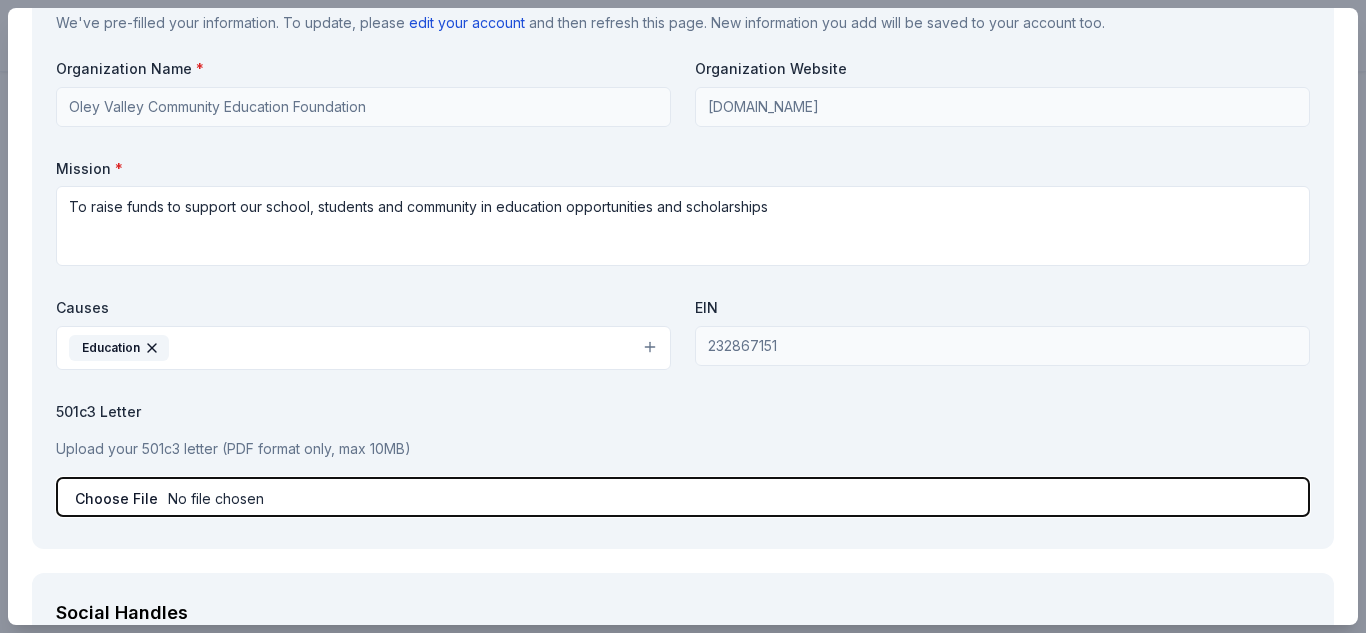 click at bounding box center (683, 497) 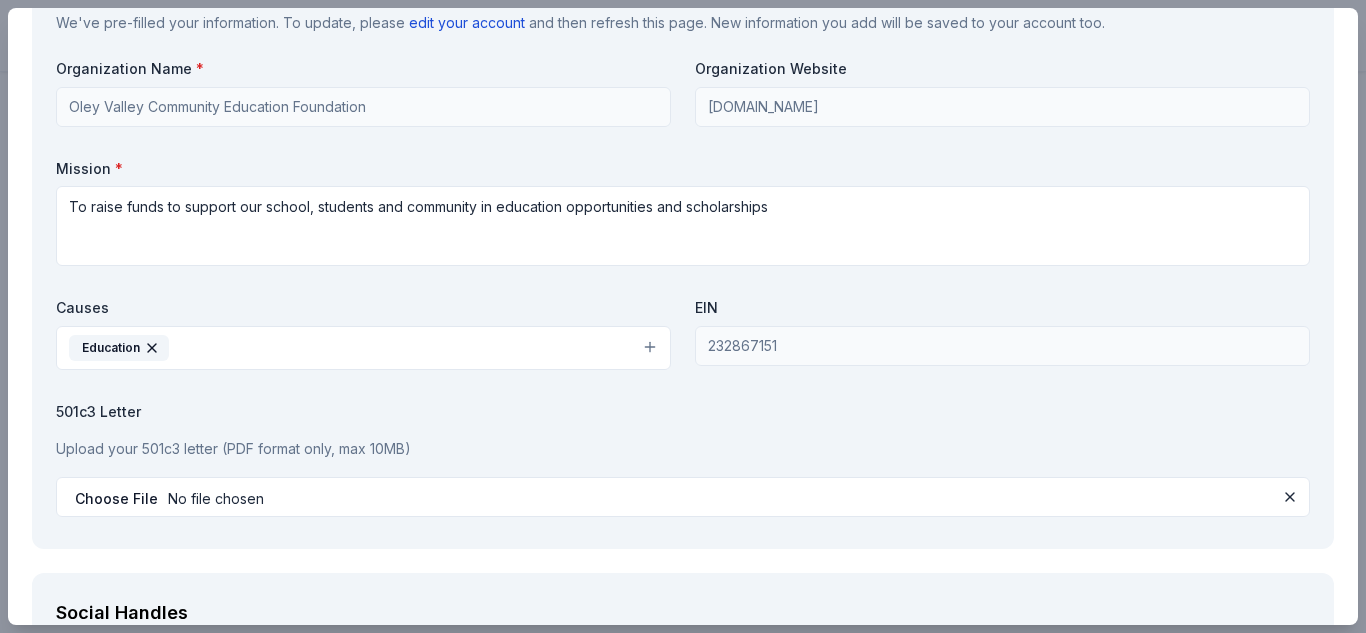 click on "Social Handles We've pre-filled your information. To update, please   edit your account and then refresh this page. New information you add will be saved to your account too. Instagram Handle LinkedIn Handle Facebook Handle X (Twitter) Handle" at bounding box center (683, 724) 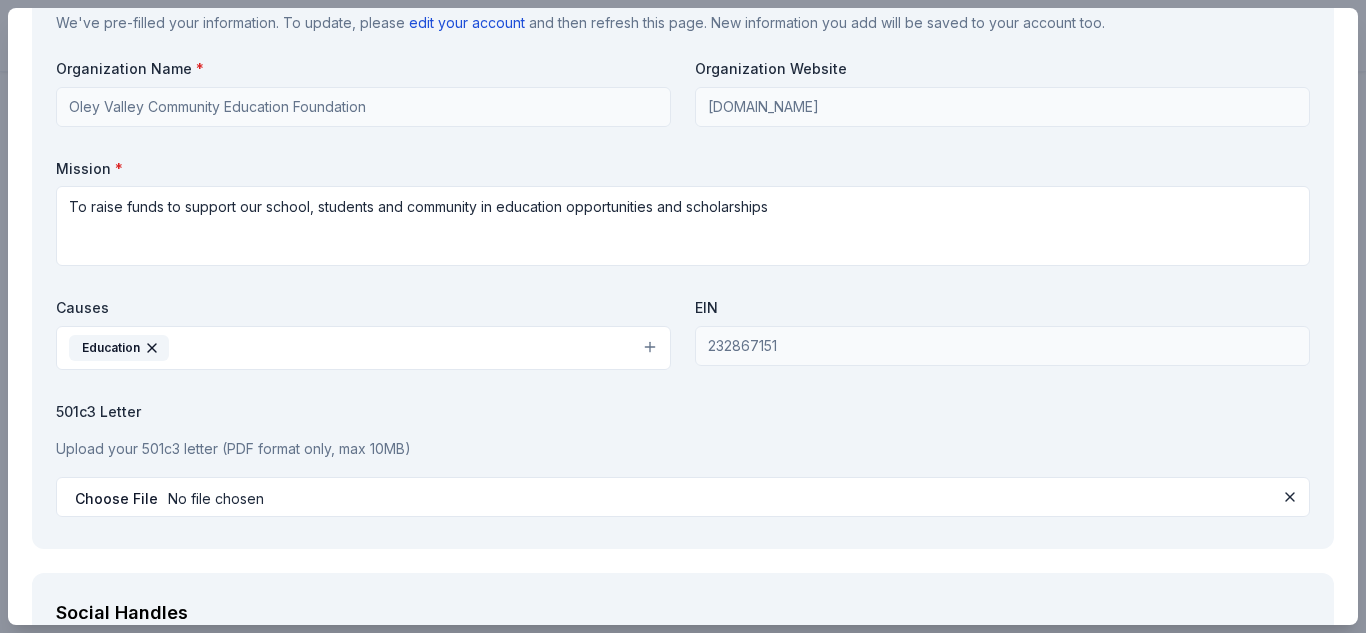 click on "501c3 Letter" at bounding box center (683, 412) 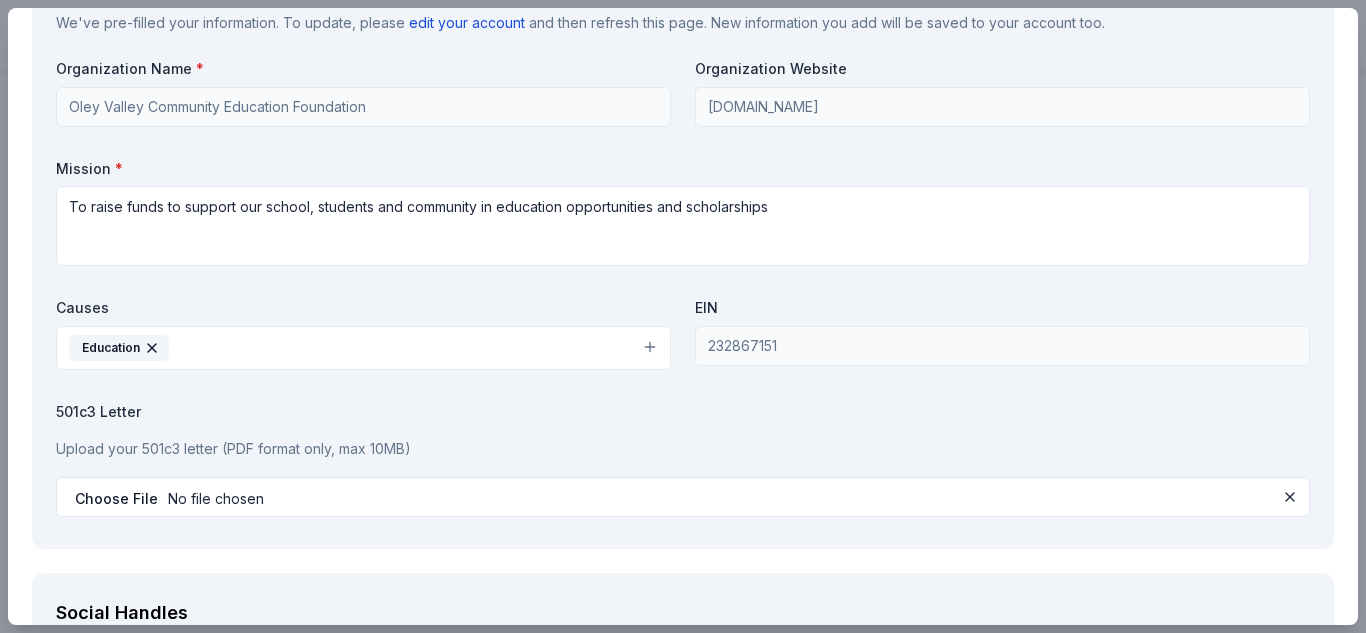 scroll, scrollTop: 0, scrollLeft: 0, axis: both 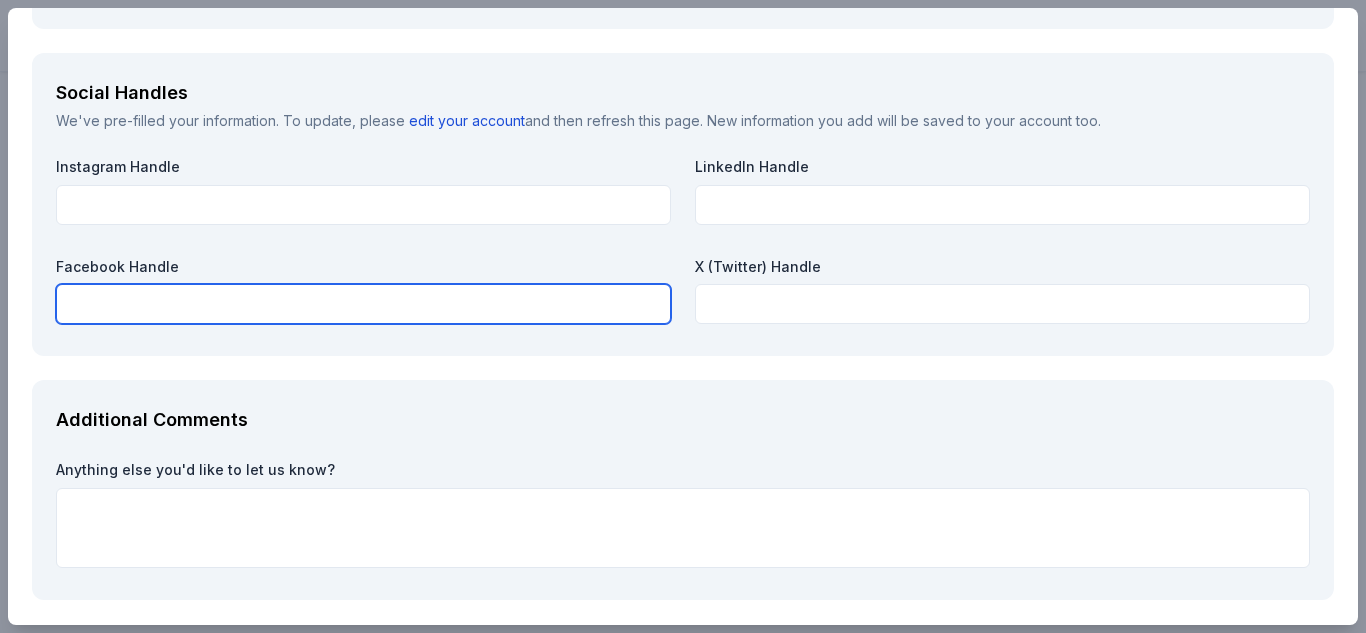 click at bounding box center (363, 304) 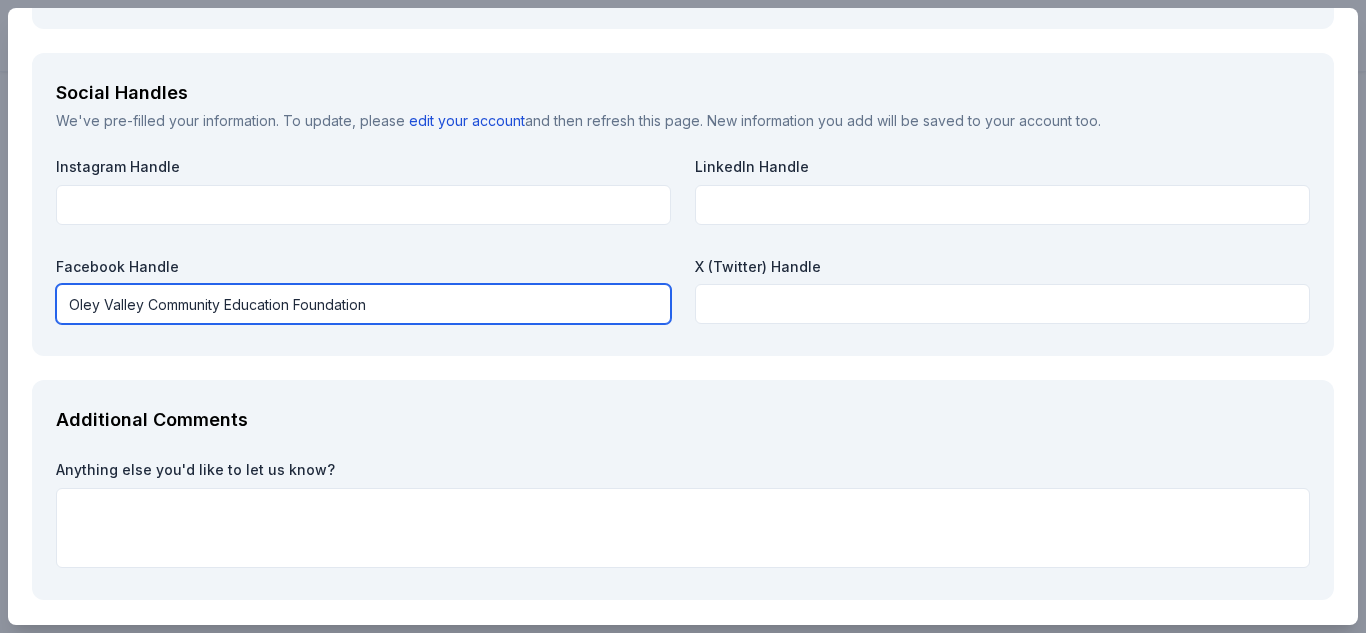 type on "Oley Valley Community Education Foundation" 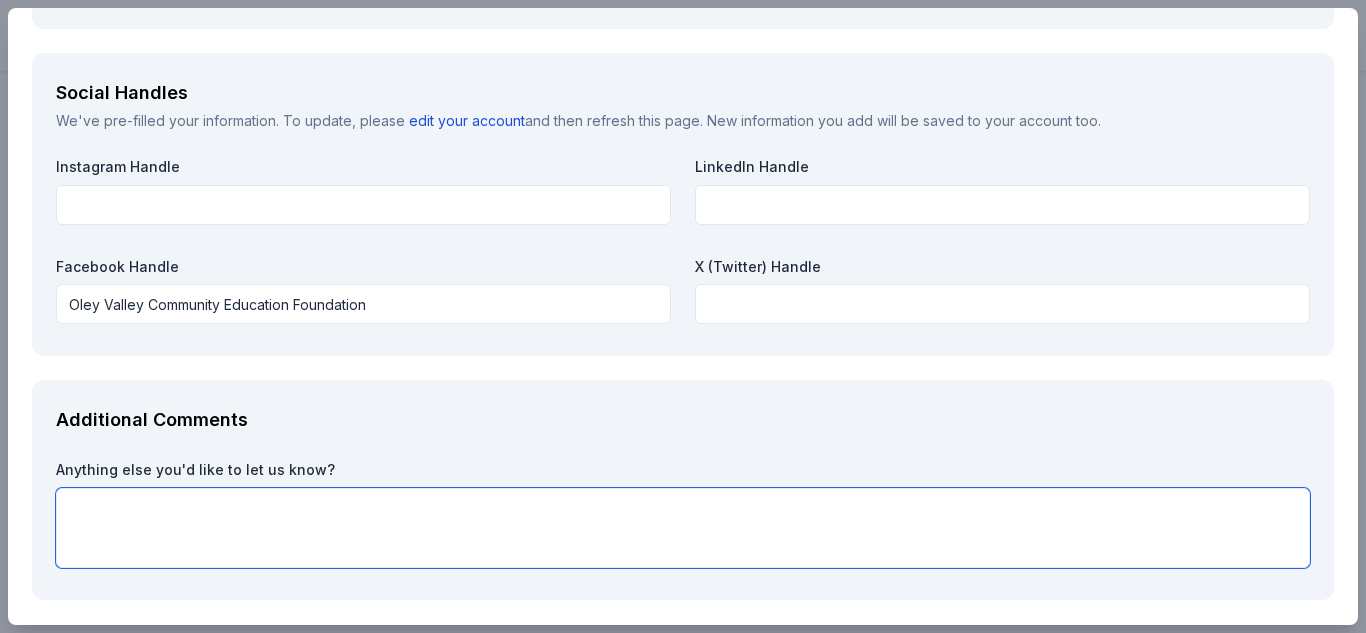 click at bounding box center (683, 528) 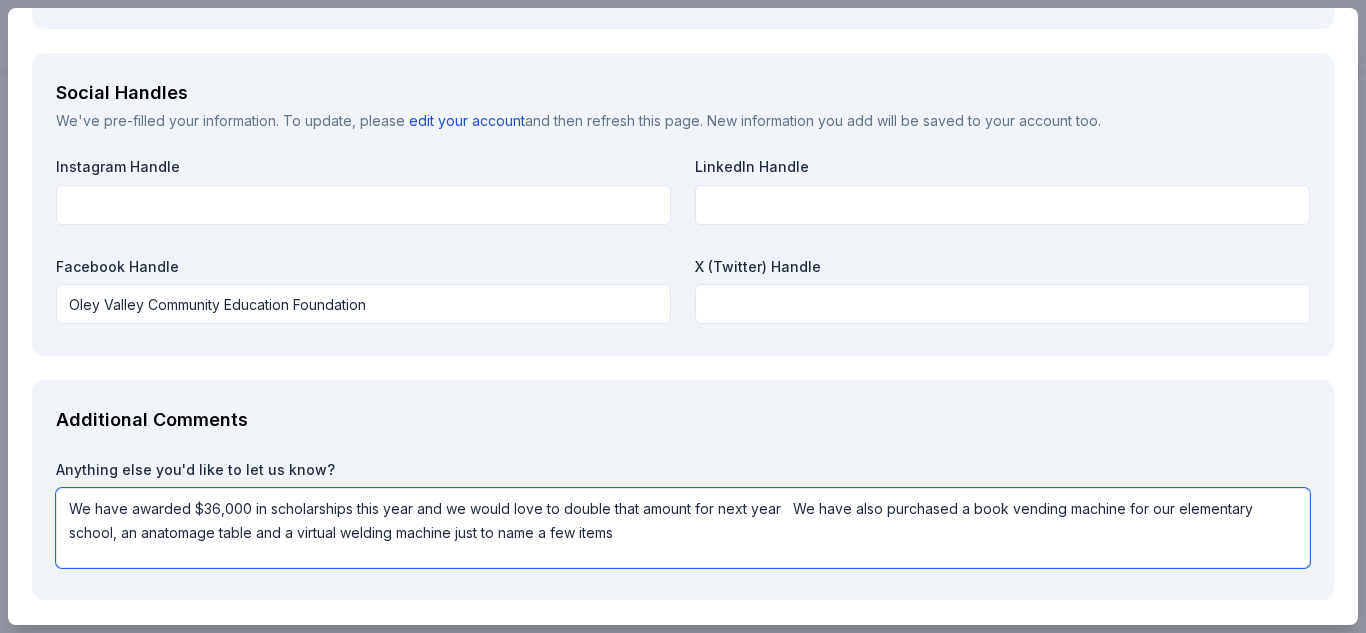 type on "We have awarded $36,000 in scholarships this year and we would love to double that amount for next year   We have also purchased a book vending machine for our elementary school, an anatomage table and a virtual welding machine just to name a few items" 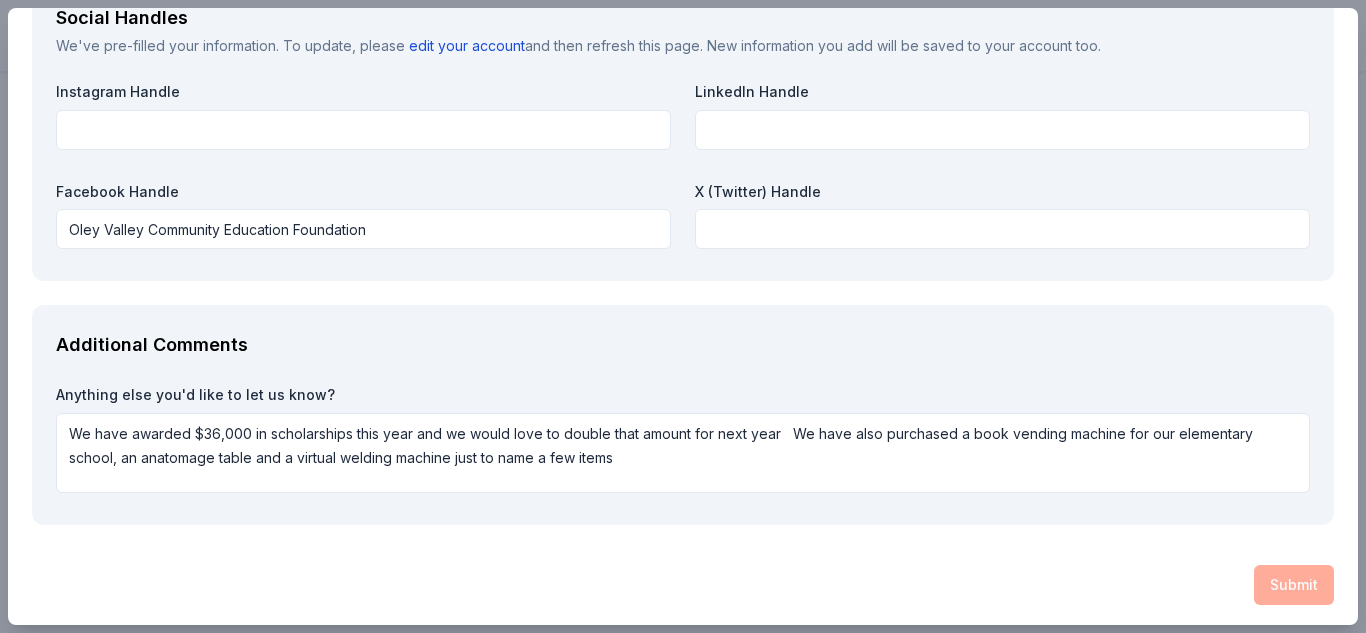 scroll, scrollTop: 2799, scrollLeft: 0, axis: vertical 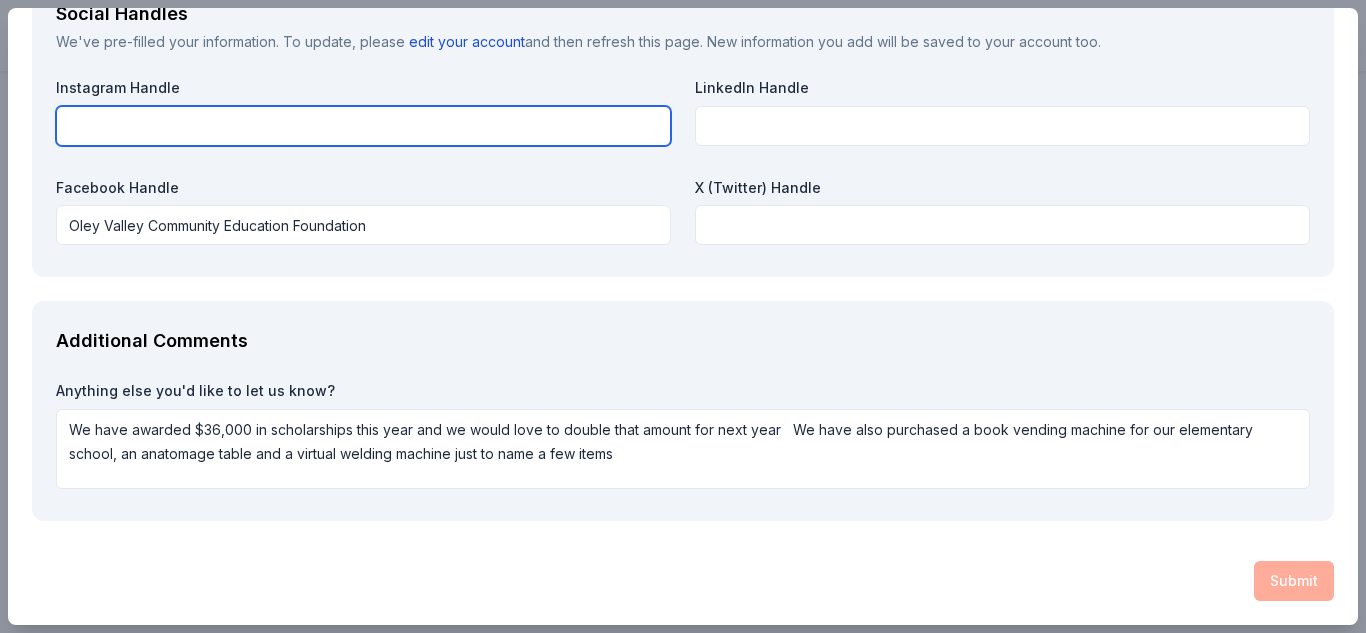 click at bounding box center (363, 126) 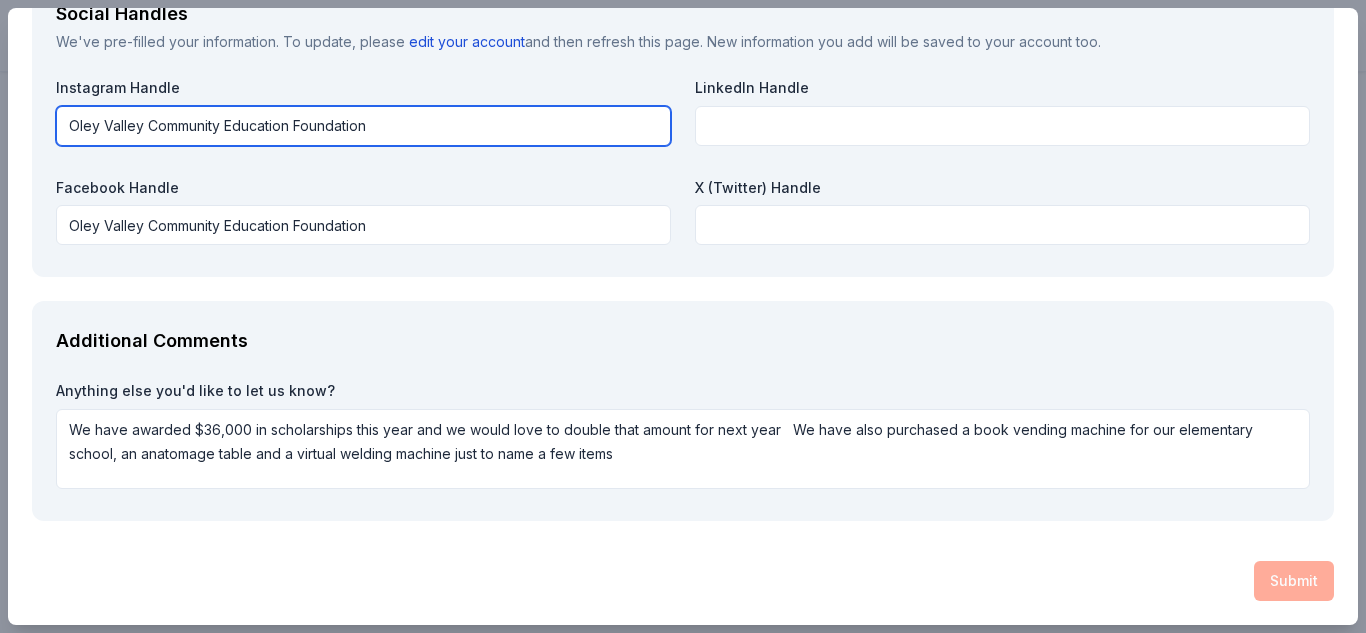 type on "Oley Valley Community Education Foundation" 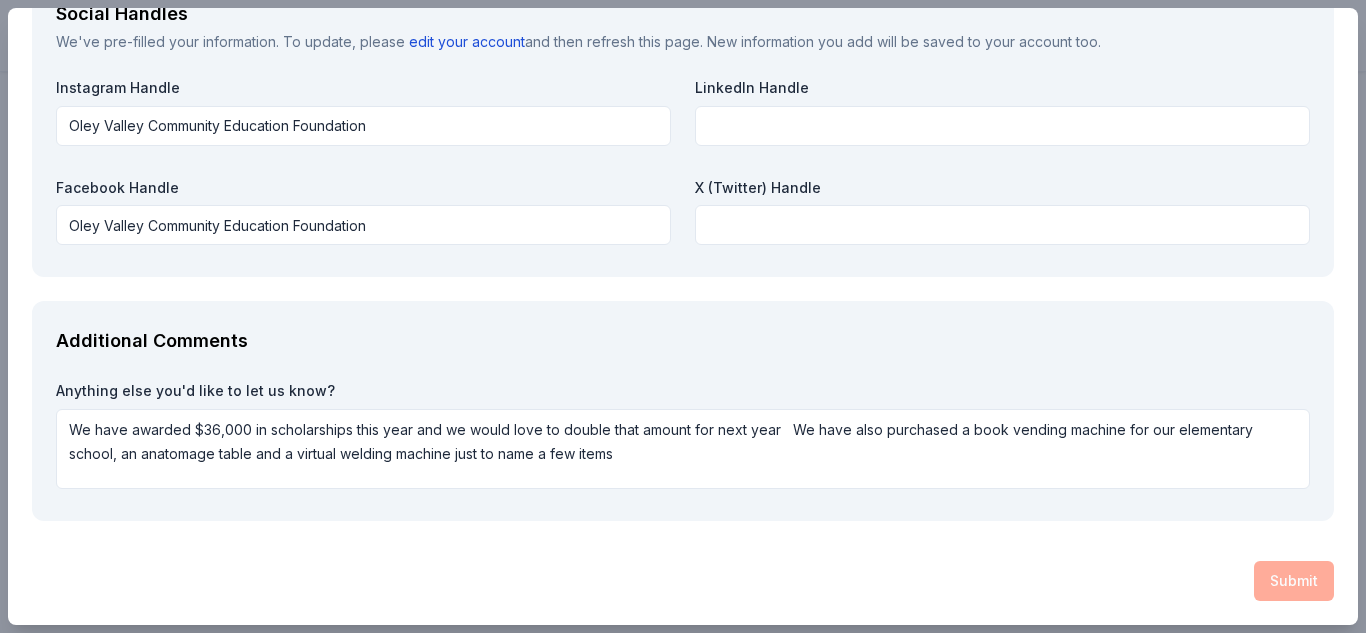 scroll, scrollTop: 0, scrollLeft: 0, axis: both 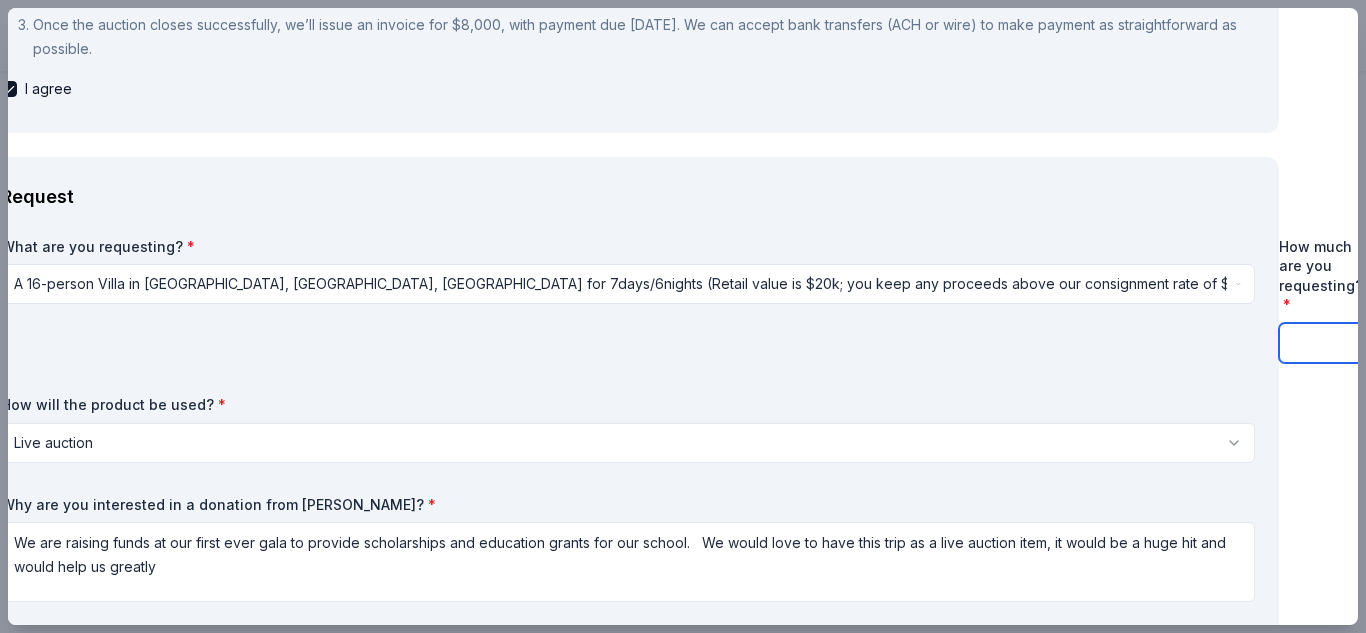 click at bounding box center [1321, 343] 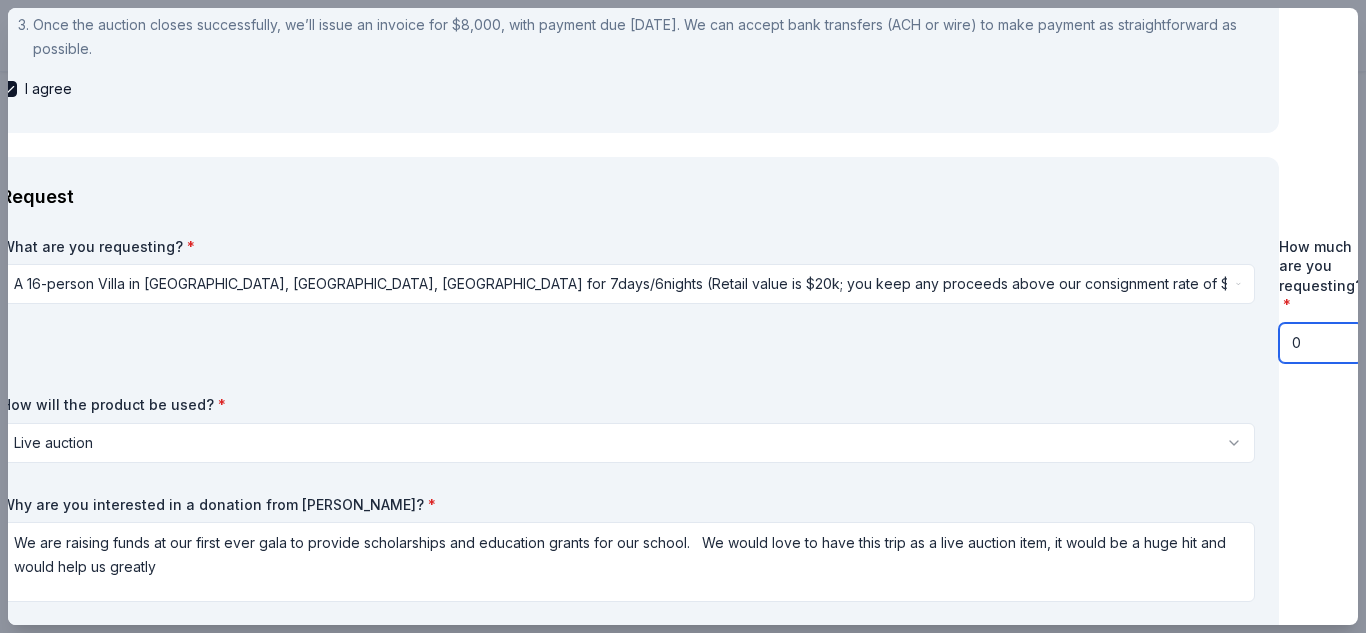 click on "0" at bounding box center [1321, 343] 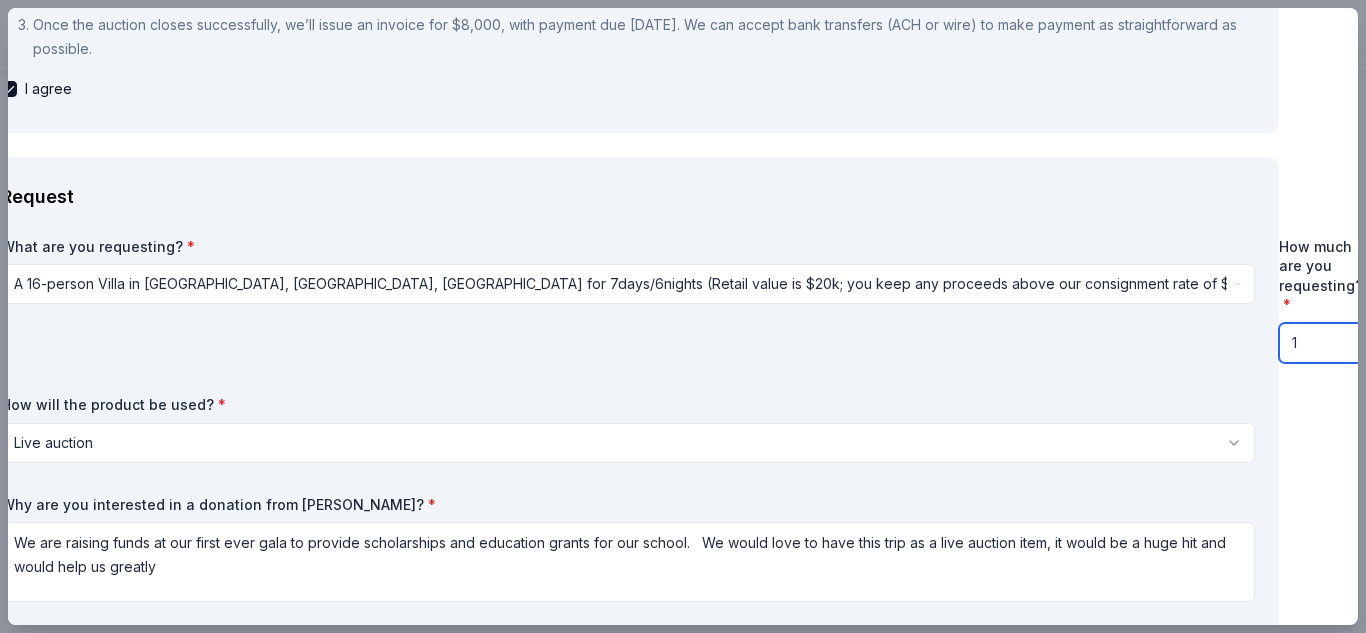 type on "1" 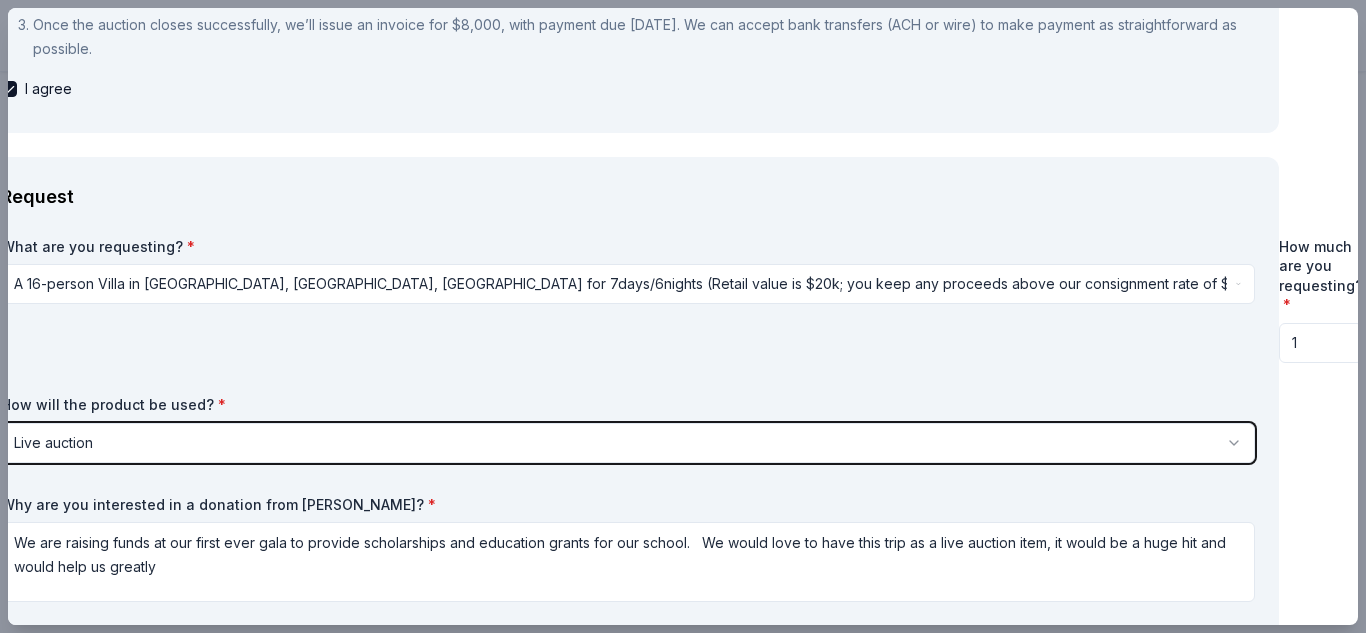 type 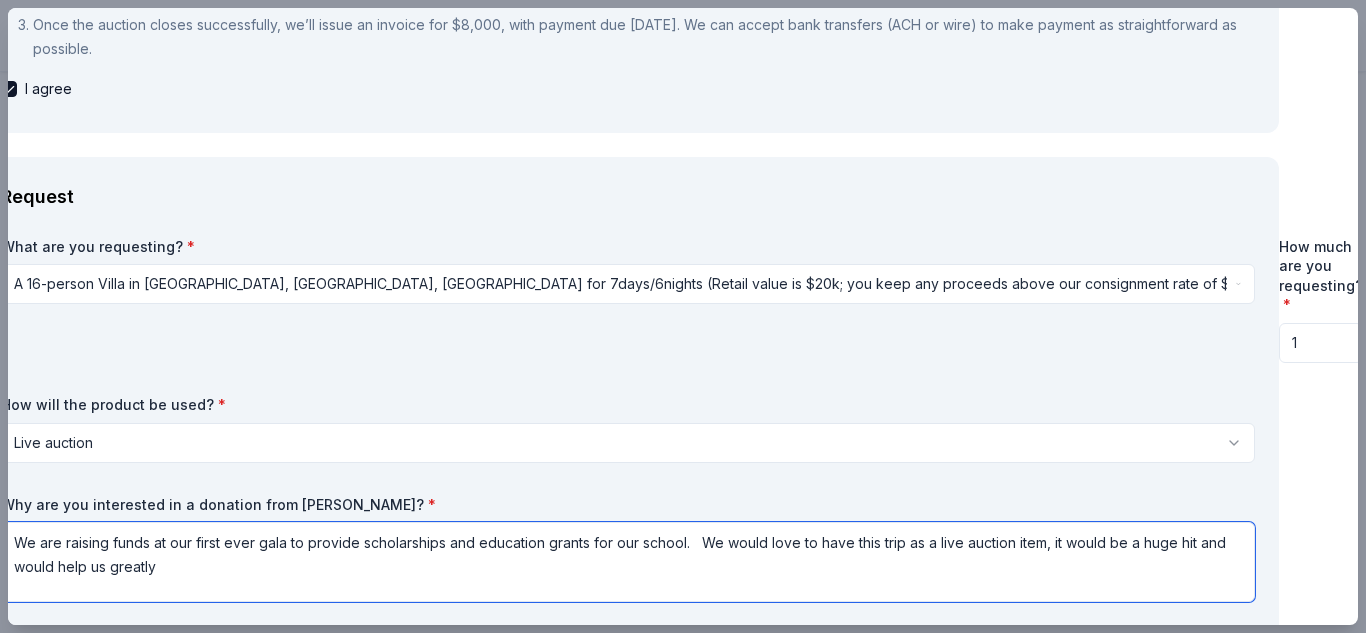 click on "We are raising funds at our first ever gala to provide scholarships and education grants for our school.   We would love to have this trip as a live auction item, it would be a huge hit and would help us greatly" at bounding box center [628, 562] 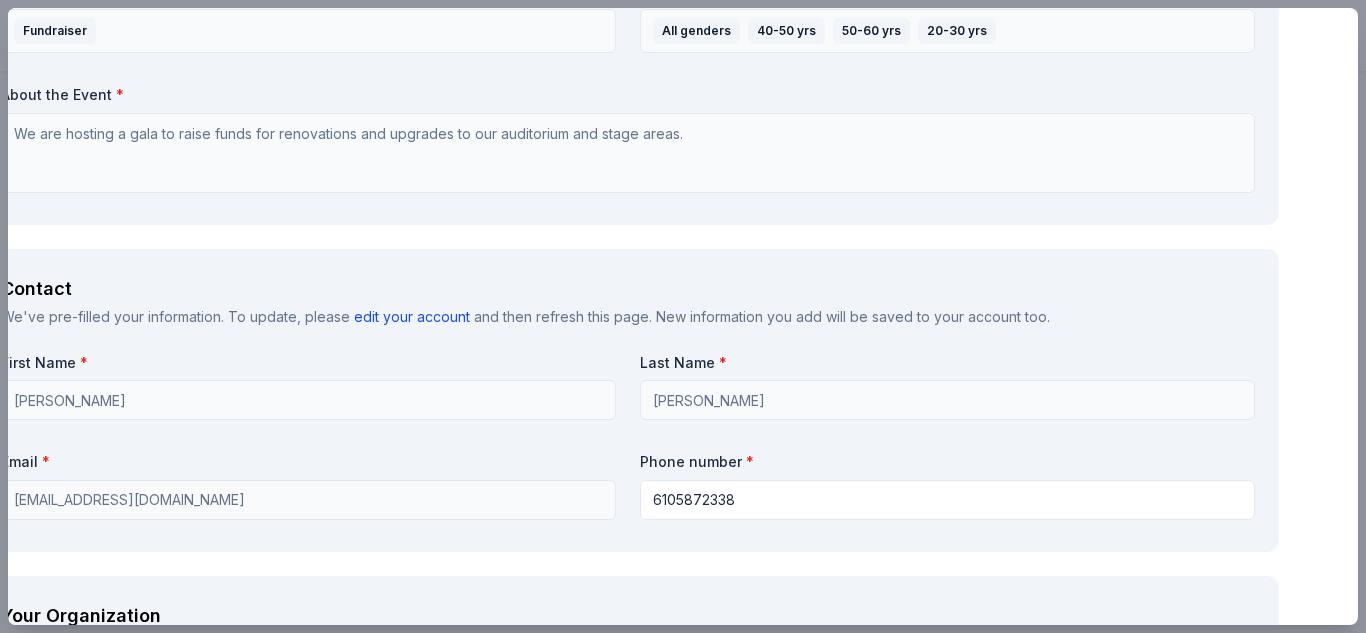 scroll, scrollTop: 1906, scrollLeft: 55, axis: both 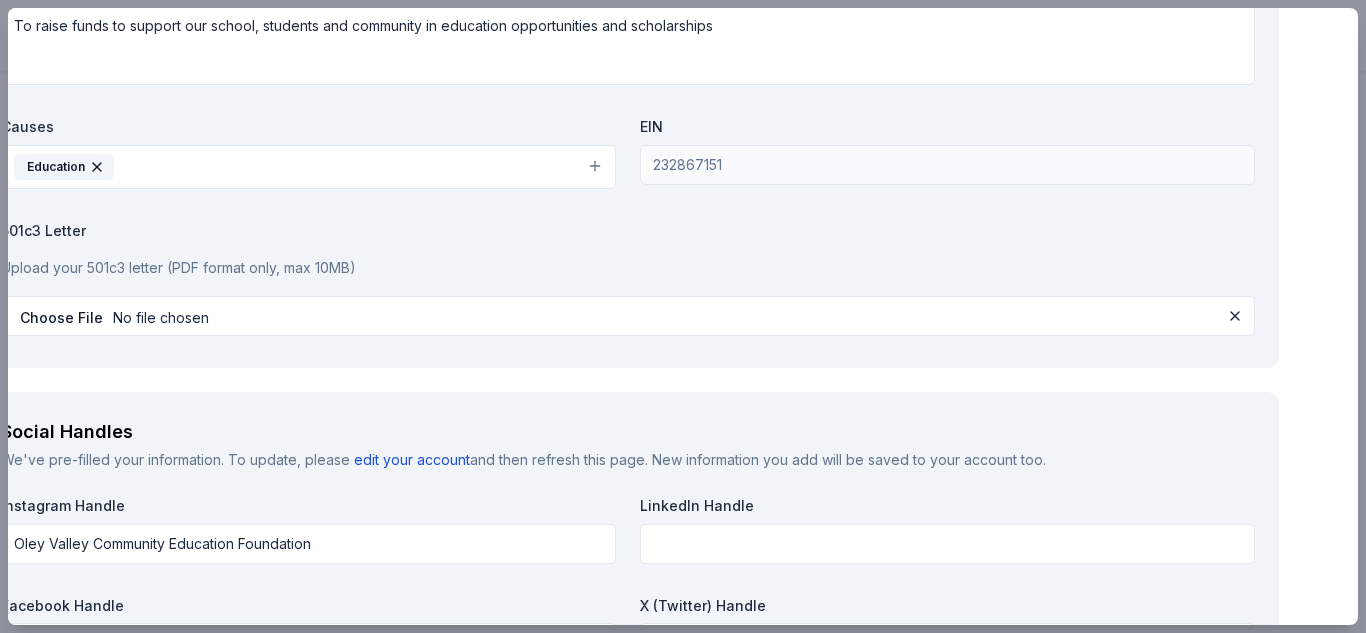 type 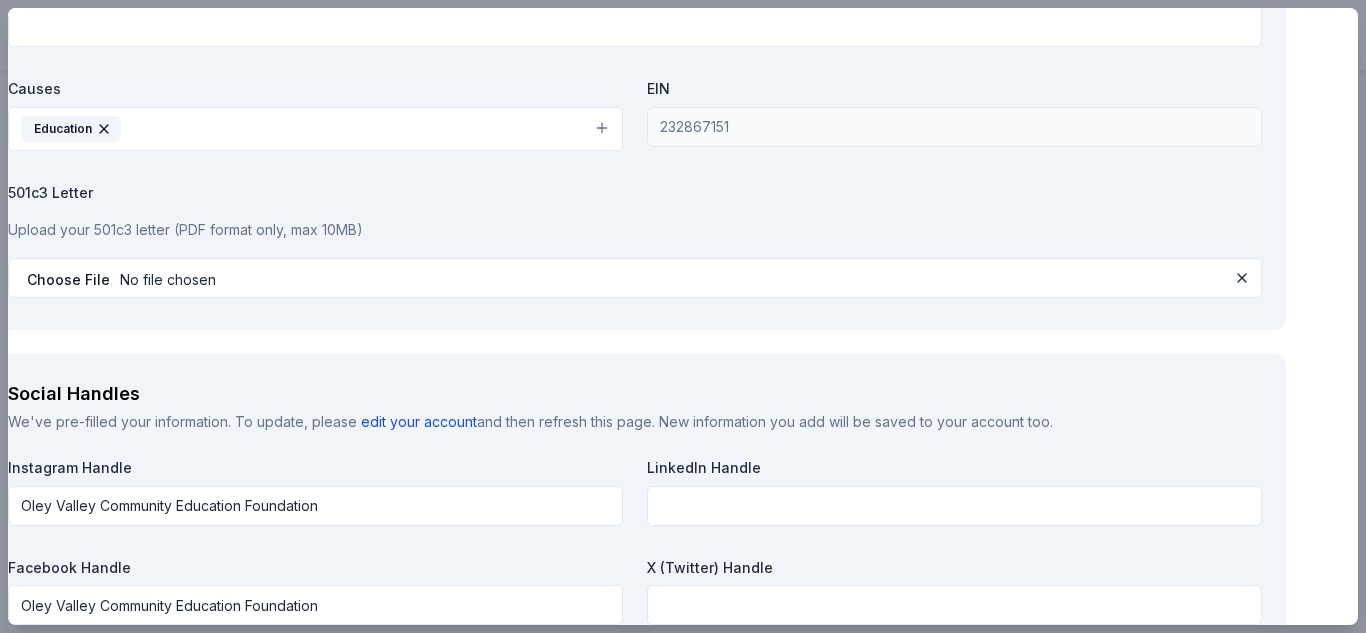 scroll, scrollTop: 2799, scrollLeft: 48, axis: both 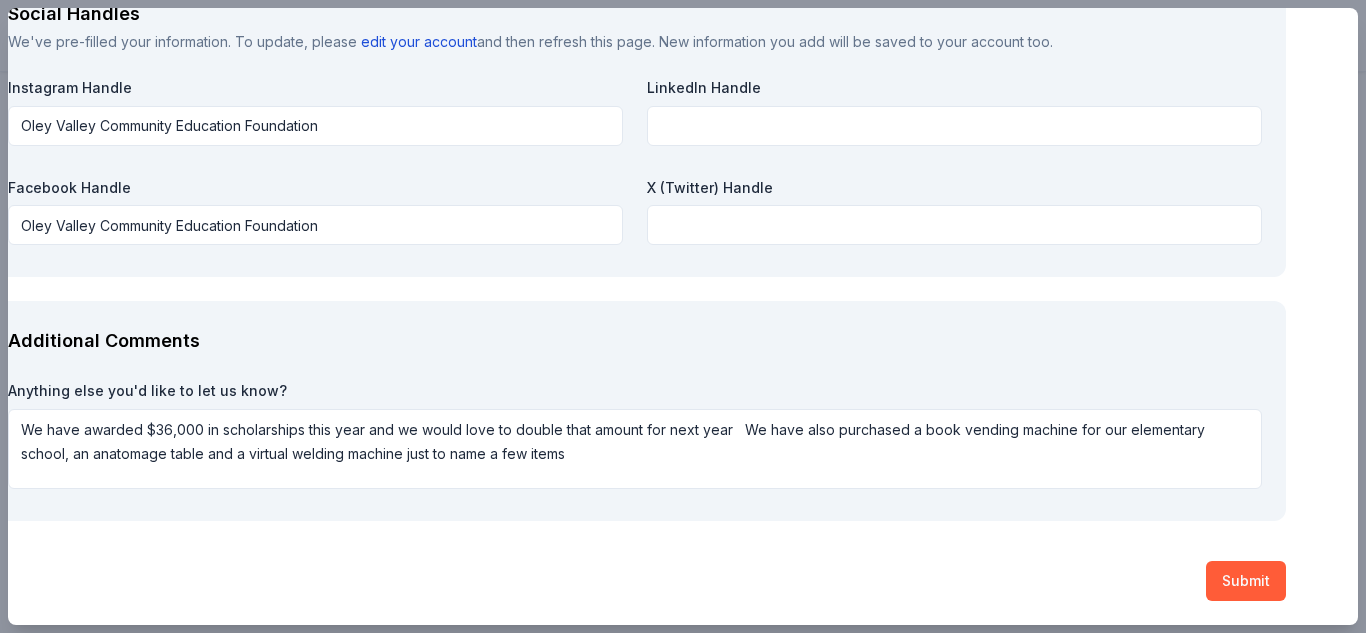 type 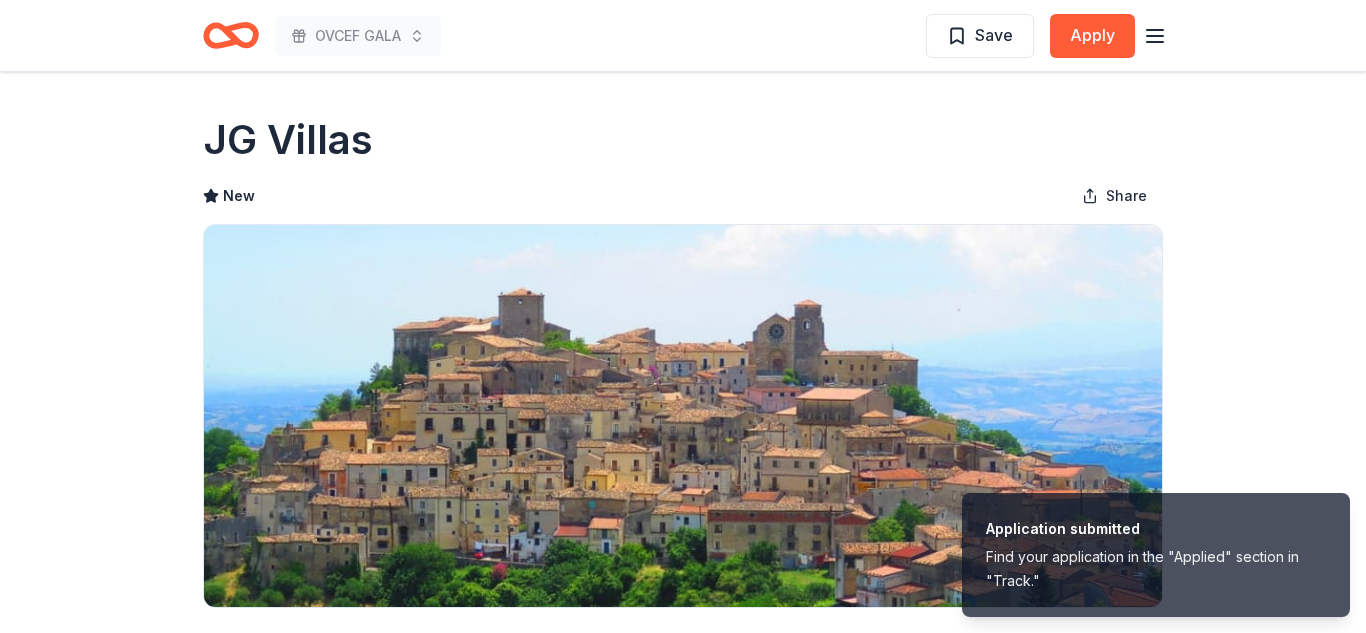 type 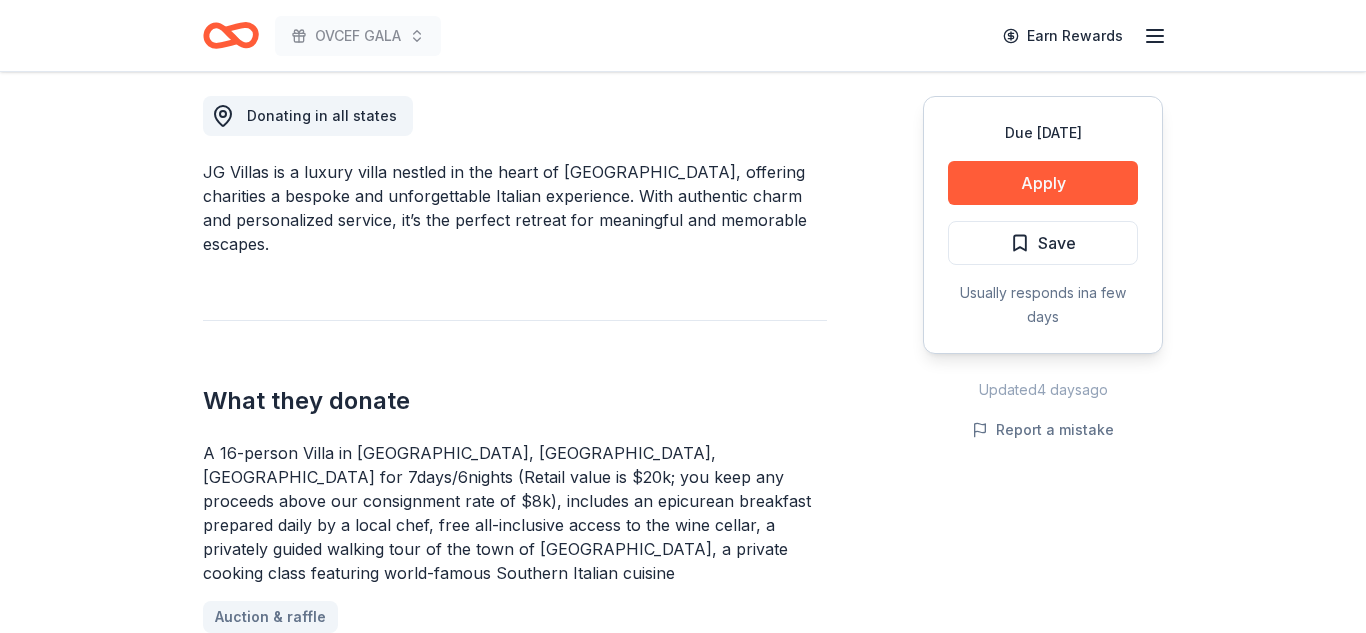 scroll, scrollTop: 600, scrollLeft: 0, axis: vertical 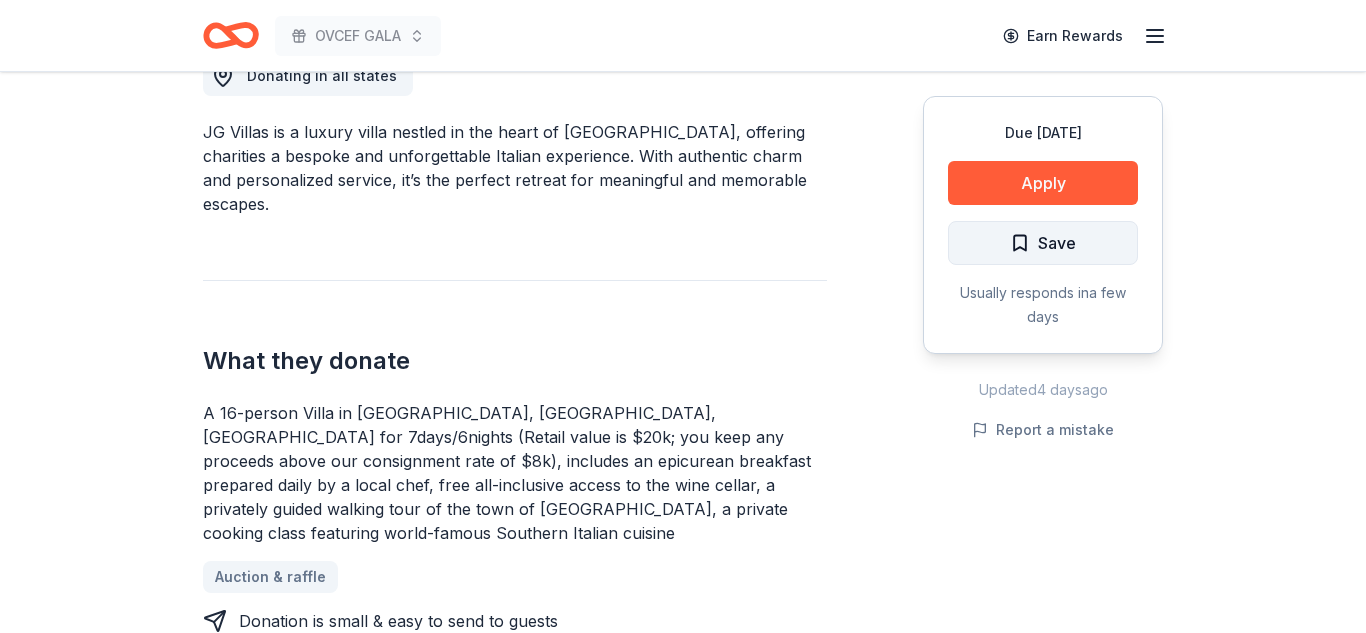 click on "Save" at bounding box center [1043, 243] 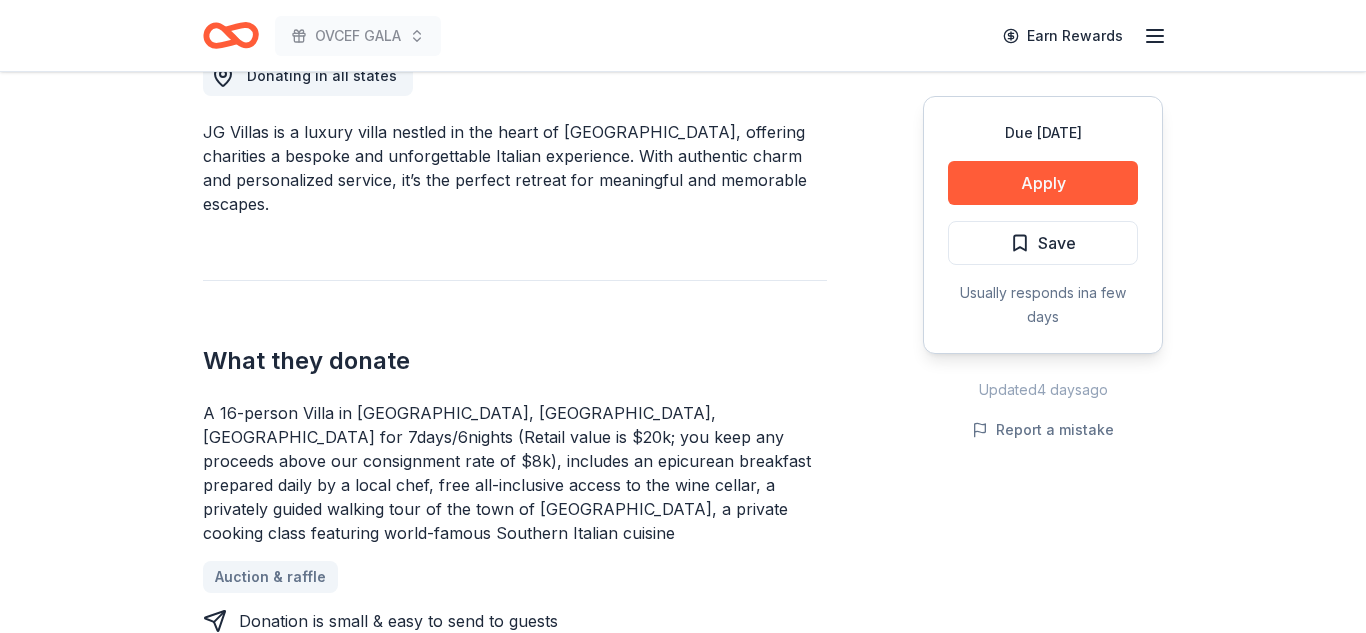 click on "Due in 252 days Share JG Villas New Share Donating in all states JG Villas is a luxury villa nestled in the heart of Calabria, offering charities a bespoke and unforgettable Italian experience. With authentic charm and personalized service, it’s the perfect retreat for meaningful and memorable escapes. What they donate A 16-person Villa in Altomonte, Calabria, Italy for 7days/6nights (Retail value is $20k; you keep any proceeds above our consignment rate of $8k), includes an epicurean breakfast prepared daily by a local chef, free all-inclusive access to the wine cellar, a privately guided walking tour of the town of Altomonte, a private cooking class featuring world-famous Southern Italian cuisine Auction & raffle Donation is small & easy to send to guests Who they donate to  Preferred 501(c)(3) preferred We ' re collecting data on   approval rate ; check back soon. We ' re collecting data on   donation value ; check back soon. Due in 252 days Apply Save Usually responds in  a few days Updated  4 days  ago" at bounding box center (683, 783) 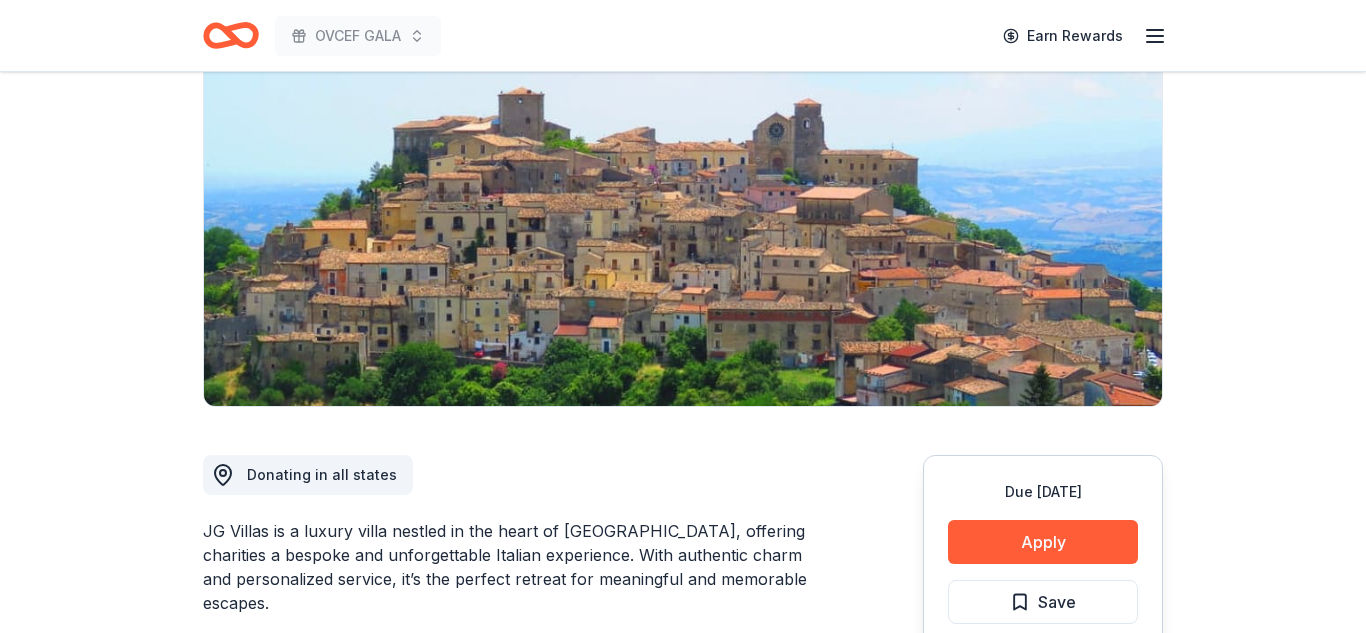 scroll, scrollTop: 200, scrollLeft: 0, axis: vertical 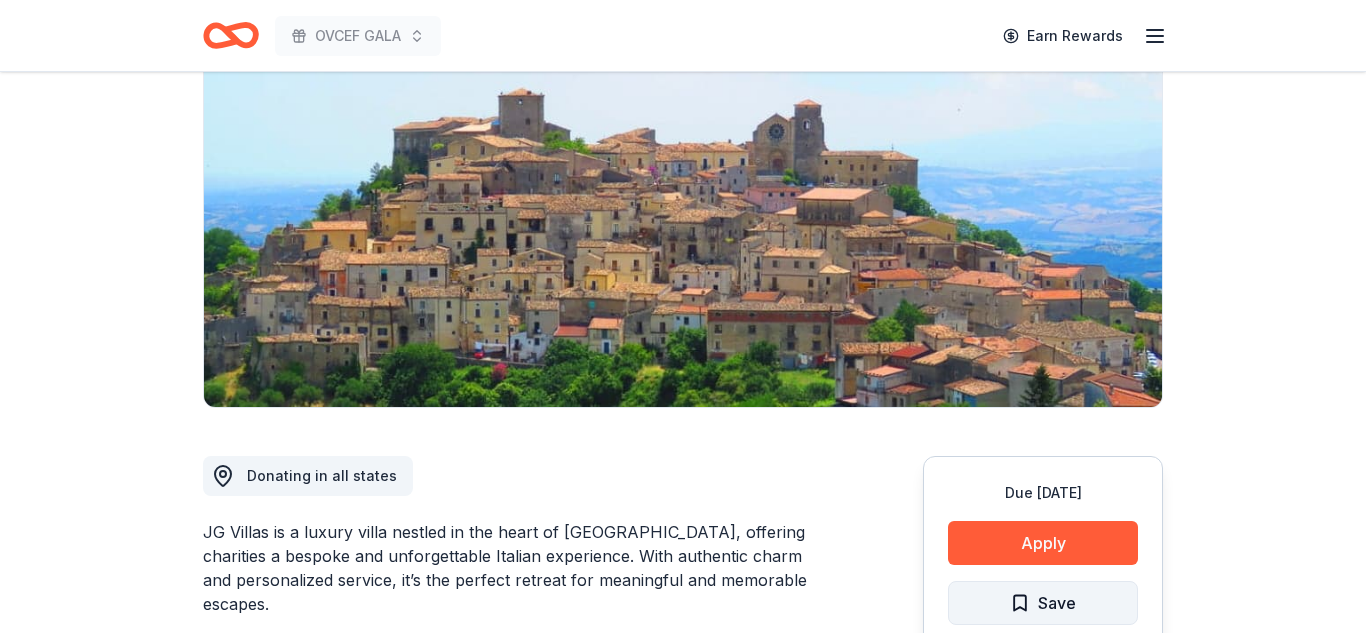 click on "Save" at bounding box center (1043, 603) 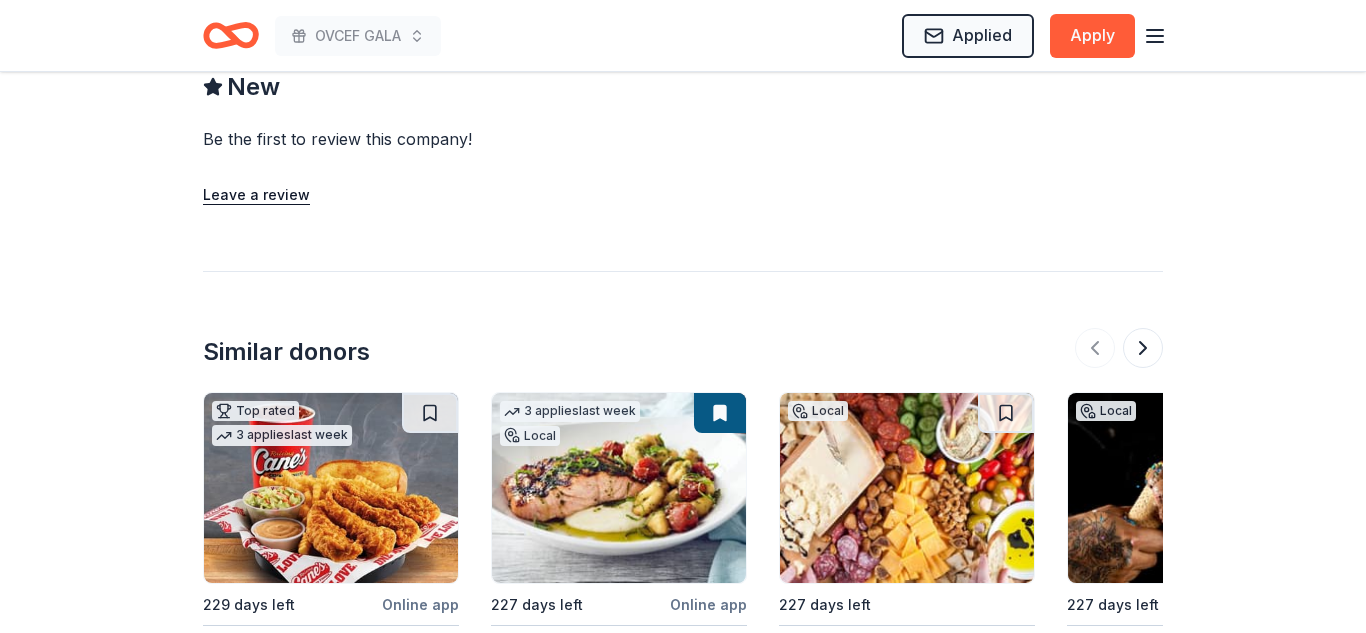 scroll, scrollTop: 1840, scrollLeft: 0, axis: vertical 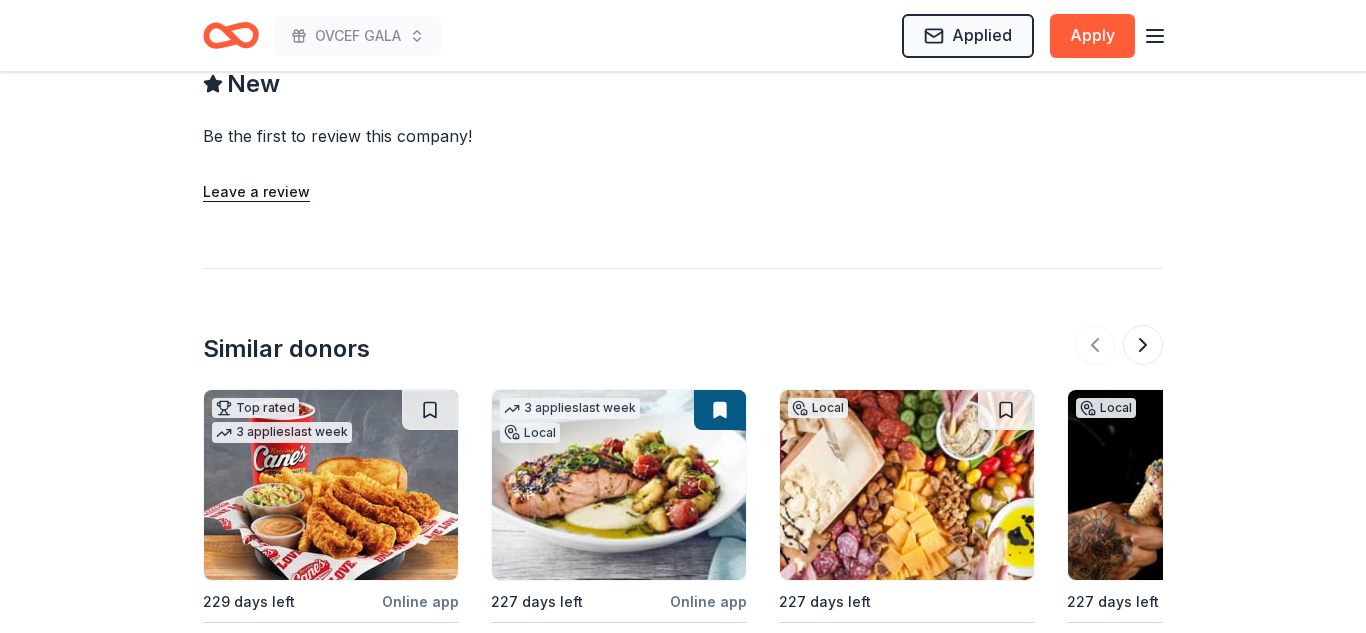 click on "Similar donors" at bounding box center (683, 349) 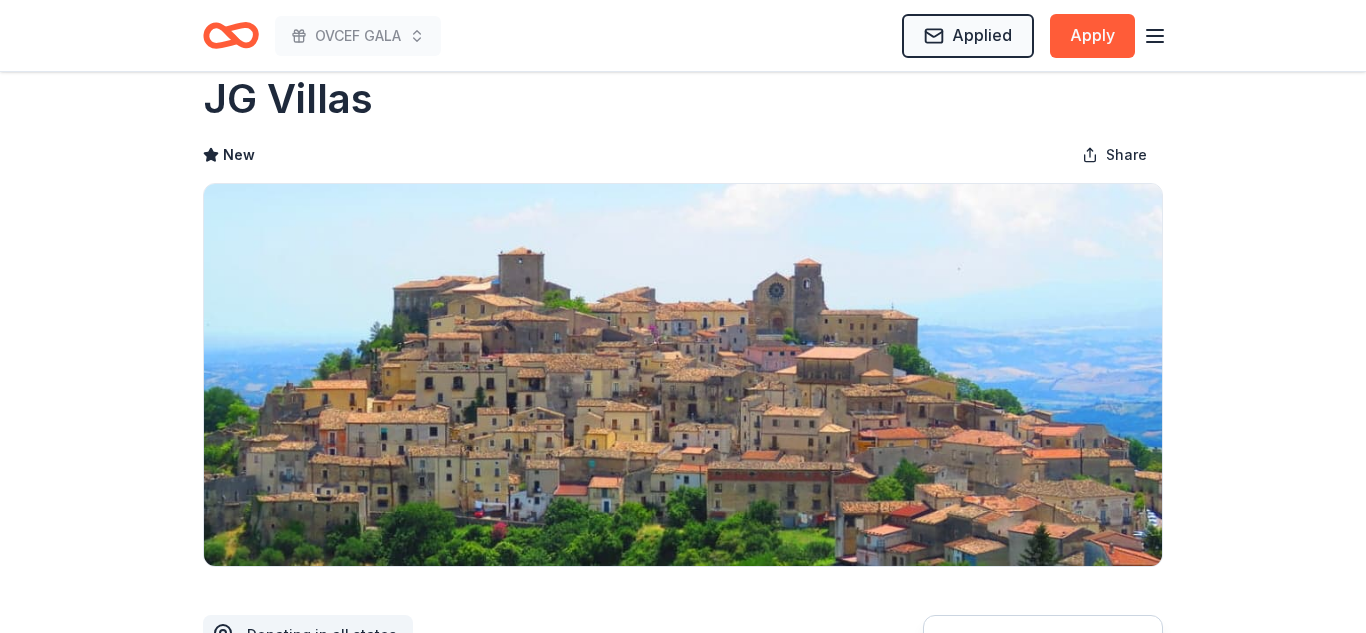 scroll, scrollTop: 40, scrollLeft: 0, axis: vertical 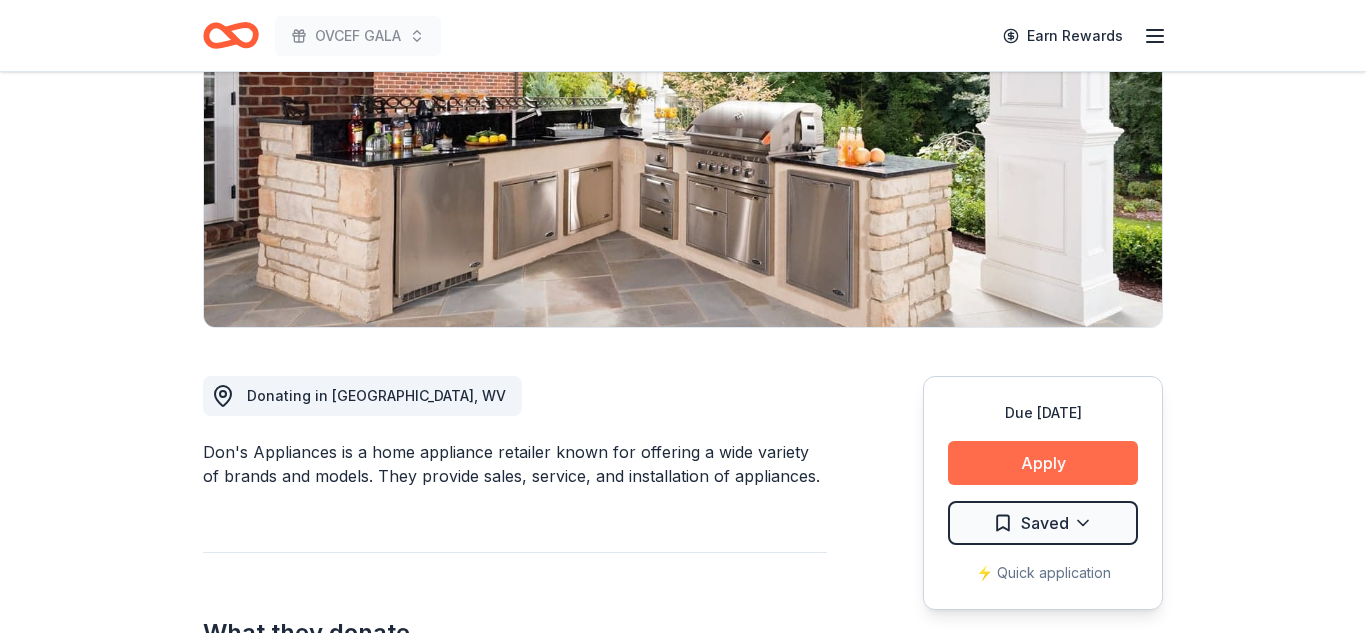 click on "Apply" at bounding box center [1043, 463] 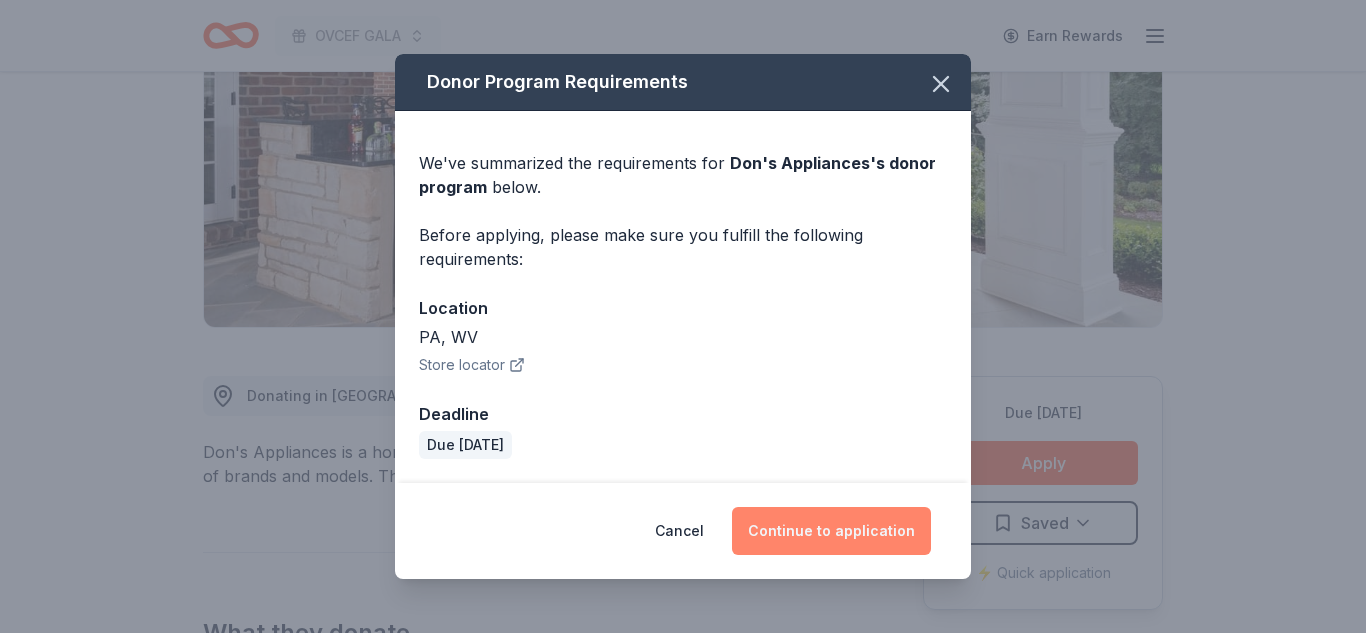 click on "Continue to application" at bounding box center (831, 531) 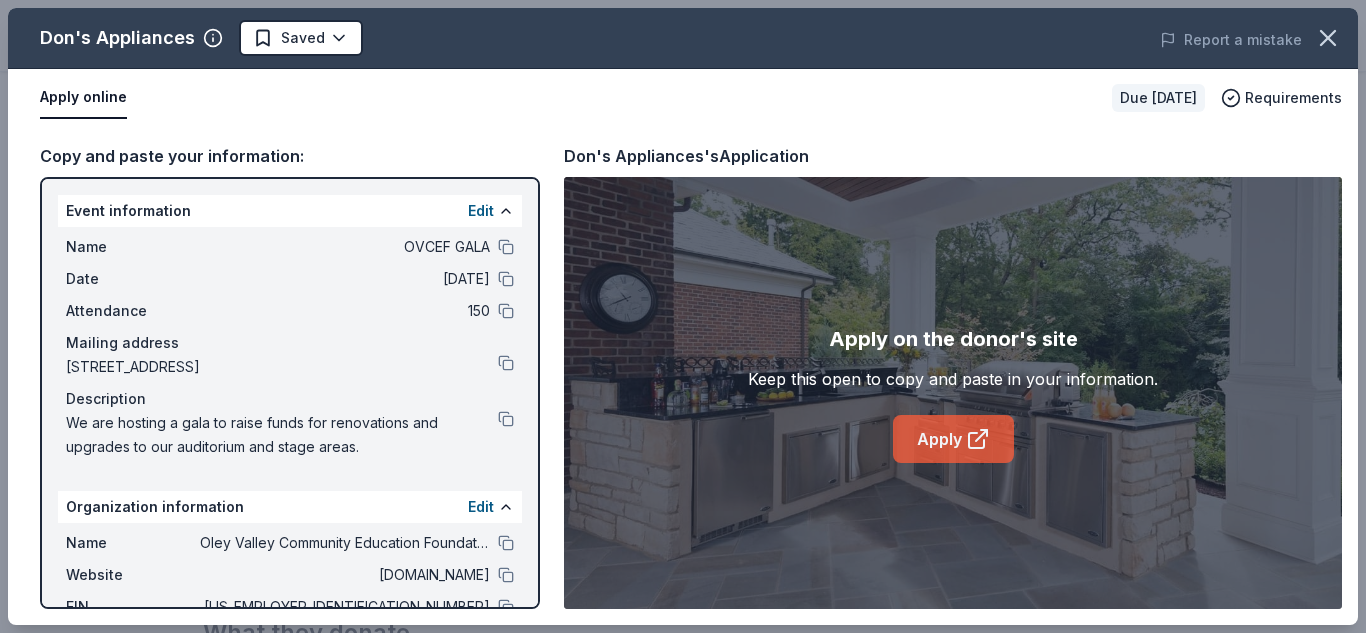 click on "Apply" at bounding box center [953, 439] 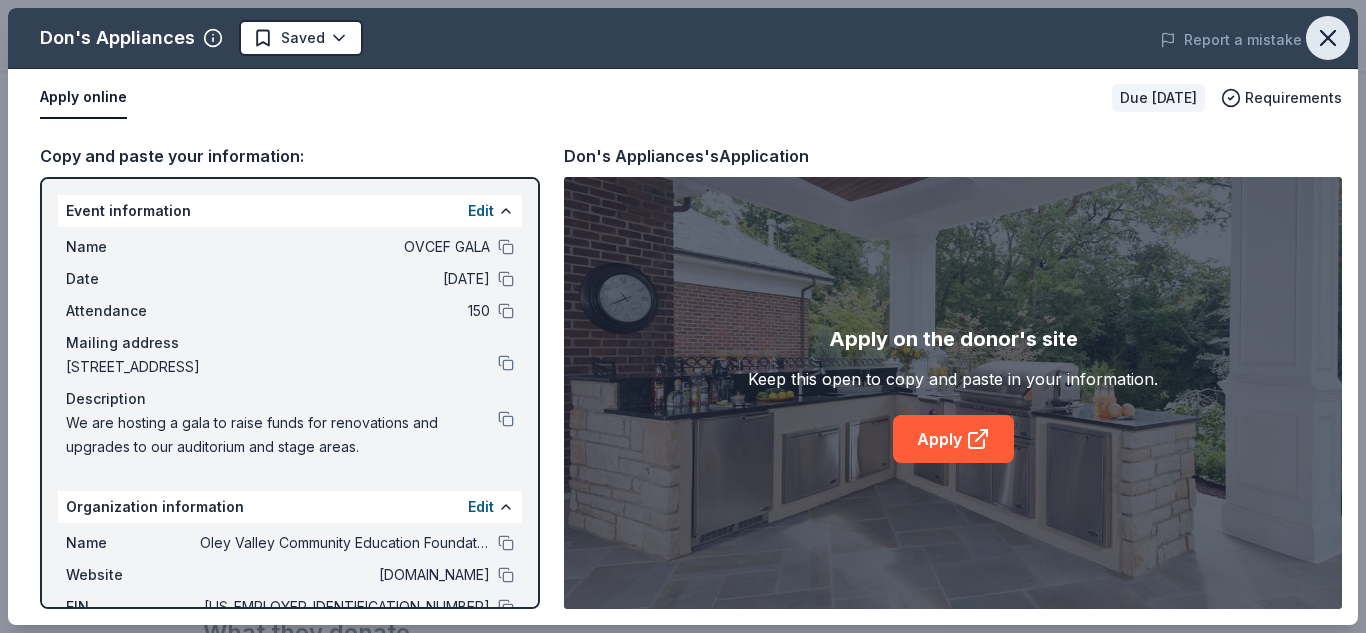 click 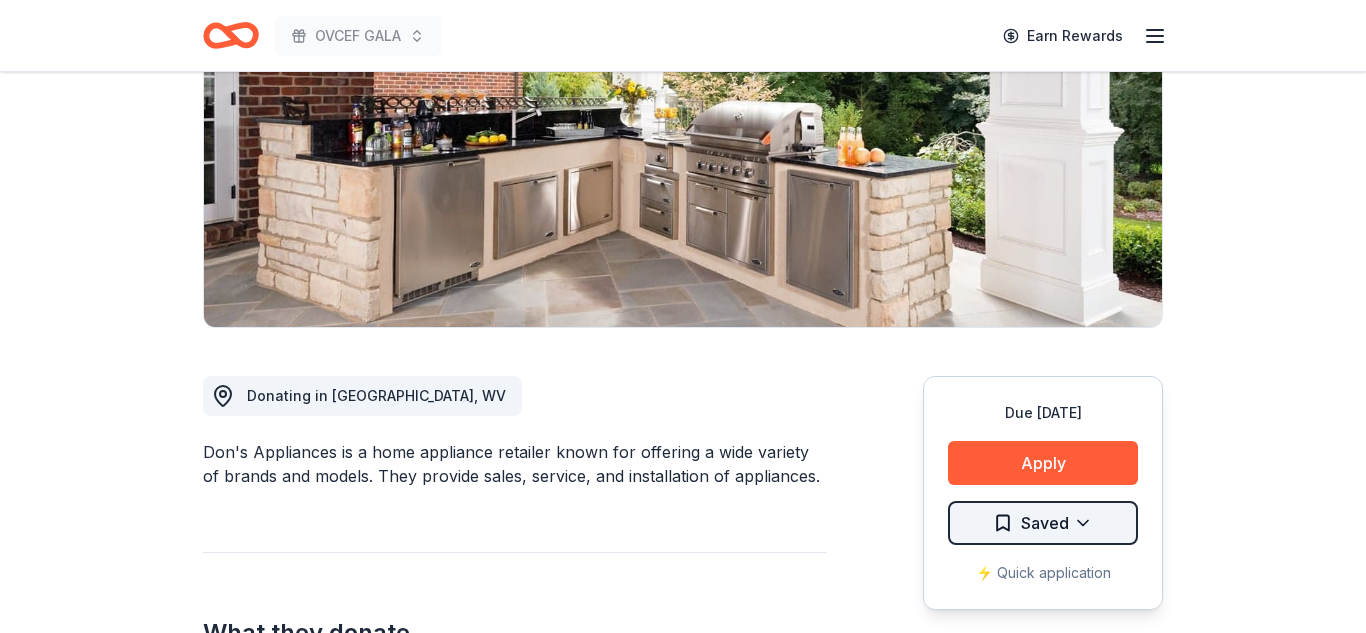 click on "OVCEF GALA Earn Rewards Due [DATE] Share Don's Appliances New 4% approval rate Share Donating in [GEOGRAPHIC_DATA], WV Don's Appliances is a home appliance retailer known for offering a wide variety of brands and models. They provide sales, service, and installation of appliances. What they donate Appliance(s) Auction & raffle Who they donate to Don's Appliances  hasn ' t listed any preferences or eligibility criteria. 4% approval rate 4 % approved 11 % declined 85 % no response Don's Appliances is  a selective donor :  be sure to spend extra time on this application if you want a donation. We ' re collecting data on   donation value ; check back soon. Due [DATE] Apply Saved ⚡️ Quick application Updated  about [DATE] Report a mistake New Be the first to review this company! Leave a review Similar donors 4   applies  last week 227 days left Target 4.3 Gift cards ($50-100 value, with a maximum donation of $500 per year) 12   applies  last week 227 days left Online app doTERRA 4.8 8   applies  last week 4.3" at bounding box center [683, 36] 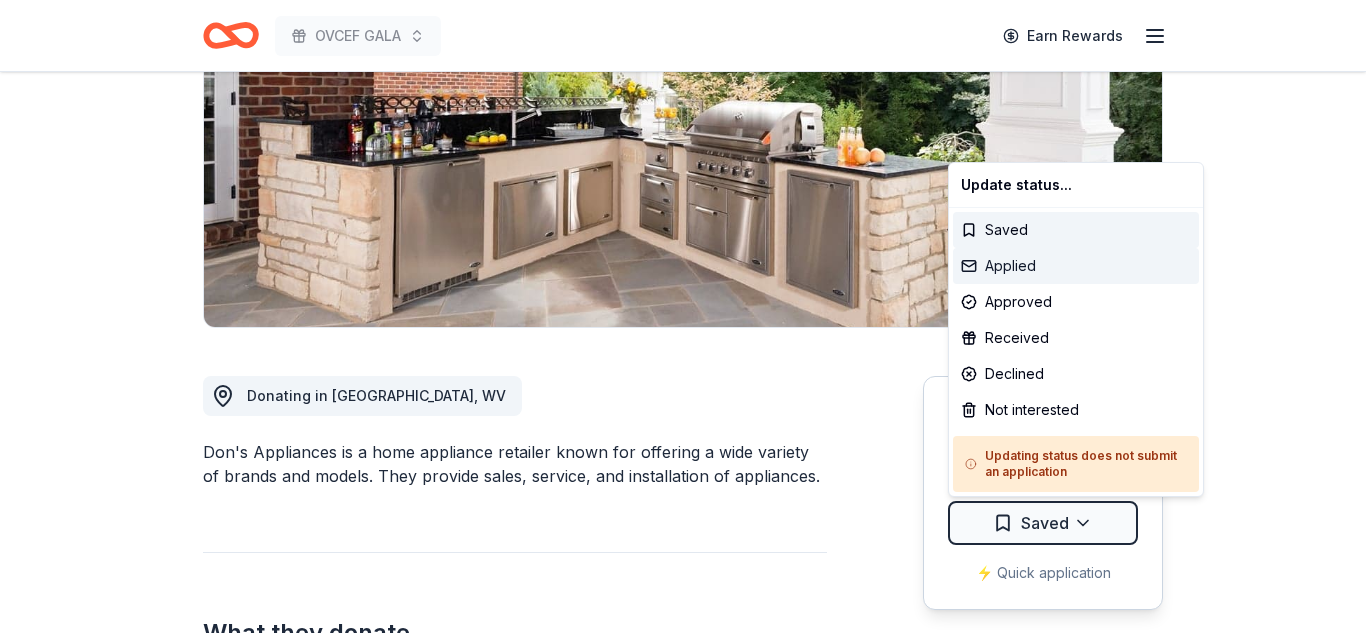 click on "Applied" at bounding box center [1076, 266] 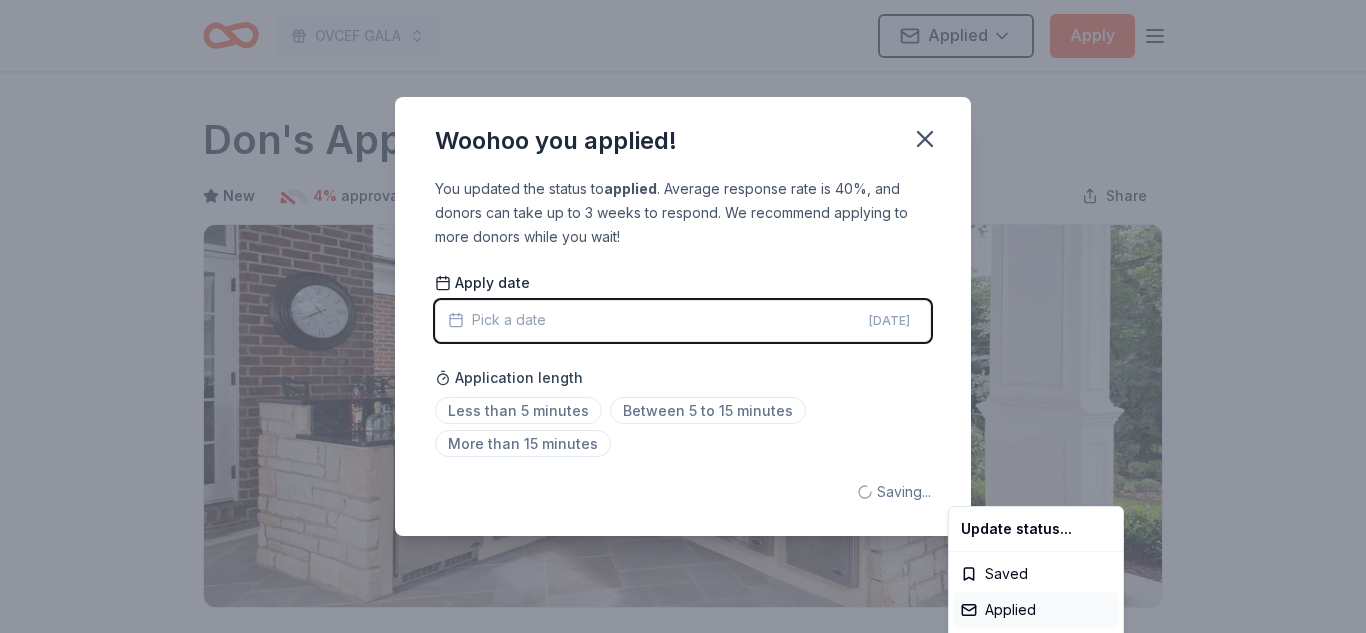 scroll, scrollTop: 0, scrollLeft: 0, axis: both 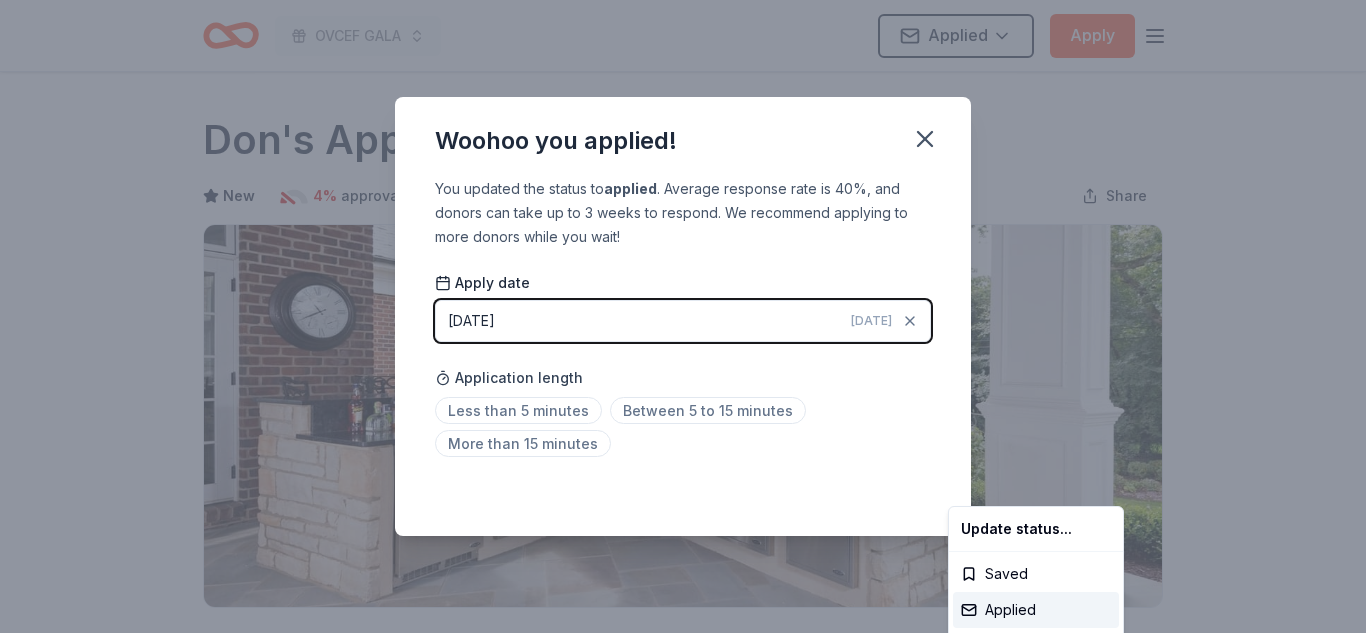click on "OVCEF GALA Applied Apply Due [DATE] Share Don's Appliances New 4% approval rate Share Donating in [GEOGRAPHIC_DATA], WV Don's Appliances is a home appliance retailer known for offering a wide variety of brands and models. They provide sales, service, and installation of appliances. What they donate Appliance(s) Auction & raffle Who they donate to Don's Appliances  hasn ' t listed any preferences or eligibility criteria. 4% approval rate 4 % approved 11 % declined 85 % no response Don's Appliances is  a selective donor :  be sure to spend extra time on this application if you want a donation. We ' re collecting data on   donation value ; check back soon. Due [DATE] Apply Applied ⚡️ Quick application Updated  about [DATE] Report a mistake New Be the first to review this company! Leave a review Similar donors 4   applies  last week 227 days left Target 4.3 Gift cards ($50-100 value, with a maximum donation of $500 per year) 12   applies  last week 227 days left Online app doTERRA 4.8 8   applies  last week" at bounding box center (683, 316) 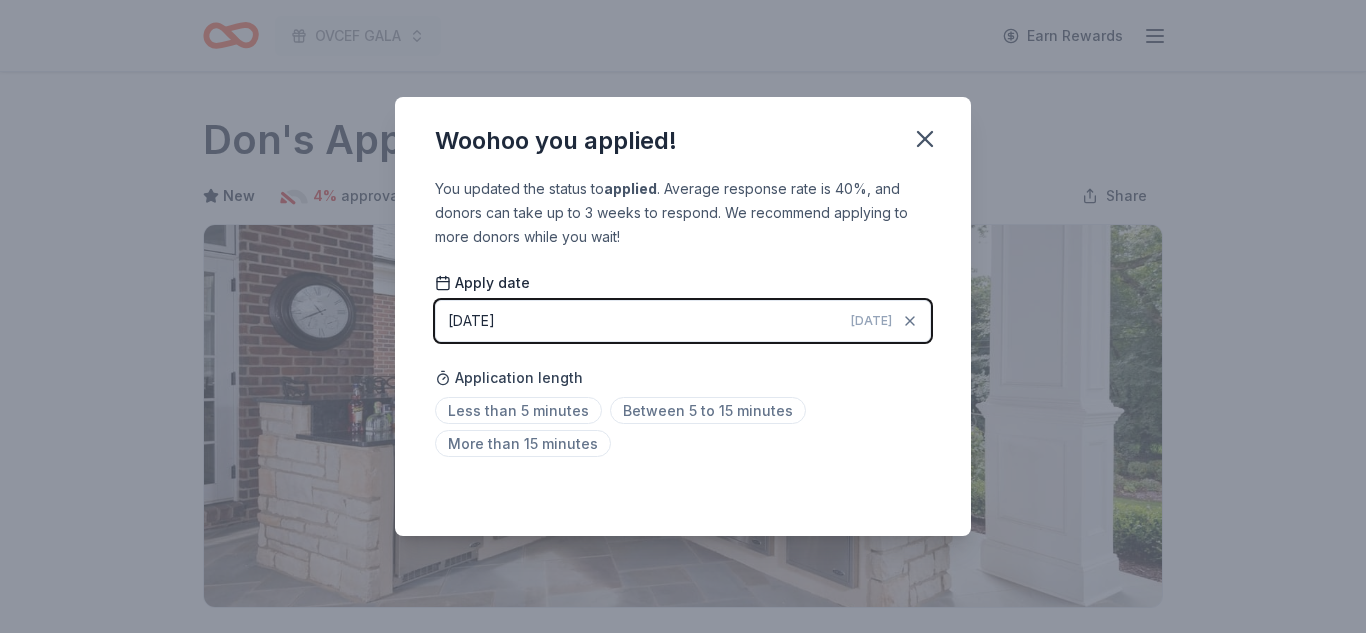 scroll, scrollTop: 487, scrollLeft: 0, axis: vertical 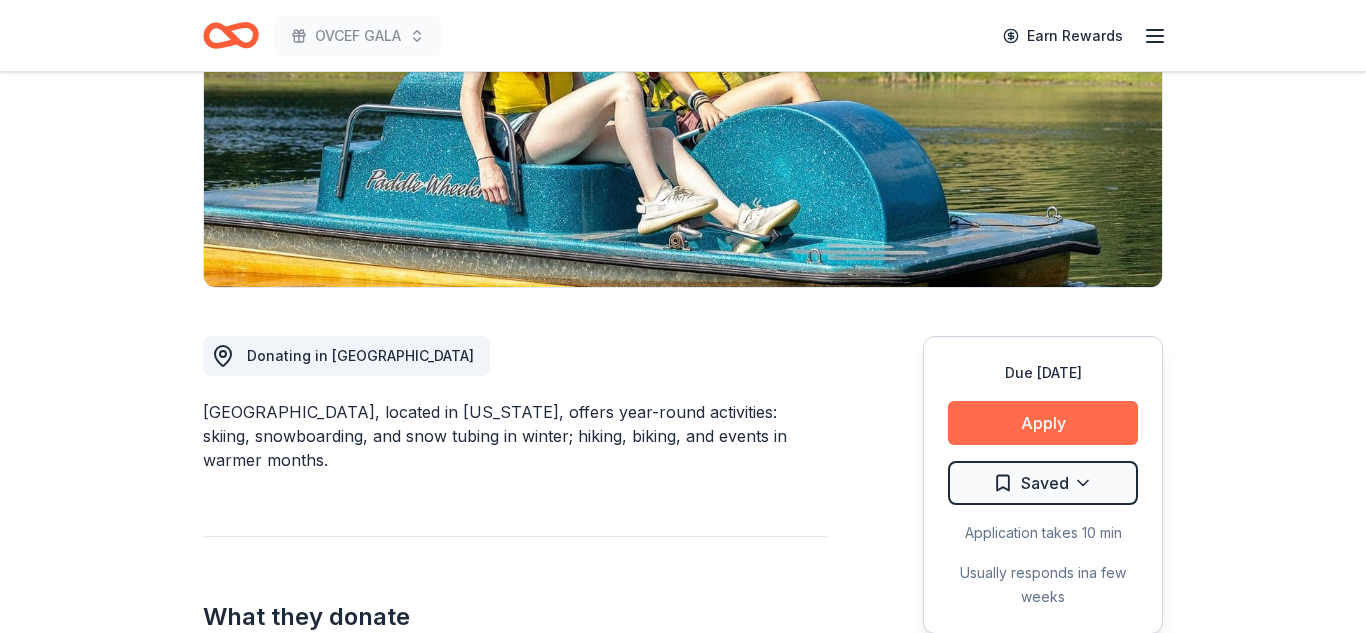click on "Apply" at bounding box center (1043, 423) 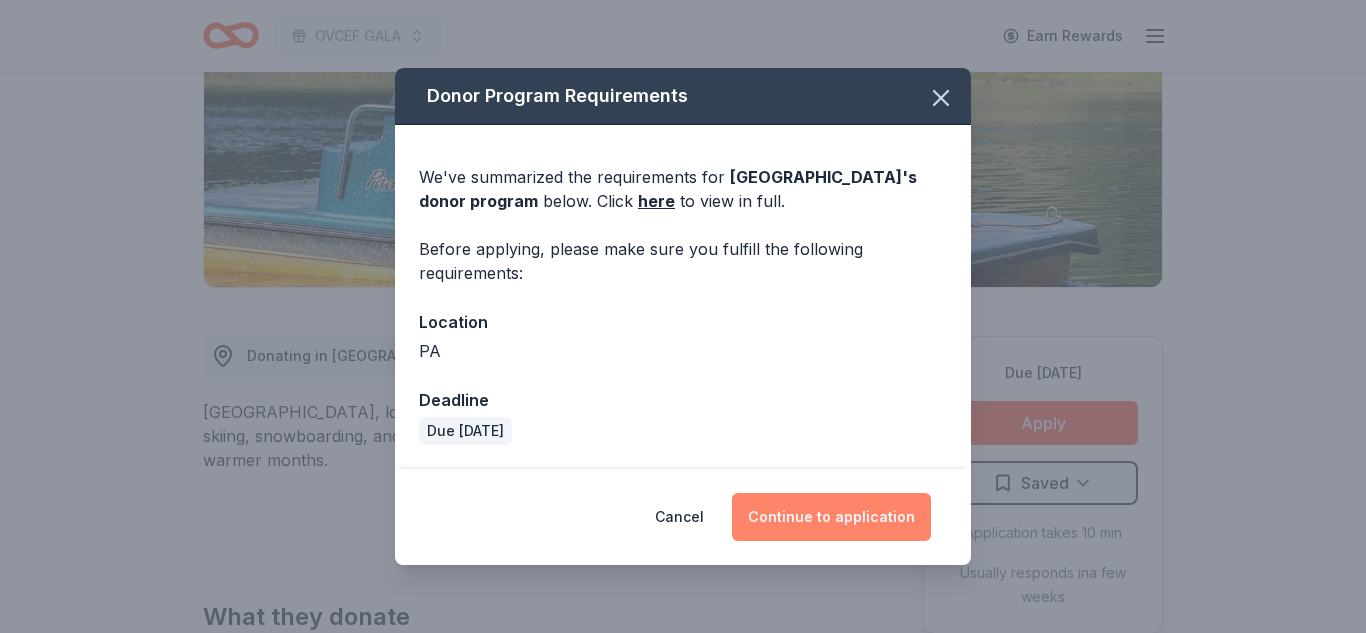 click on "Continue to application" at bounding box center [831, 517] 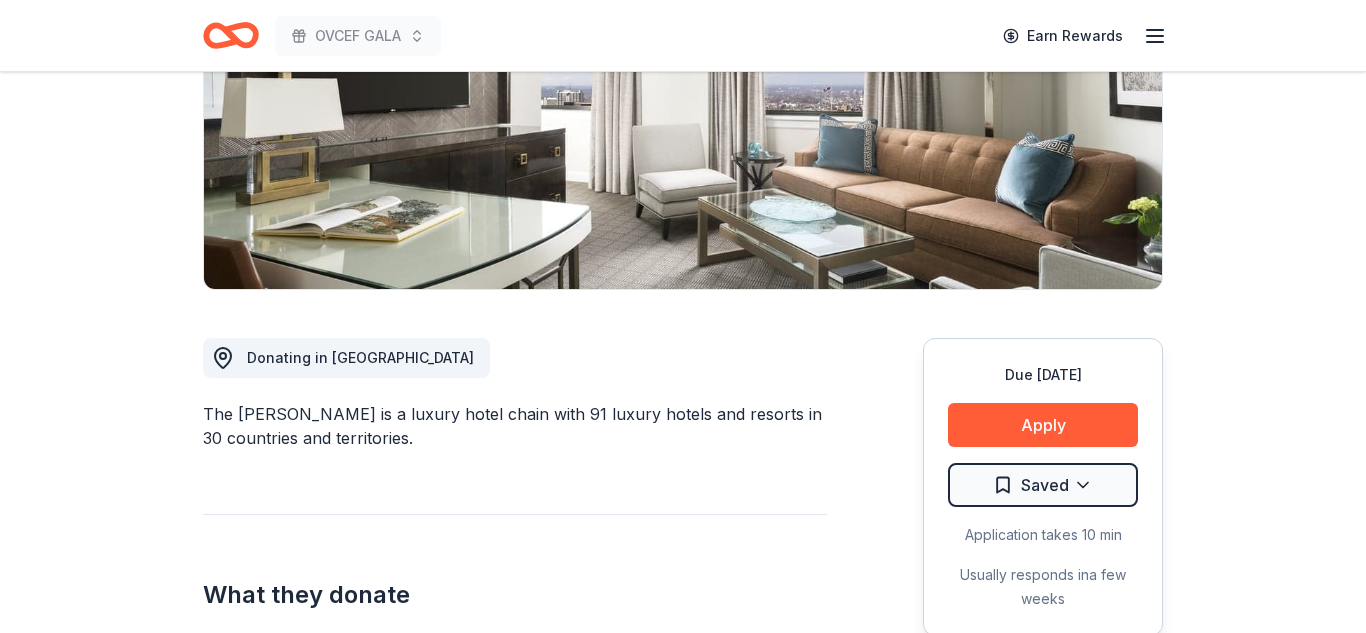 scroll, scrollTop: 320, scrollLeft: 0, axis: vertical 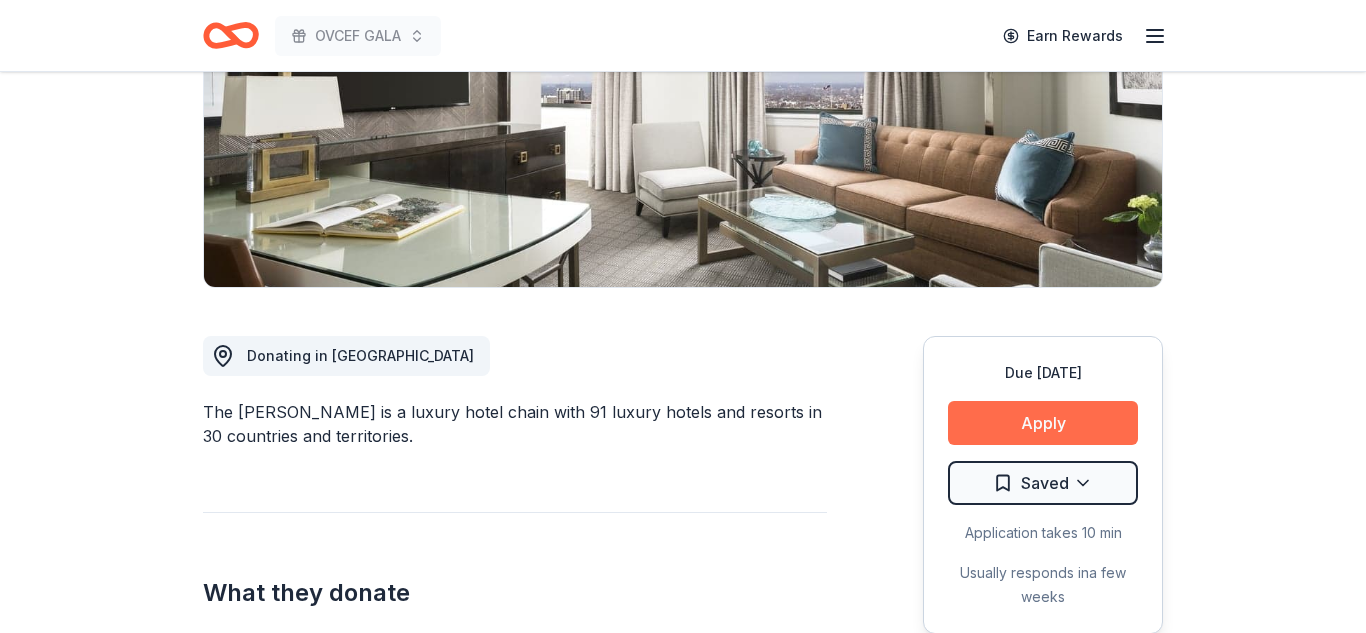 click on "Apply" at bounding box center (1043, 423) 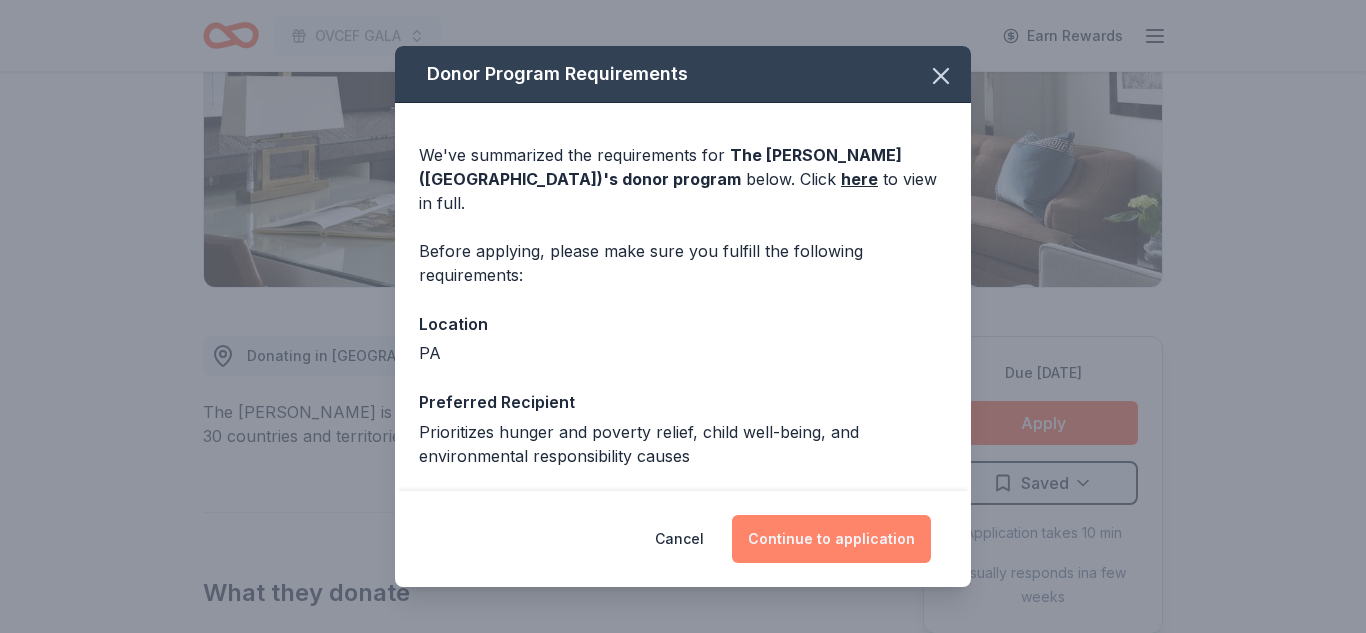 click on "Continue to application" at bounding box center [831, 539] 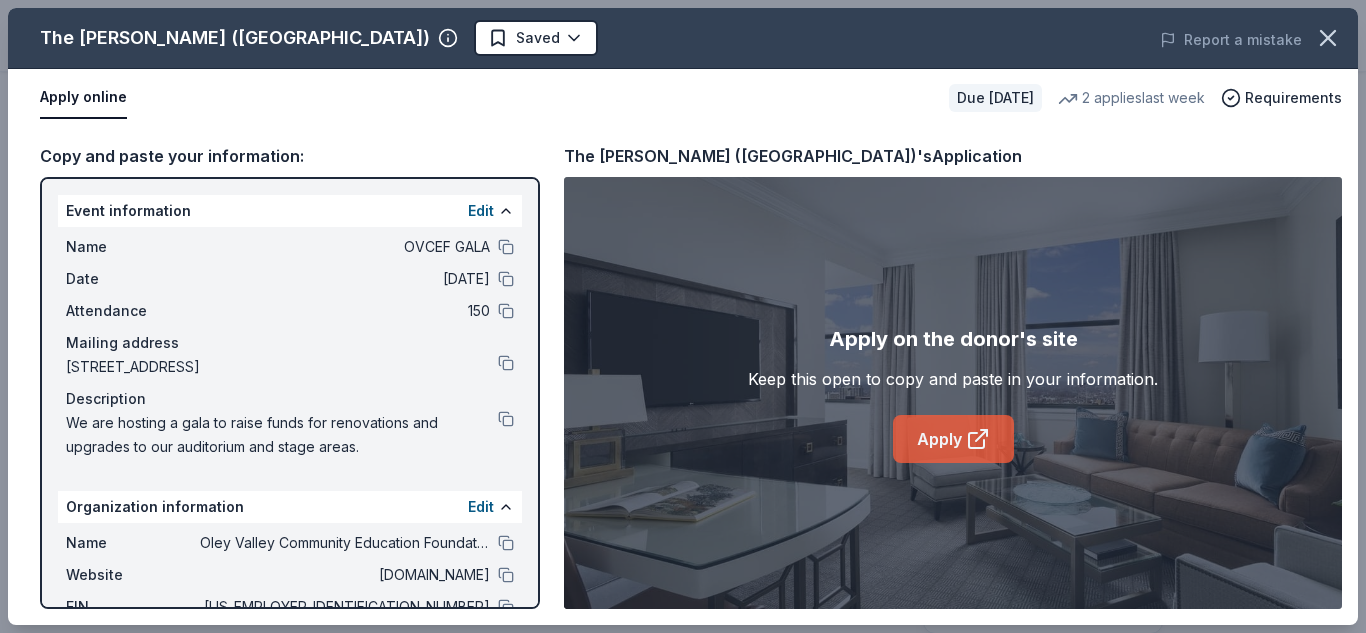 click on "Apply" at bounding box center (953, 439) 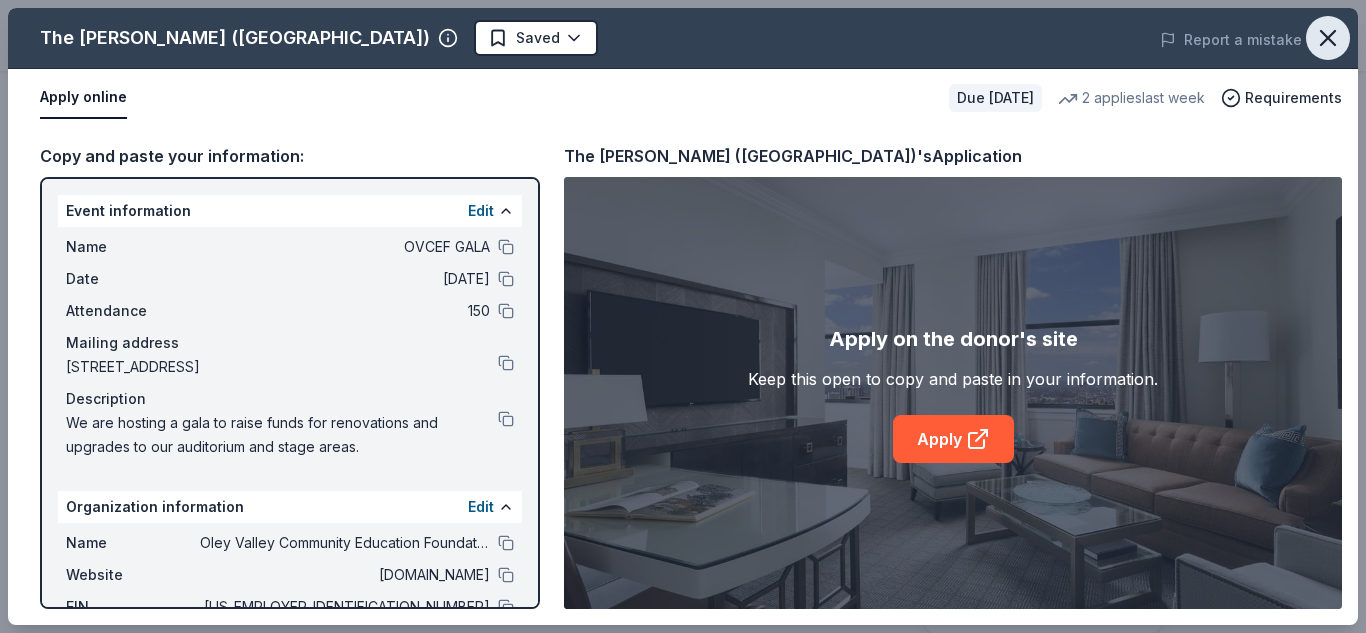 click 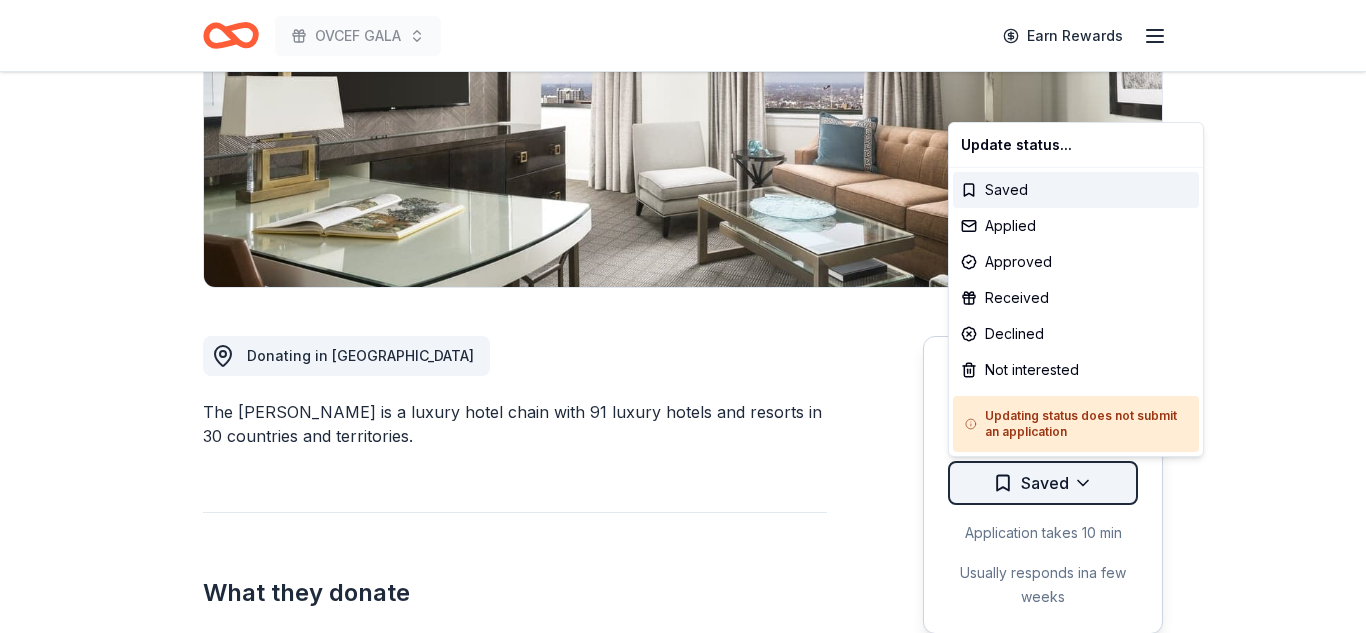 click on "OVCEF GALA Earn Rewards Due [DATE] Share The [PERSON_NAME][GEOGRAPHIC_DATA] ([GEOGRAPHIC_DATA]) New 2   applies  last week 3% approval rate Share Donating in [GEOGRAPHIC_DATA] The [PERSON_NAME] is a luxury hotel chain with 91 luxury hotels and resorts in 30 countries and territories. What they donate Donation depends on request Auction & raffle Donation is small & easy to send to guests Who they donate to  Preferred Prioritizes hunger and poverty relief, child well-being, and environmental responsibility causes Children Environment & Sustainability Poverty & Hunger 501(c)(3) preferred 3% approval rate 3 % approved 47 % declined 49 % no response The [PERSON_NAME] ([GEOGRAPHIC_DATA]) is  a selective donor :  be sure to spend extra time on this application if you want a donation. We ' re collecting data on   donation value ; check back soon. Due [DATE] Apply Saved Application takes 10 min Usually responds in  a few weeks Updated  about [DATE] Report a mistake New Be the first to review this company! Leave a review Similar donors 2   applies" at bounding box center (683, -4) 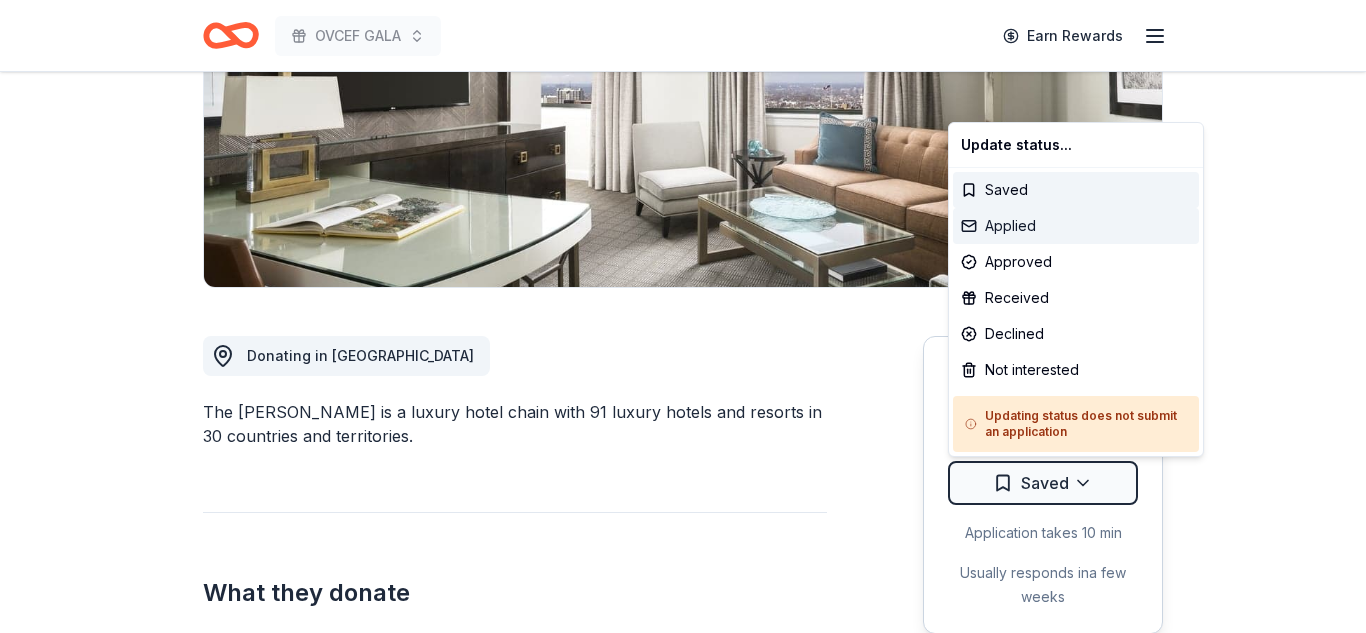 click on "Applied" at bounding box center [1076, 226] 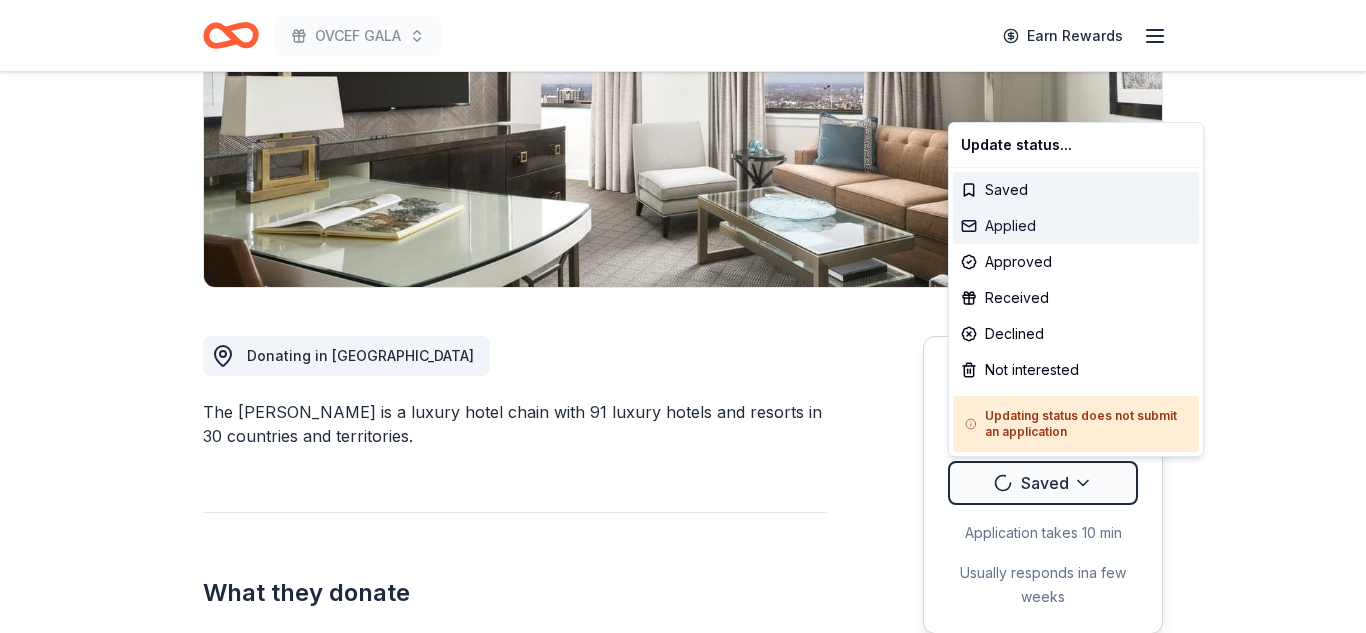 scroll, scrollTop: 0, scrollLeft: 0, axis: both 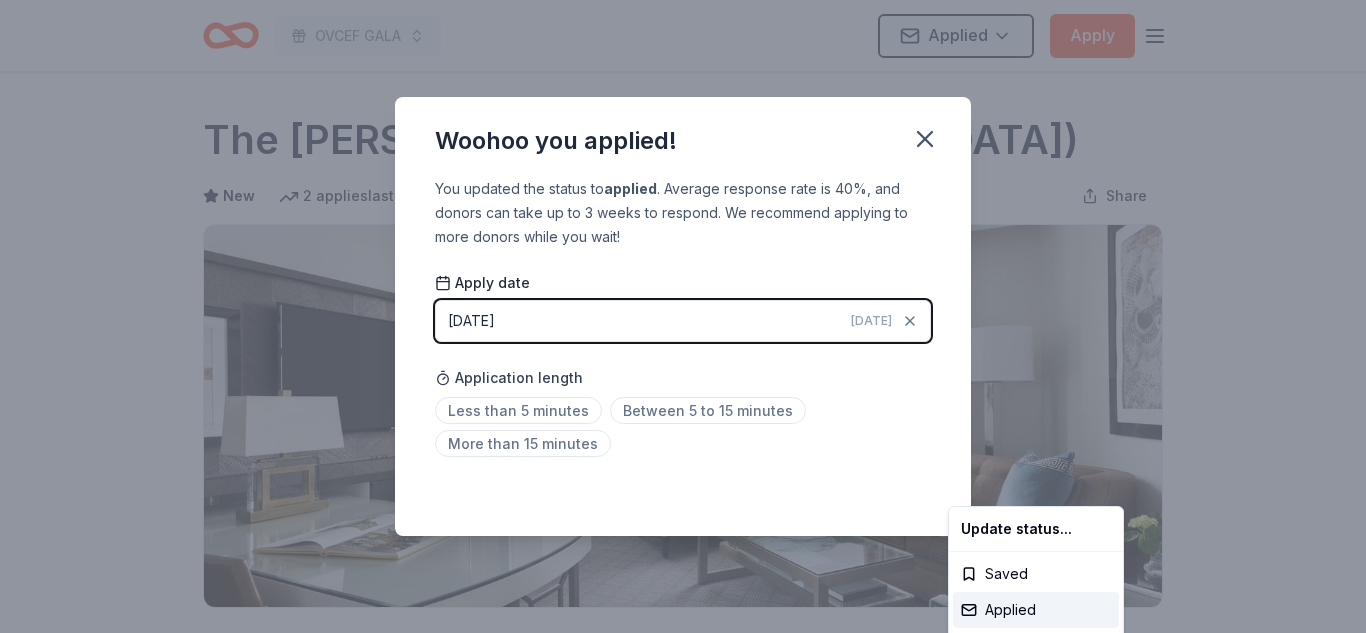 click on "OVCEF GALA Applied Apply Due in 227 days Share The Ritz-Carlton (Philadelphia) New 2   applies  last week 3% approval rate Share Donating in PA The Ritz-Carlton is a luxury hotel chain with 91 luxury hotels and resorts in 30 countries and territories. What they donate Donation depends on request Auction & raffle Donation is small & easy to send to guests Who they donate to  Preferred Prioritizes hunger and poverty relief, child well-being, and environmental responsibility causes Children Environment & Sustainability Poverty & Hunger 501(c)(3) preferred 3% approval rate 3 % approved 47 % declined 49 % no response The Ritz-Carlton (Philadelphia) is  a selective donor :  be sure to spend extra time on this application if you want a donation. We ' re collecting data on   donation value ; check back soon. Due in 227 days Apply Applied Application takes 10 min Usually responds in  a few weeks Updated  about 1 month  ago Report a mistake New Be the first to review this company! Leave a review Similar donors 2   5.0" at bounding box center [683, 316] 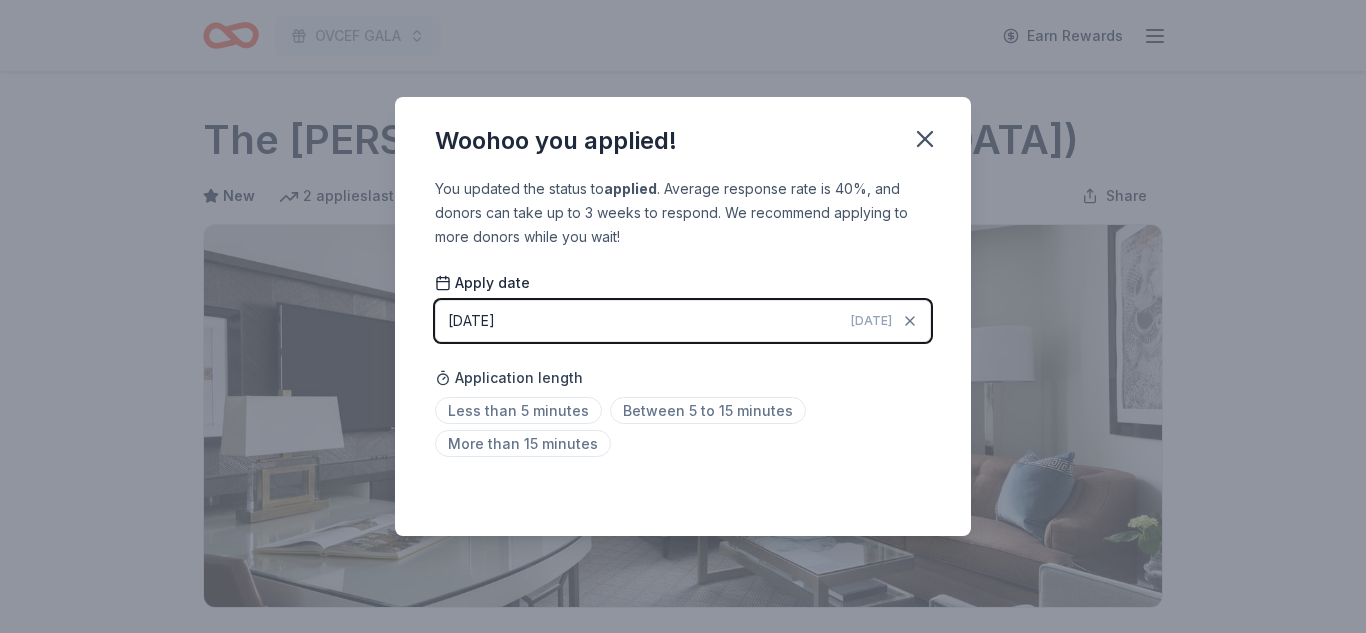 scroll, scrollTop: 487, scrollLeft: 0, axis: vertical 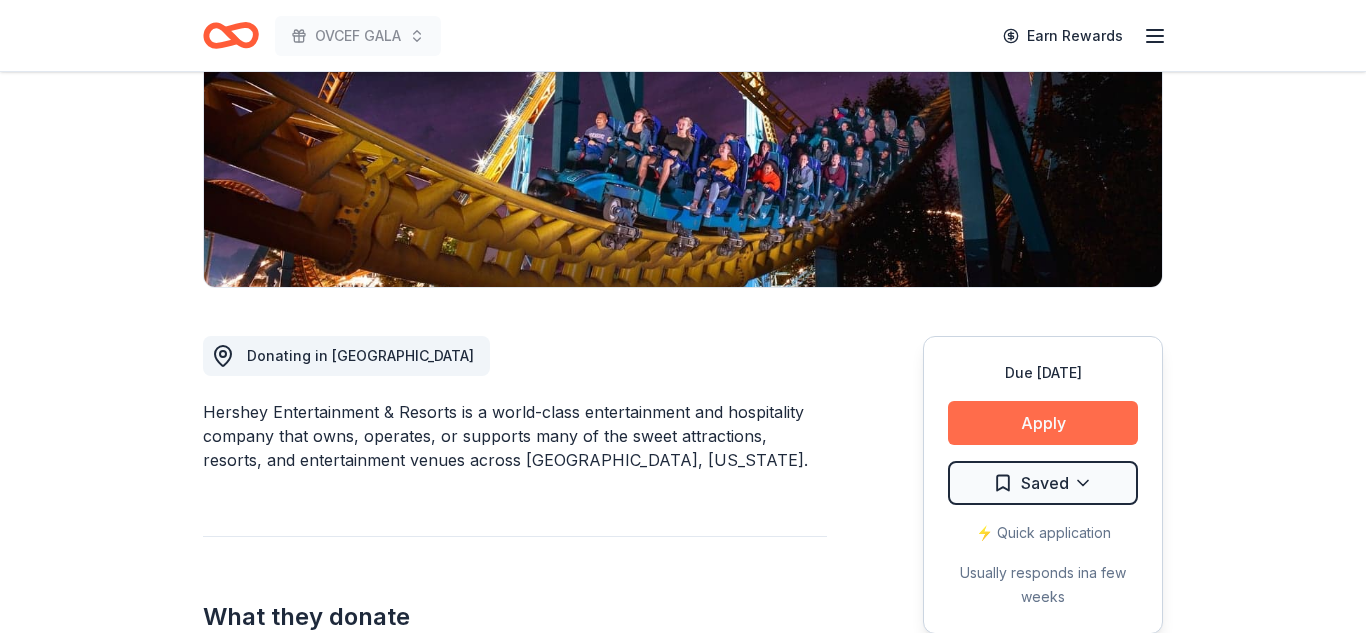 click on "Apply" at bounding box center (1043, 423) 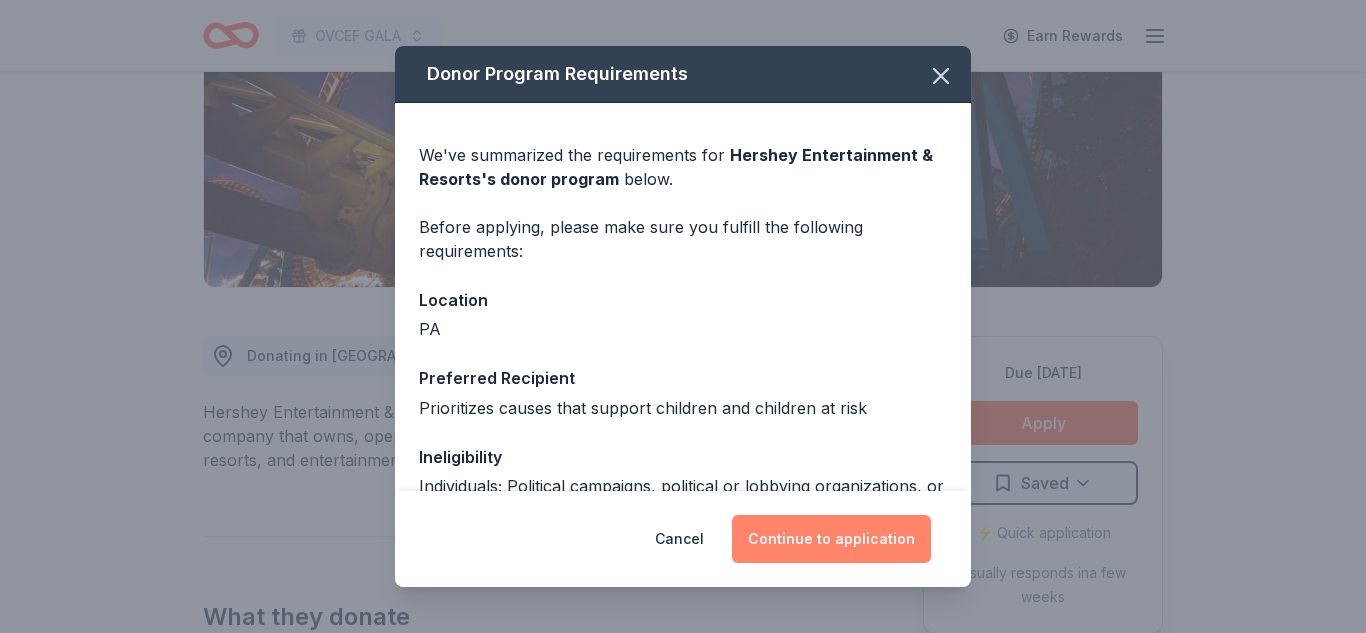 click on "Continue to application" at bounding box center [831, 539] 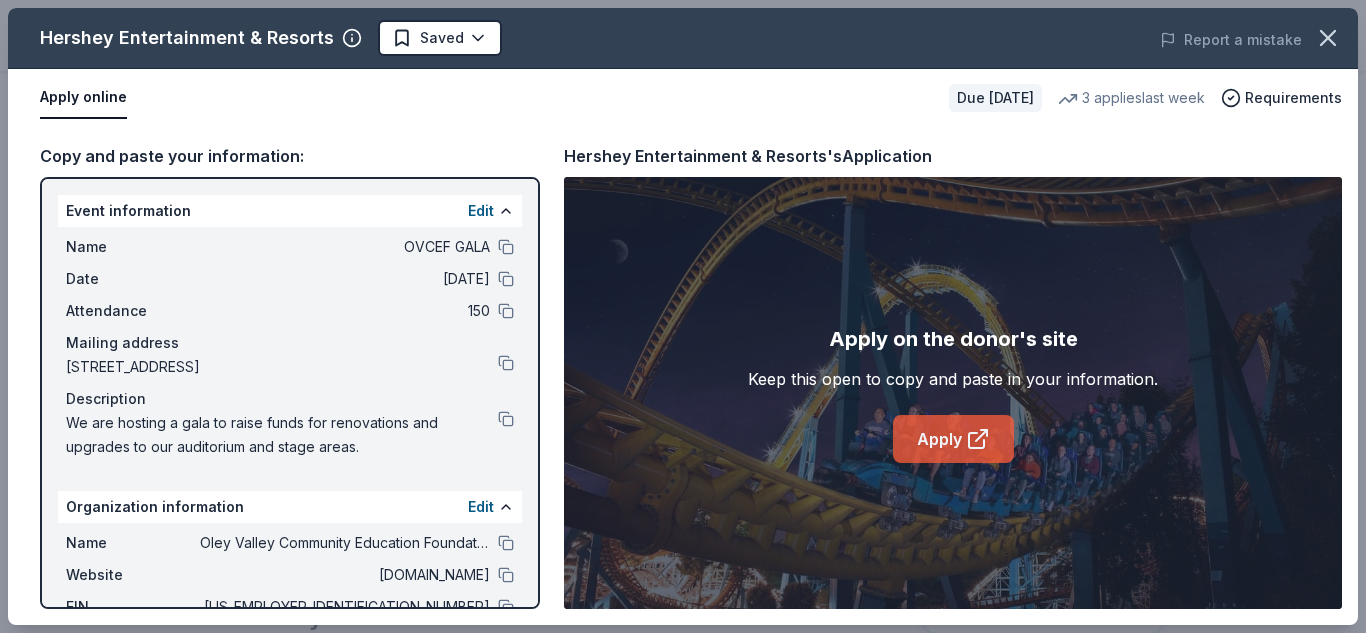 click 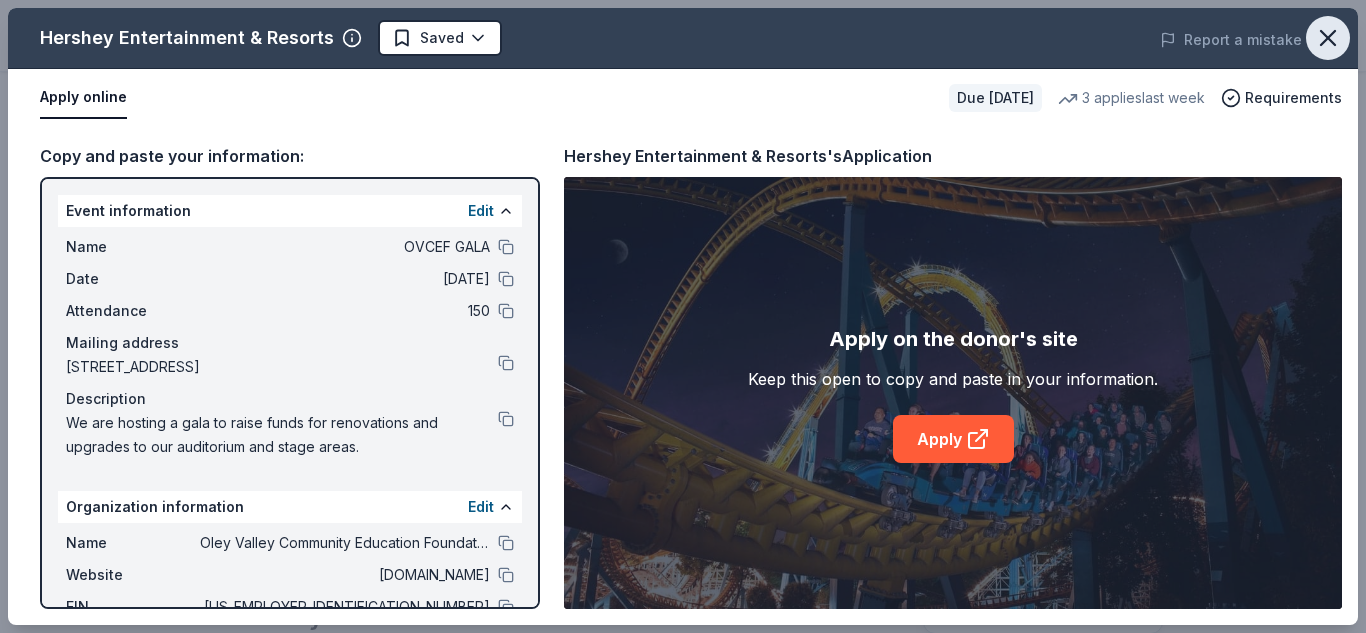 click 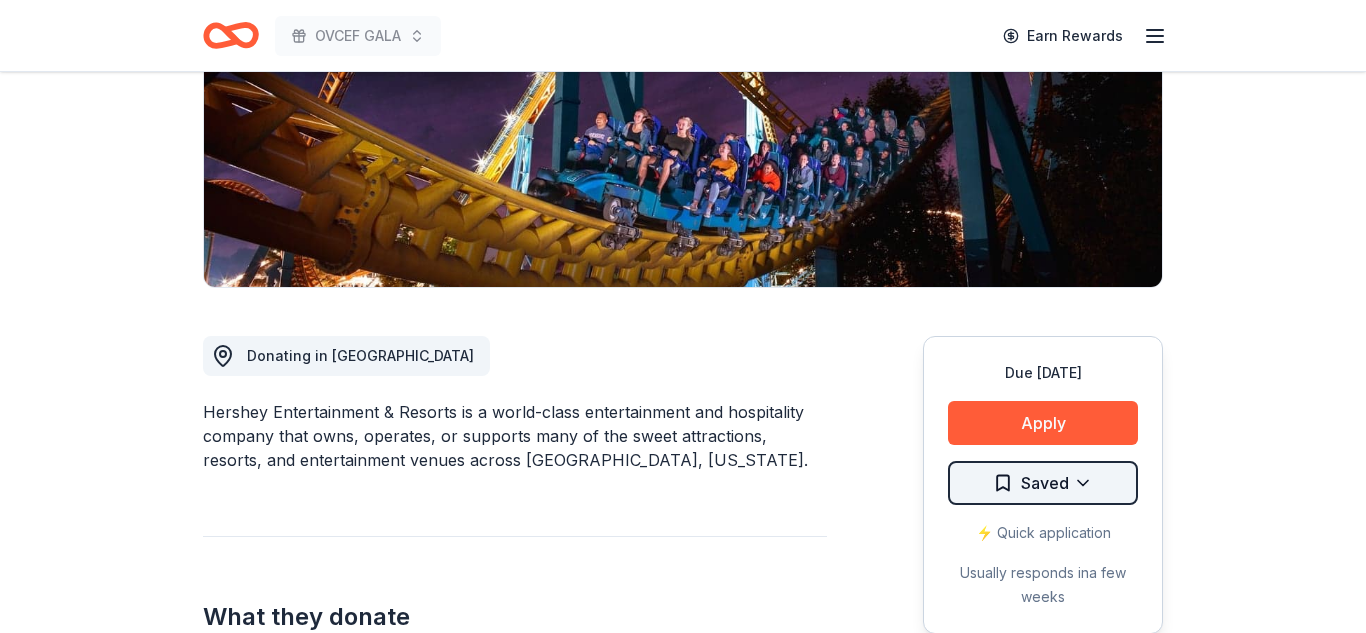 click on "OVCEF GALA Earn Rewards Due in 215 days Share Hershey Entertainment & Resorts New 3   applies  last week 2% approval rate Share Donating in PA Hershey Entertainment & Resorts is a world-class entertainment and hospitality company that owns, operates, or supports many of the sweet attractions, resorts, and entertainment venues across Hershey, Pennsylvania. What they donate Donation depends on request Auction & raffle Donation is small & easy to send to guests Who they donate to  Preferred Prioritizes causes that support children and children at risk Children 501(c)(3) required  Ineligible Individuals; Political campaigns, political or lobbying organizations, or those supporting the candidacy of a particular individual; Churches or religious organizations, including seminaries, Bible colleges, and theological institutions; fraternal organizations; labor organizations Individuals Political Religious 2% approval rate 2 % approved 48 % declined 50 % no response Hershey Entertainment & Resorts is  a selective donor" at bounding box center (683, -4) 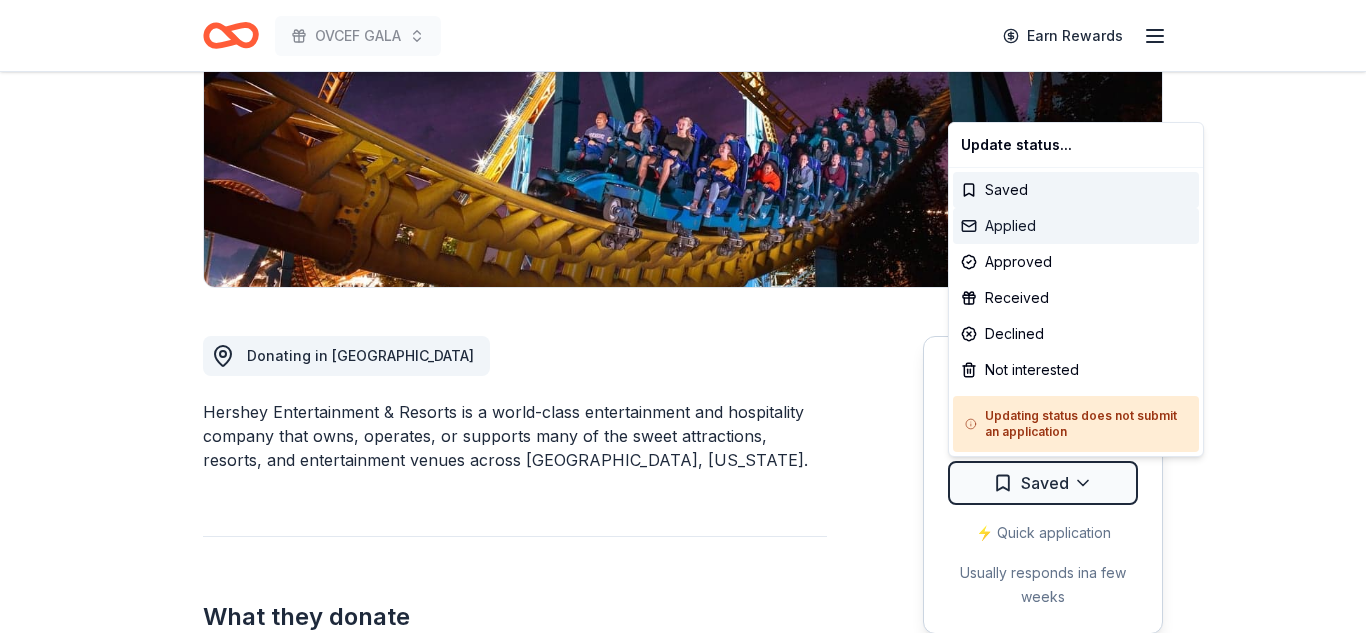 click on "Applied" at bounding box center (1076, 226) 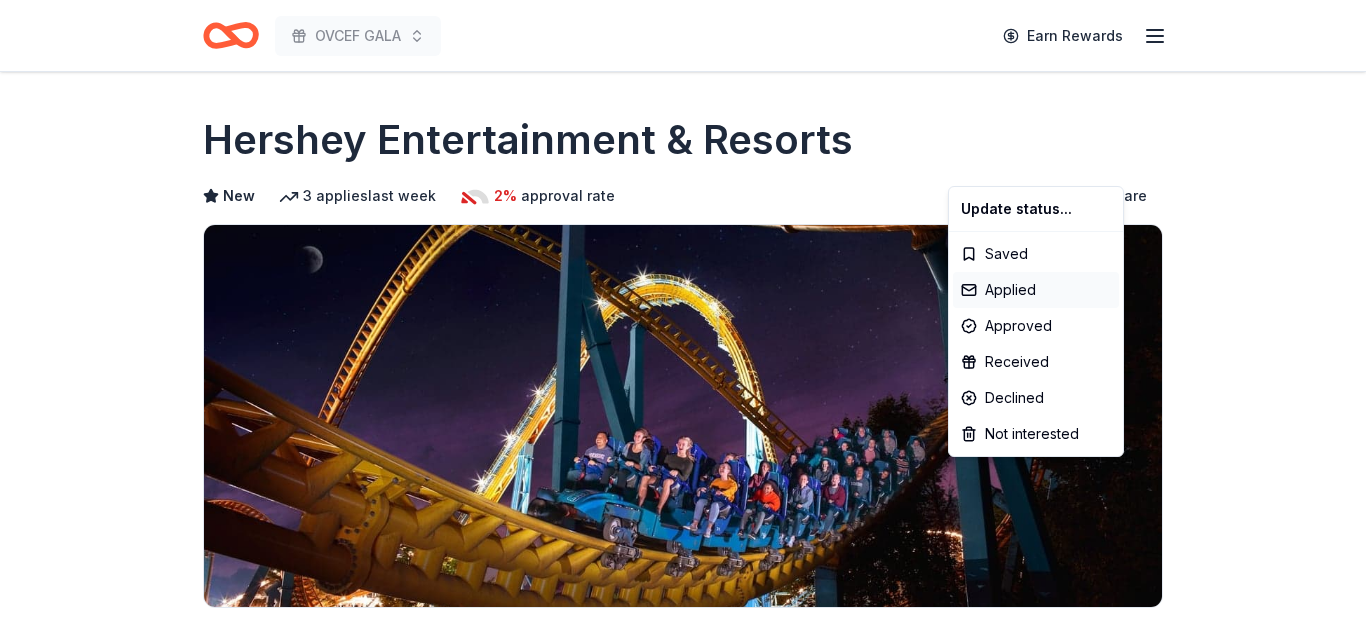 scroll, scrollTop: 0, scrollLeft: 0, axis: both 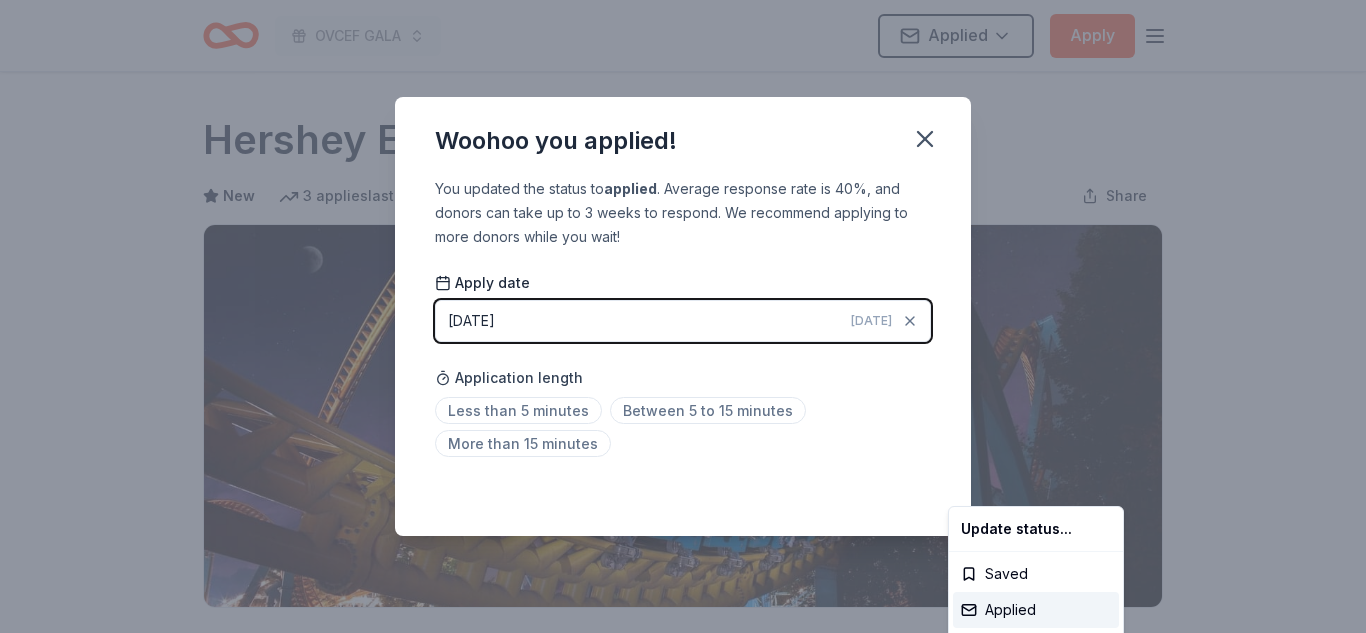 click on "OVCEF GALA Applied Apply Due in 215 days Share Hershey Entertainment & Resorts New 3   applies  last week 2% approval rate Share Donating in PA Hershey Entertainment & Resorts is a world-class entertainment and hospitality company that owns, operates, or supports many of the sweet attractions, resorts, and entertainment venues across Hershey, Pennsylvania. What they donate Donation depends on request Auction & raffle Donation is small & easy to send to guests Who they donate to  Preferred Prioritizes causes that support children and children at risk Children 501(c)(3) required  Ineligible Individuals; Political campaigns, political or lobbying organizations, or those supporting the candidacy of a particular individual; Churches or religious organizations, including seminaries, Bible colleges, and theological institutions; fraternal organizations; labor organizations Individuals Political Religious 2% approval rate 2 % approved 48 % declined 50 % no response Hershey Entertainment & Resorts is  :  We '   Apply" at bounding box center (683, 316) 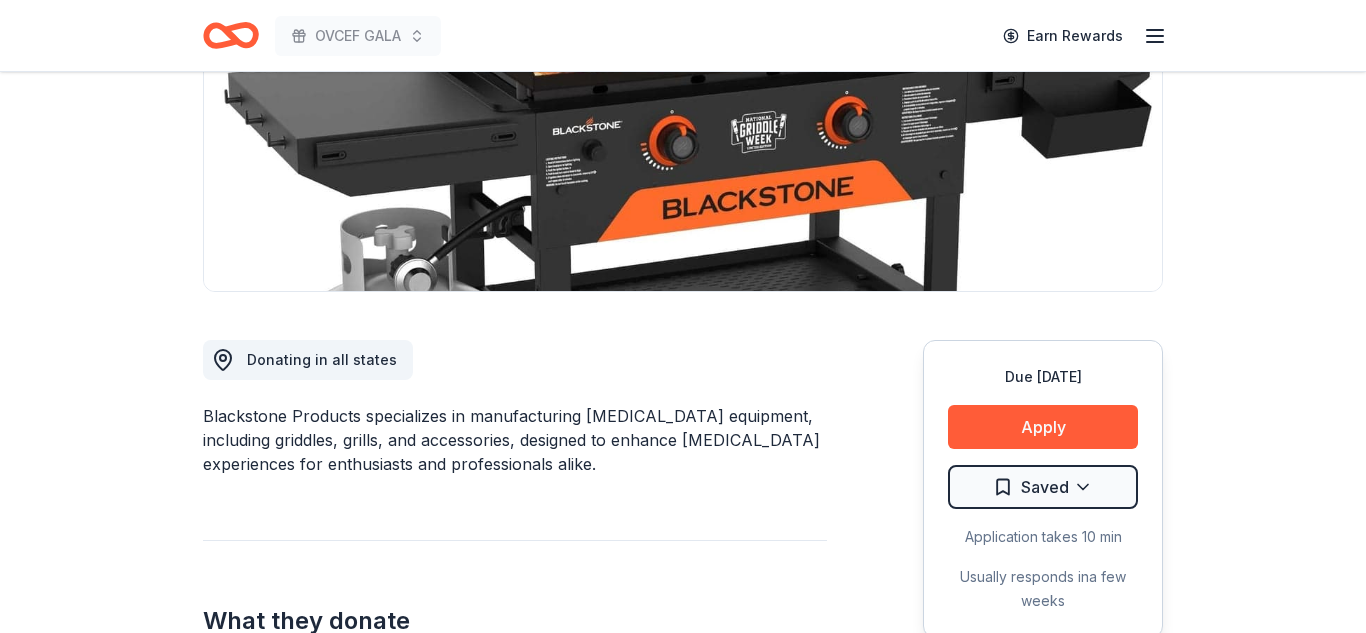 scroll, scrollTop: 320, scrollLeft: 0, axis: vertical 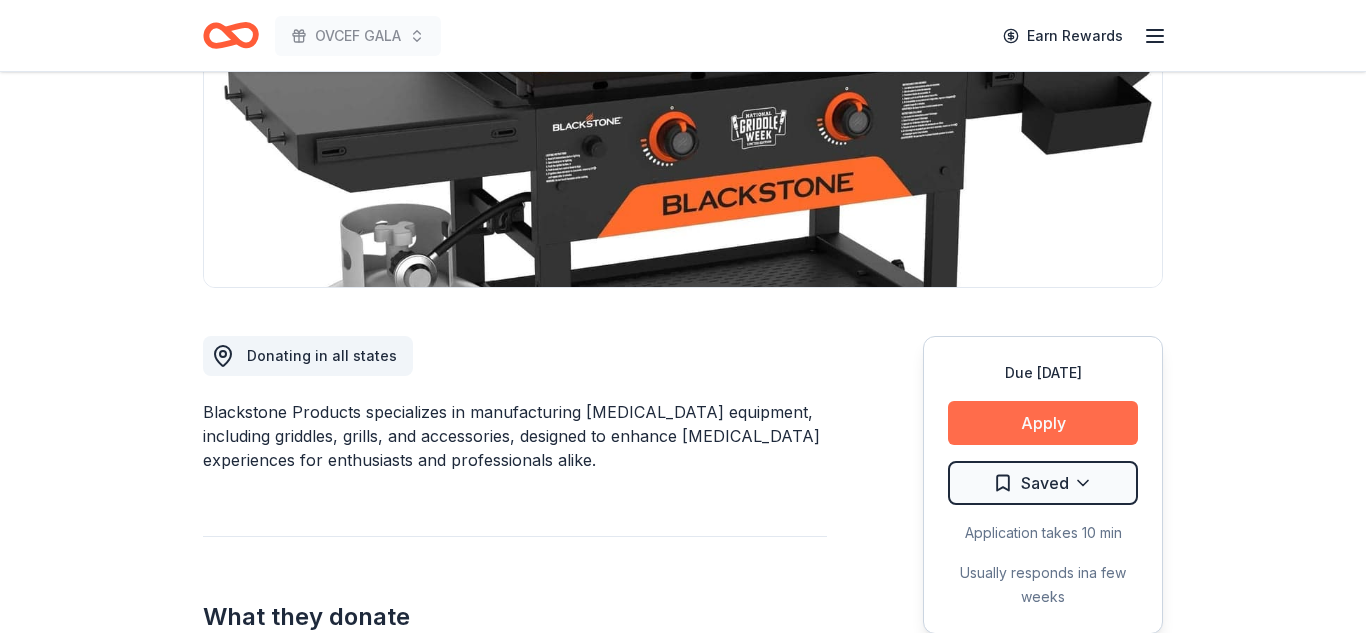 click on "Apply" at bounding box center (1043, 423) 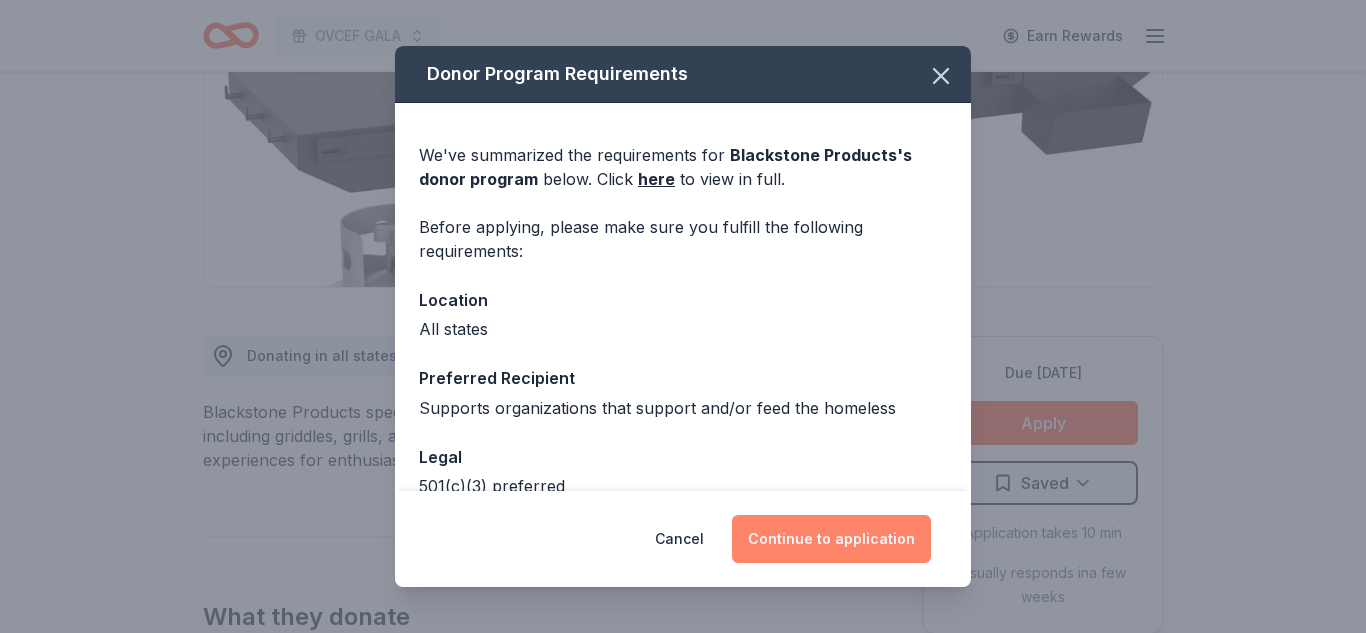 click on "Continue to application" at bounding box center (831, 539) 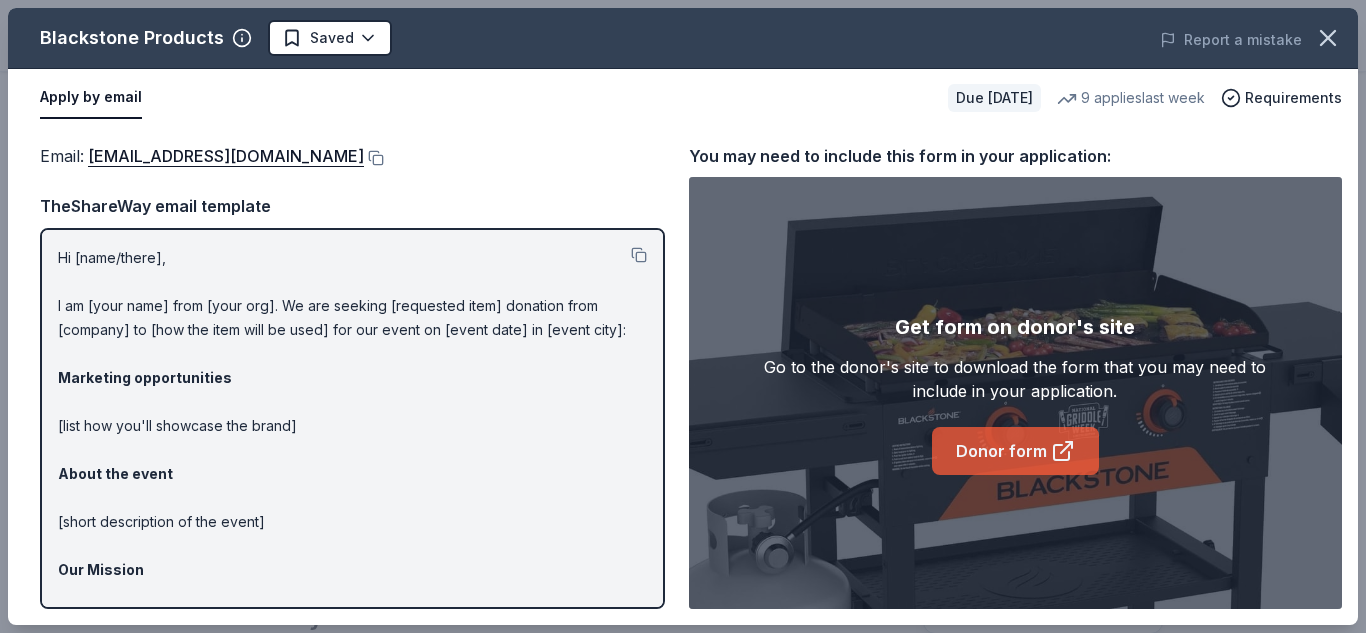 click on "Donor form" at bounding box center [1015, 451] 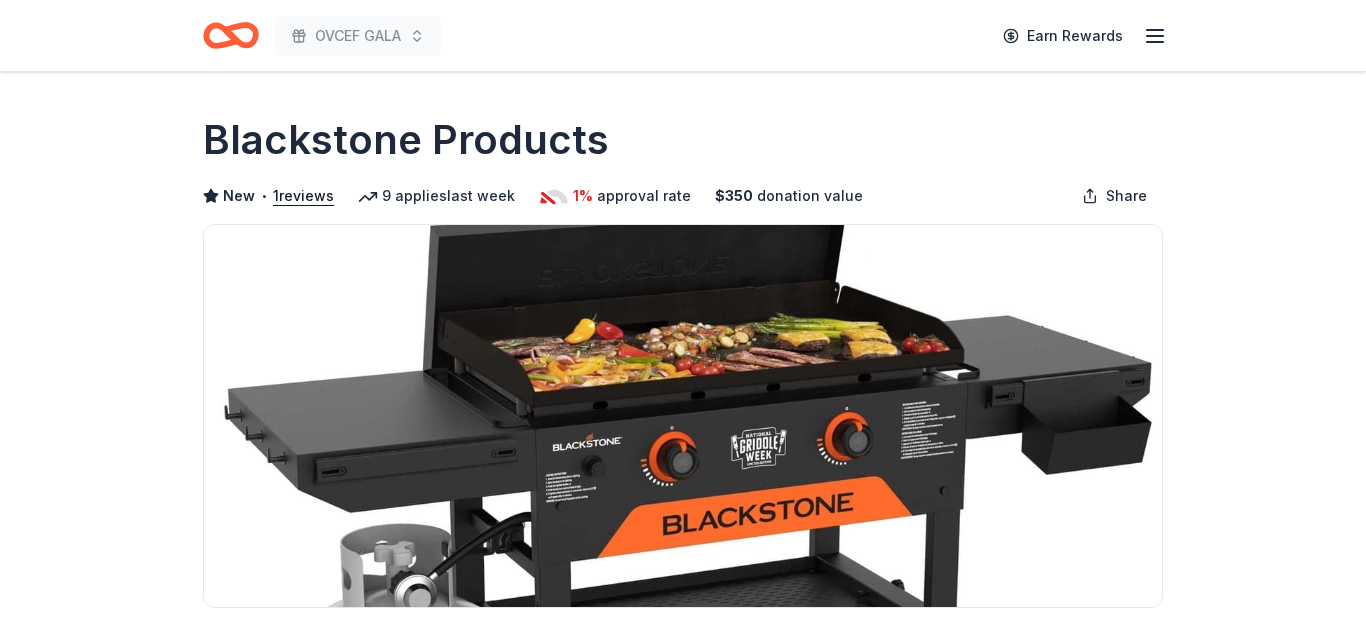 scroll, scrollTop: 0, scrollLeft: 0, axis: both 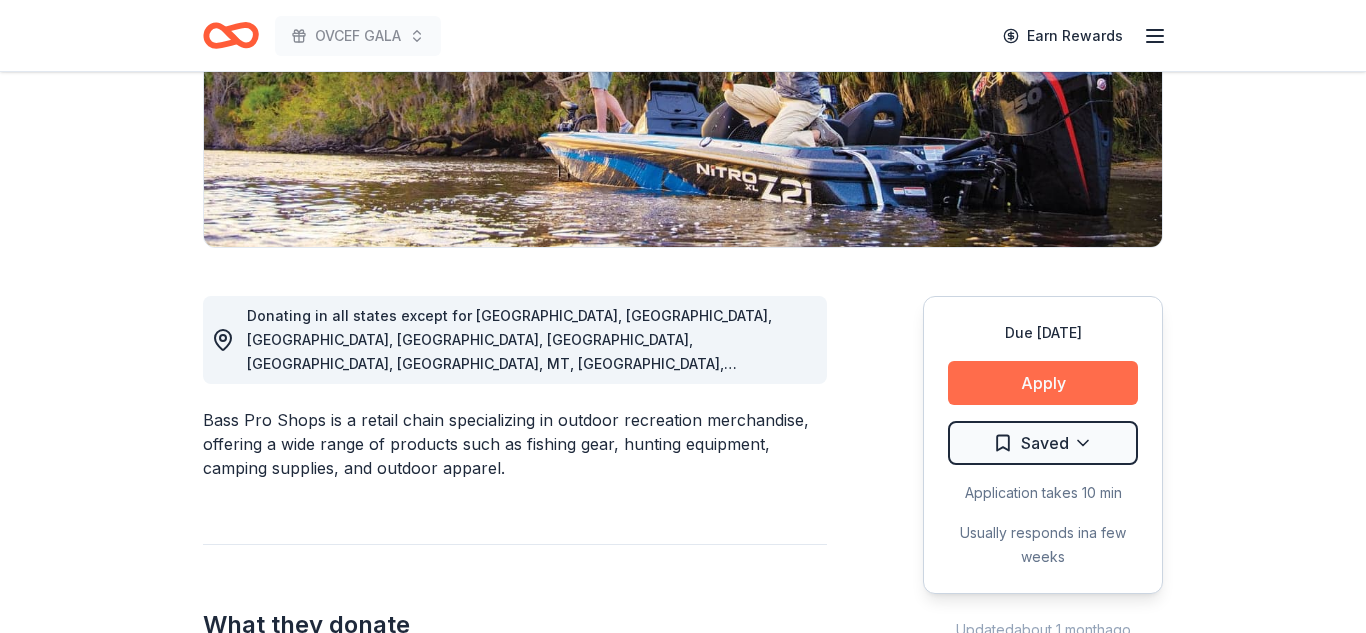 click on "Apply" at bounding box center (1043, 383) 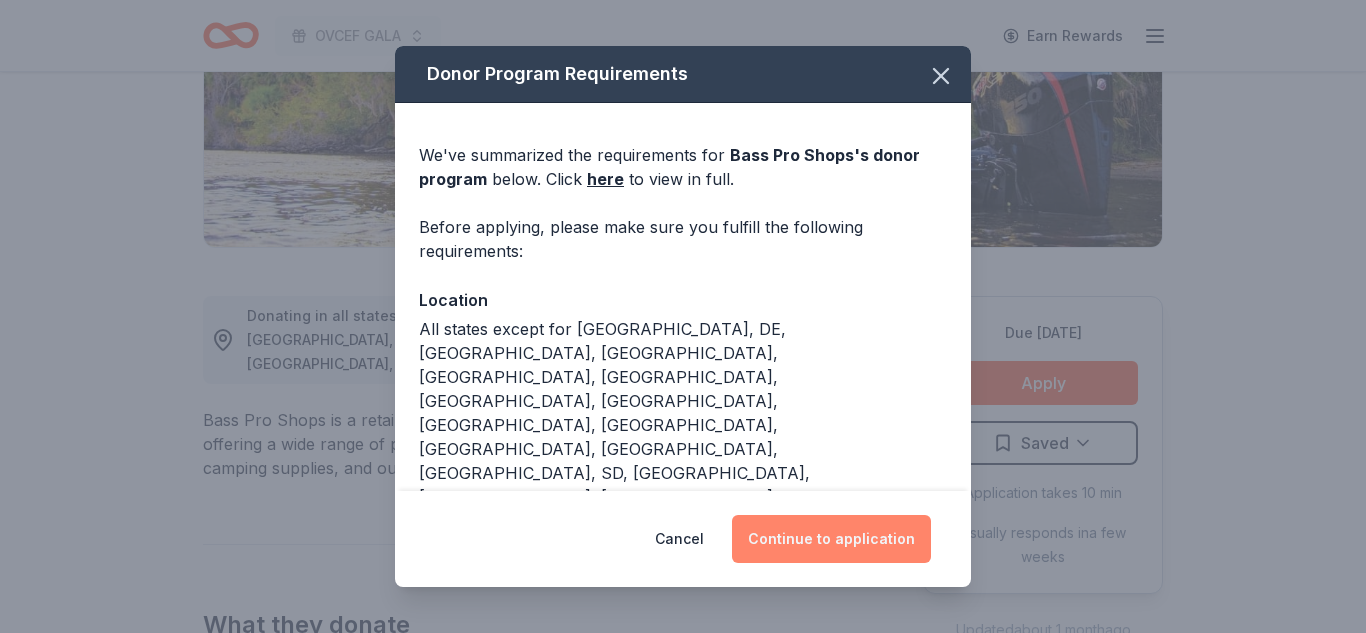 click on "Continue to application" at bounding box center [831, 539] 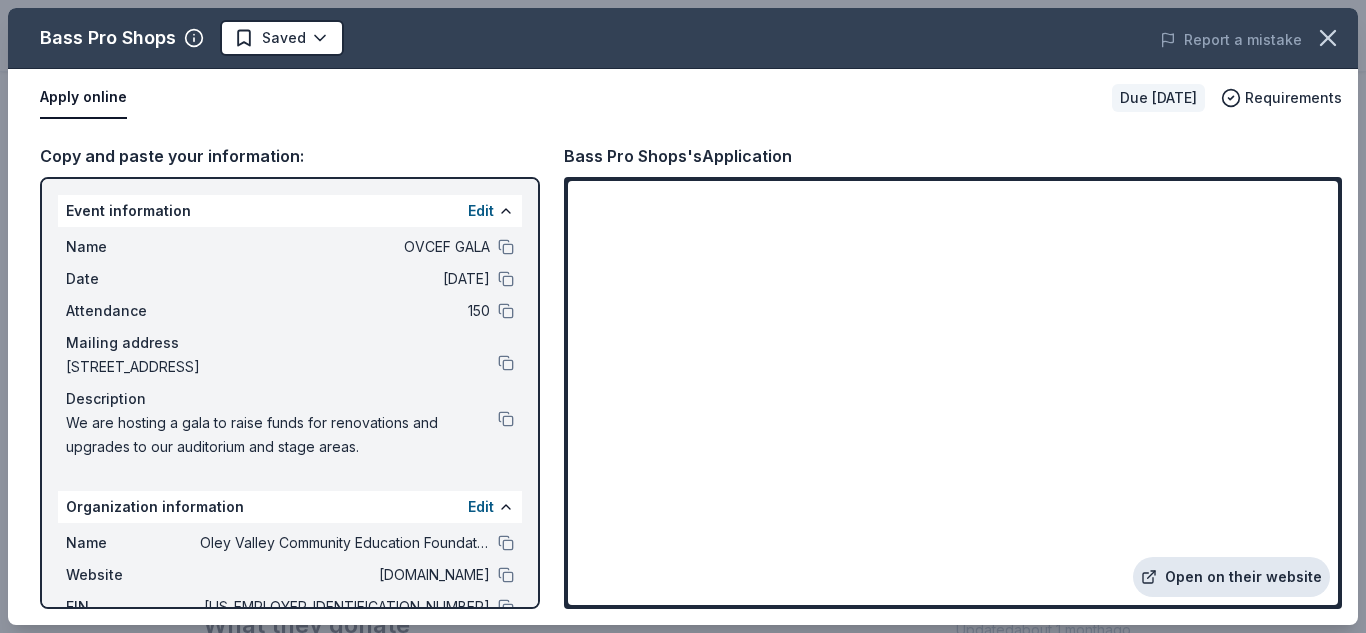 click on "Open on their website" at bounding box center (1231, 577) 